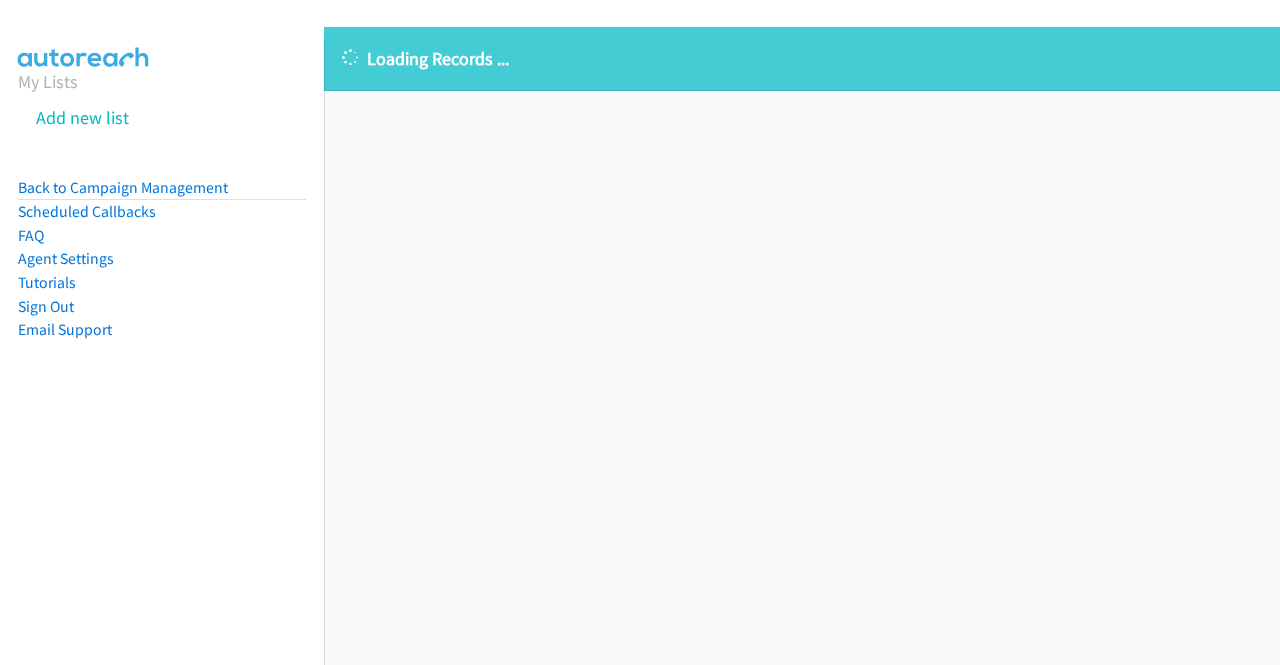 scroll, scrollTop: 0, scrollLeft: 0, axis: both 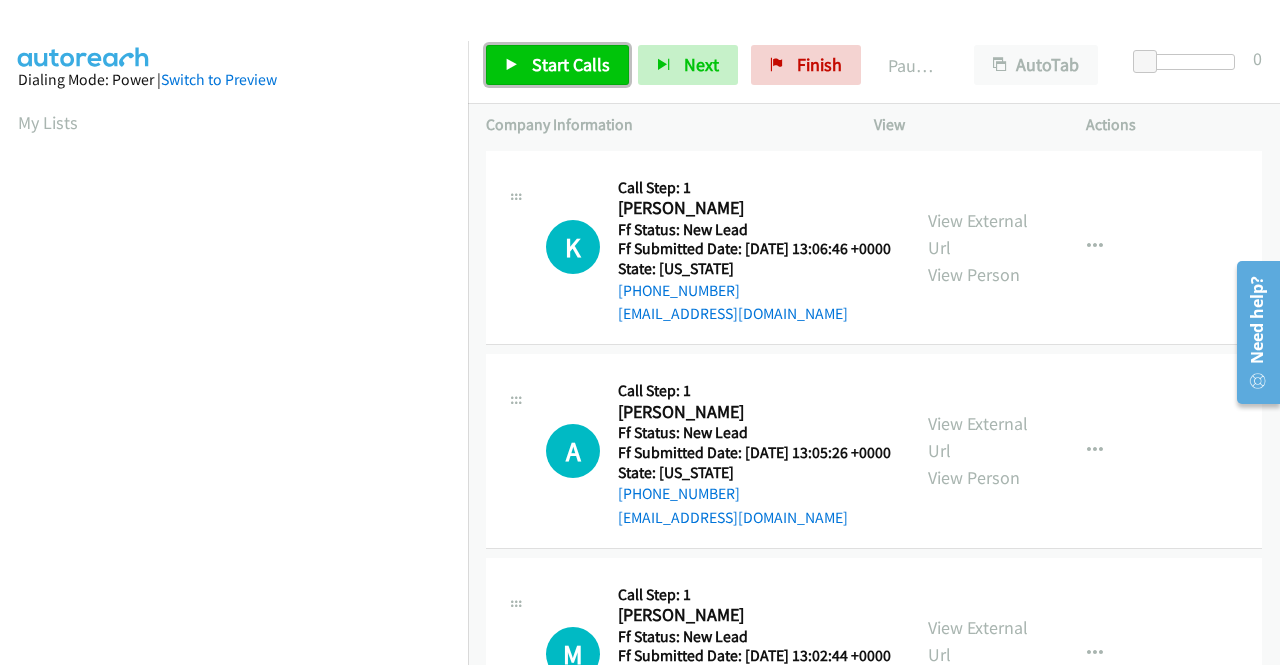 click on "Start Calls" at bounding box center [557, 65] 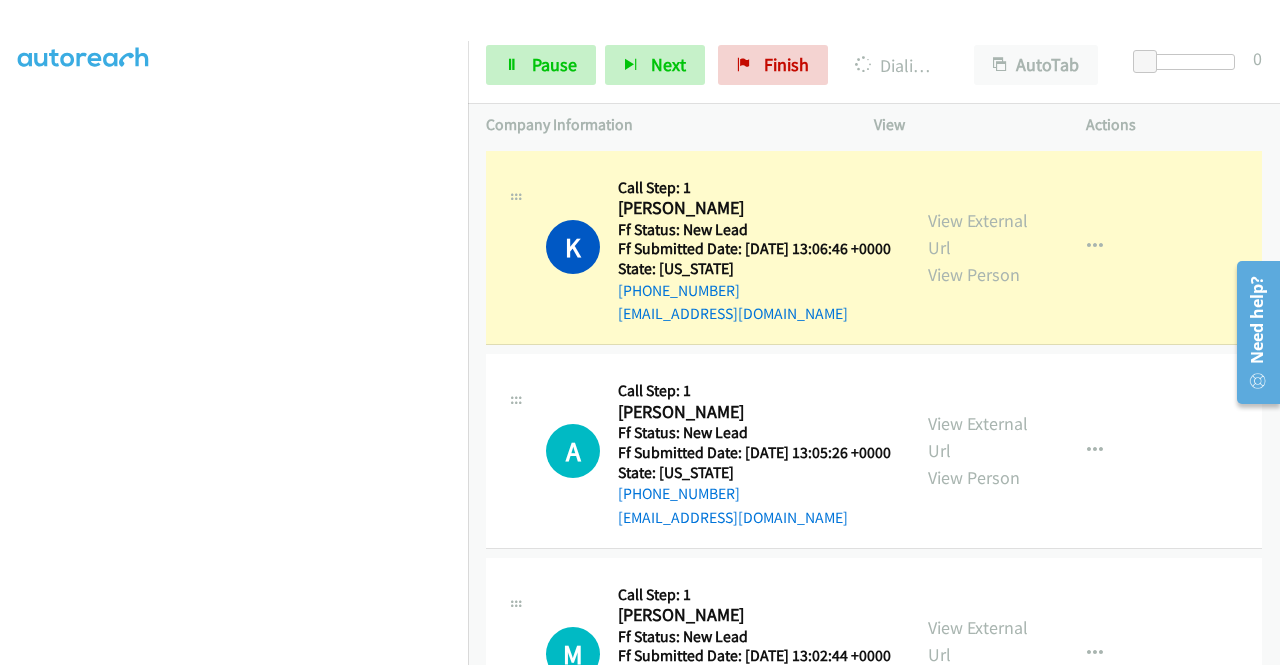 scroll, scrollTop: 456, scrollLeft: 0, axis: vertical 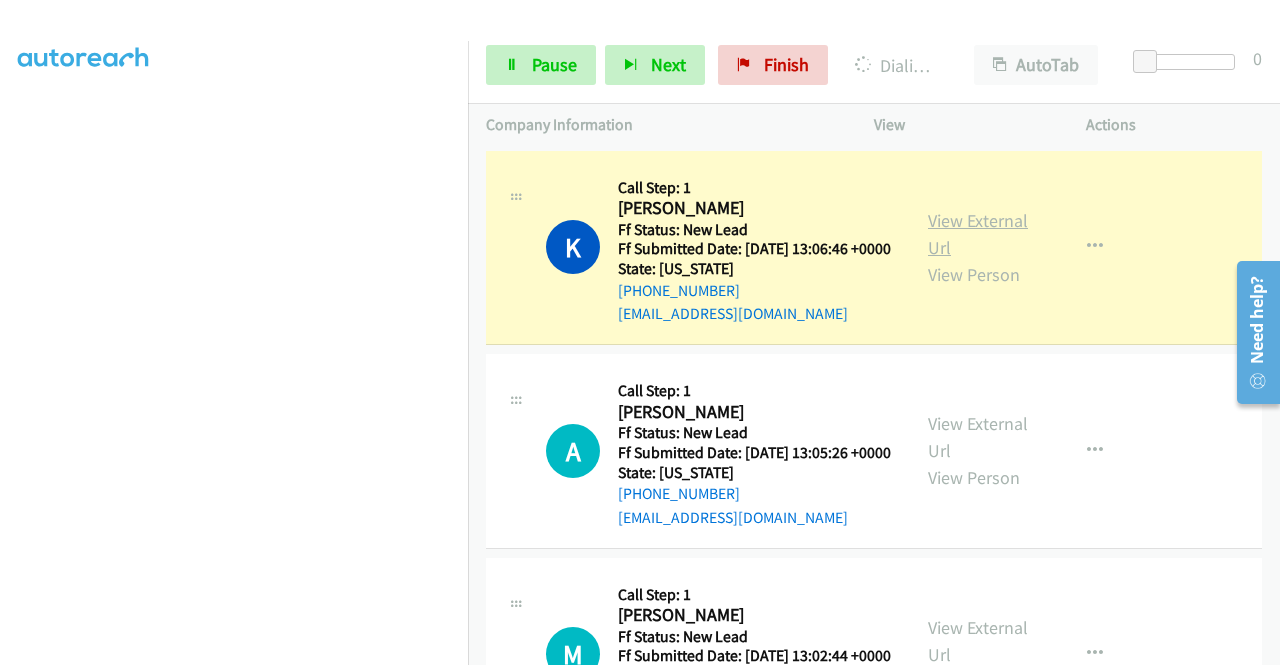 click on "View External Url" at bounding box center (978, 234) 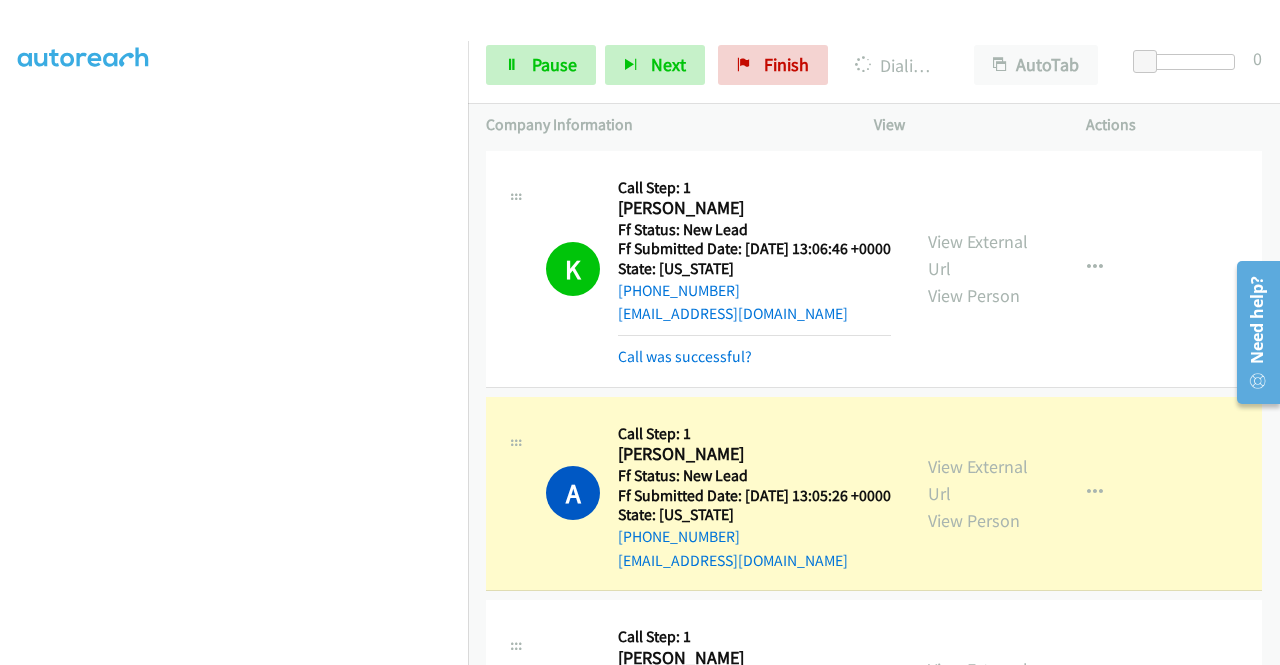 click on "View External Url
View Person" at bounding box center [980, 493] 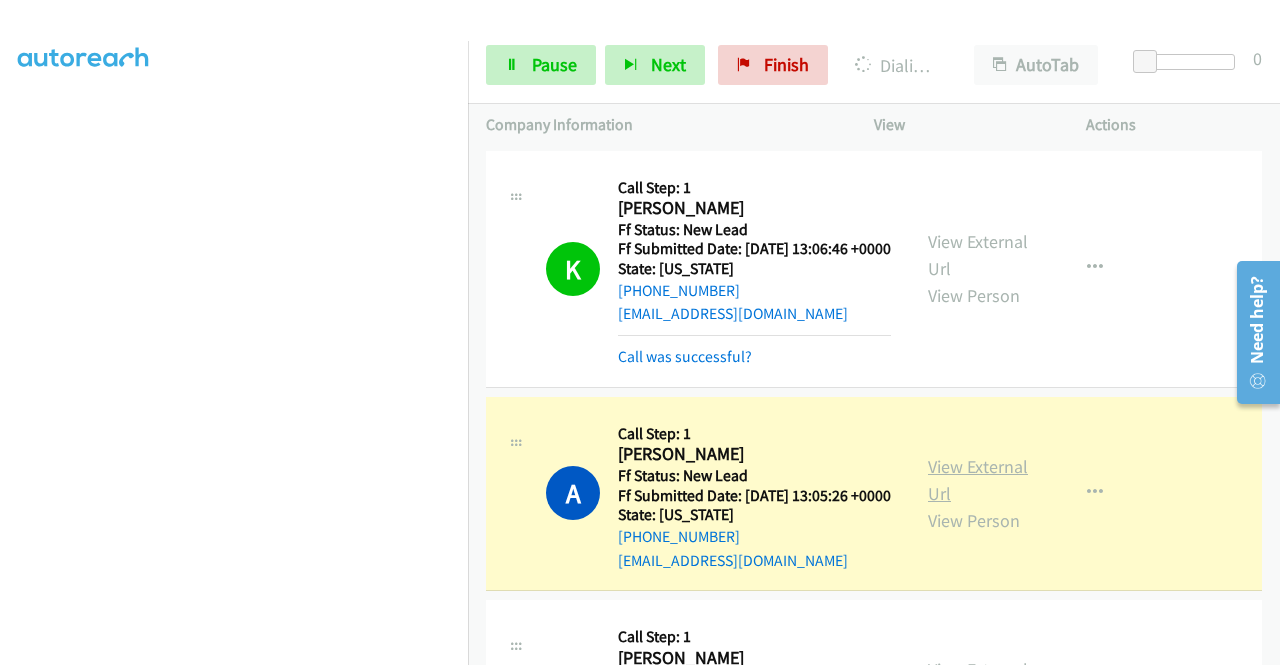 click on "View External Url" at bounding box center [978, 480] 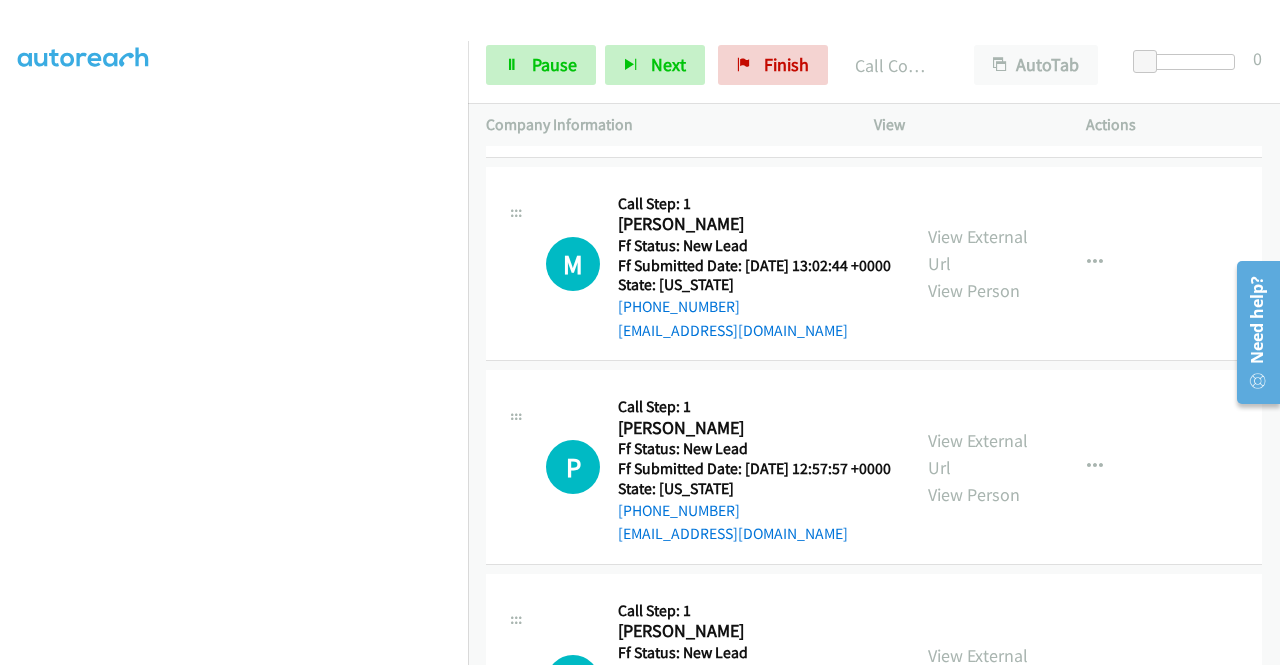 scroll, scrollTop: 506, scrollLeft: 0, axis: vertical 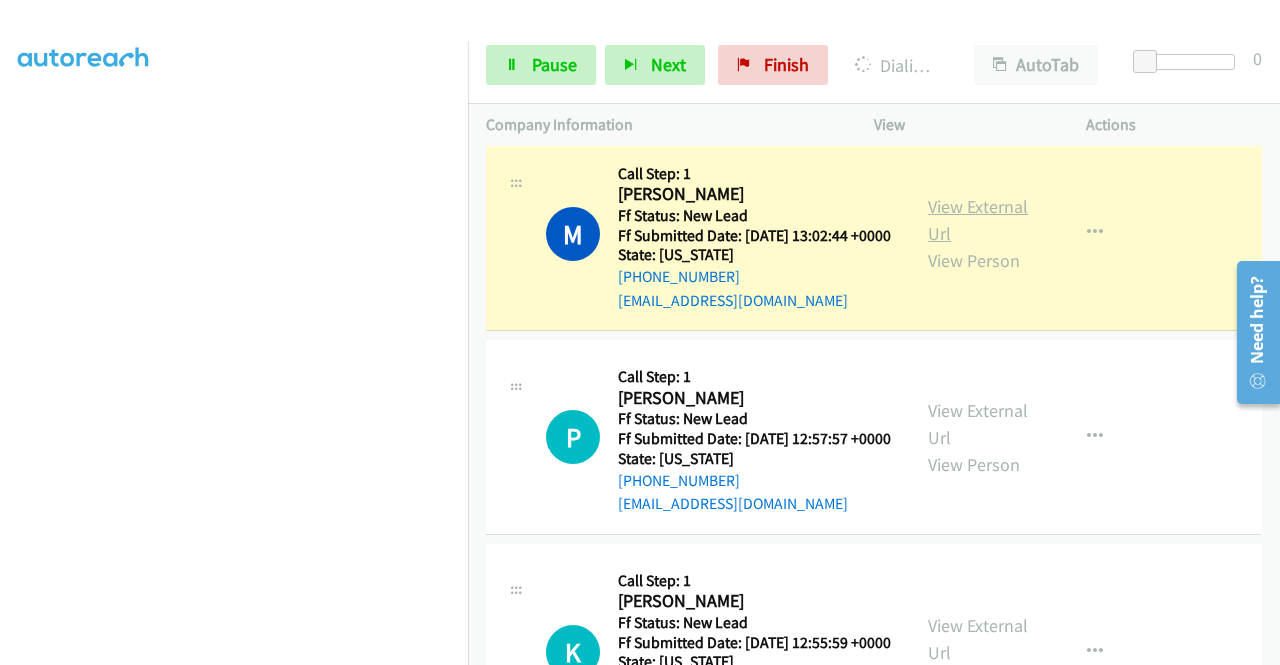 click on "View External Url" at bounding box center [978, 220] 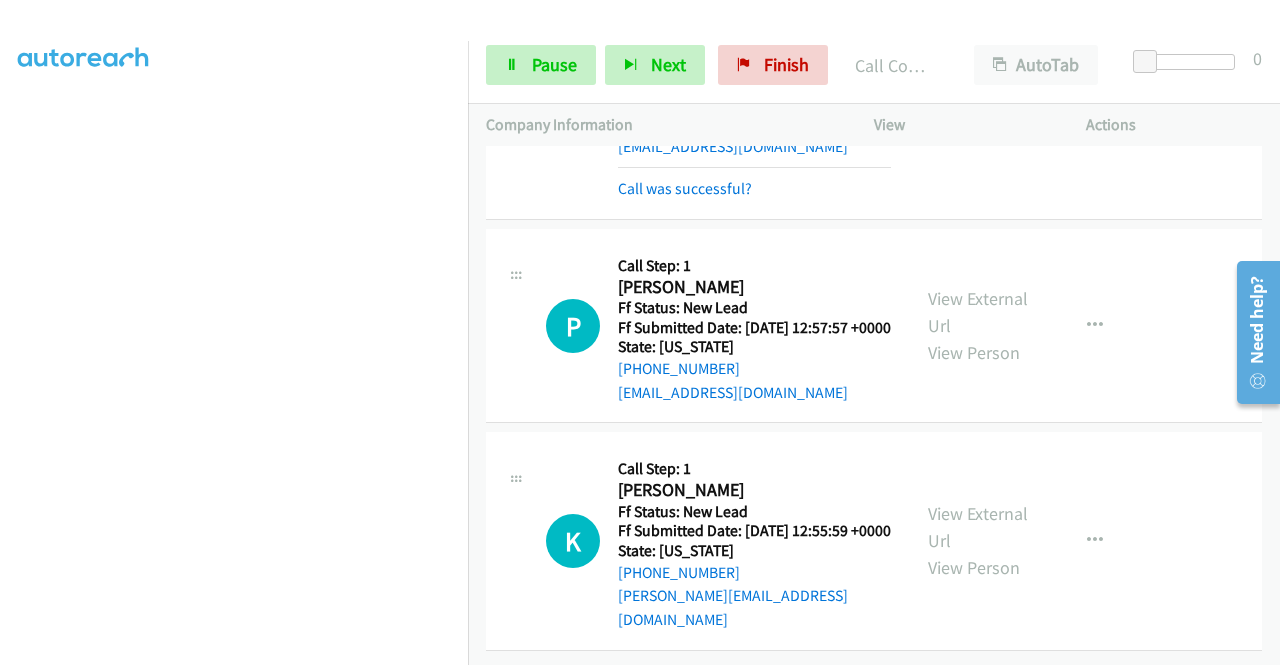scroll, scrollTop: 747, scrollLeft: 0, axis: vertical 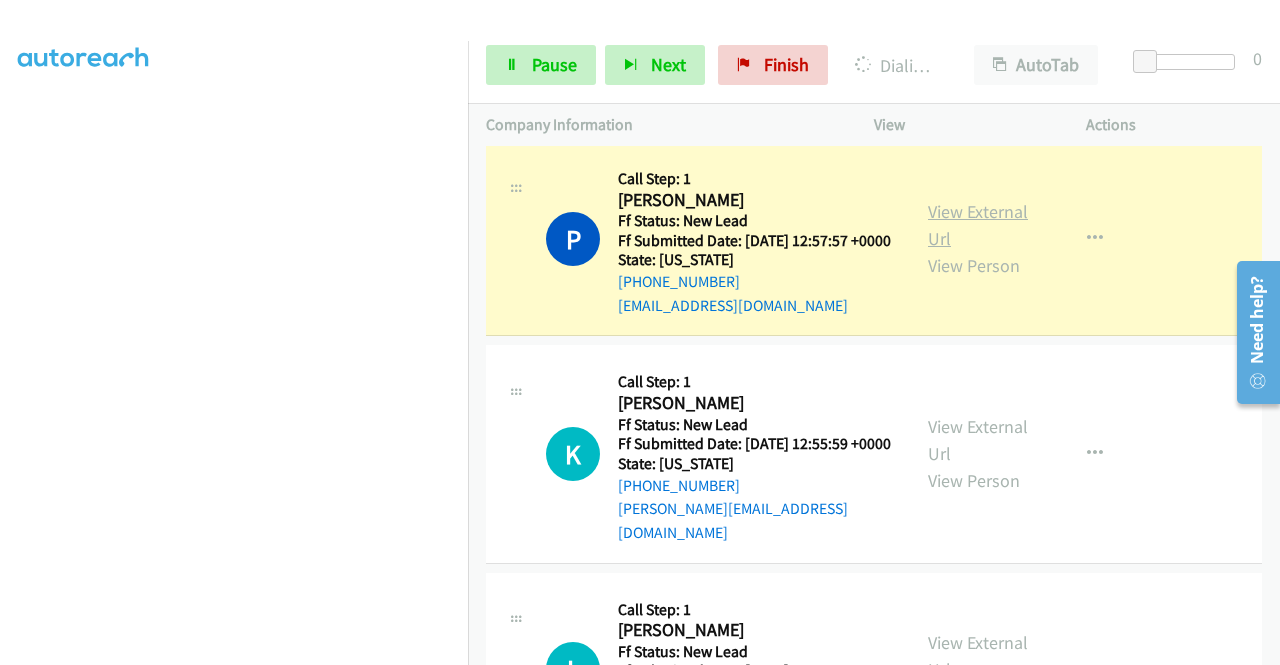 click on "View External Url" at bounding box center (978, 225) 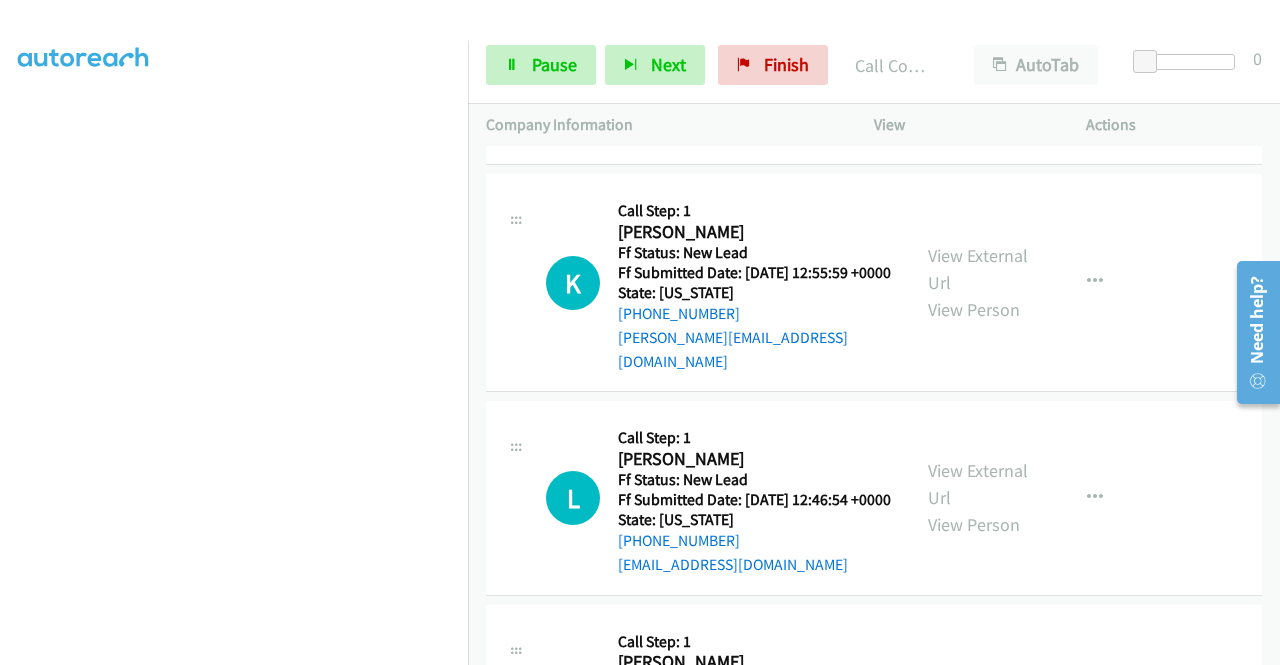 scroll, scrollTop: 974, scrollLeft: 0, axis: vertical 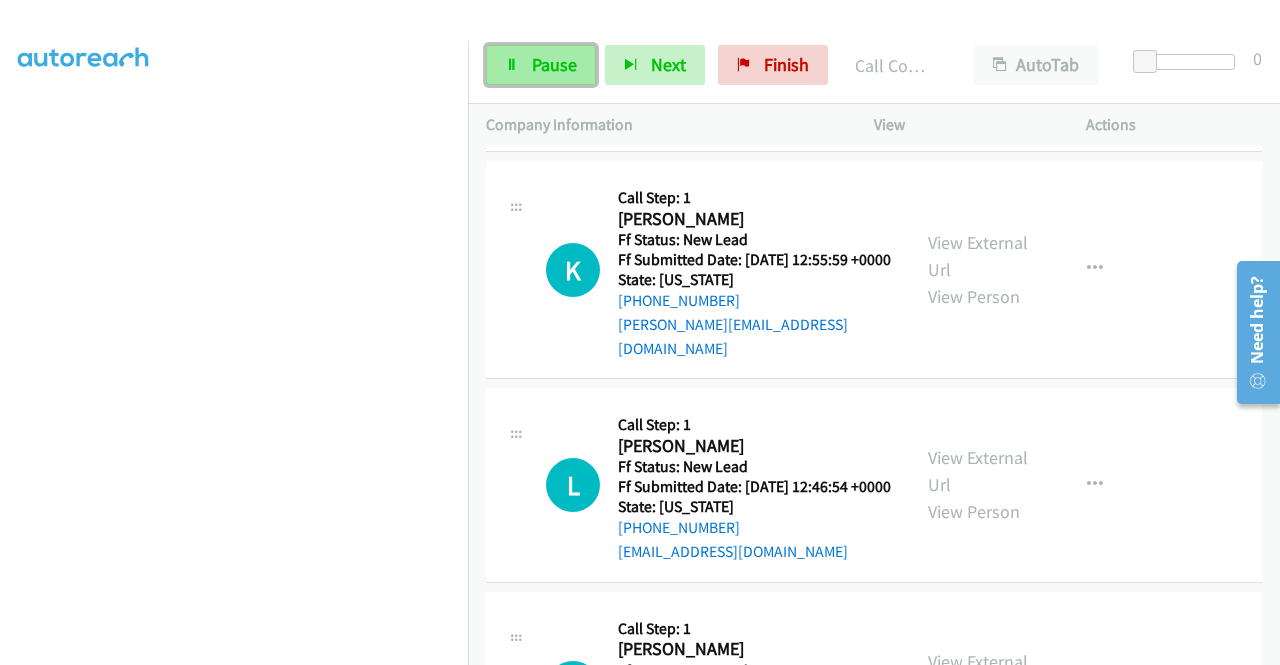 click on "Pause" at bounding box center (541, 65) 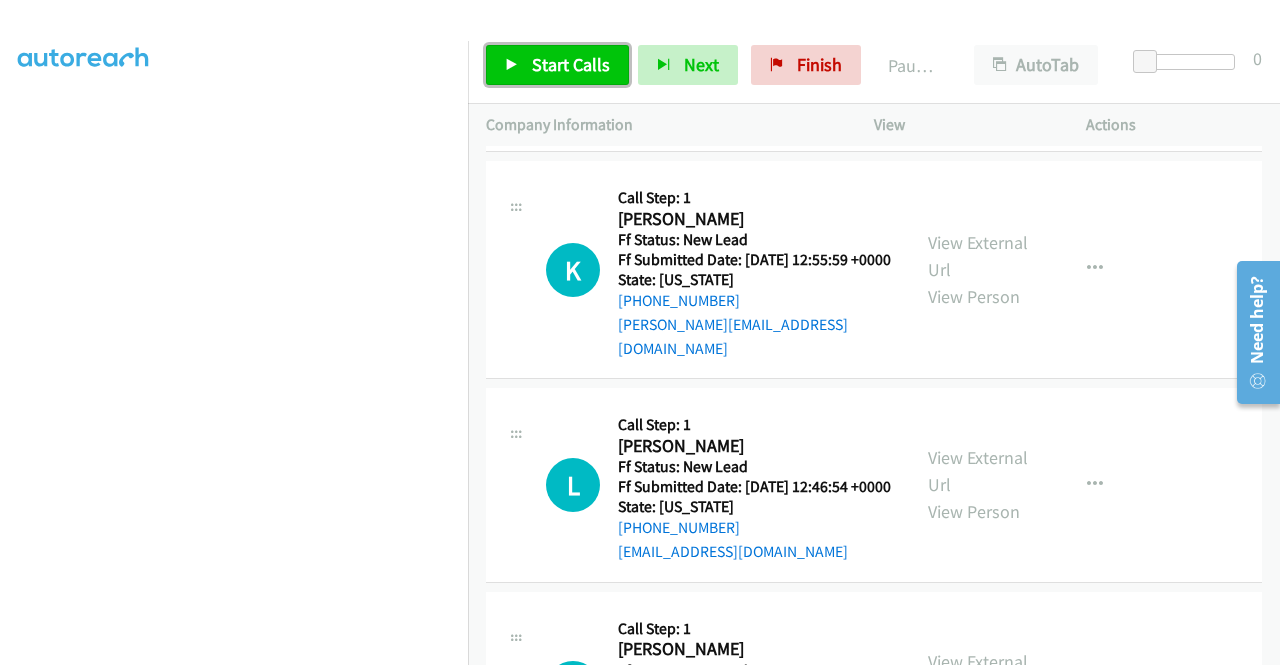 click on "Start Calls" at bounding box center (557, 65) 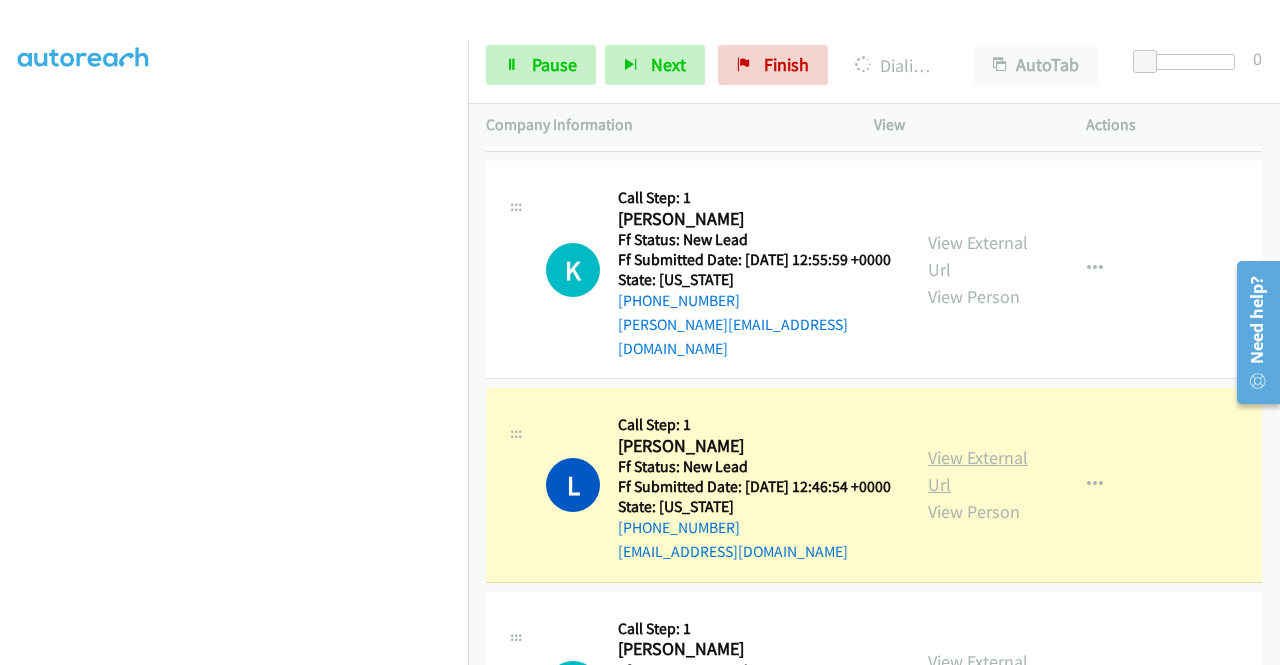 click on "View External Url" at bounding box center [978, 471] 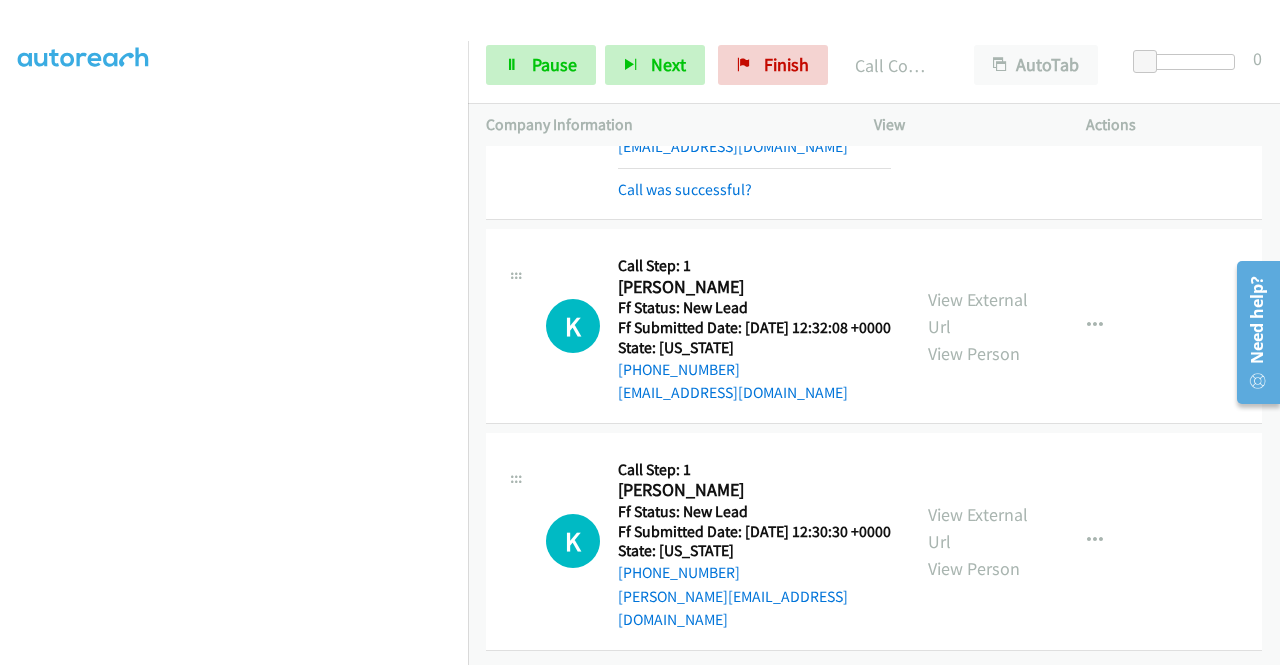 scroll, scrollTop: 1500, scrollLeft: 0, axis: vertical 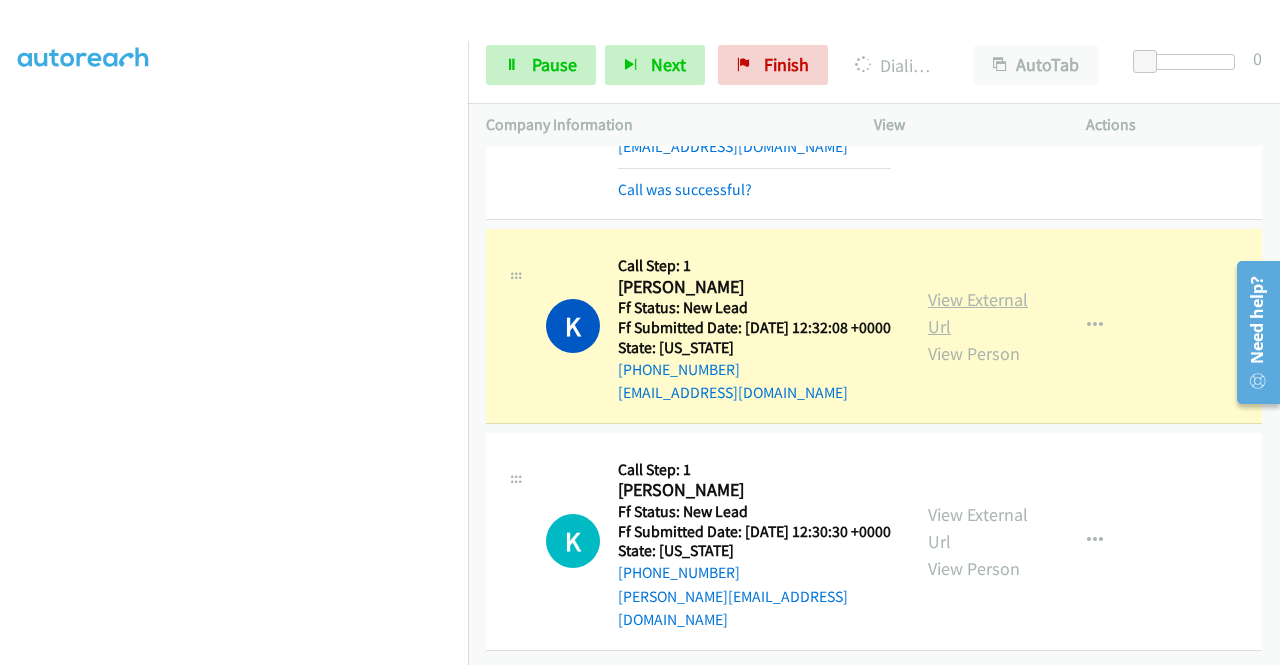 click on "View External Url" at bounding box center [978, 313] 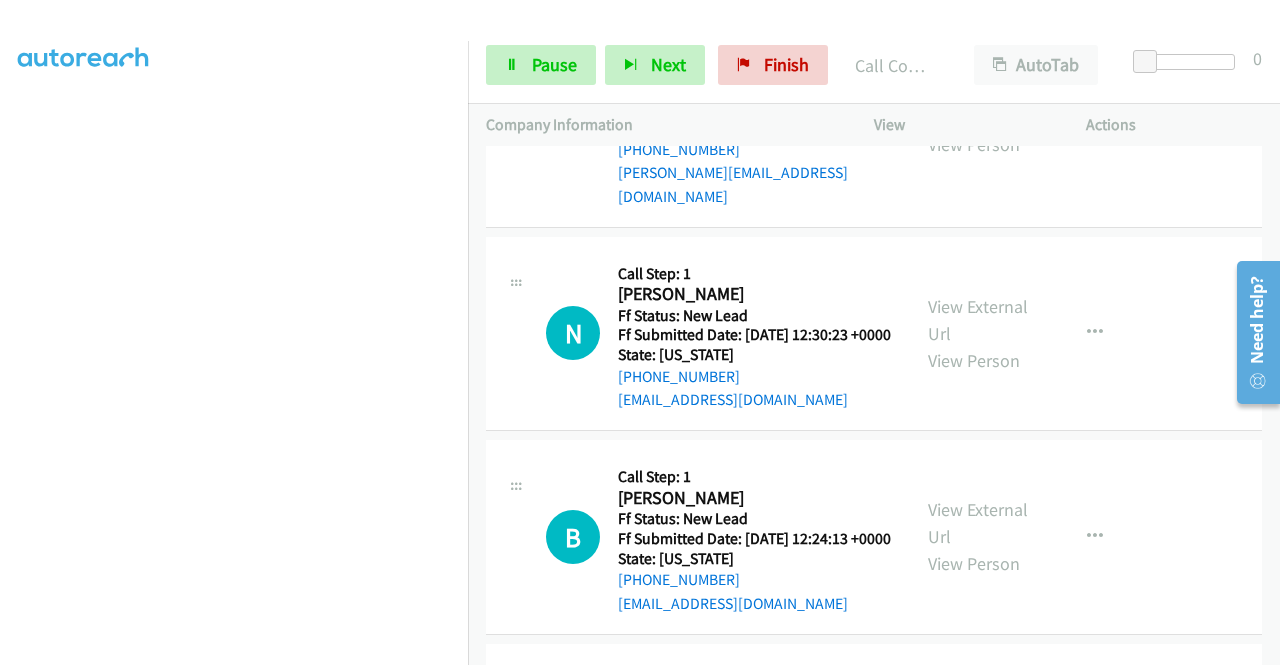 scroll, scrollTop: 1846, scrollLeft: 0, axis: vertical 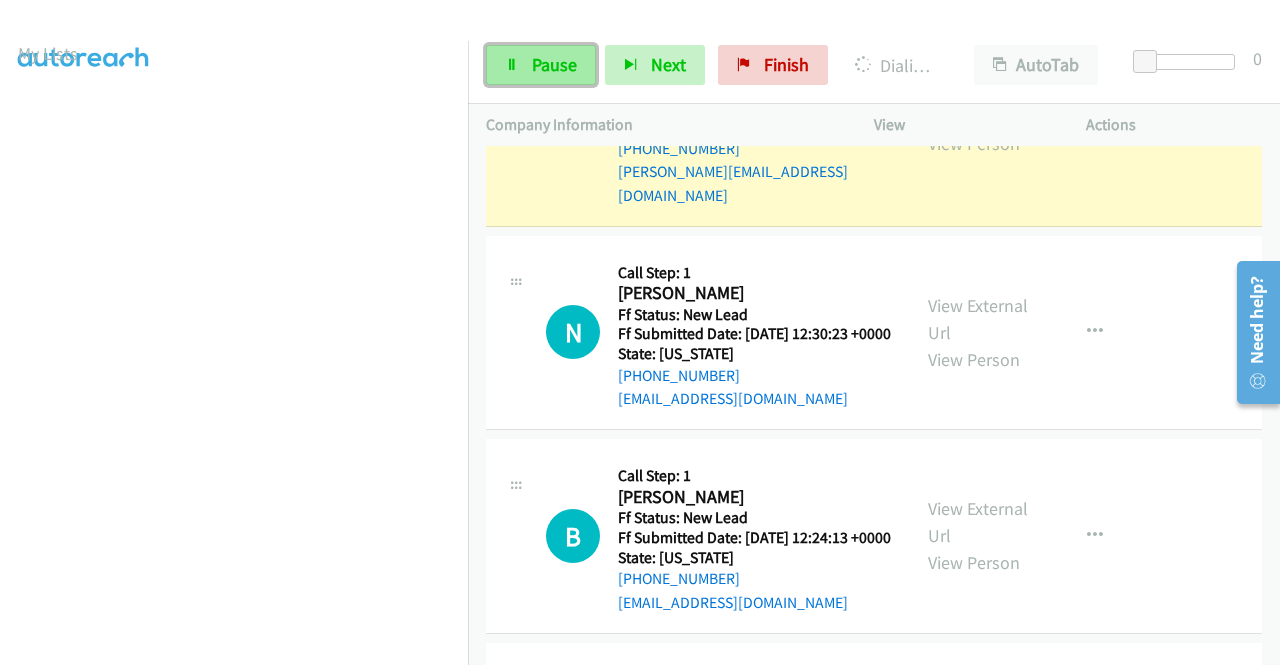 click on "Pause" at bounding box center (541, 65) 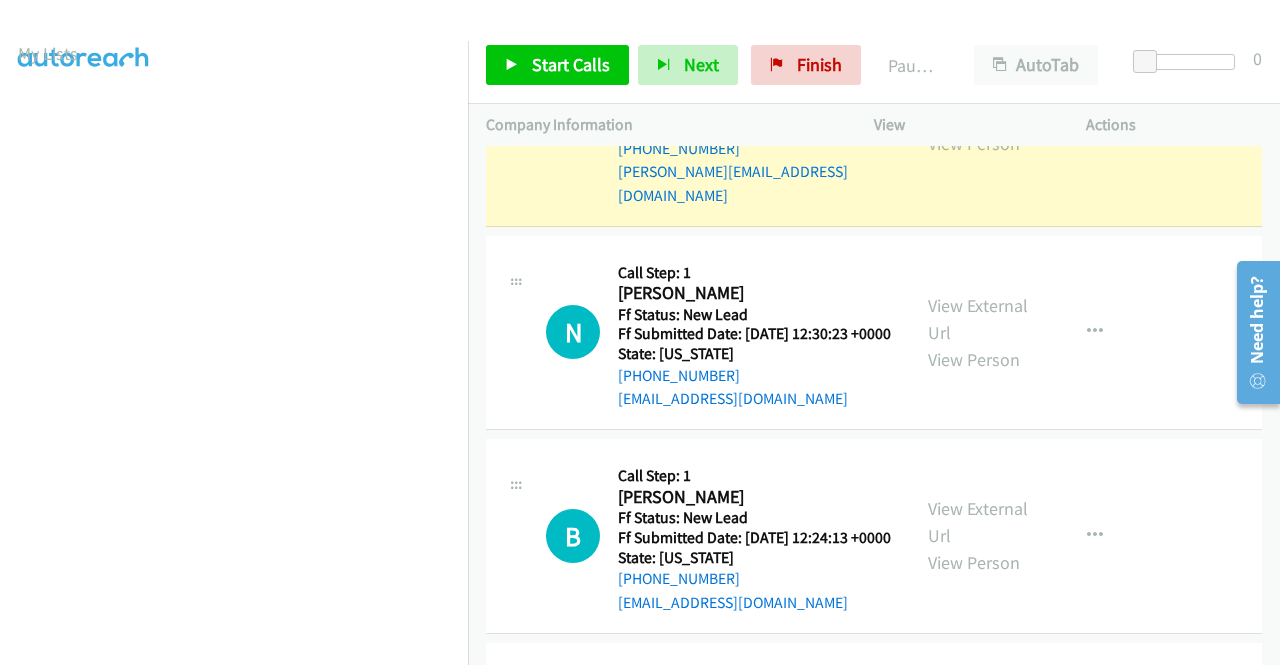 scroll, scrollTop: 456, scrollLeft: 0, axis: vertical 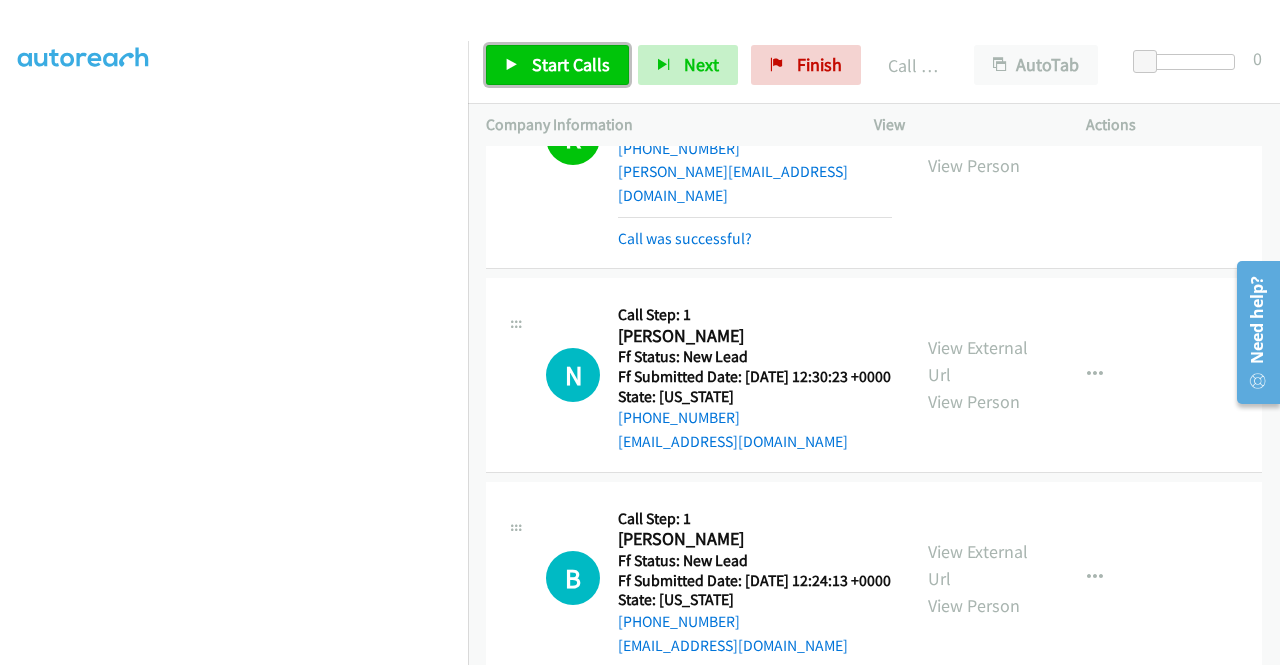 click on "Start Calls" at bounding box center (571, 64) 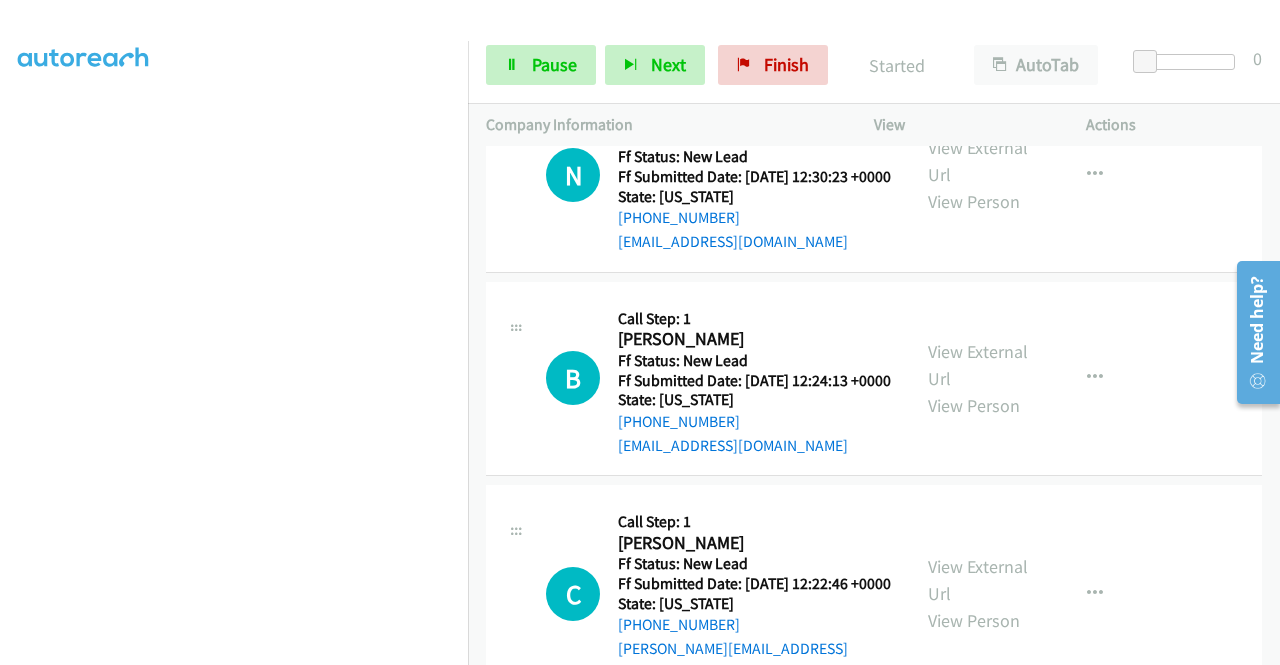 scroll, scrollTop: 2086, scrollLeft: 0, axis: vertical 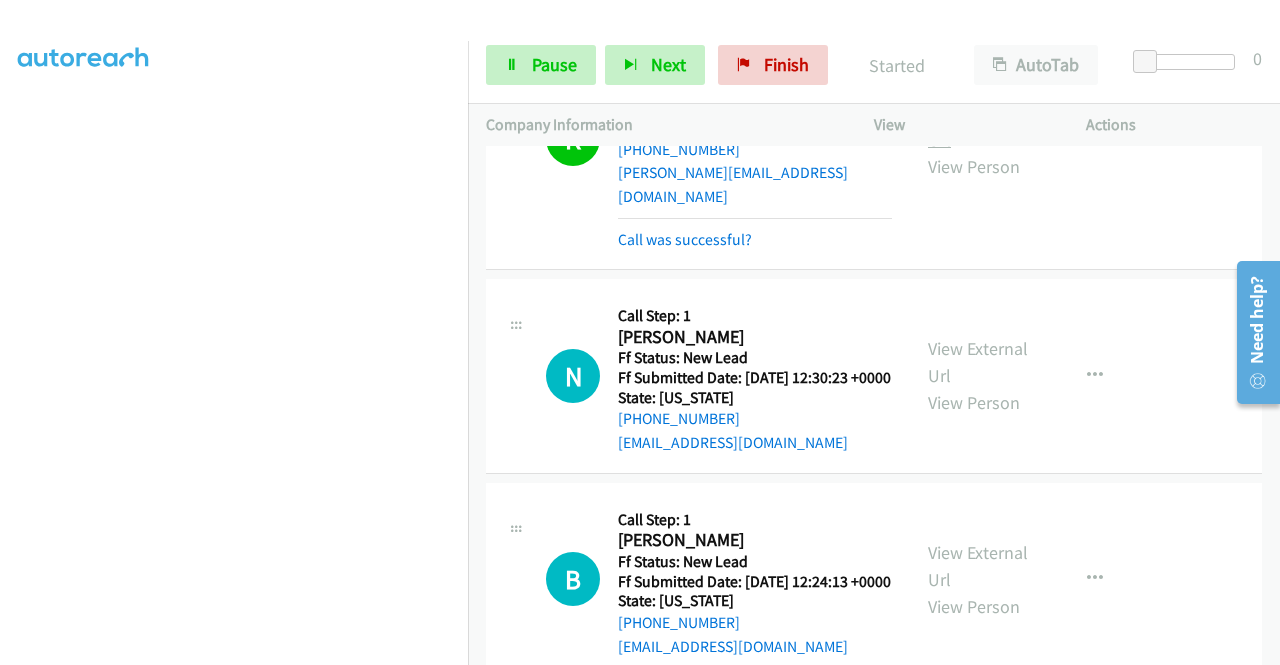 click on "View External Url" at bounding box center (978, 126) 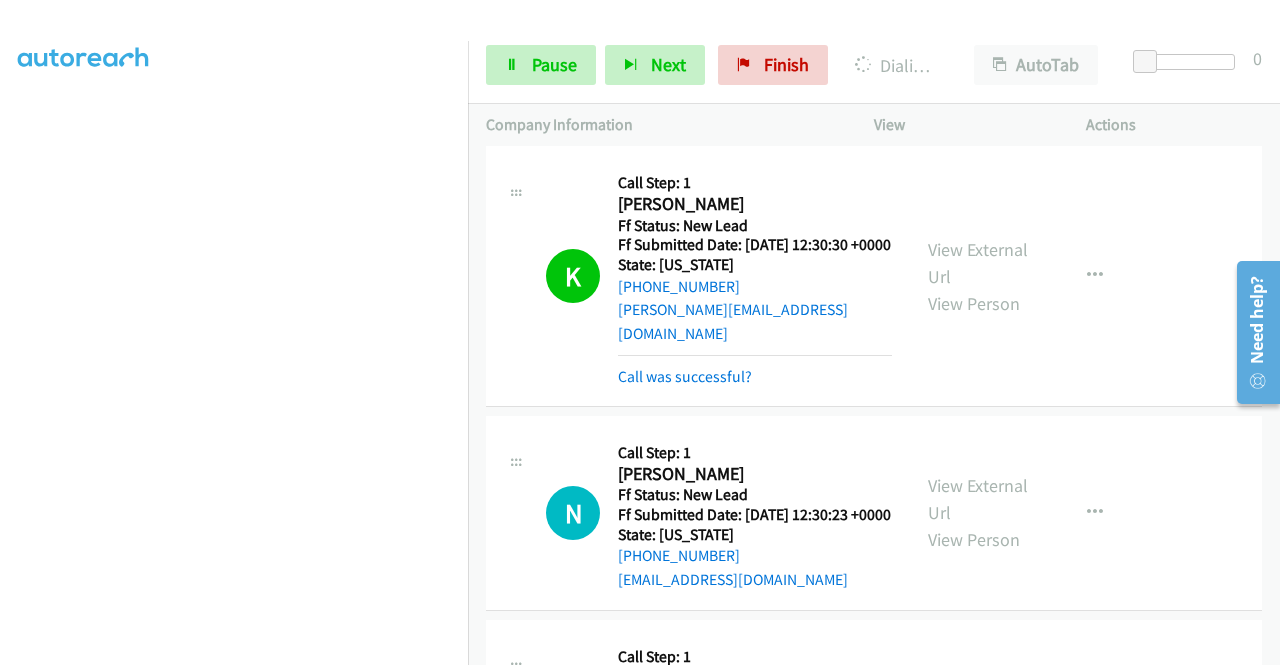scroll, scrollTop: 2296, scrollLeft: 0, axis: vertical 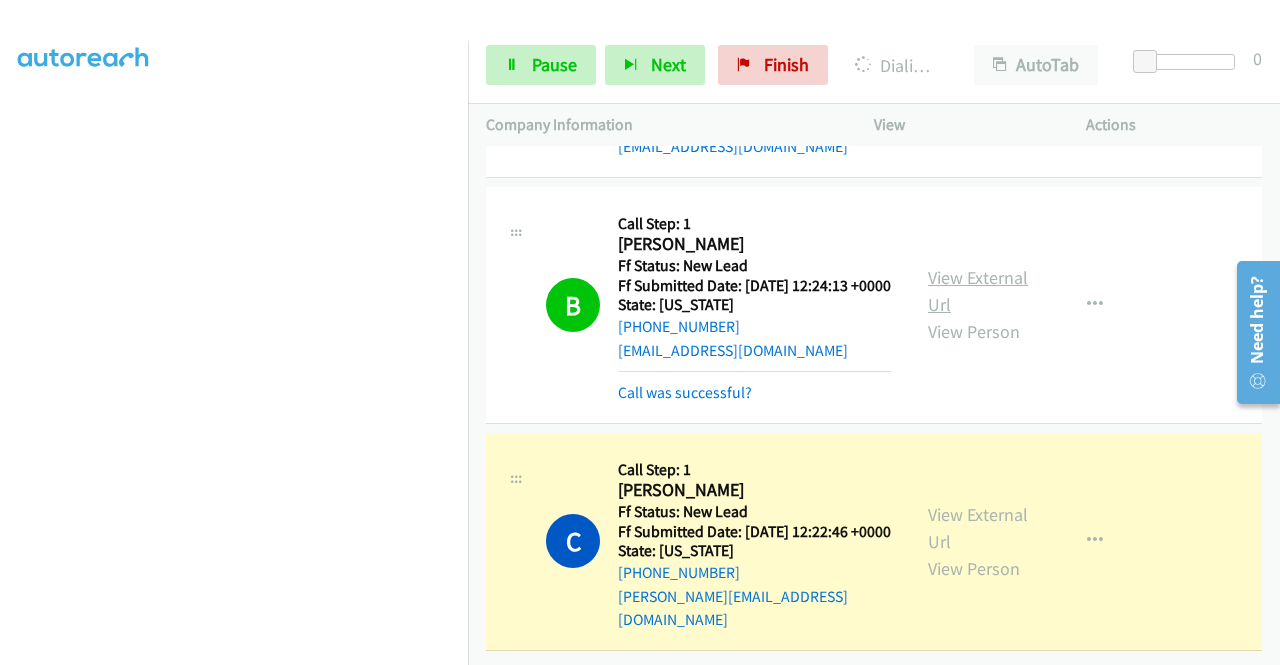 click on "View External Url" at bounding box center [978, 291] 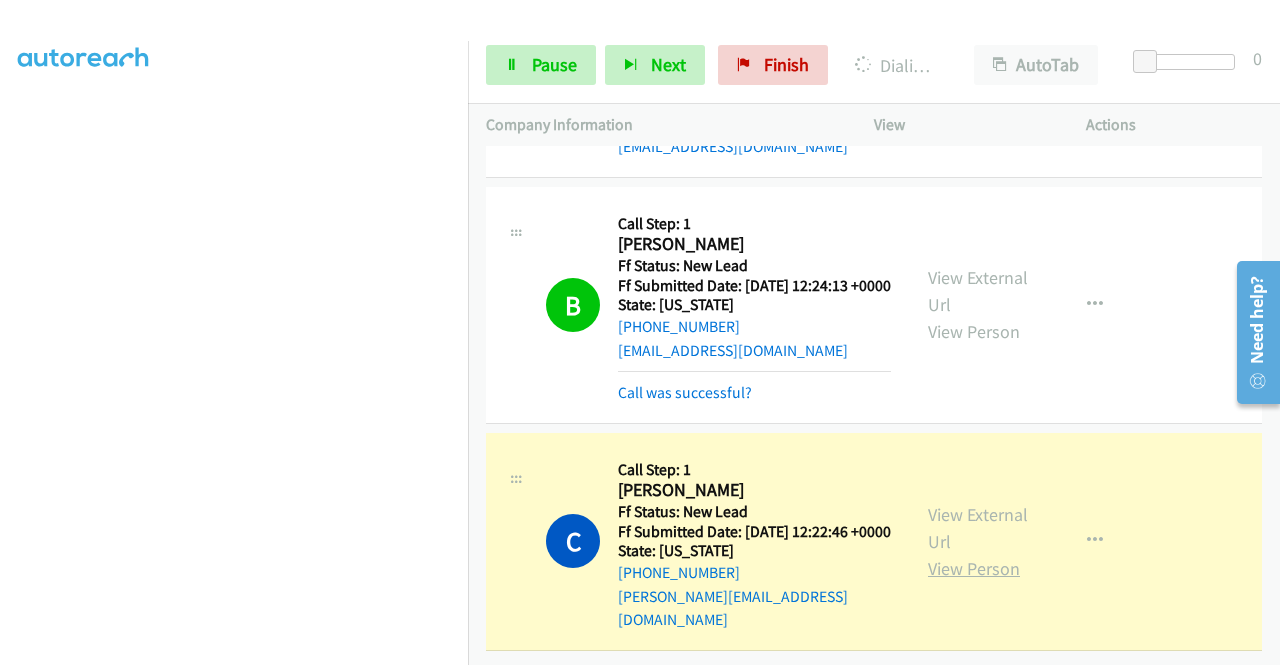 click on "View Person" at bounding box center (974, 568) 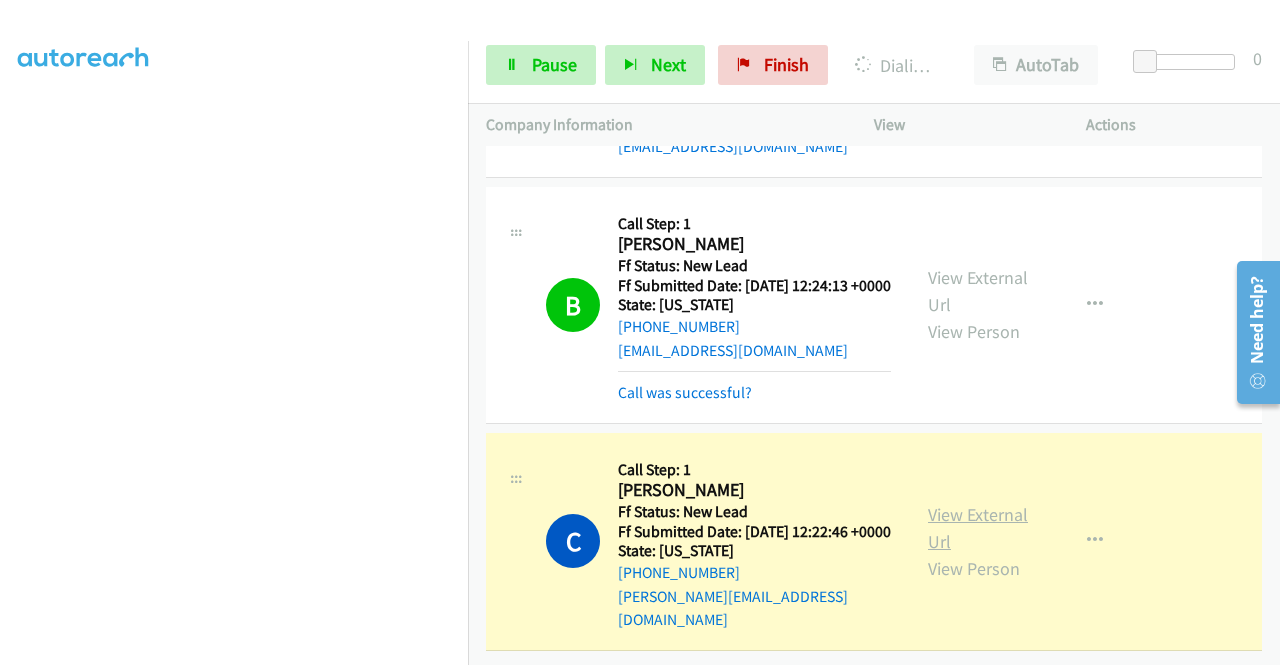 click on "View External Url" at bounding box center [978, 528] 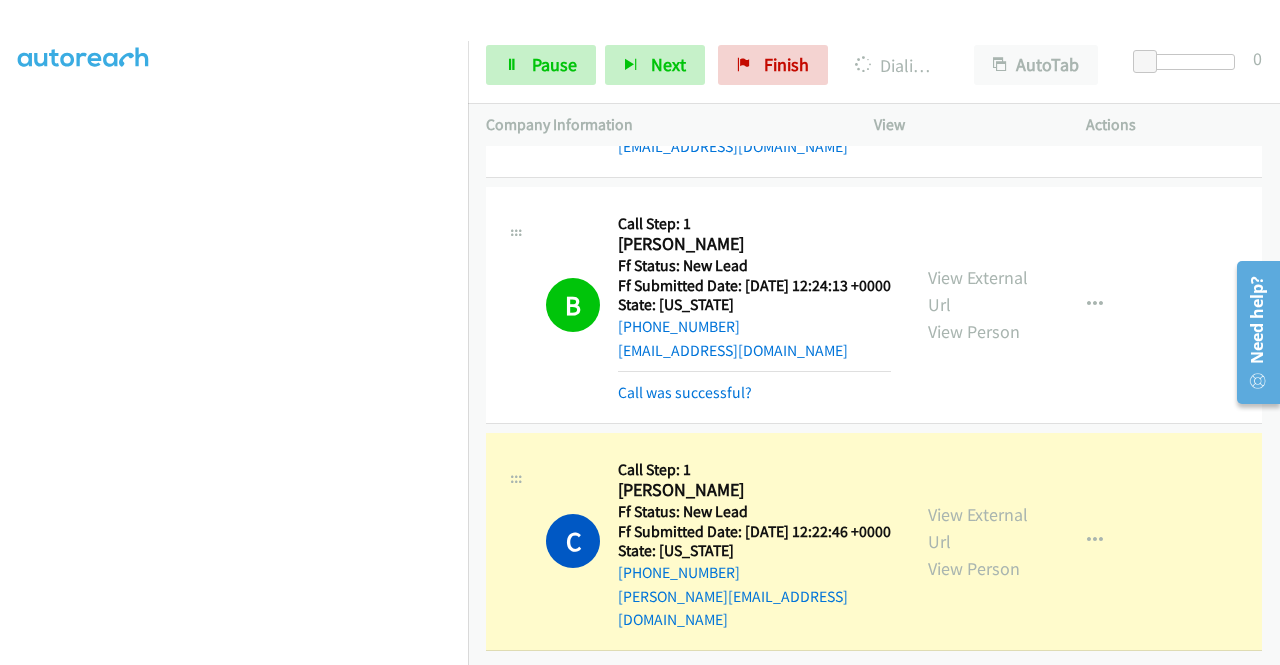 scroll, scrollTop: 2304, scrollLeft: 0, axis: vertical 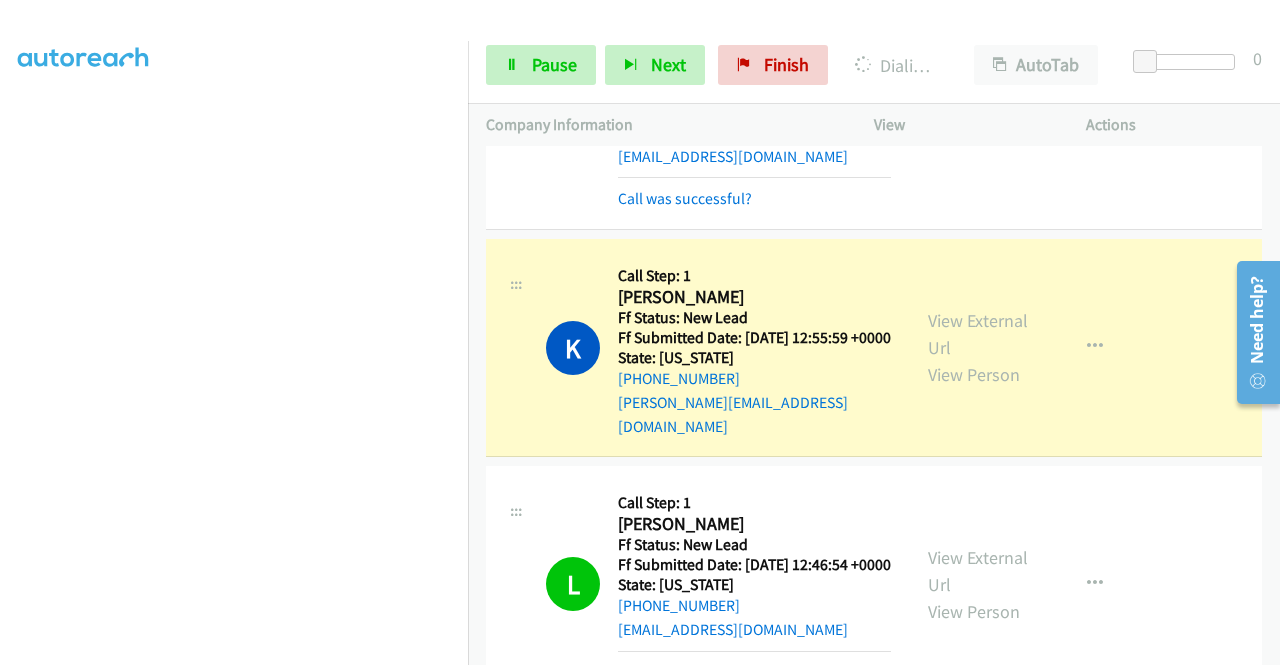 drag, startPoint x: 1279, startPoint y: 481, endPoint x: 56, endPoint y: 41, distance: 1299.742 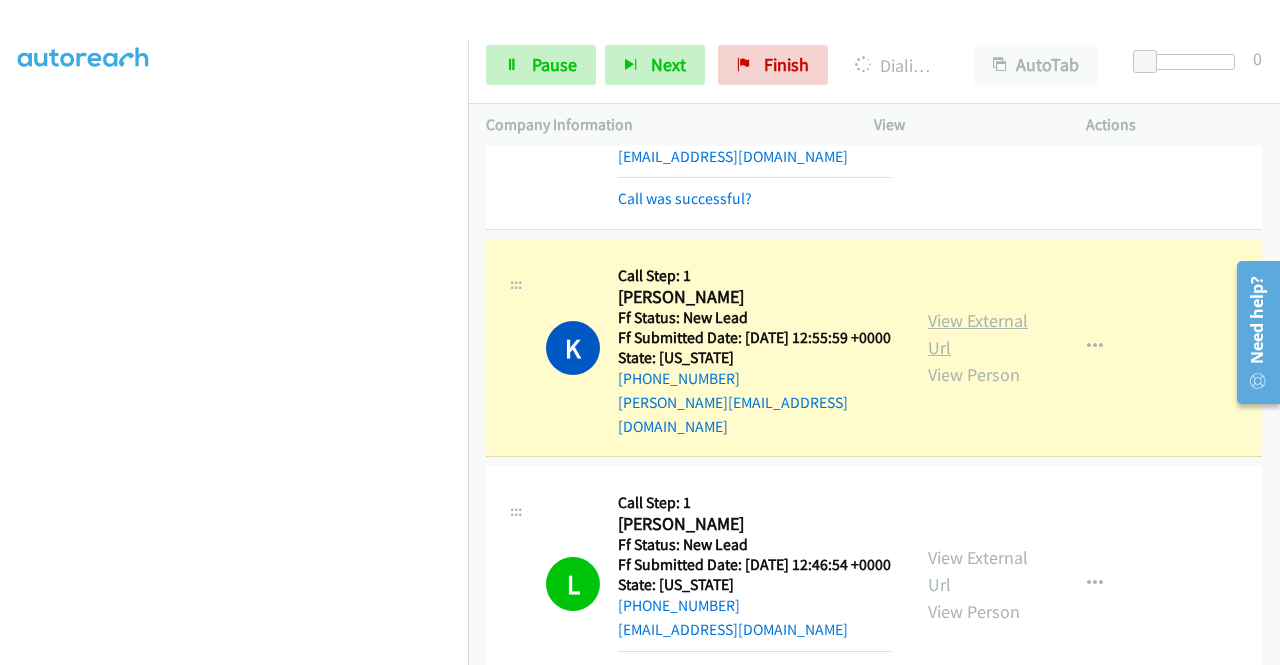 click on "View External Url" at bounding box center [978, 334] 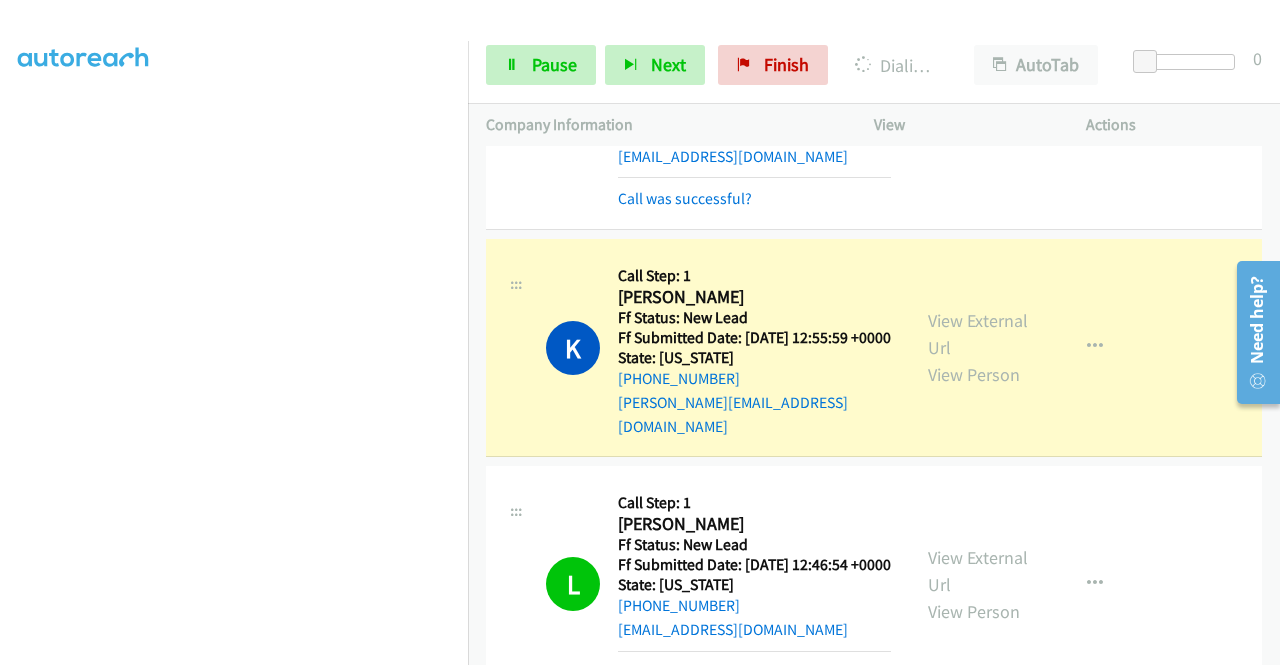 click on "+1 415-964-1034
Call failed - Please reload the list and try again
The Callbar Failed to Load Please Open it and Reload the Page
Hmm something isn't quite right.. Please refresh the page
Hmm something isn't quite right.. Please refresh the page
No records are currently dialable. We'll auto-refresh when new records are added or you can switch to another list or campaign.
Loading New Records ...
K
Callback Scheduled
Call Step: 1
Kim Linger
America/Chicago
Ff Status: New Lead
Ff Submitted Date: 2025-07-20 13:06:46 +0000
State: Kentucky
+1 513-227-4729
kimfrancis207@yahoo.com
Call was successful?
View External Url
View Person
View External Url
Email
Schedule/Manage Callback
Skip Call
Add to do not call list
A
Callback Scheduled
Call Step: 1" at bounding box center [874, 405] 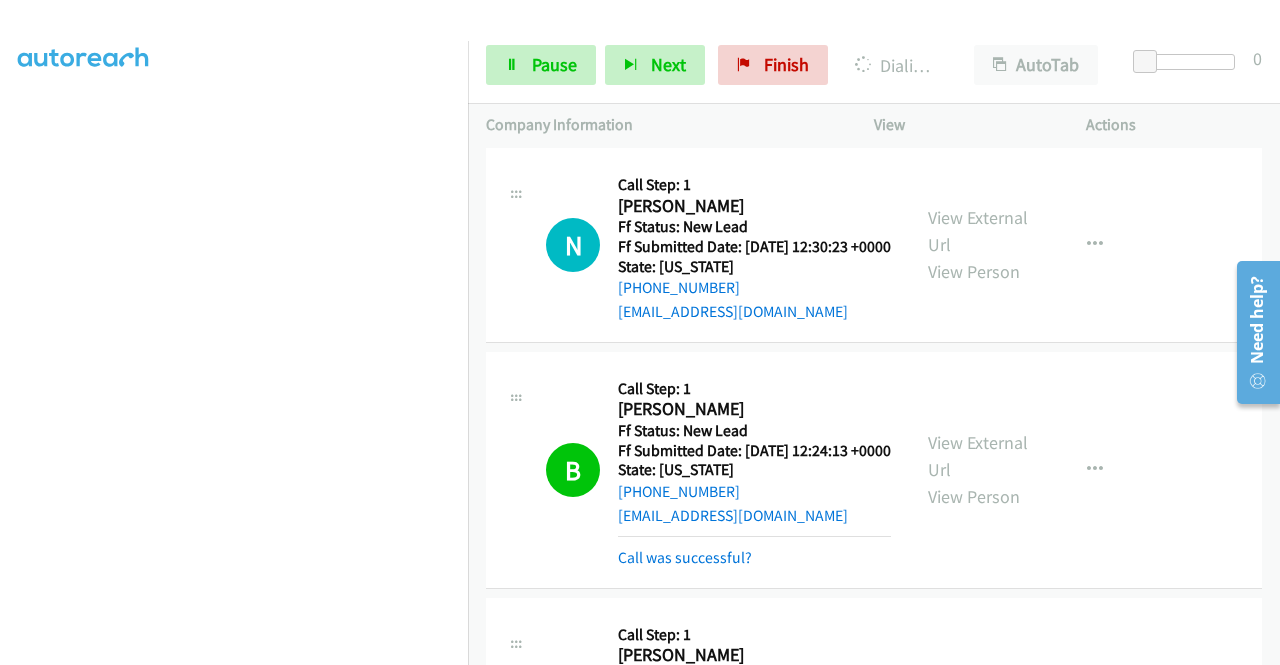 scroll, scrollTop: 2192, scrollLeft: 0, axis: vertical 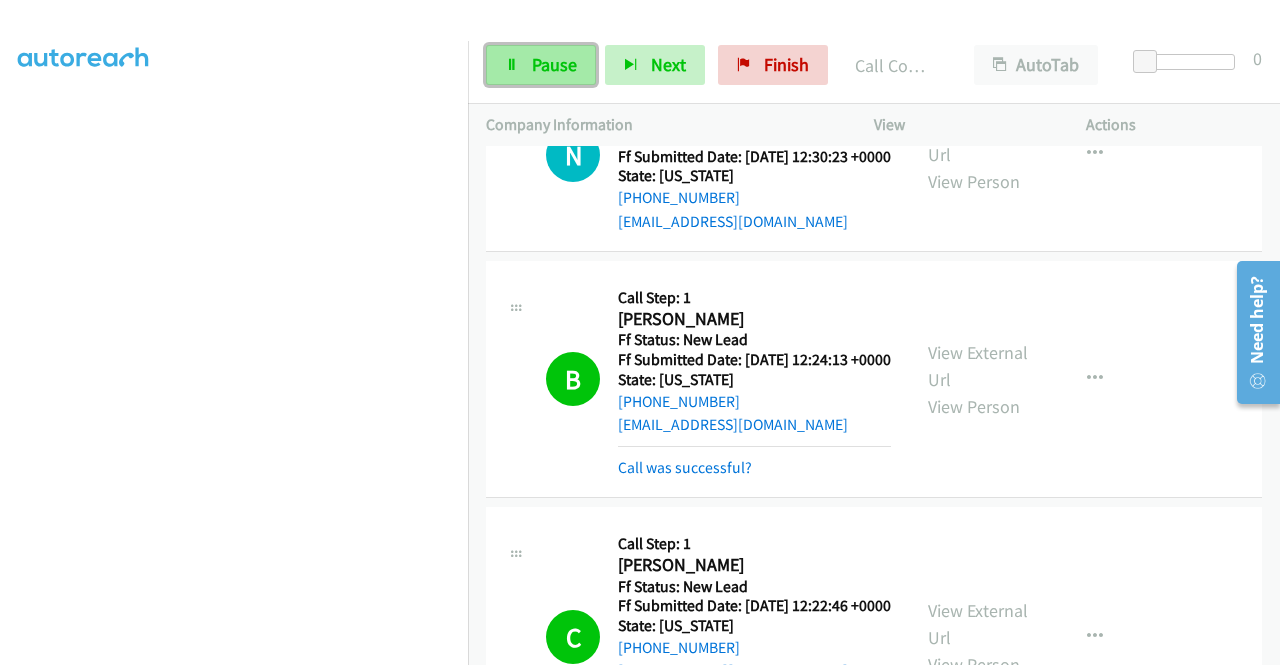 click on "Pause" at bounding box center [541, 65] 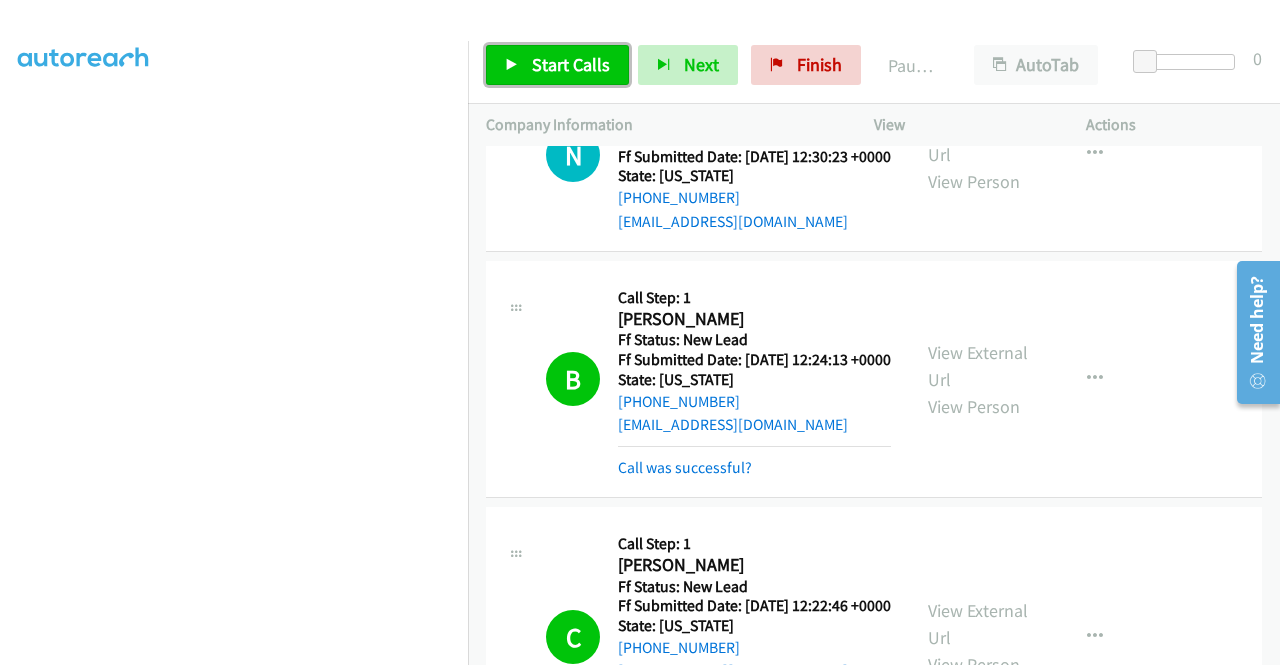 click on "Start Calls" at bounding box center [557, 65] 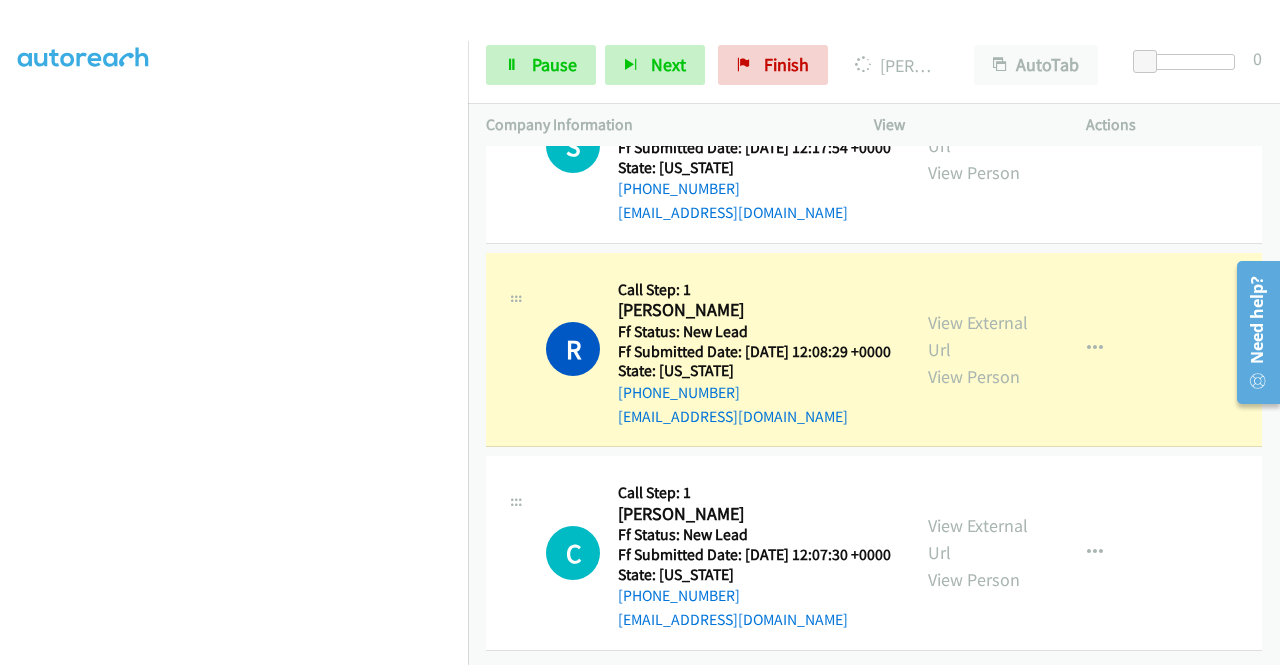 scroll, scrollTop: 3048, scrollLeft: 0, axis: vertical 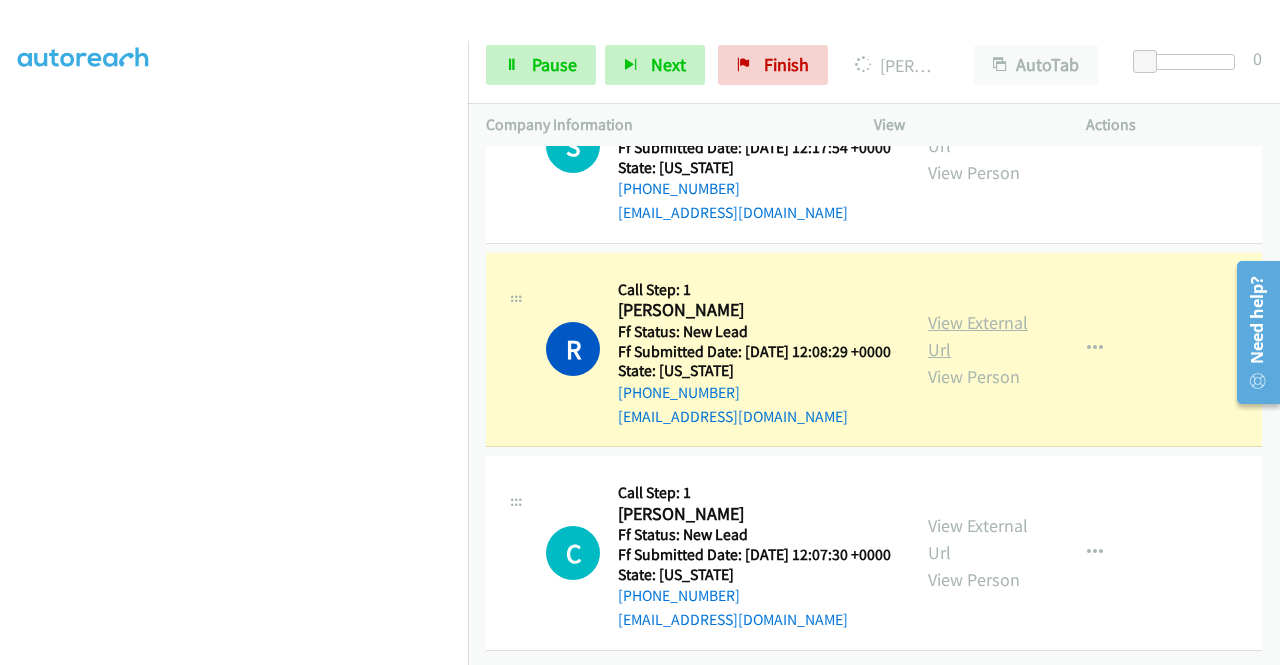 click on "View External Url" at bounding box center [978, 336] 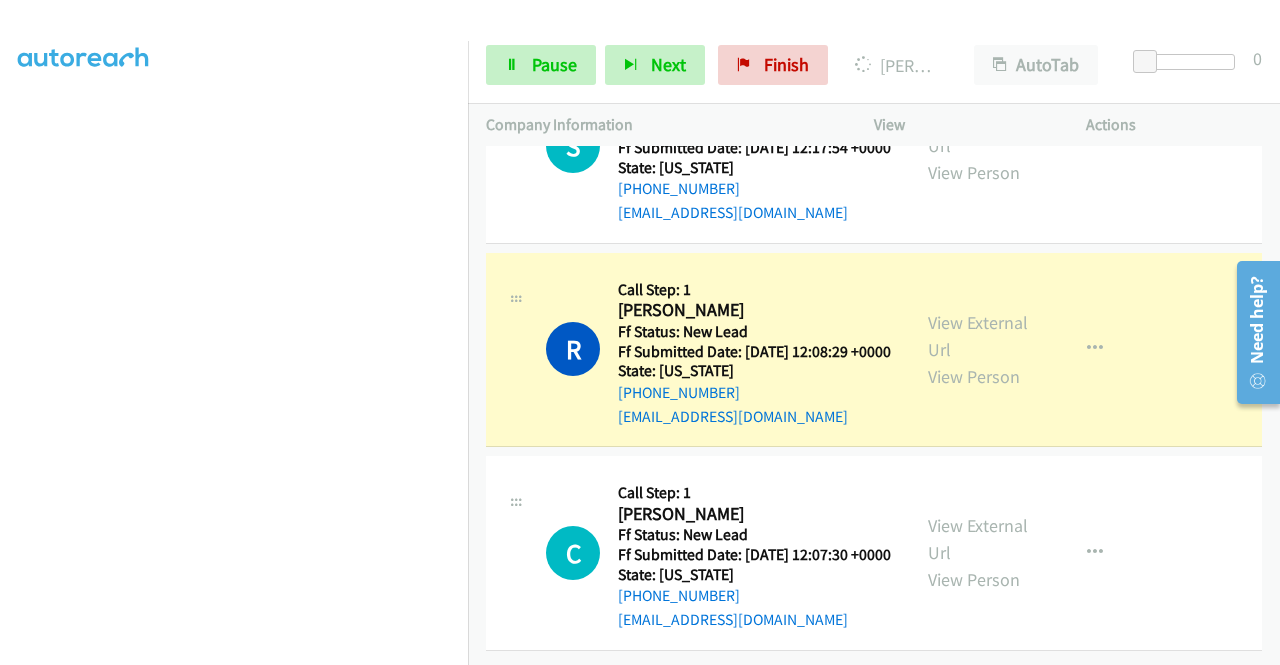 drag, startPoint x: 14, startPoint y: 333, endPoint x: 52, endPoint y: 355, distance: 43.908997 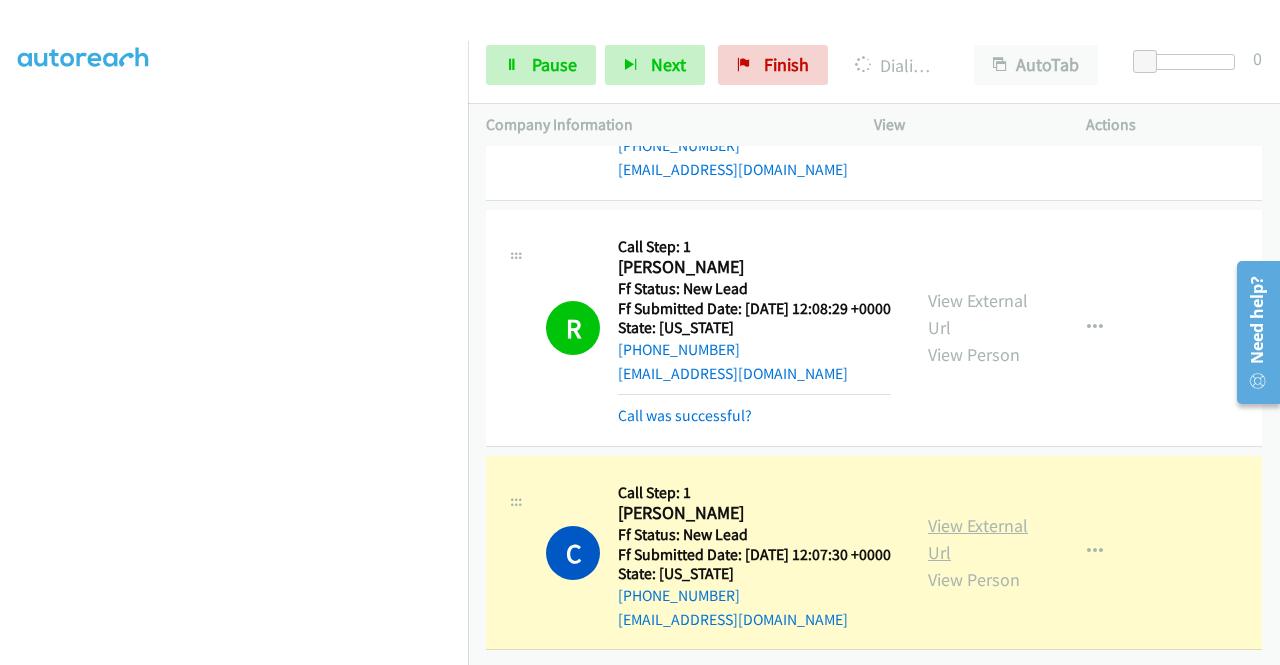click on "View External Url" at bounding box center (978, 539) 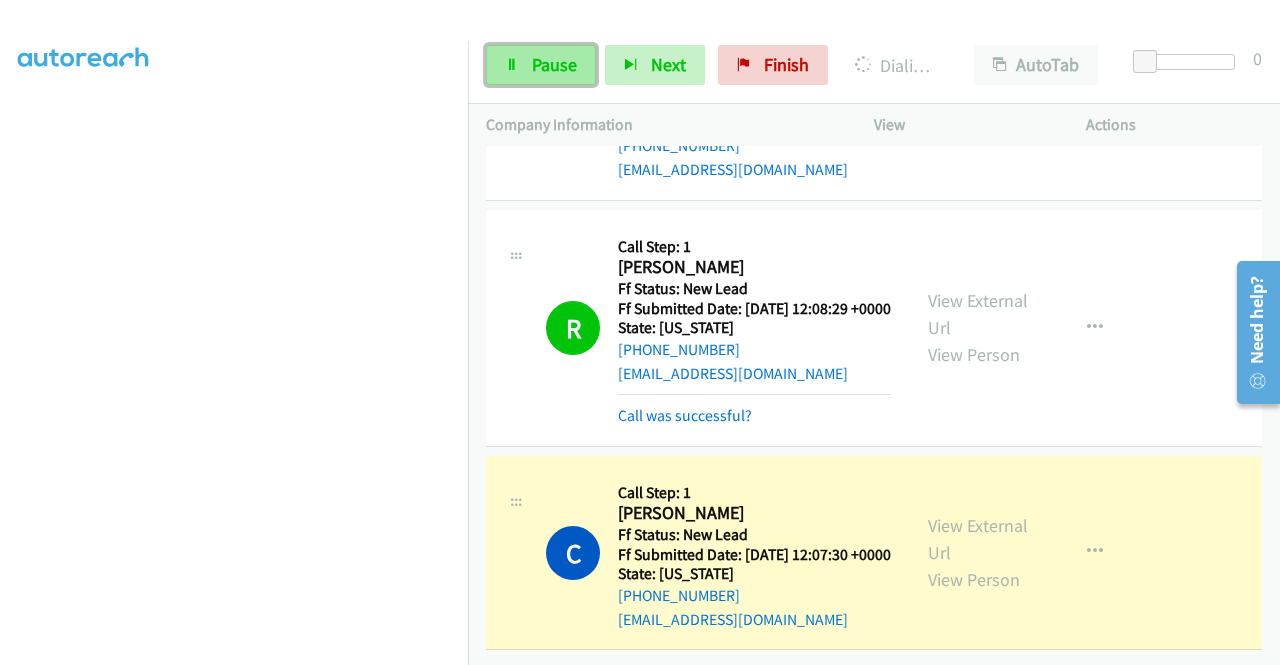 click on "Pause" at bounding box center [554, 64] 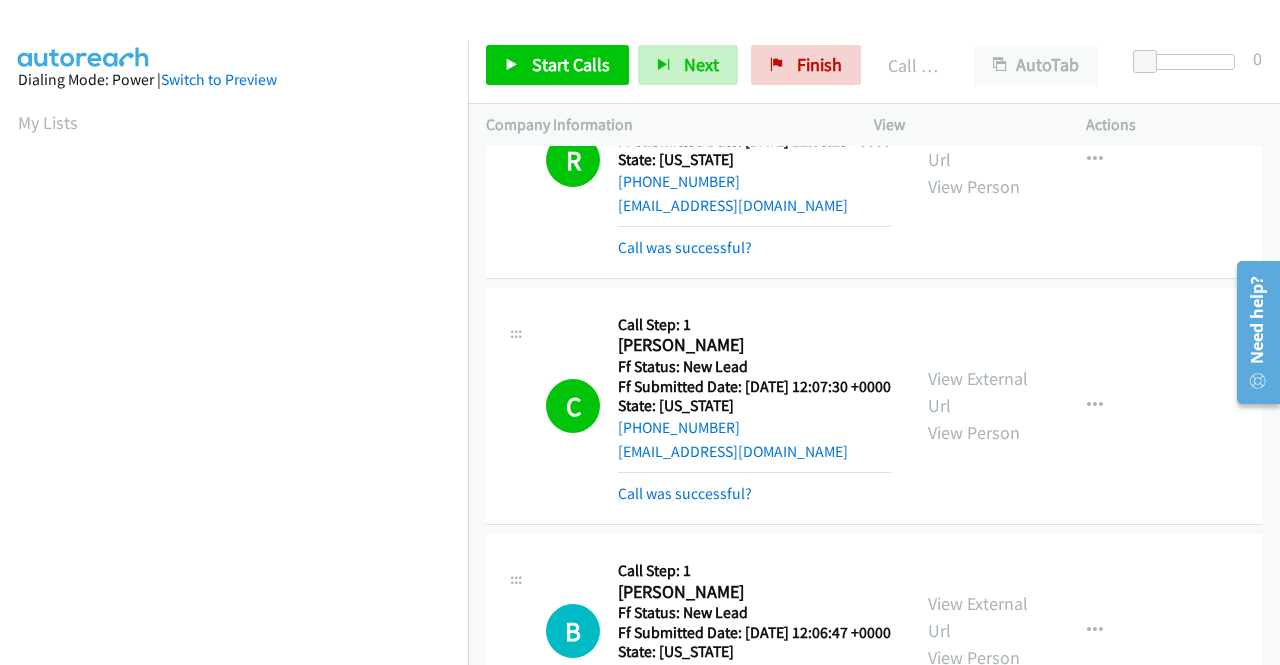 scroll, scrollTop: 456, scrollLeft: 0, axis: vertical 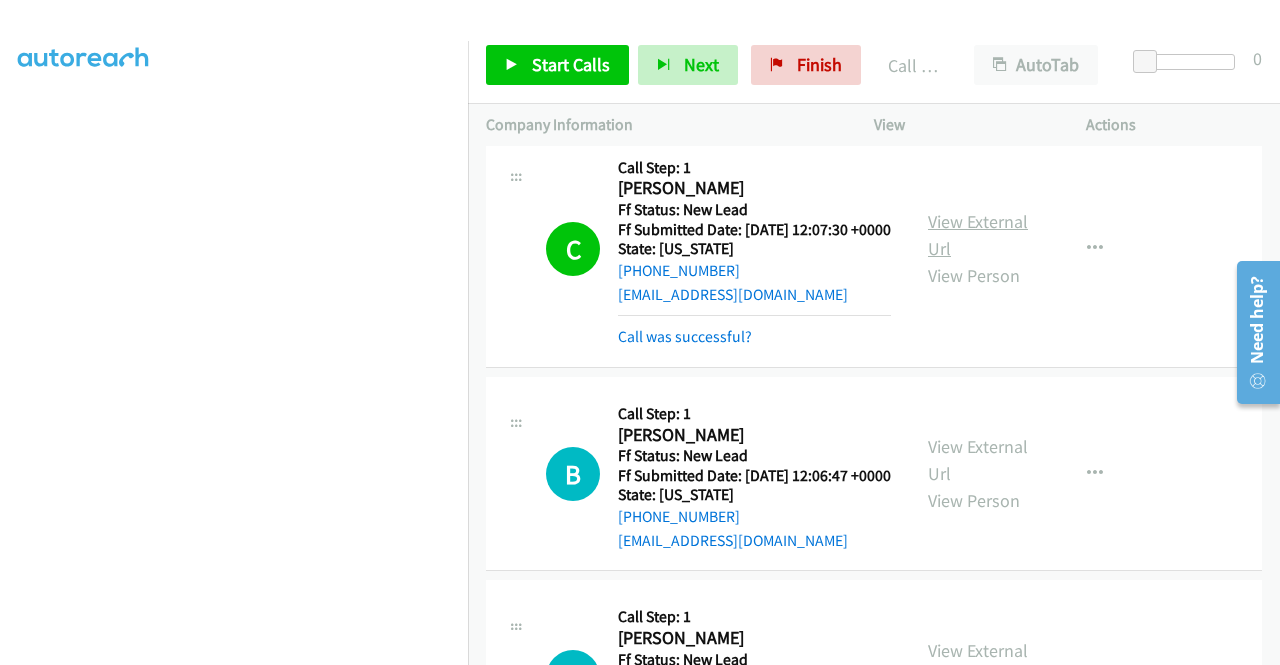 click on "View External Url" at bounding box center [978, 235] 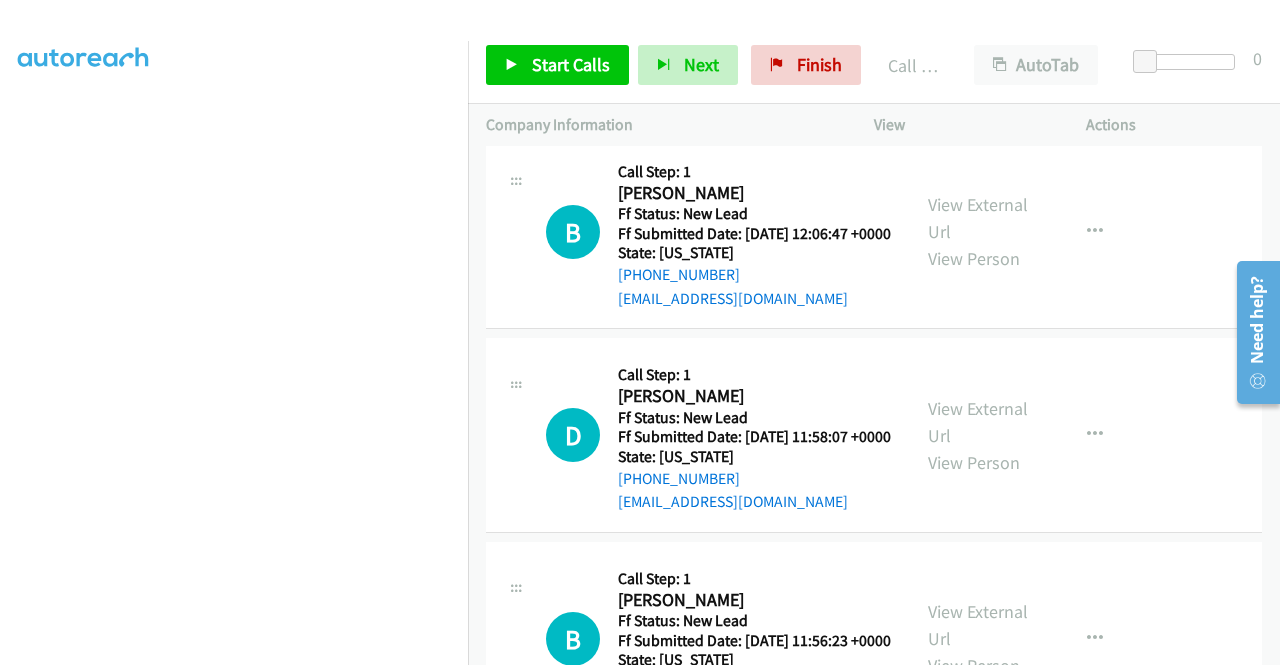 scroll, scrollTop: 3441, scrollLeft: 0, axis: vertical 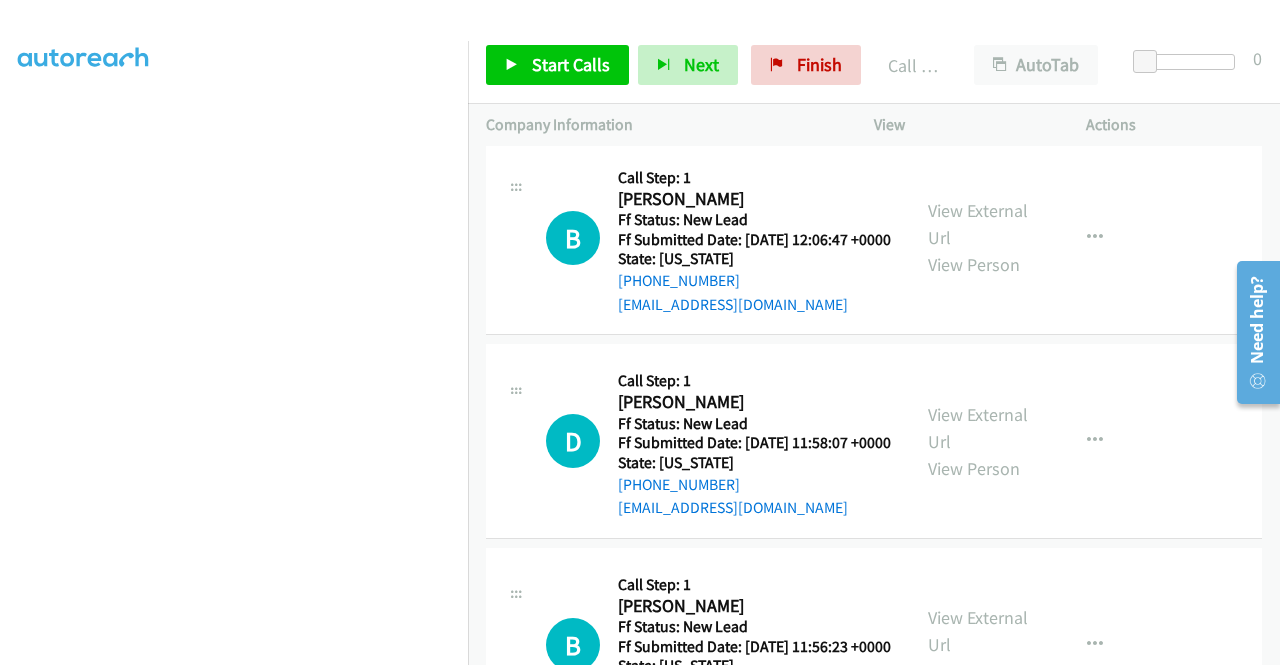 click on "C
Callback Scheduled
Call Step: 1
Cheryl Girouard
America/New_York
Ff Status: New Lead
Ff Submitted Date: 2025-07-20 12:07:30 +0000
State: Florida
+1 772-204-2293
cmgirouard@yahoo.com
Call was successful?
View External Url
View Person
View External Url
Email
Schedule/Manage Callback
Skip Call
Add to do not call list" at bounding box center (874, 13) 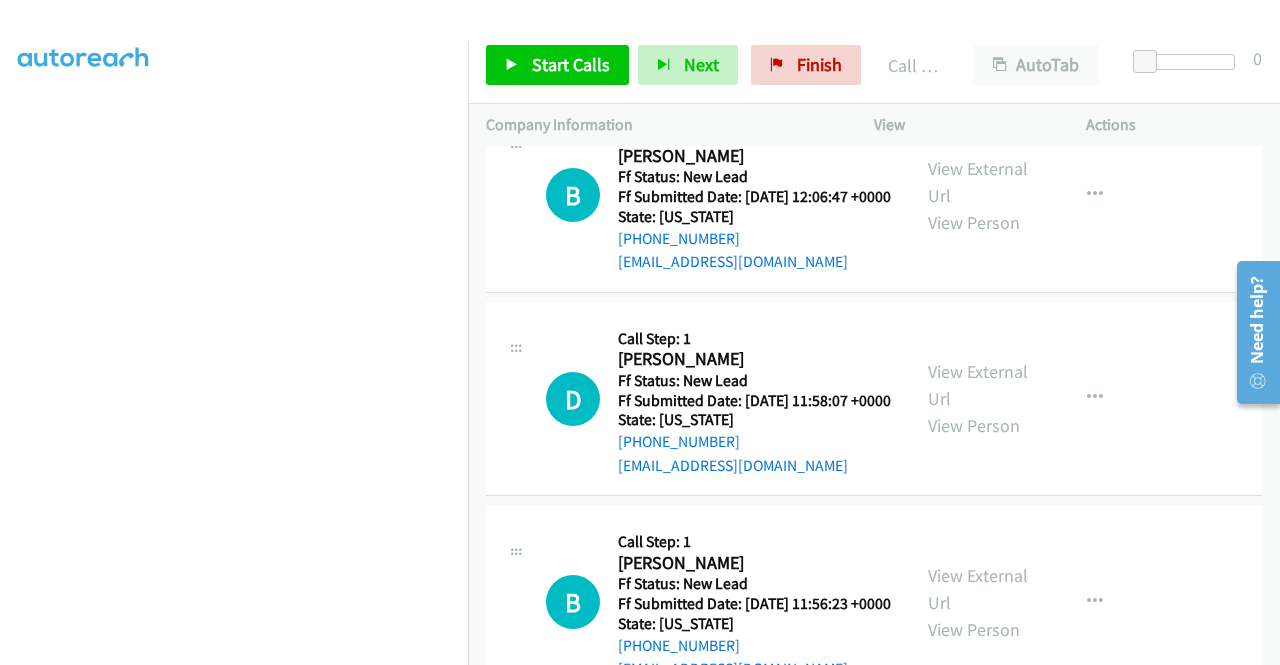 scroll, scrollTop: 3420, scrollLeft: 0, axis: vertical 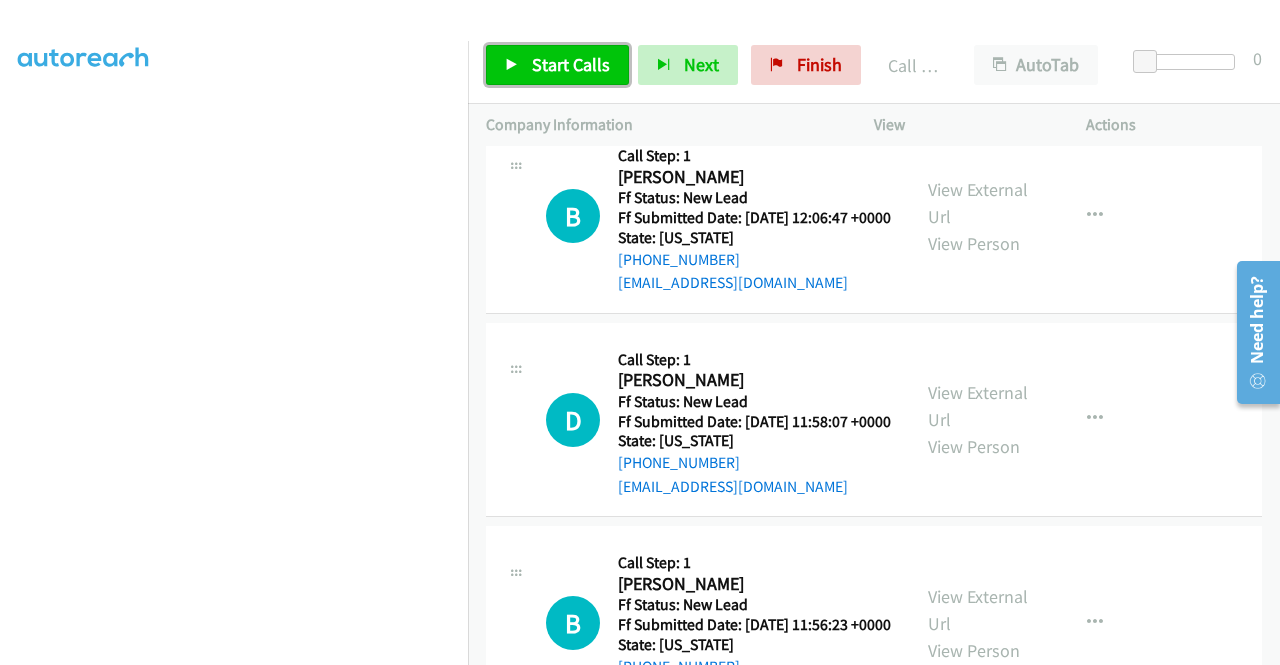 click on "Start Calls" at bounding box center (571, 64) 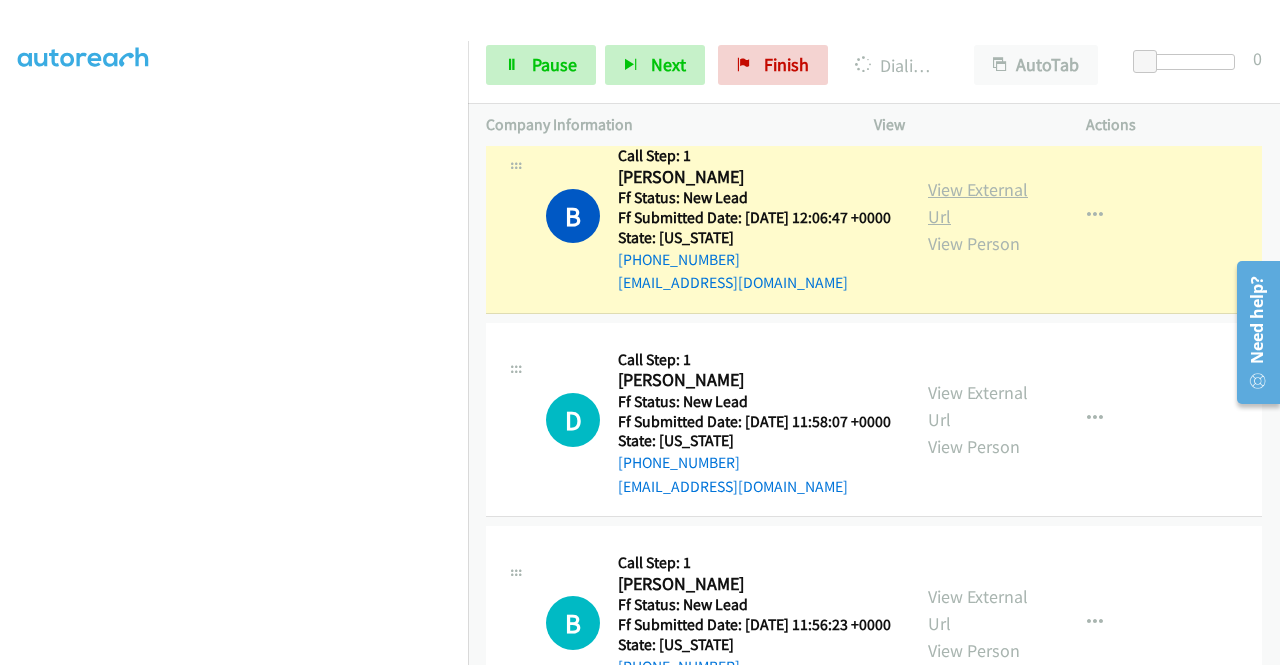 click on "View External Url" at bounding box center [978, 203] 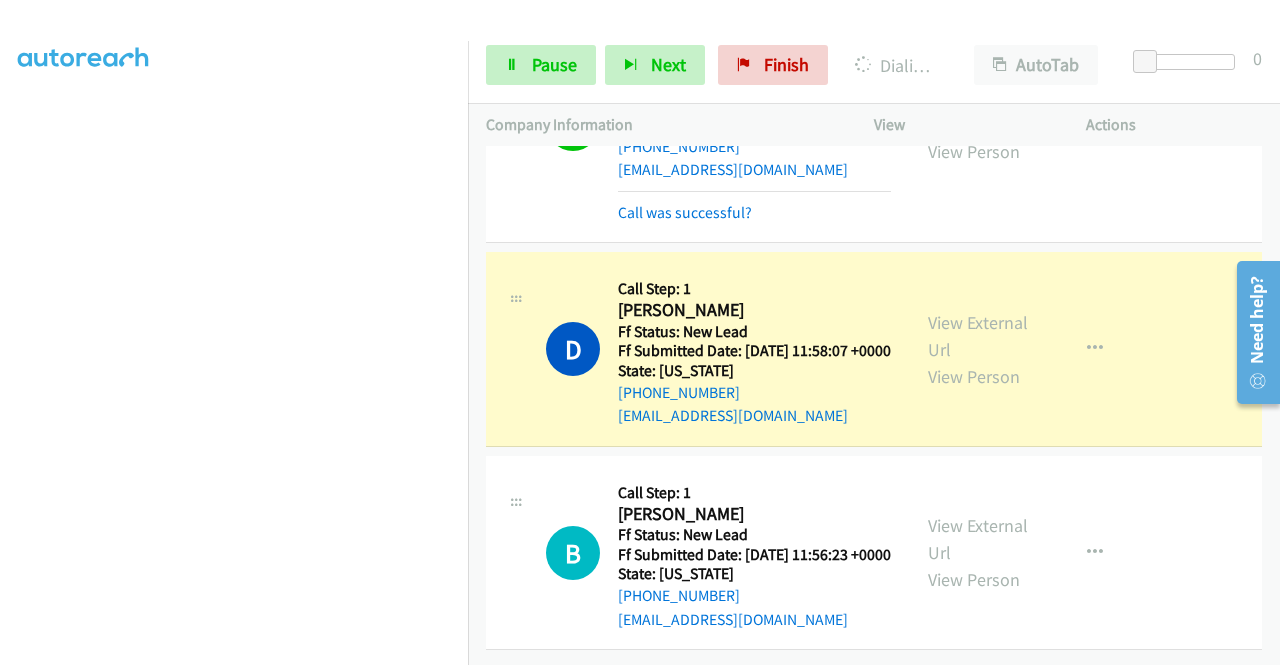 scroll, scrollTop: 3594, scrollLeft: 0, axis: vertical 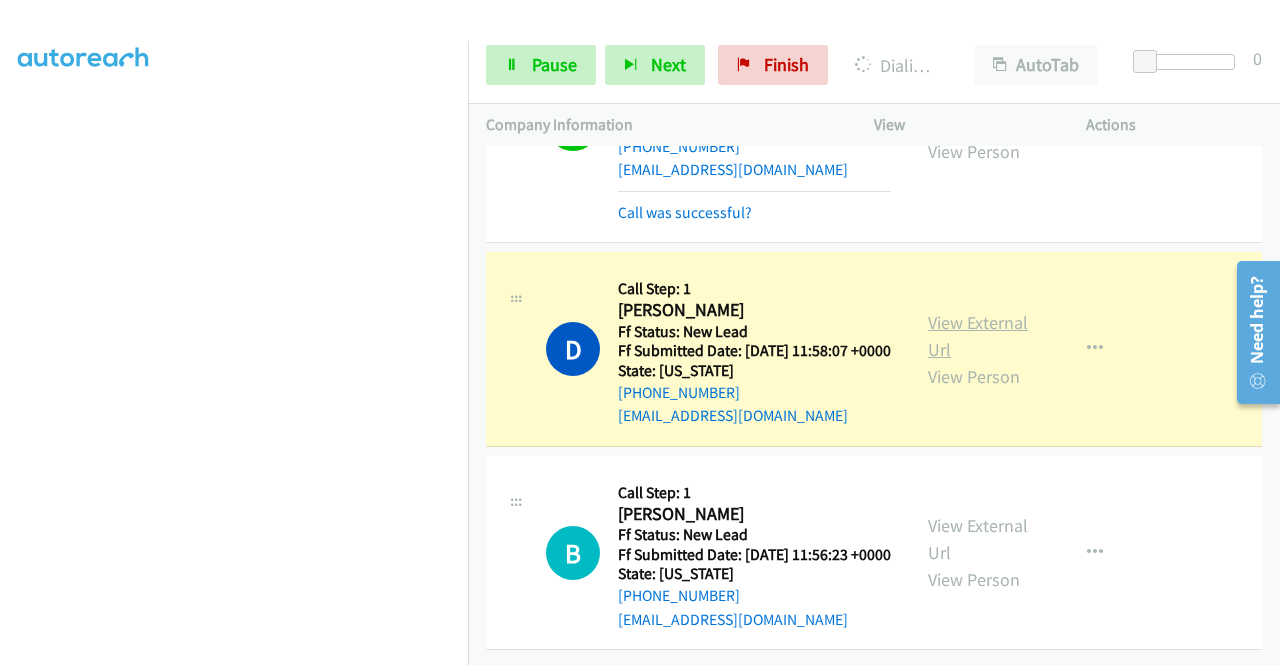 click on "View External Url" at bounding box center [978, 336] 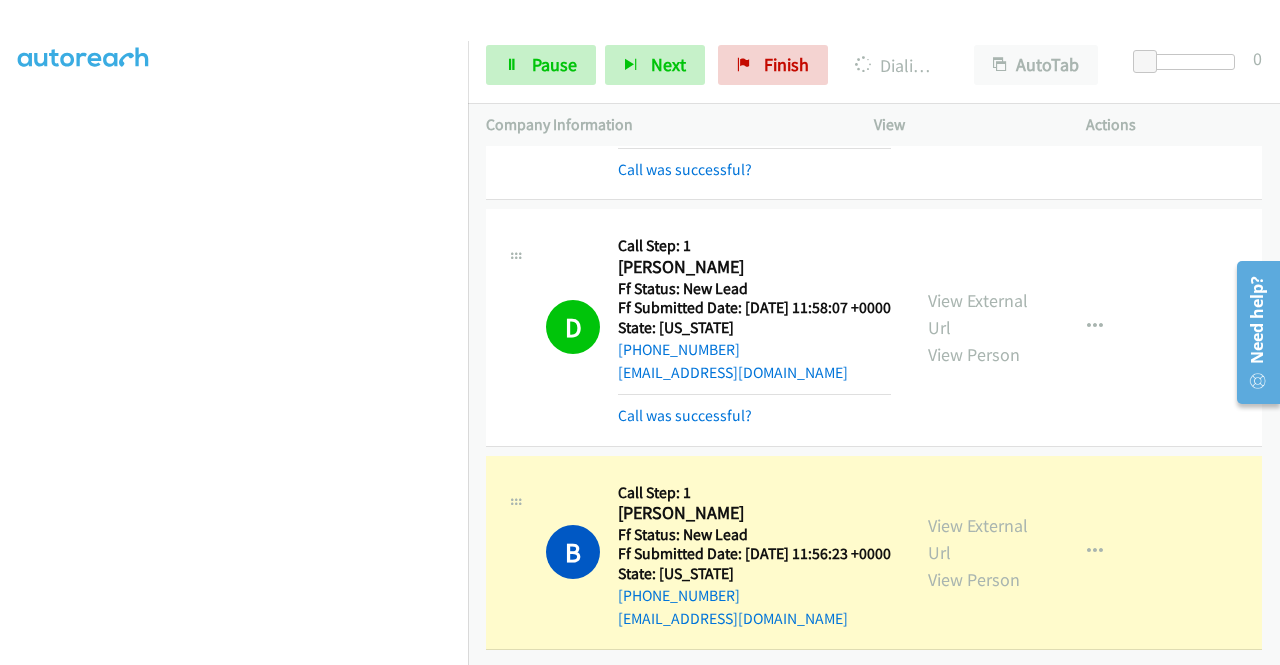 scroll, scrollTop: 3844, scrollLeft: 0, axis: vertical 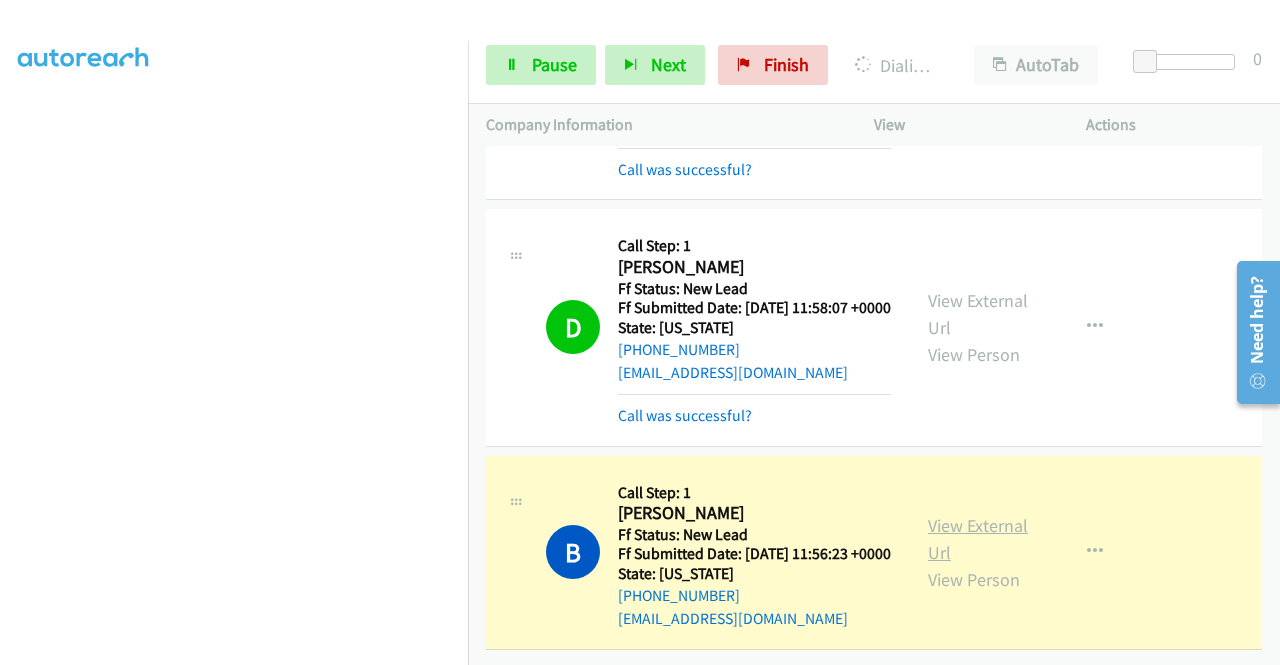 click on "View External Url" at bounding box center [978, 539] 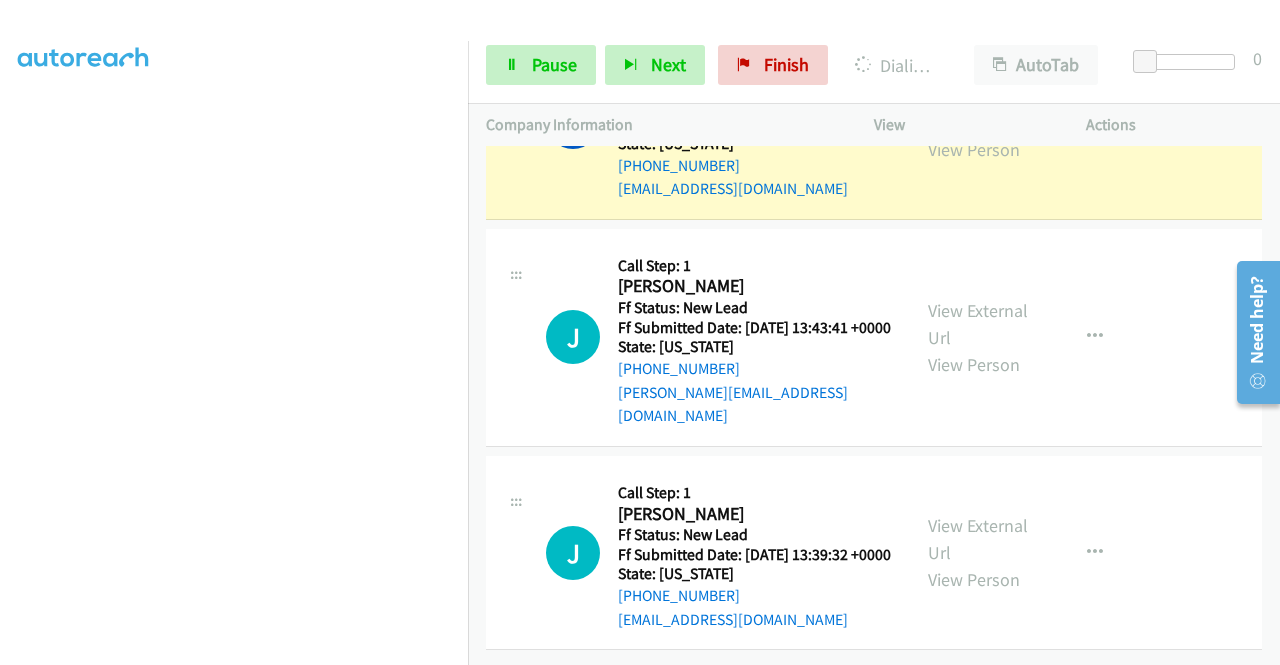 scroll, scrollTop: 4315, scrollLeft: 0, axis: vertical 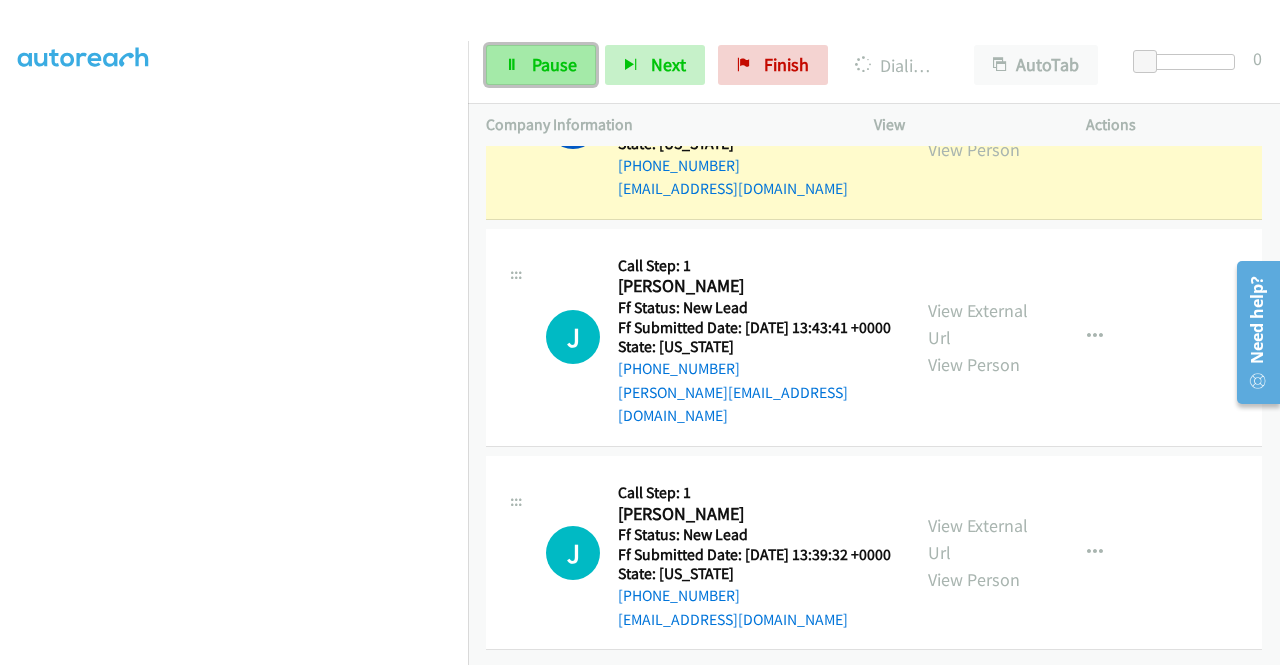 click on "Pause" at bounding box center (541, 65) 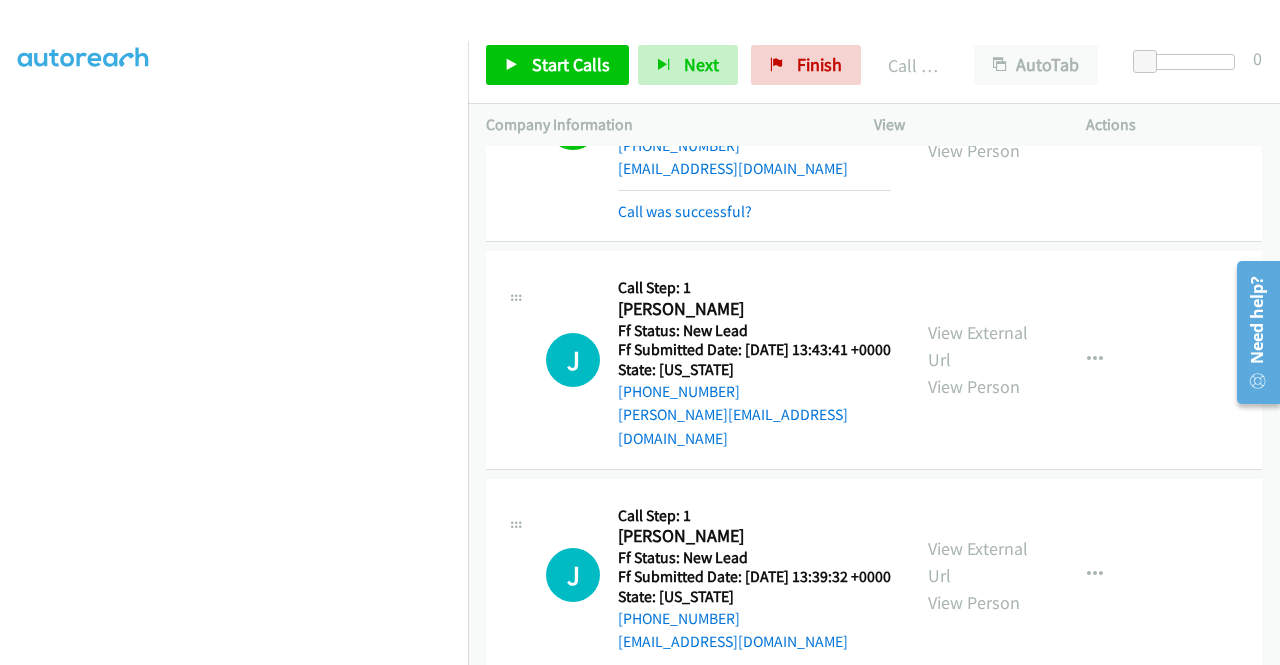 scroll, scrollTop: 4640, scrollLeft: 0, axis: vertical 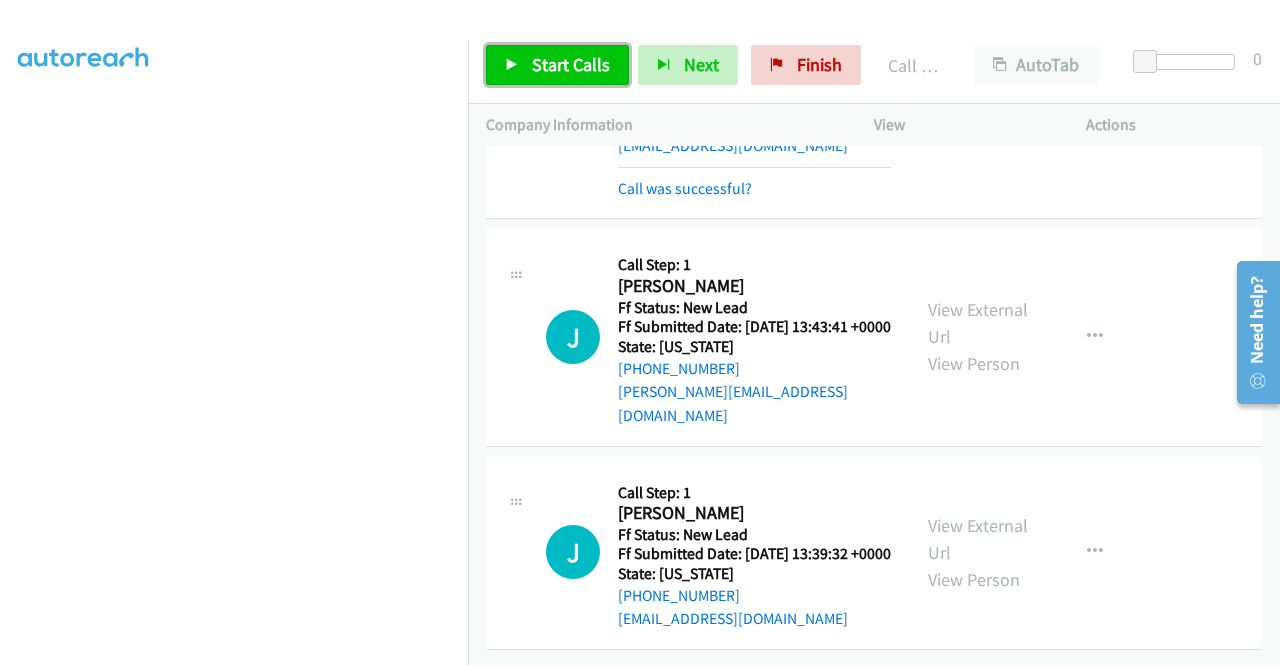 click on "Start Calls" at bounding box center [571, 64] 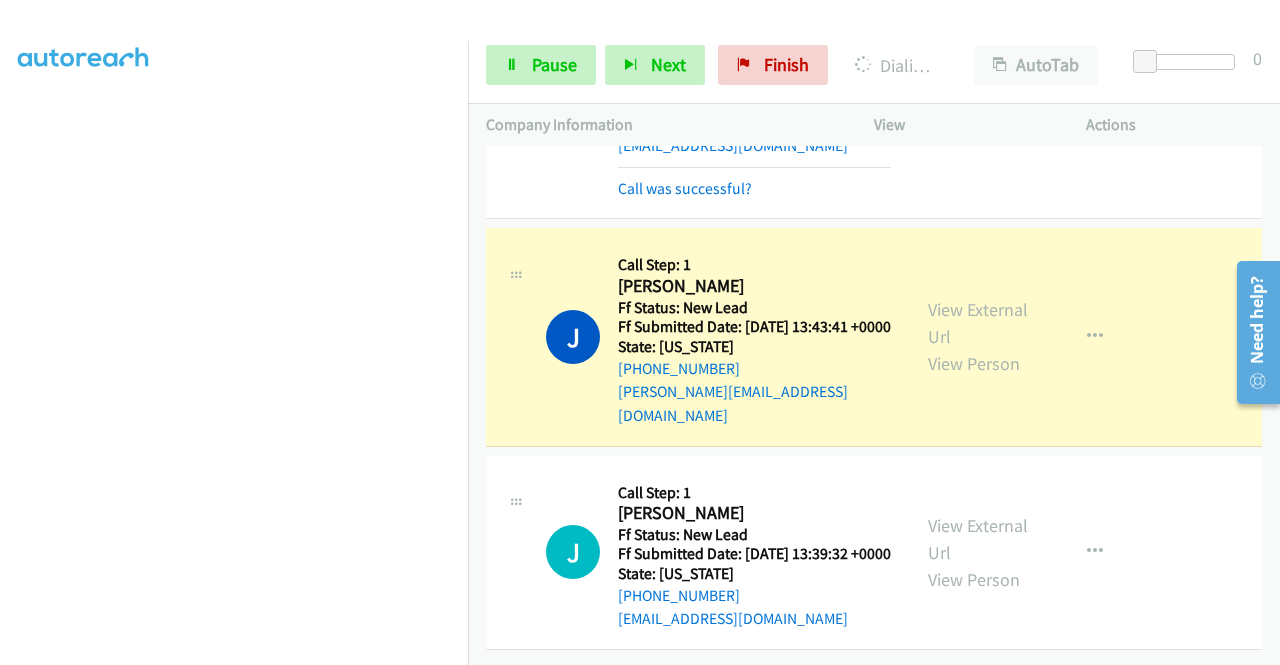 click on "View External Url
View Person" at bounding box center (980, 336) 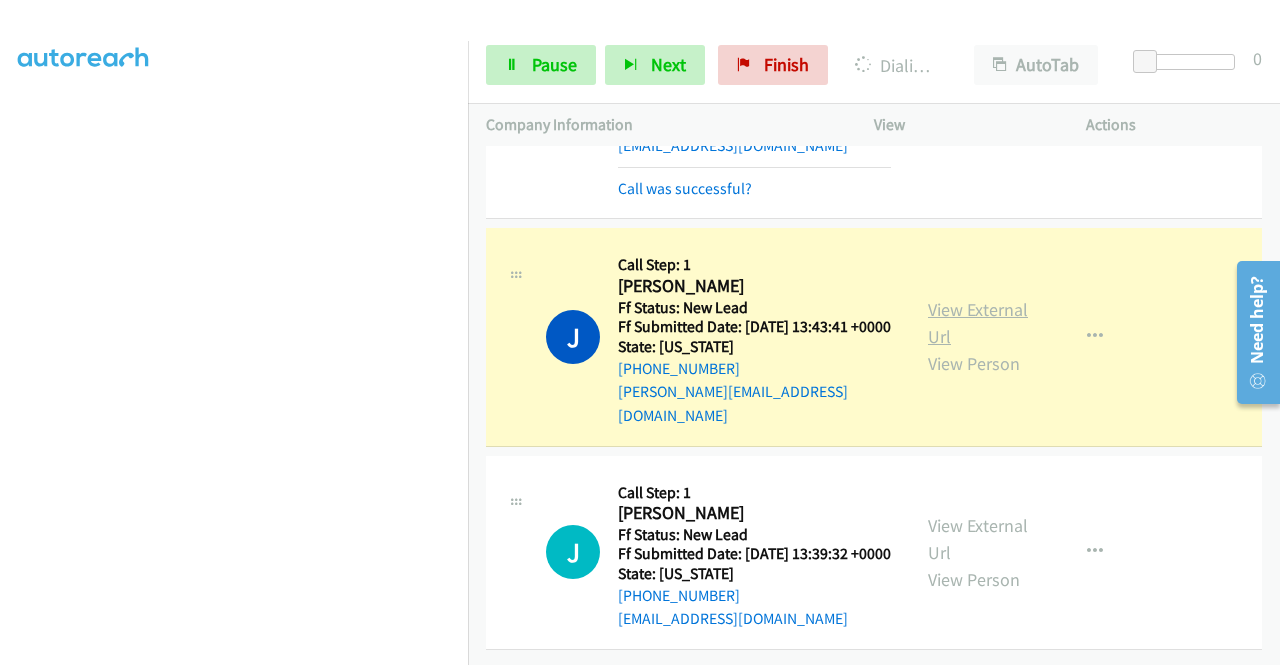 click on "View External Url" at bounding box center [978, 323] 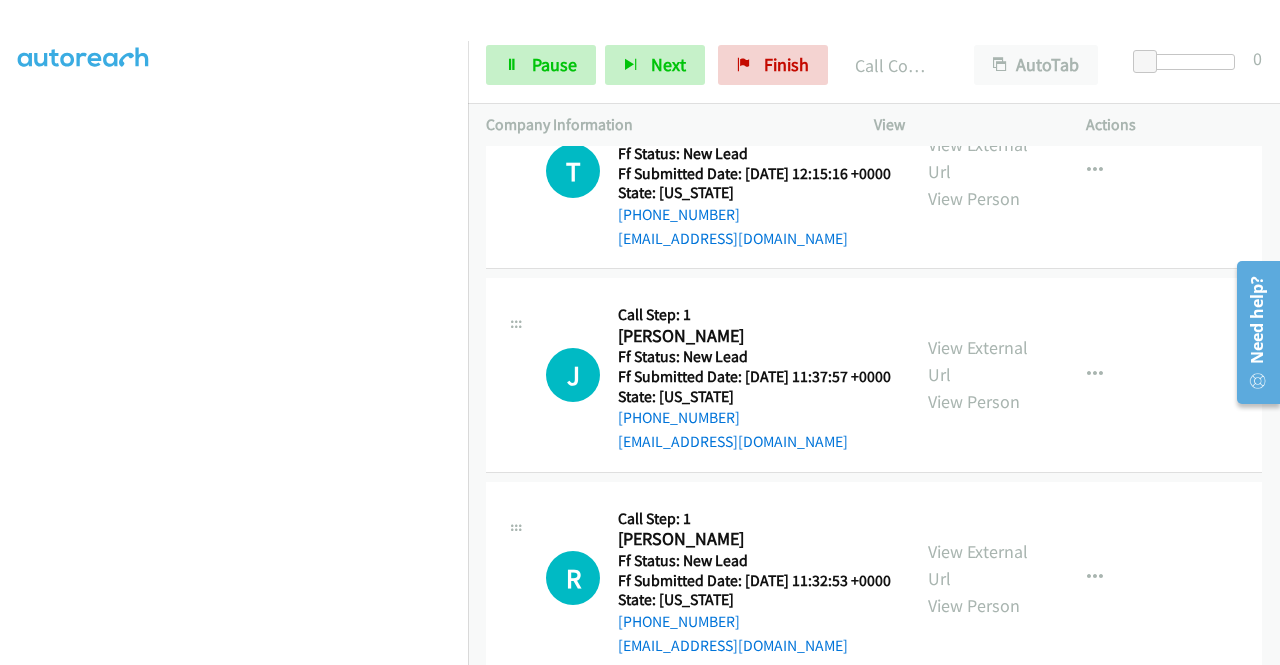 scroll, scrollTop: 4982, scrollLeft: 0, axis: vertical 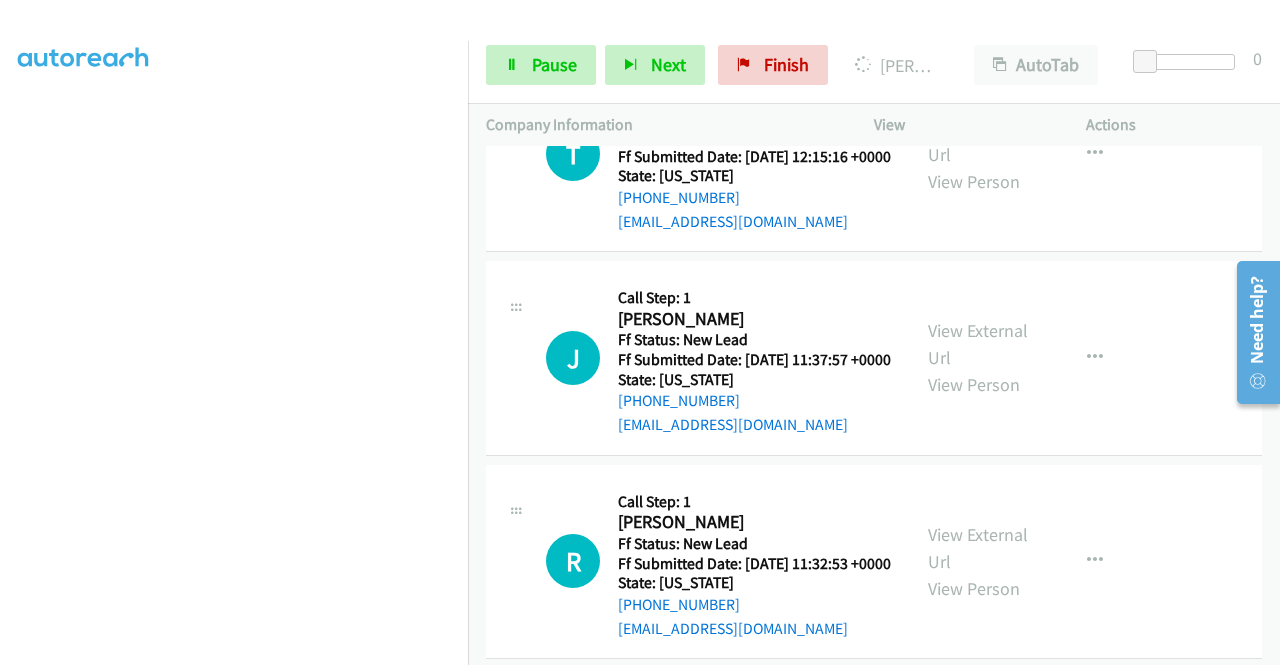click on "View External Url" at bounding box center (978, -63) 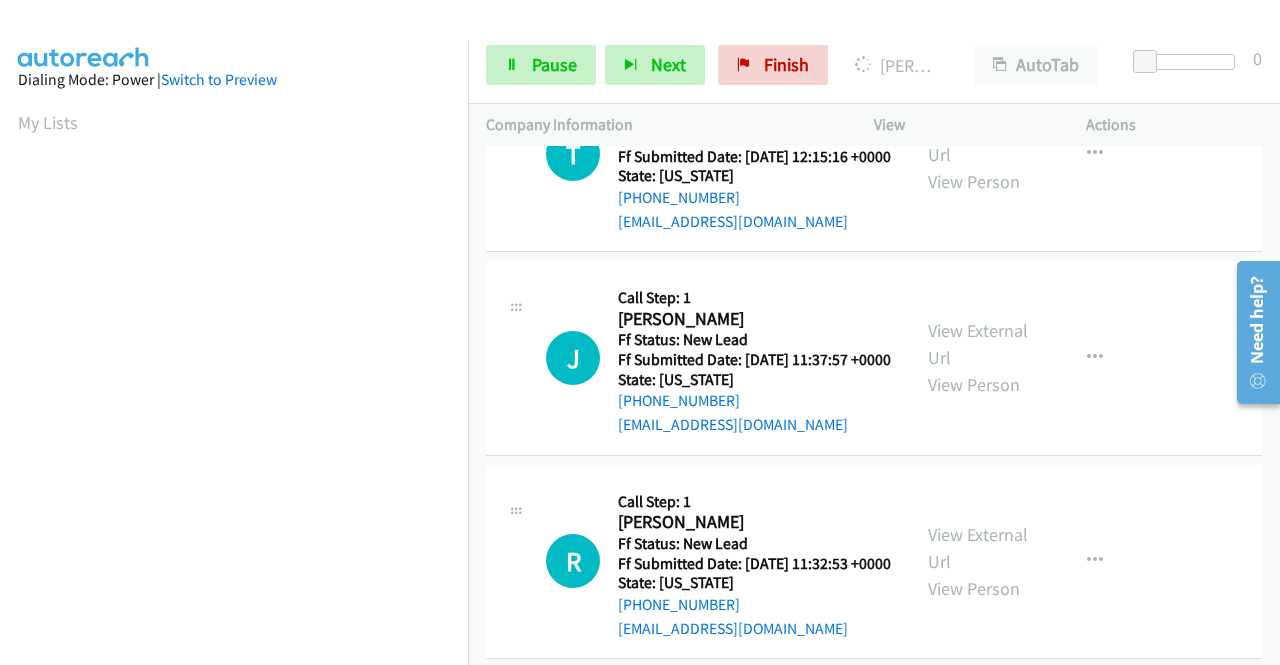 scroll, scrollTop: 456, scrollLeft: 0, axis: vertical 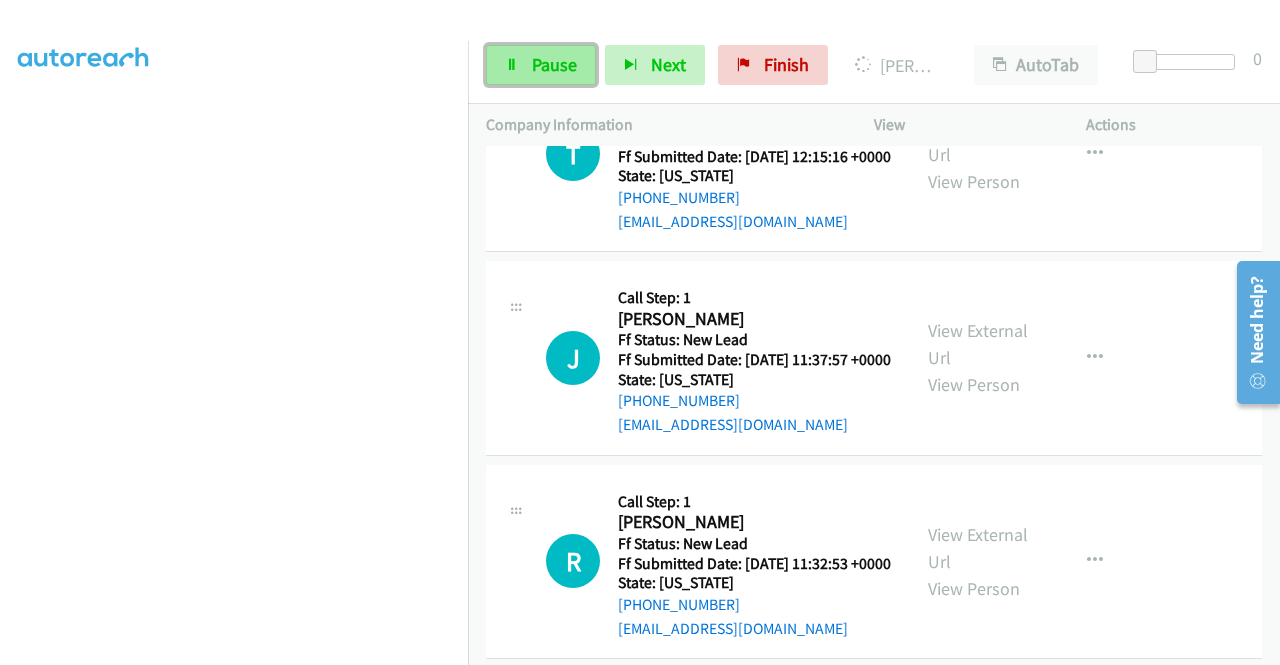 click on "Pause" at bounding box center [541, 65] 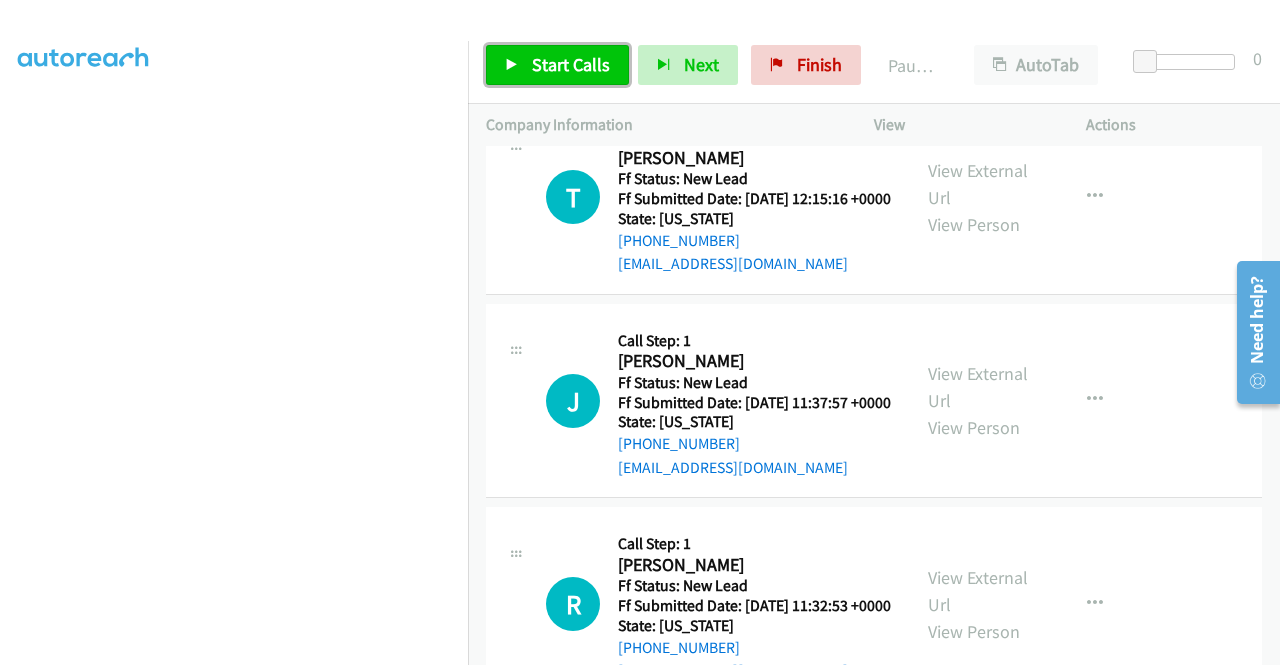 click on "Start Calls" at bounding box center (571, 64) 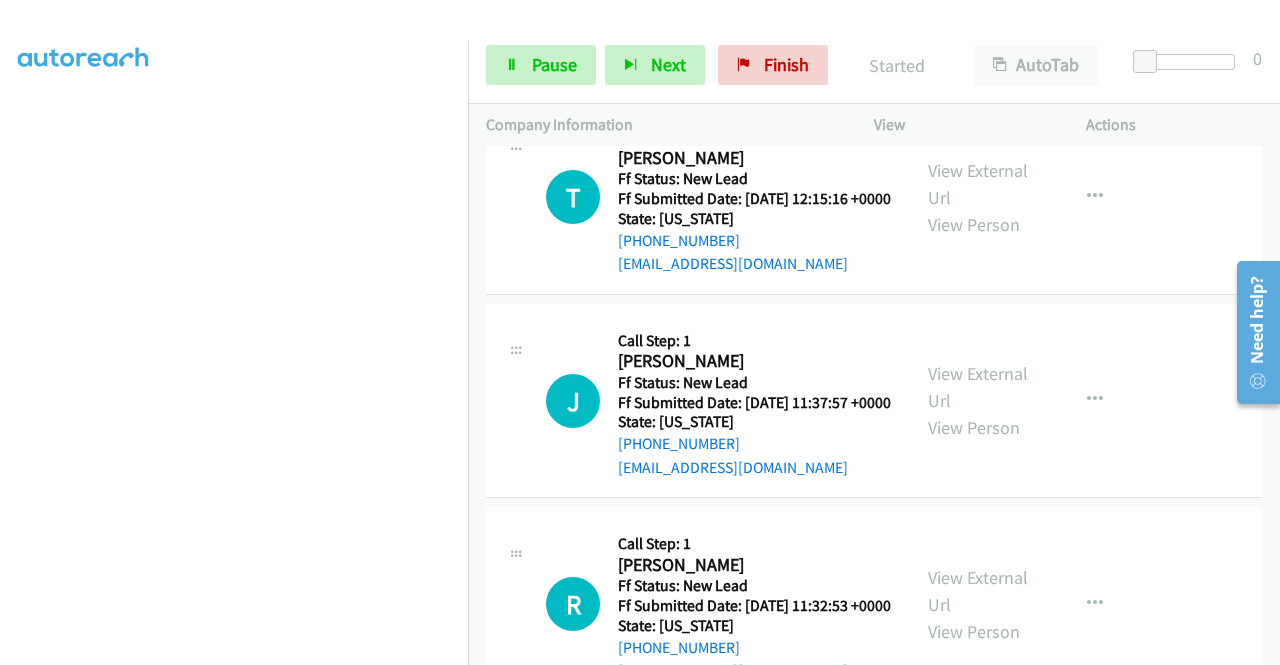click on "Call was successful?" at bounding box center [754, 56] 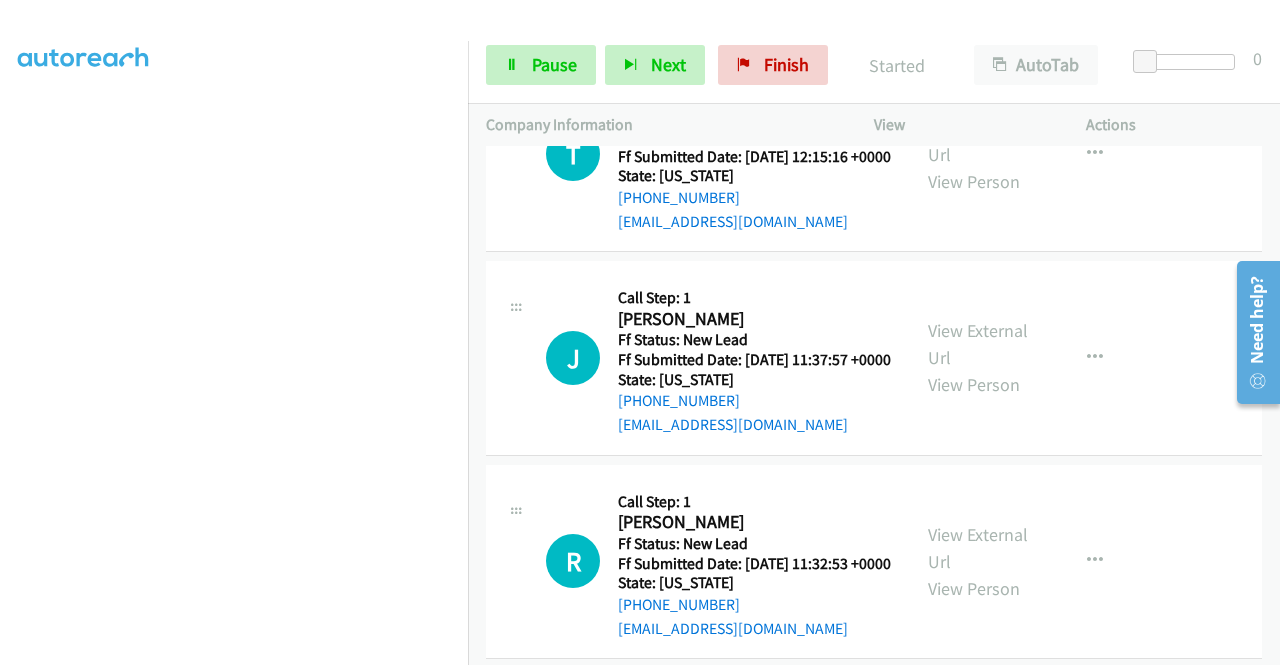 click on "View External Url" at bounding box center [978, -63] 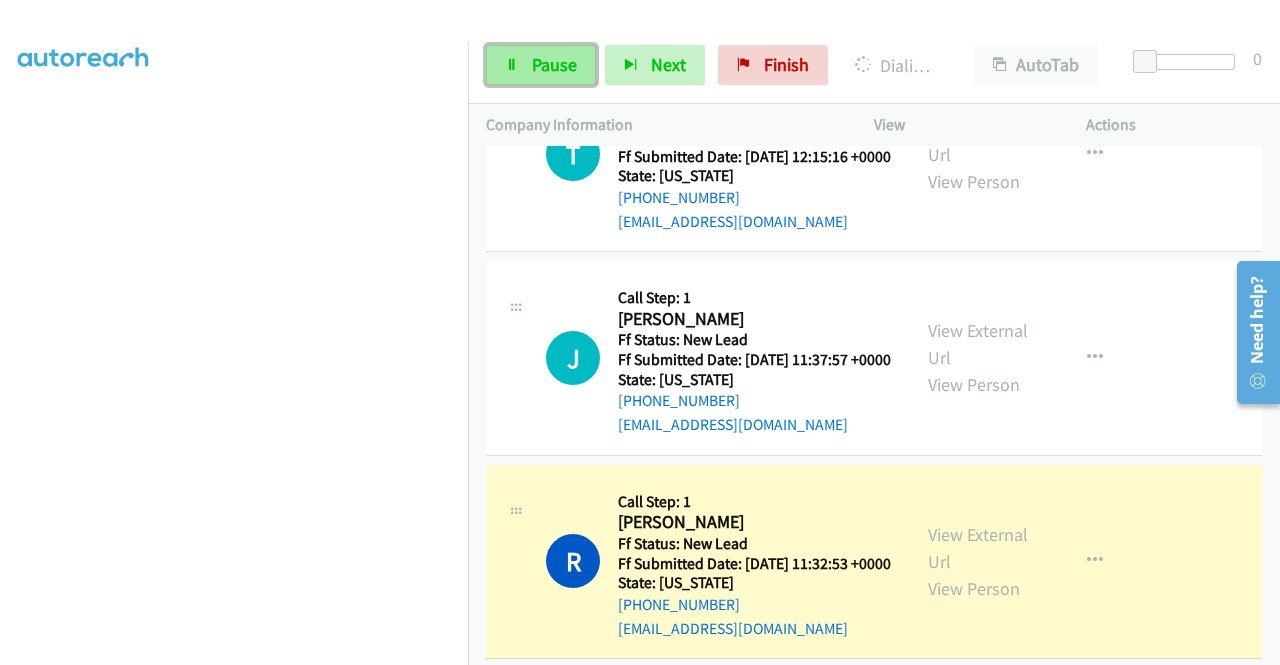 click on "Pause" at bounding box center [554, 64] 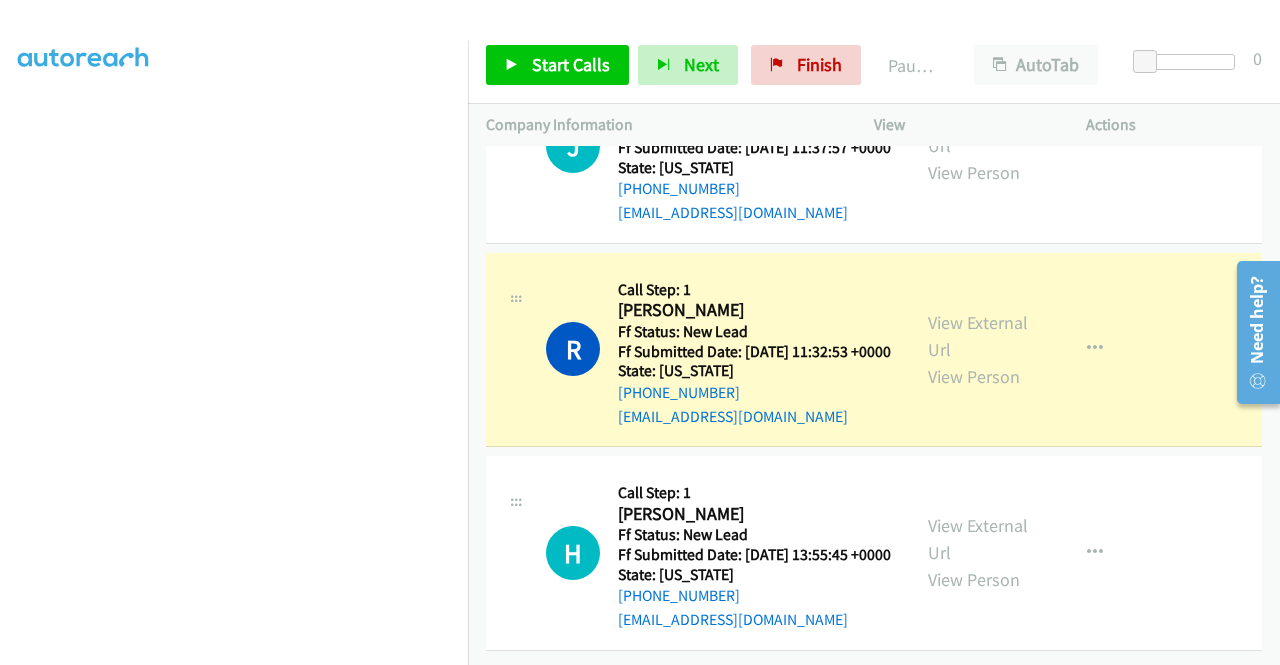 scroll, scrollTop: 5573, scrollLeft: 0, axis: vertical 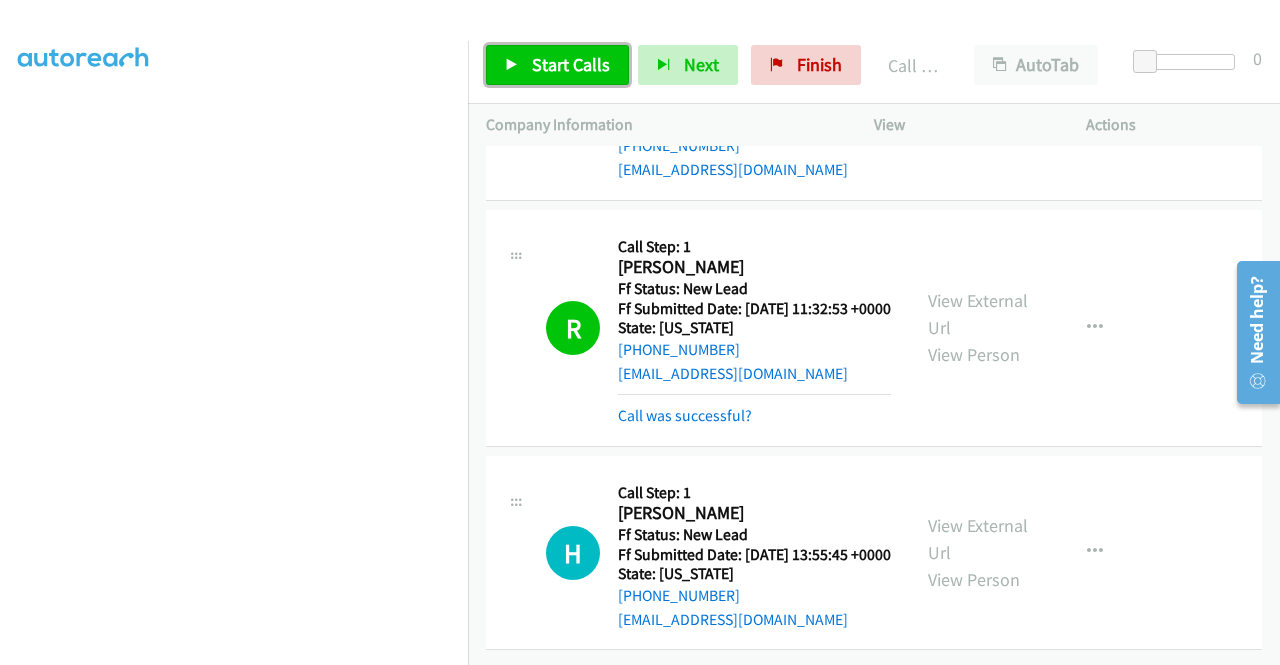 click on "Start Calls" at bounding box center [571, 64] 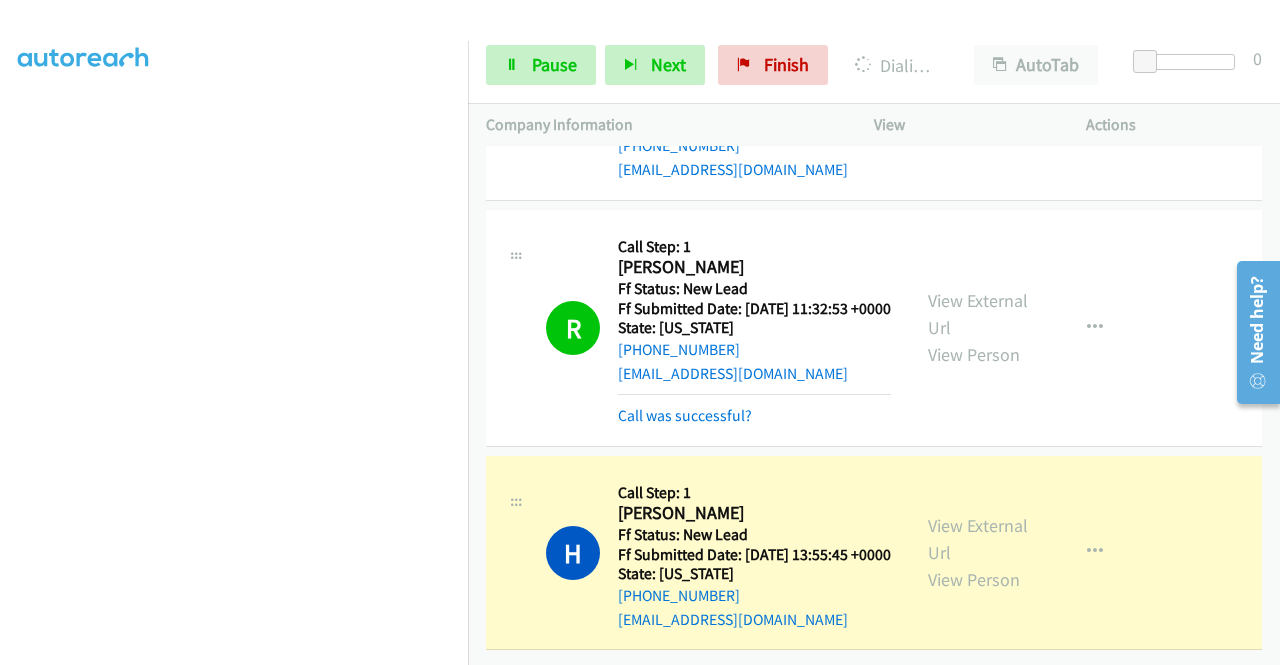 scroll, scrollTop: 0, scrollLeft: 0, axis: both 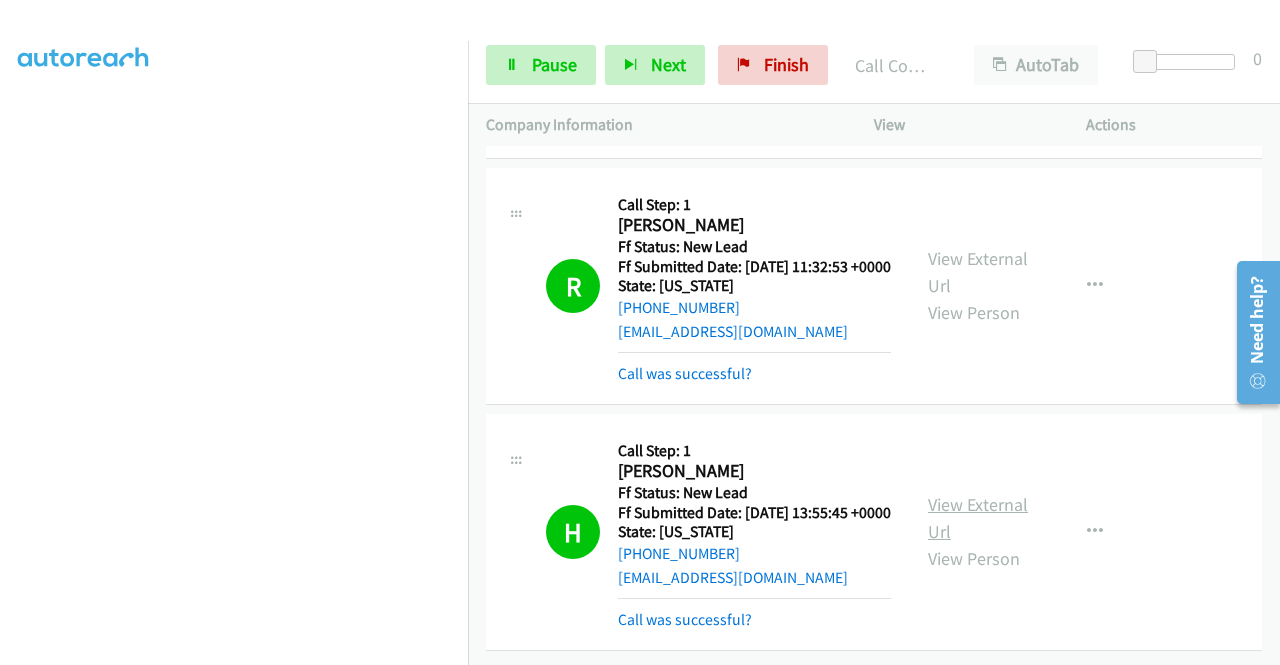 click on "View External Url" at bounding box center (978, 518) 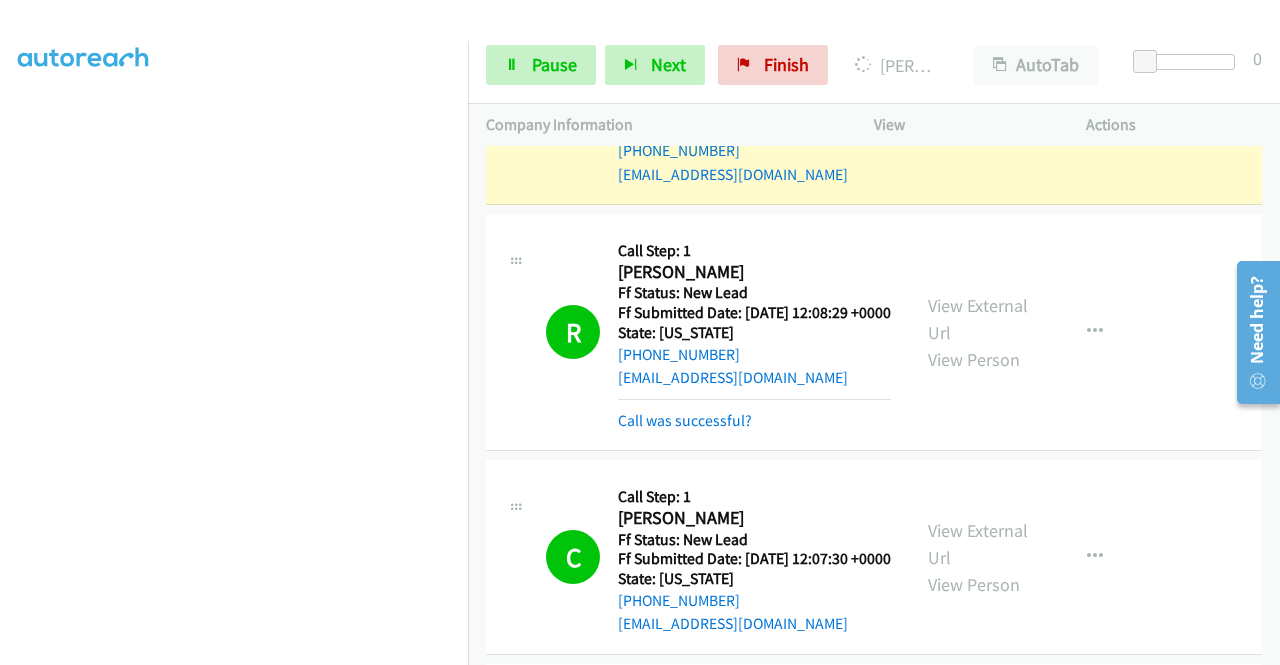 scroll, scrollTop: 2848, scrollLeft: 0, axis: vertical 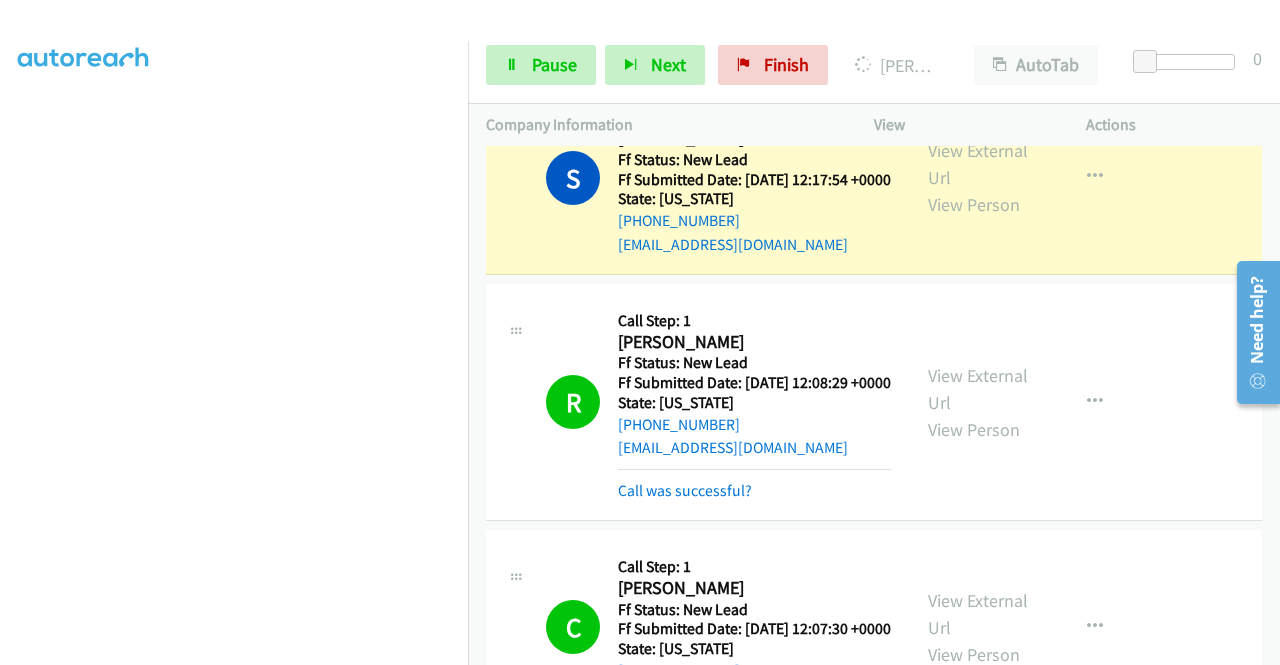 click on "View External Url
View Person
View External Url
Email
Schedule/Manage Callback
Skip Call
Add to do not call list" at bounding box center (1025, 178) 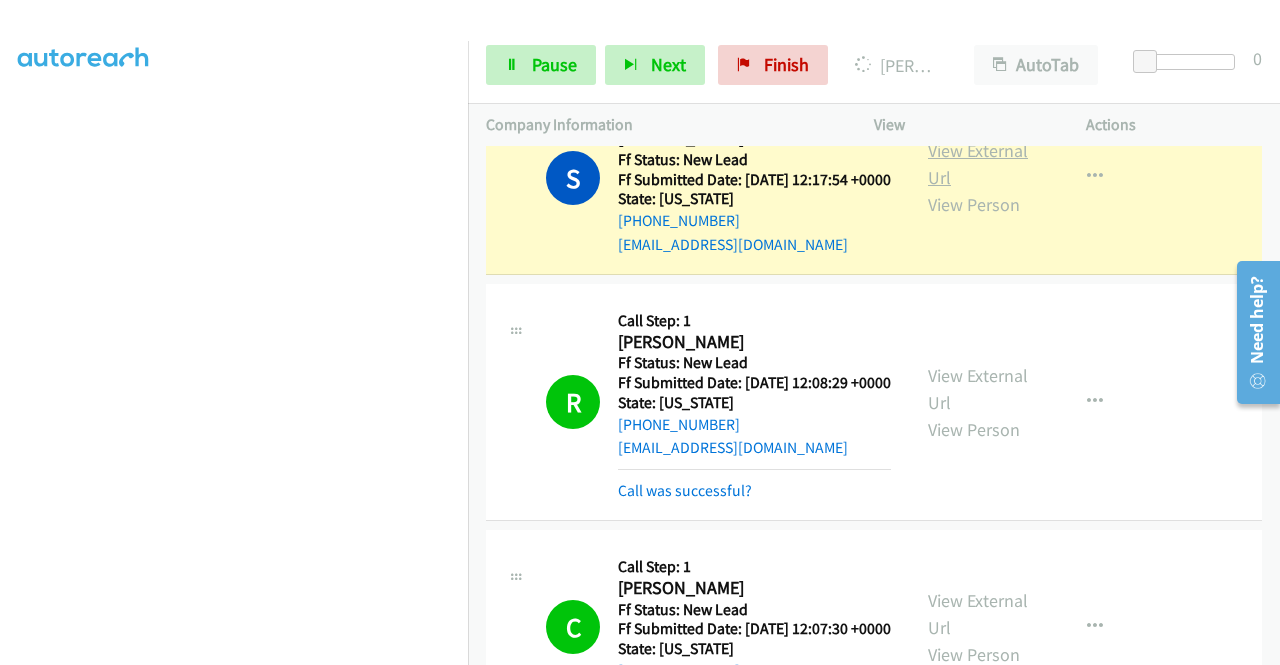 click on "View External Url" at bounding box center (978, 164) 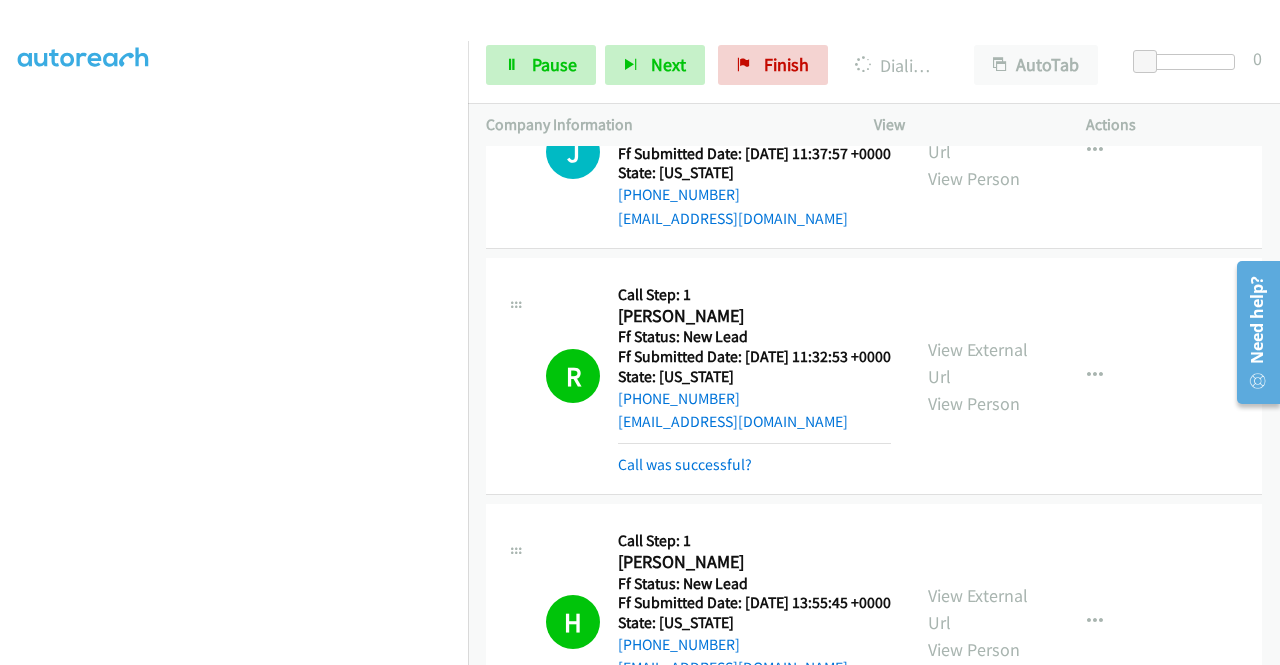 scroll, scrollTop: 5241, scrollLeft: 0, axis: vertical 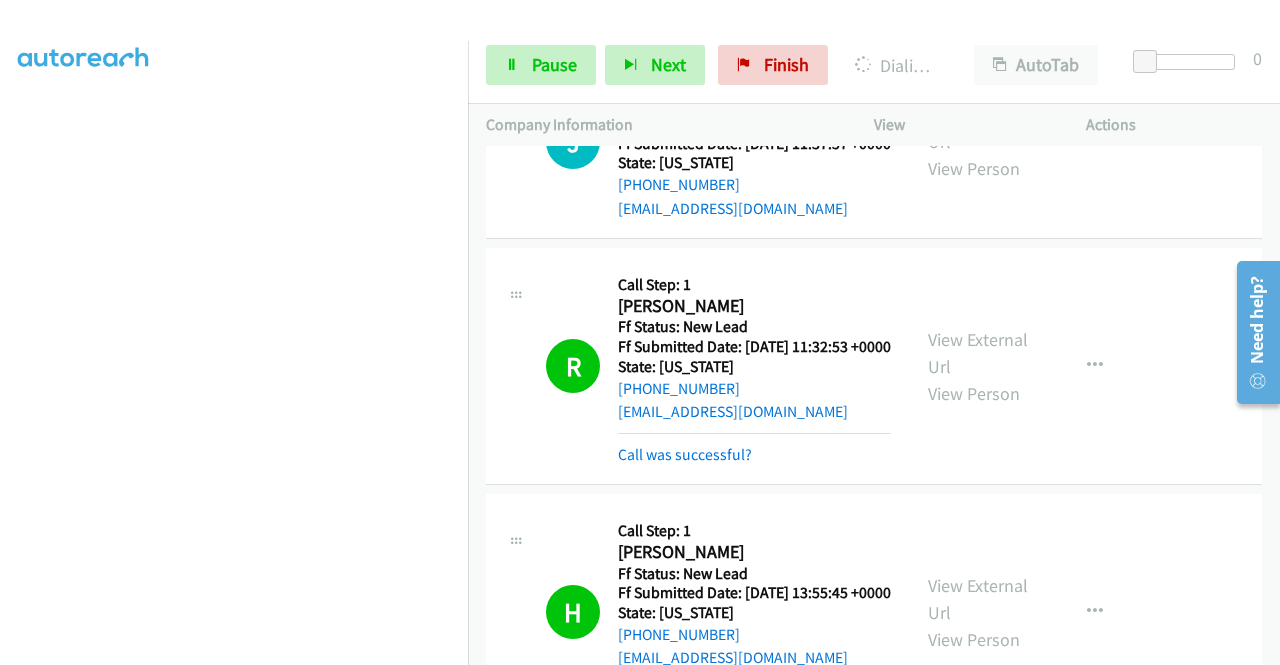 click on "View External Url
View Person" at bounding box center [980, -62] 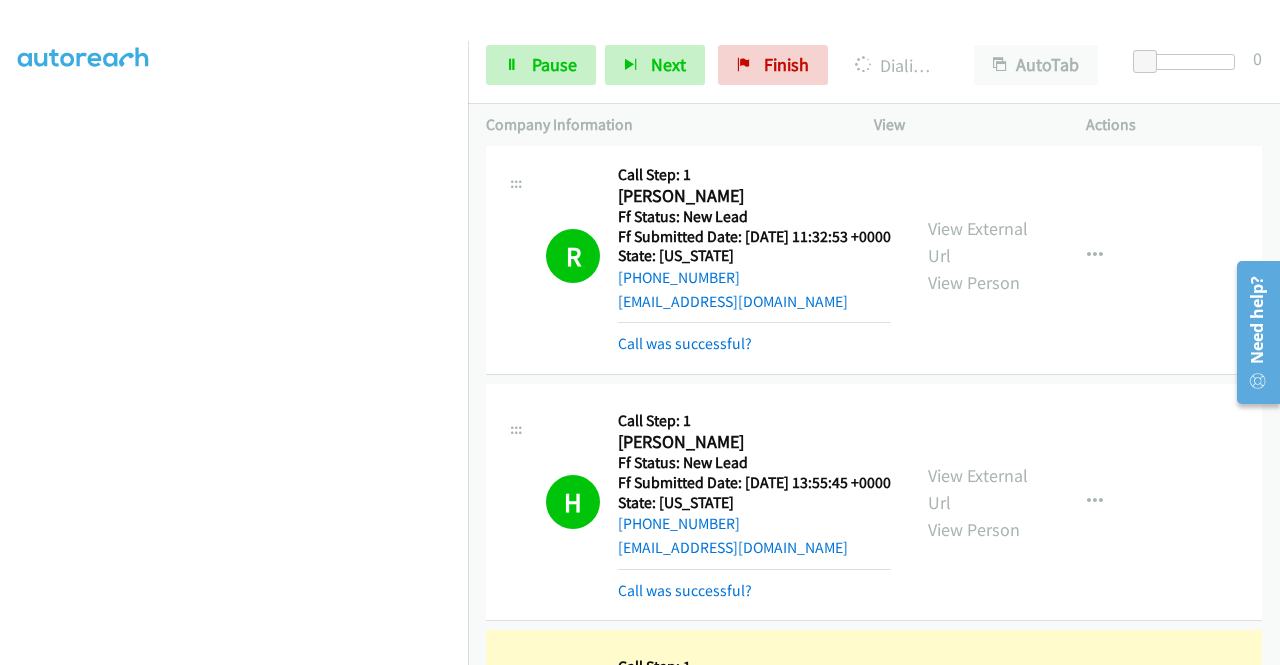 scroll, scrollTop: 5452, scrollLeft: 0, axis: vertical 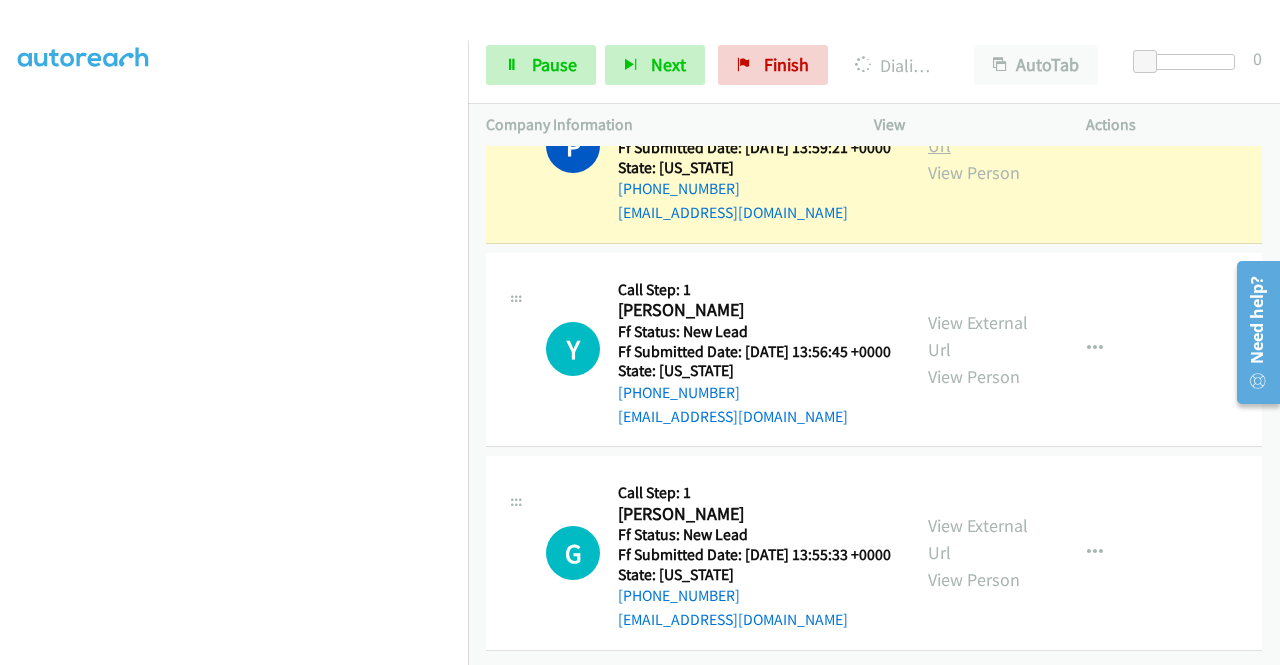 click on "View External Url" at bounding box center [978, 132] 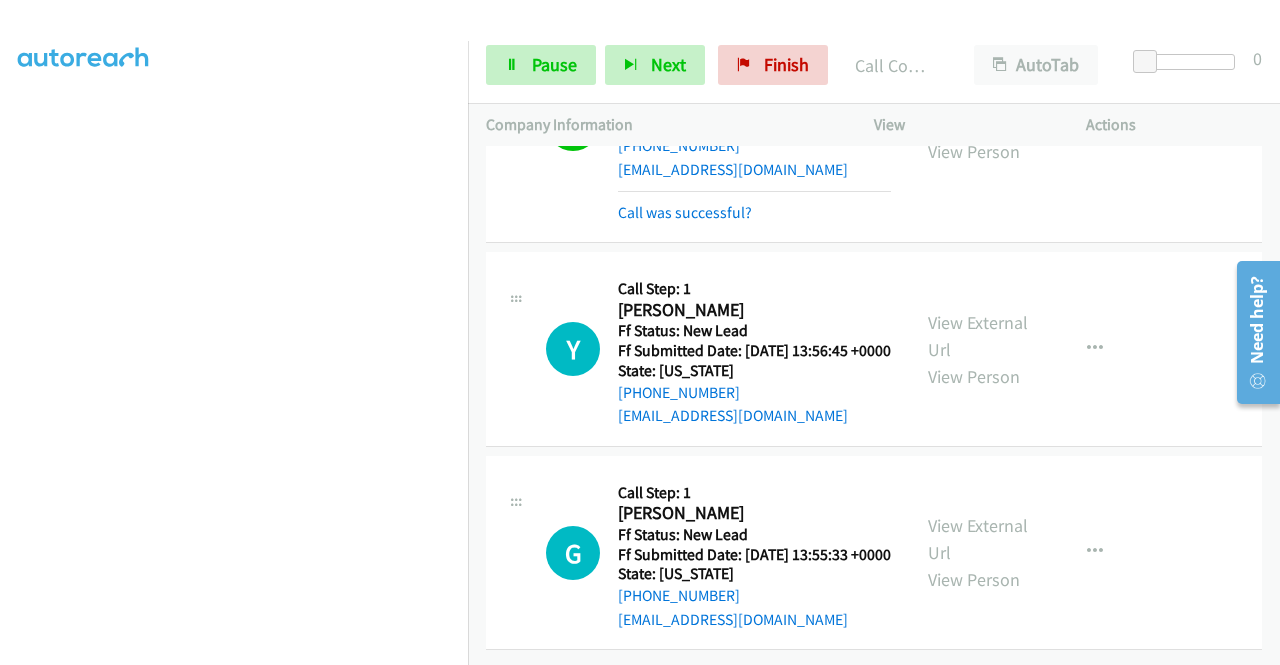 scroll, scrollTop: 6453, scrollLeft: 0, axis: vertical 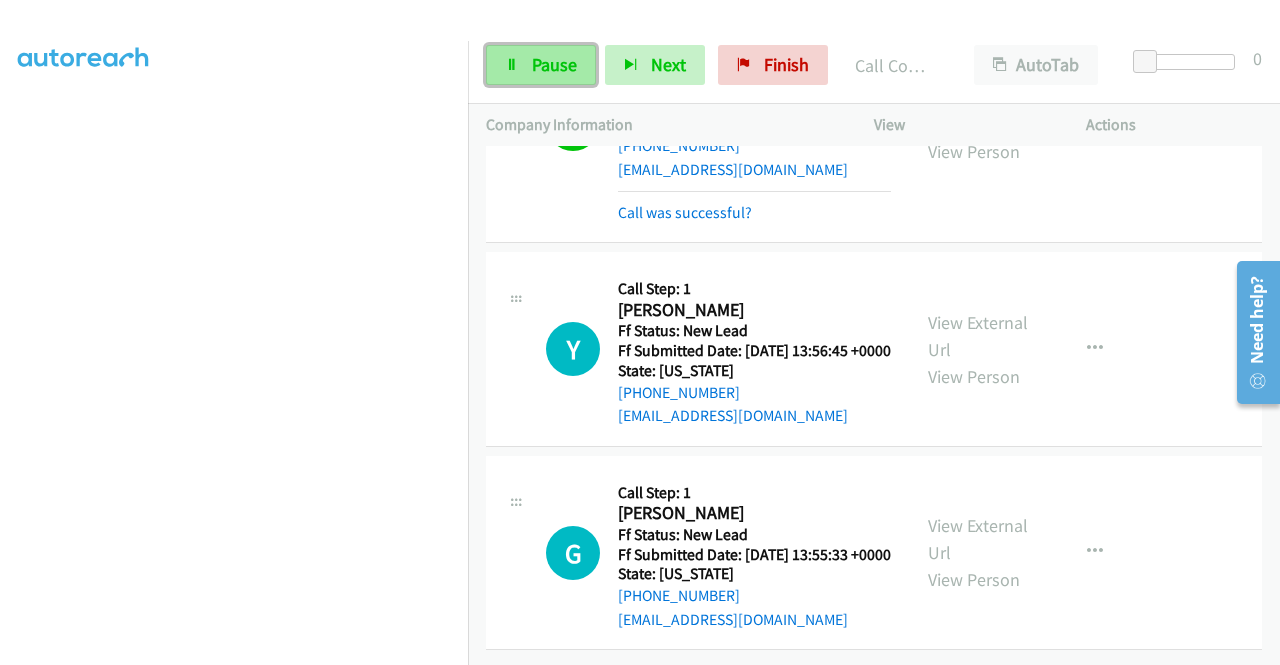 click on "Pause" at bounding box center [554, 64] 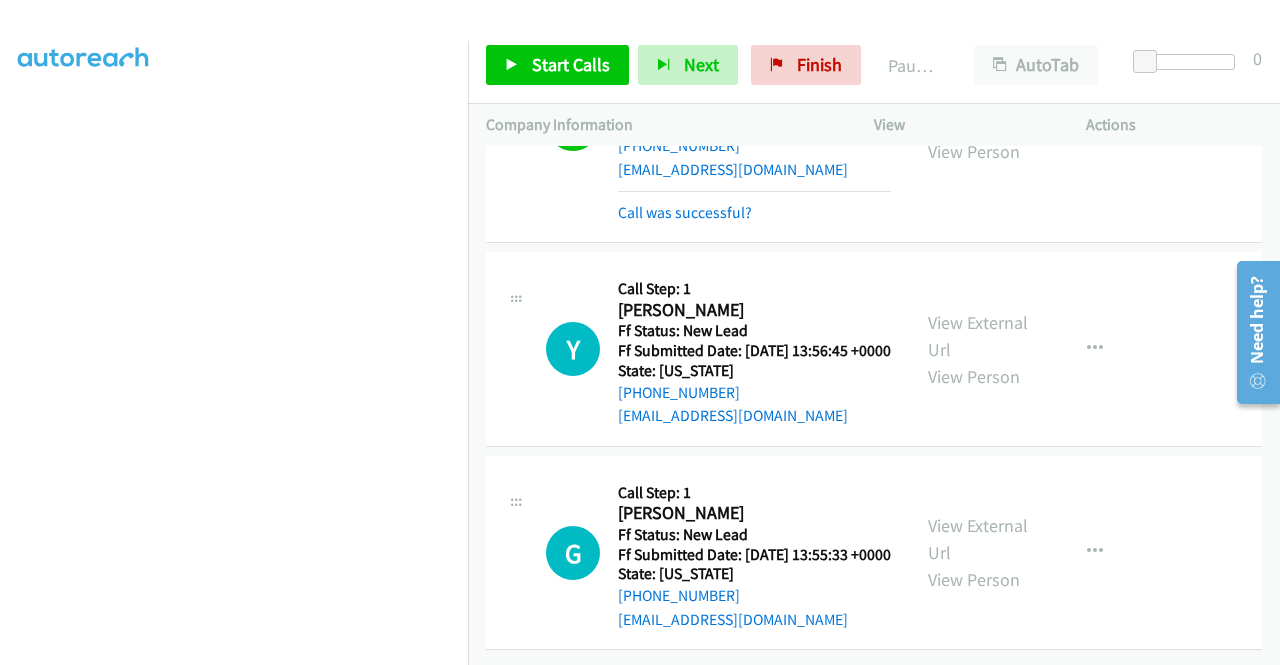 scroll, scrollTop: 6408, scrollLeft: 0, axis: vertical 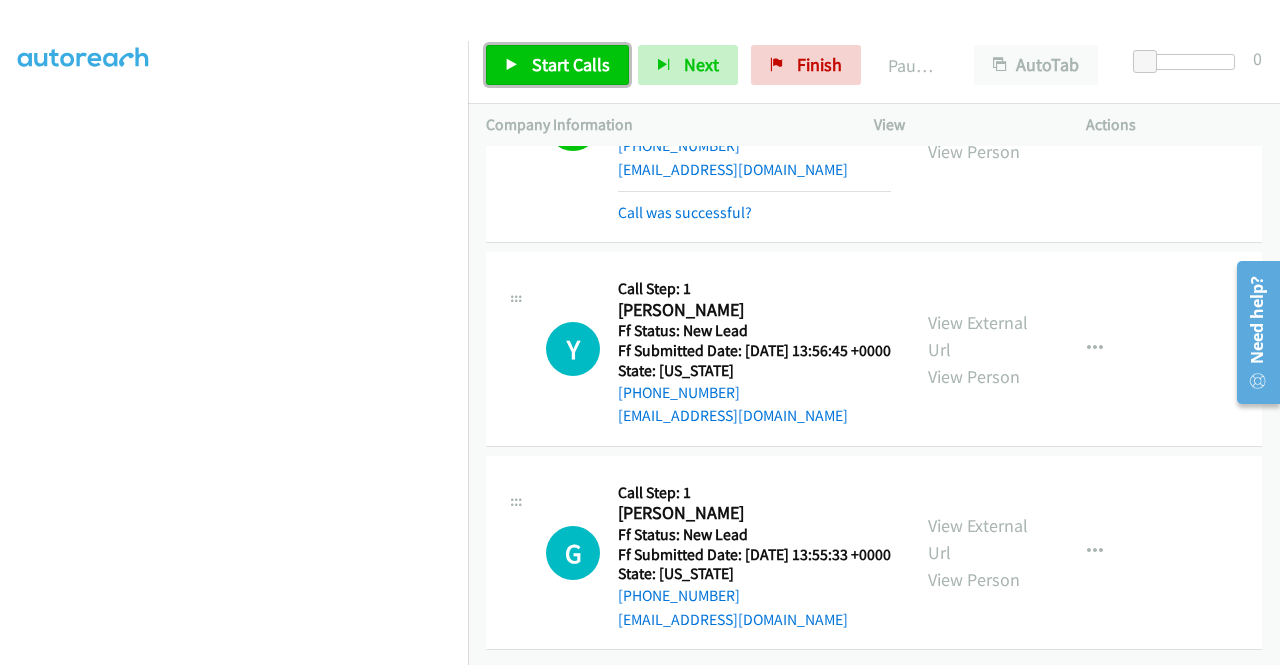 click on "Start Calls" at bounding box center (571, 64) 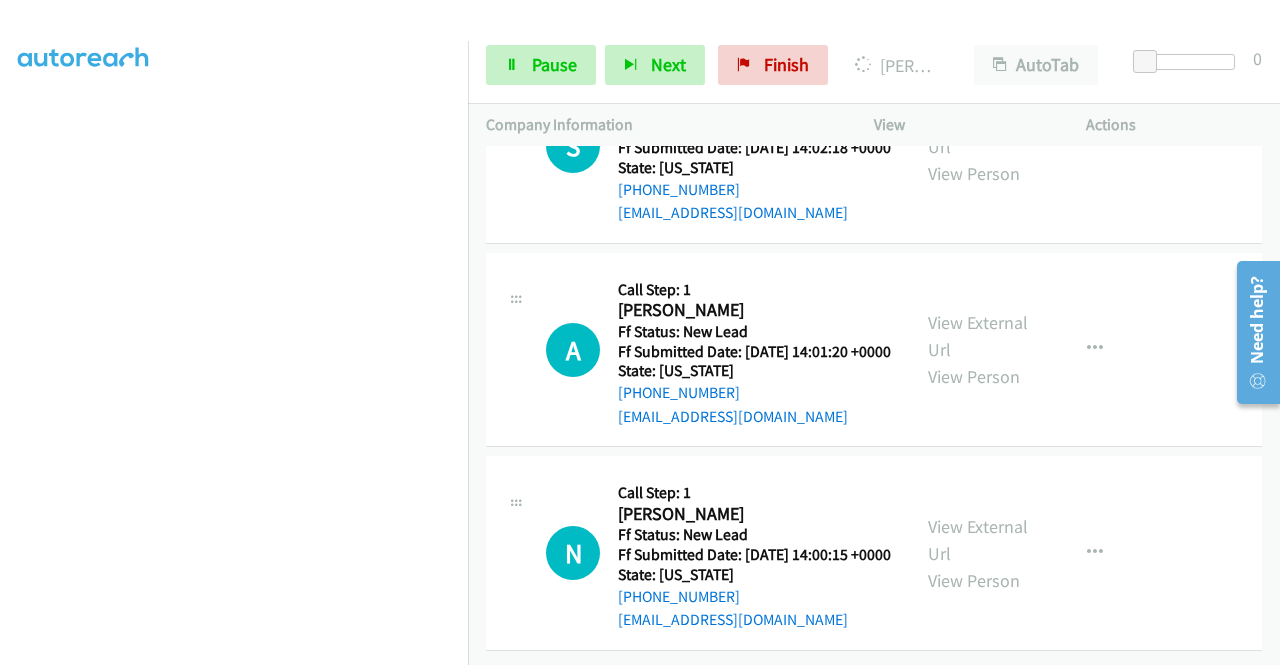 scroll, scrollTop: 6702, scrollLeft: 0, axis: vertical 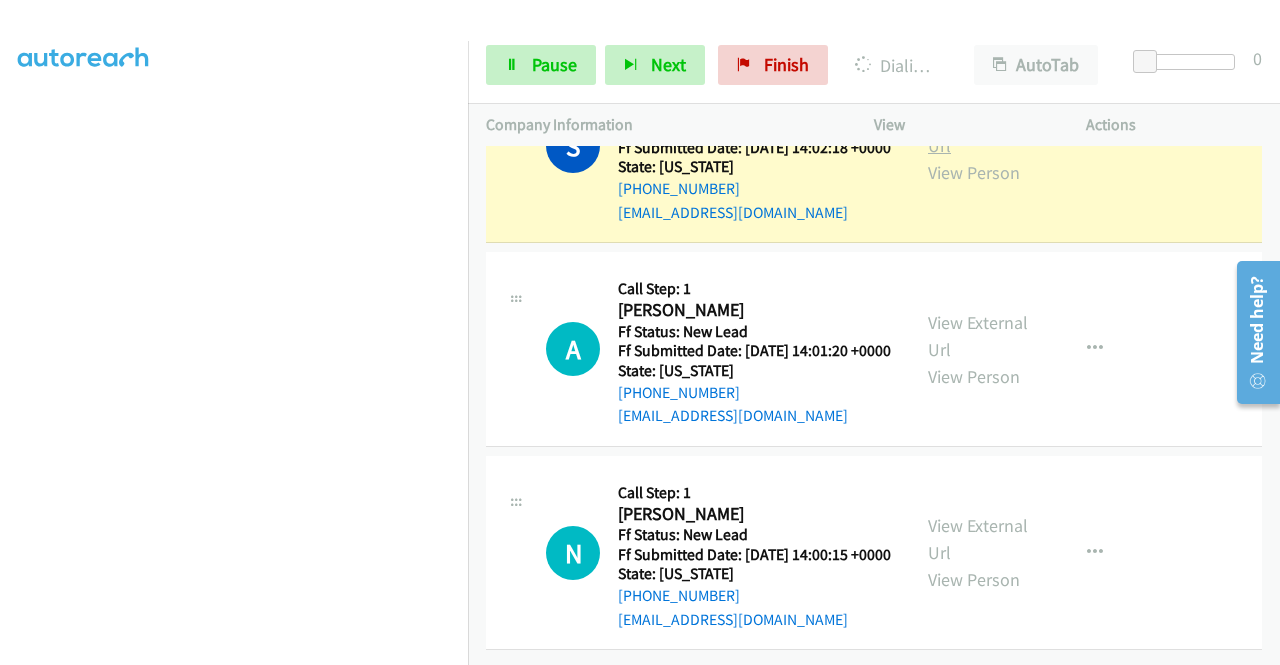 click on "View External Url" at bounding box center (978, 132) 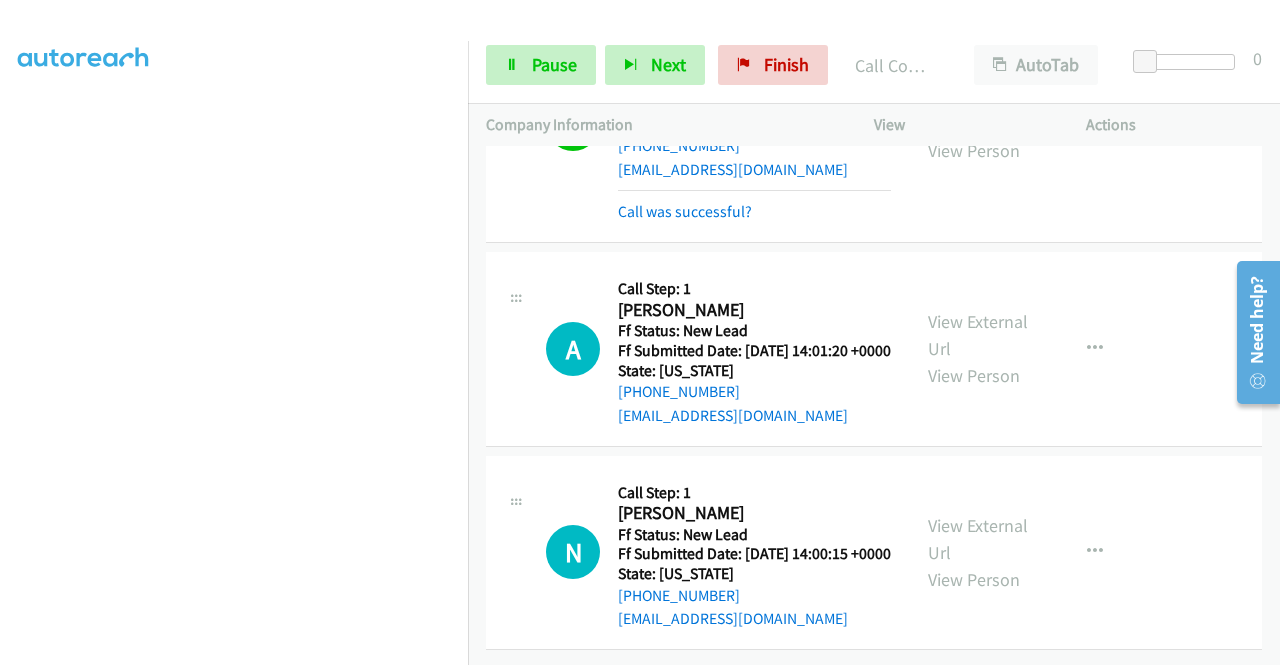 scroll, scrollTop: 7206, scrollLeft: 0, axis: vertical 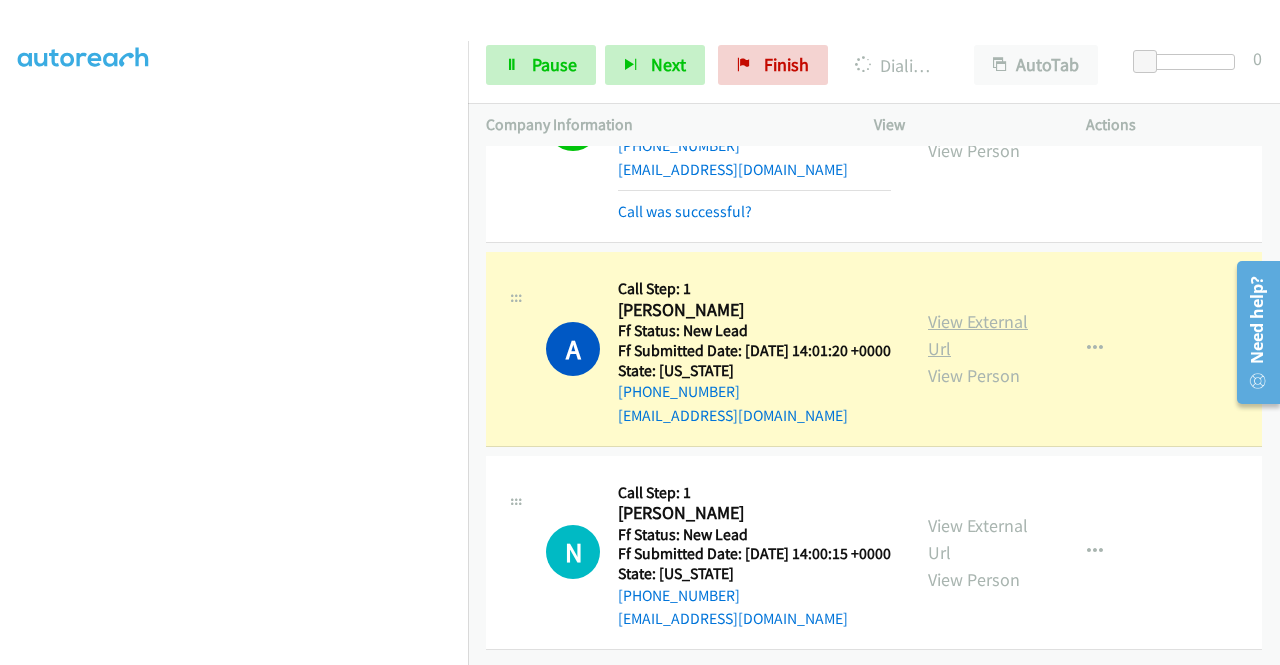 click on "View External Url" at bounding box center [978, 335] 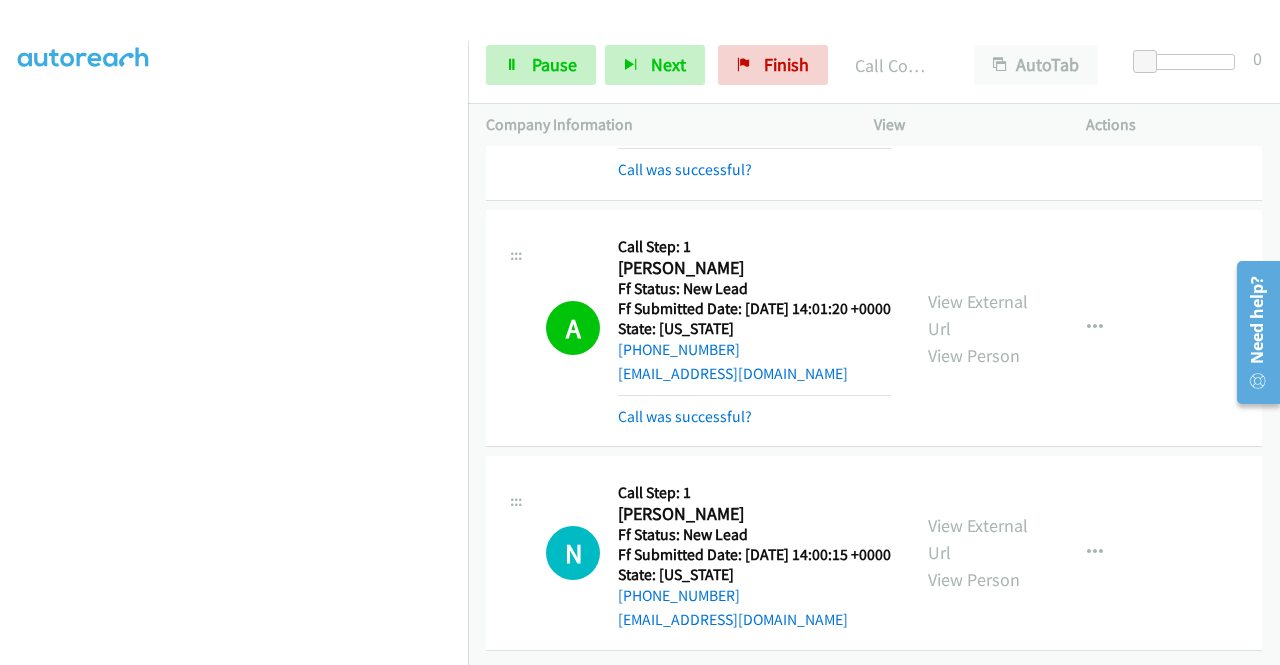 scroll, scrollTop: 7248, scrollLeft: 0, axis: vertical 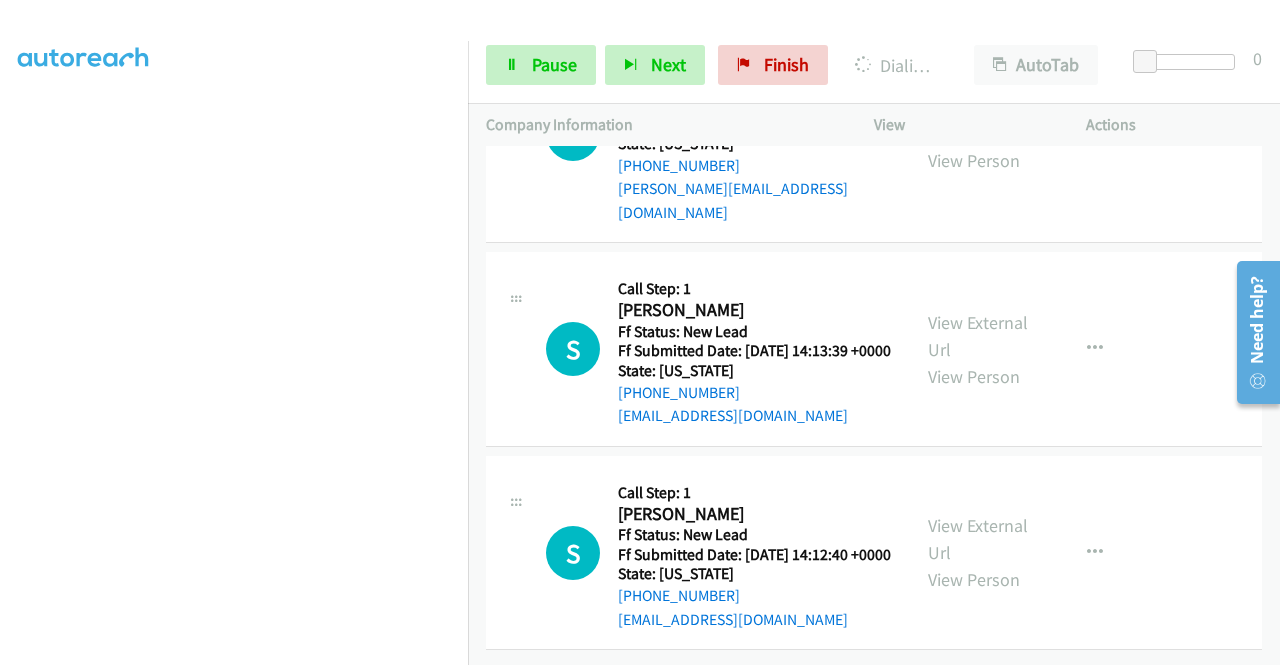 click on "+1 415-964-1034
Call failed - Please reload the list and try again
The Callbar Failed to Load Please Open it and Reload the Page
Hmm something isn't quite right.. Please refresh the page
Hmm something isn't quite right.. Please refresh the page
No records are currently dialable. We'll auto-refresh when new records are added or you can switch to another list or campaign.
Loading New Records ...
K
Callback Scheduled
Call Step: 1
Kim Linger
America/Chicago
Ff Status: New Lead
Ff Submitted Date: 2025-07-20 13:06:46 +0000
State: Kentucky
+1 513-227-4729
kimfrancis207@yahoo.com
Call was successful?
View External Url
View Person
View External Url
Email
Schedule/Manage Callback
Skip Call
Add to do not call list
A
Callback Scheduled
Call Step: 1" at bounding box center (874, 405) 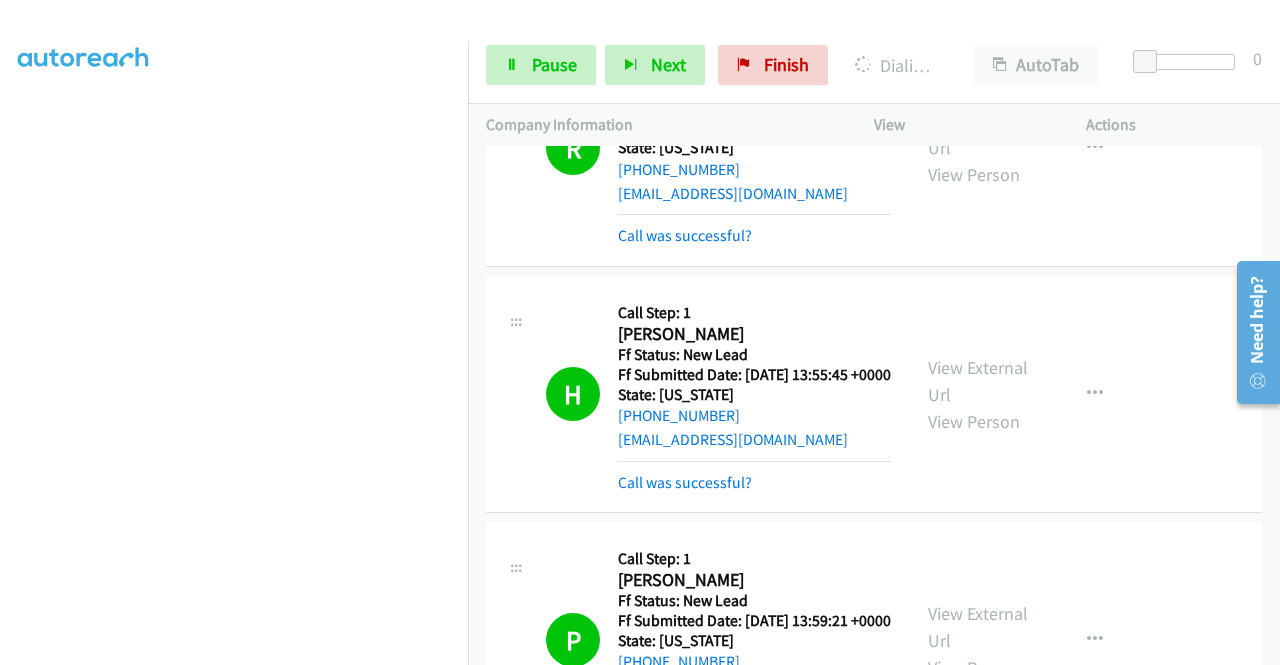 scroll, scrollTop: 5587, scrollLeft: 0, axis: vertical 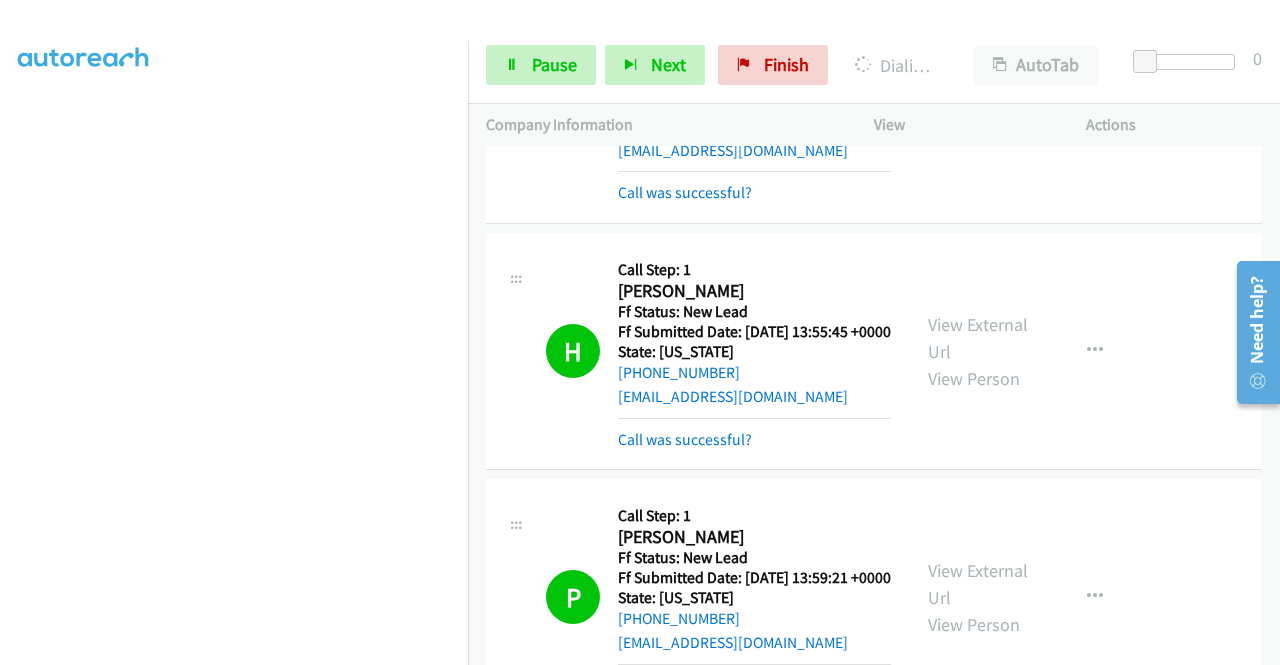 click on "View External Url
View Person" at bounding box center (980, -120) 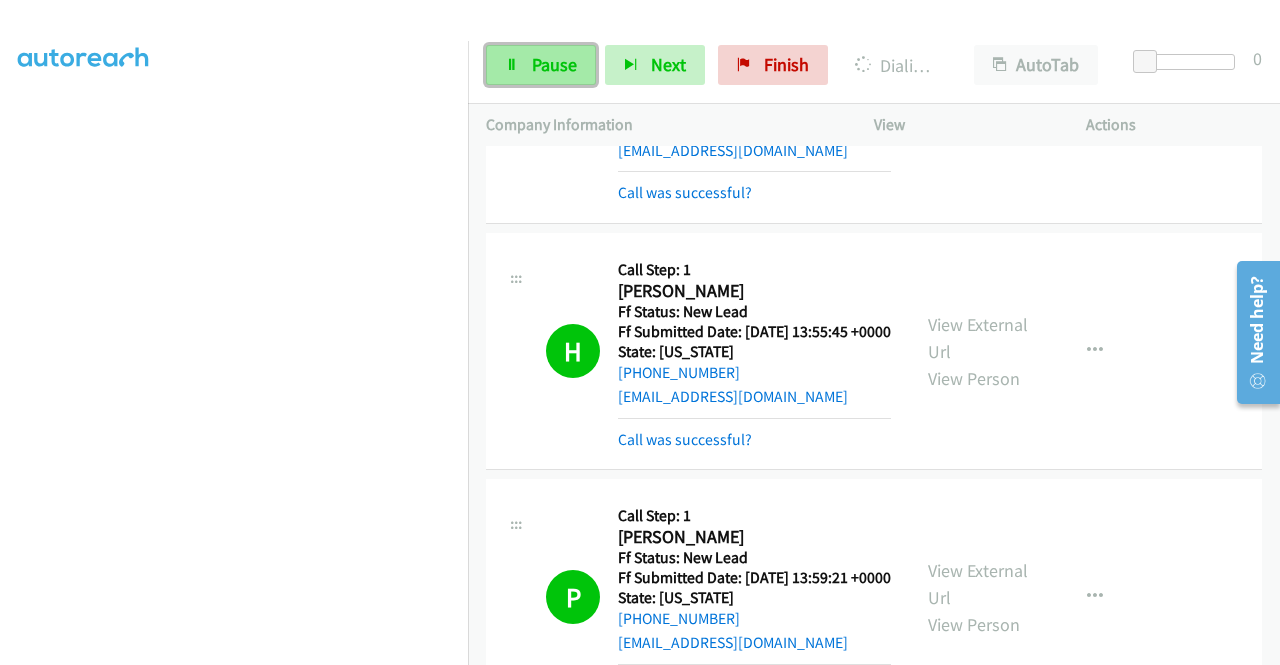 click at bounding box center (512, 66) 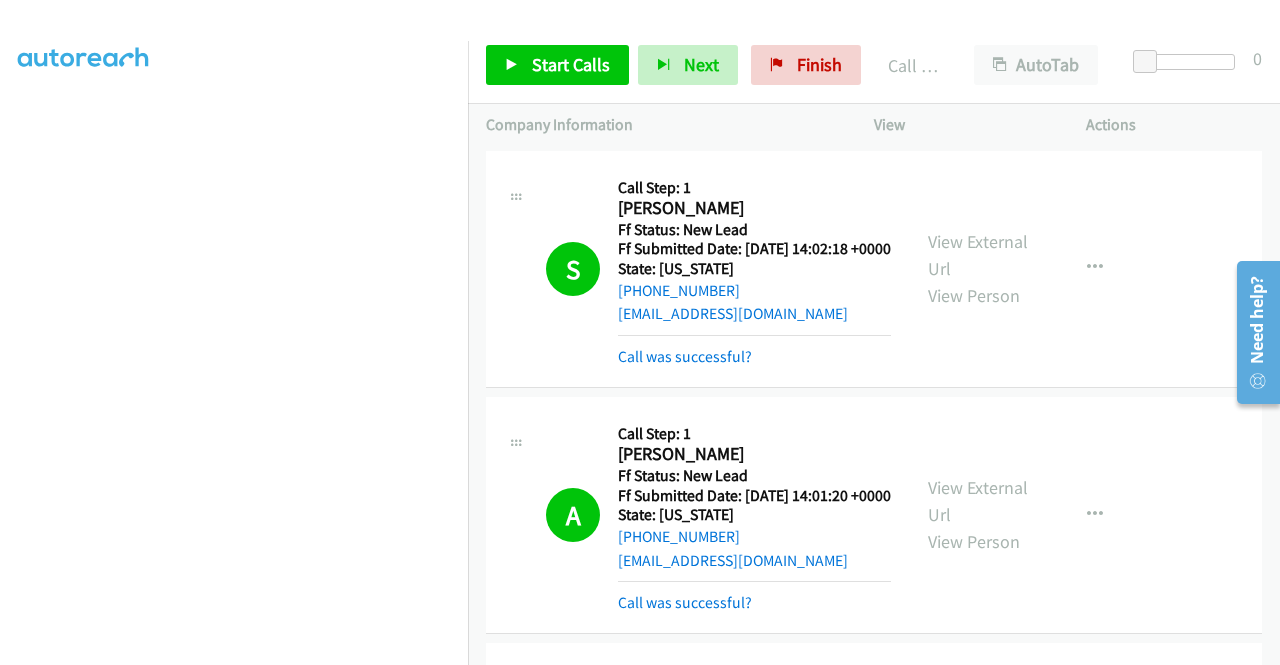 scroll, scrollTop: 6624, scrollLeft: 0, axis: vertical 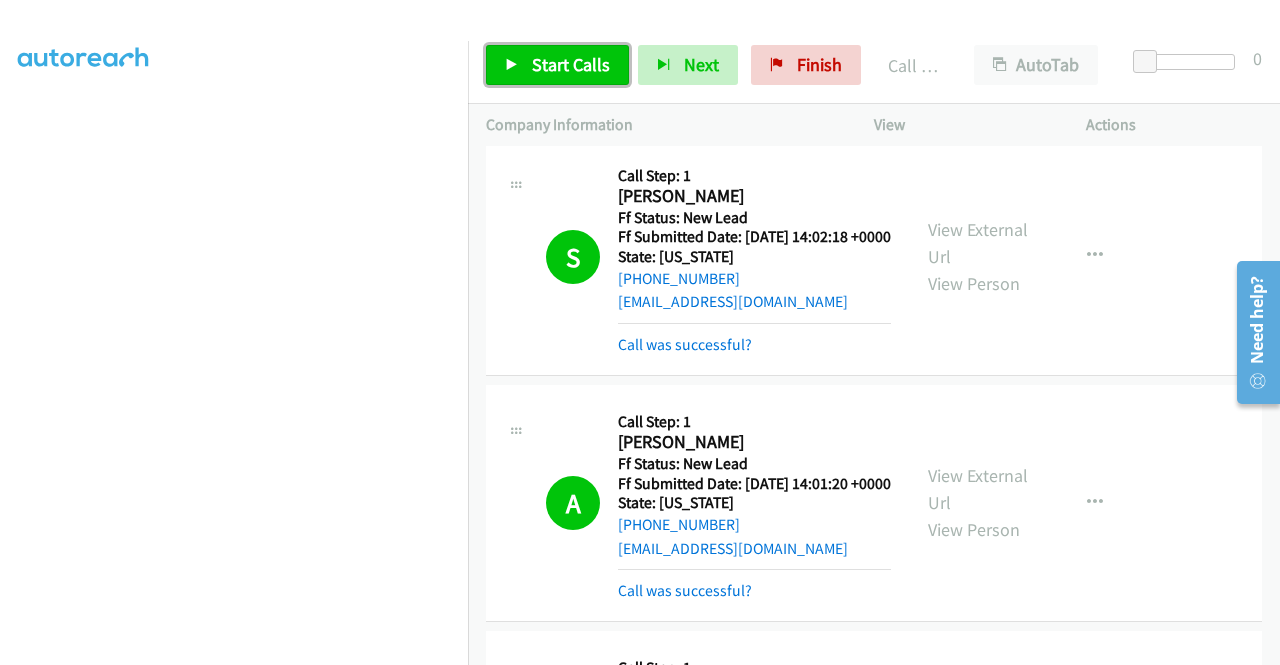 click on "Start Calls" at bounding box center [557, 65] 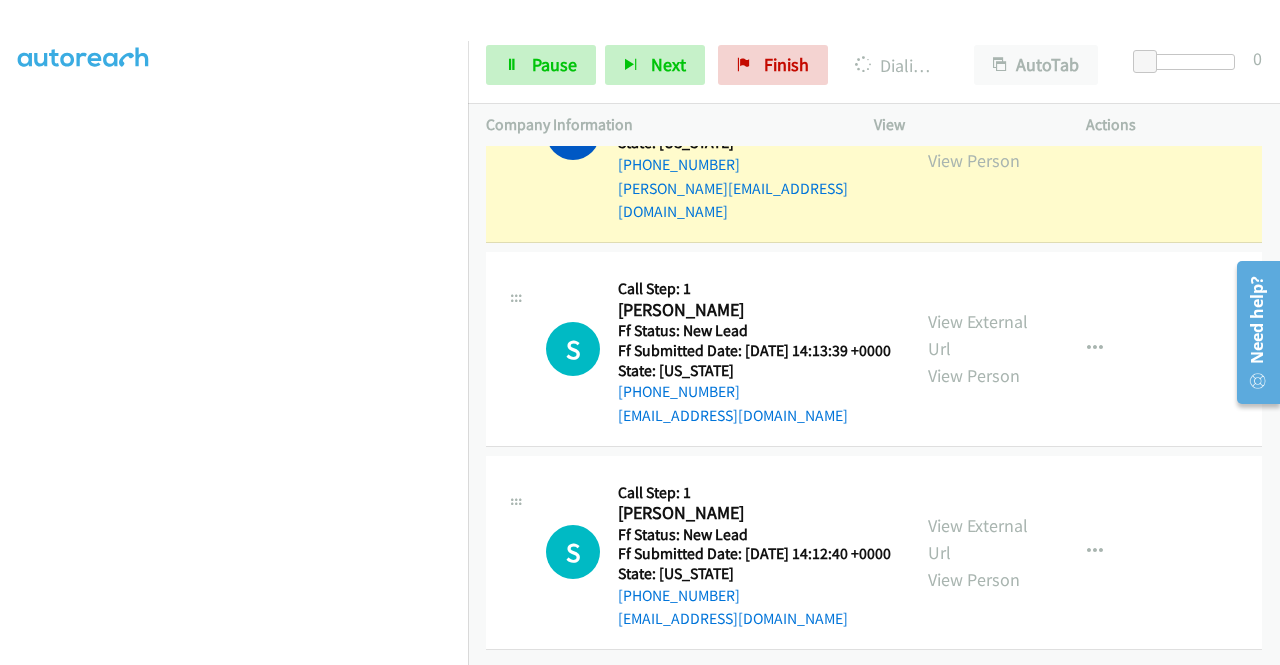 scroll, scrollTop: 7718, scrollLeft: 0, axis: vertical 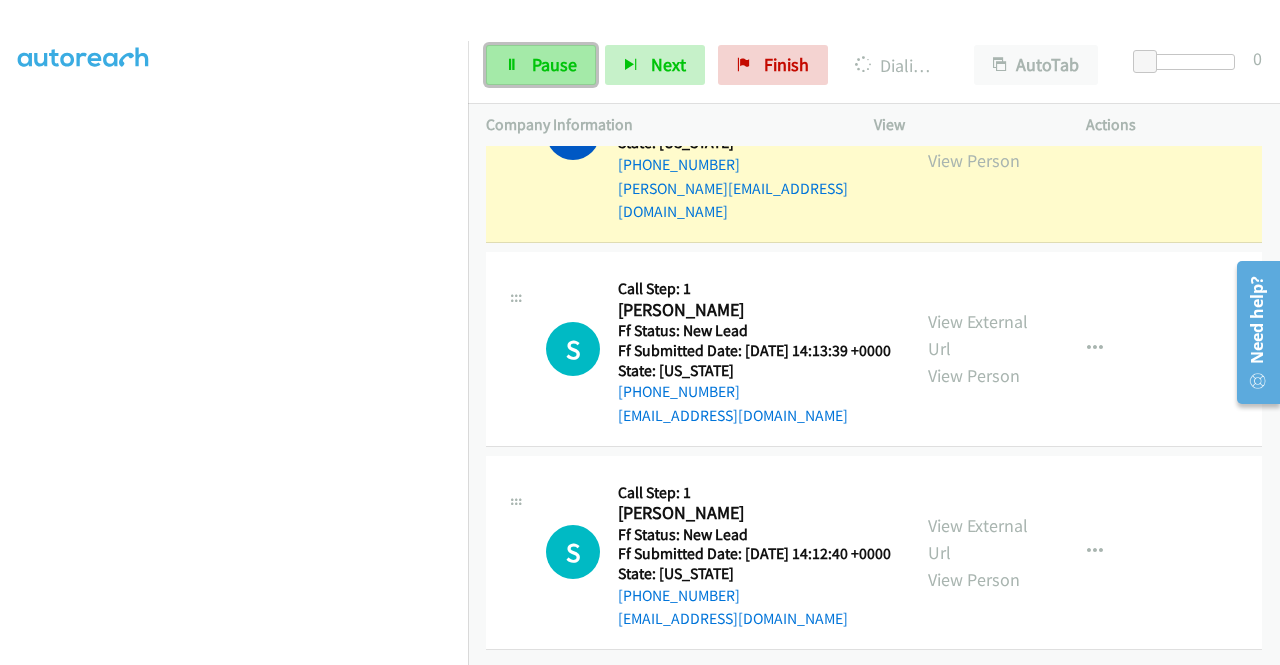 click on "Pause" at bounding box center [541, 65] 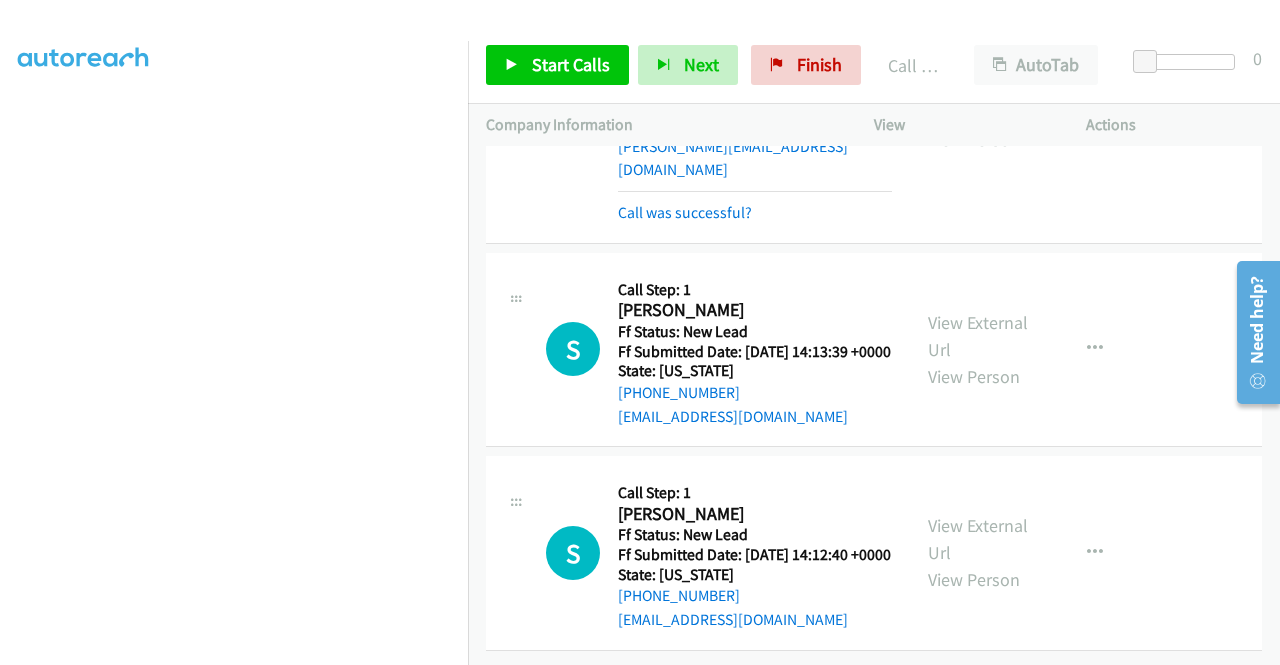 click on "View External Url
View Person
View External Url
Email
Schedule/Manage Callback
Skip Call
Add to do not call list" at bounding box center [1025, 113] 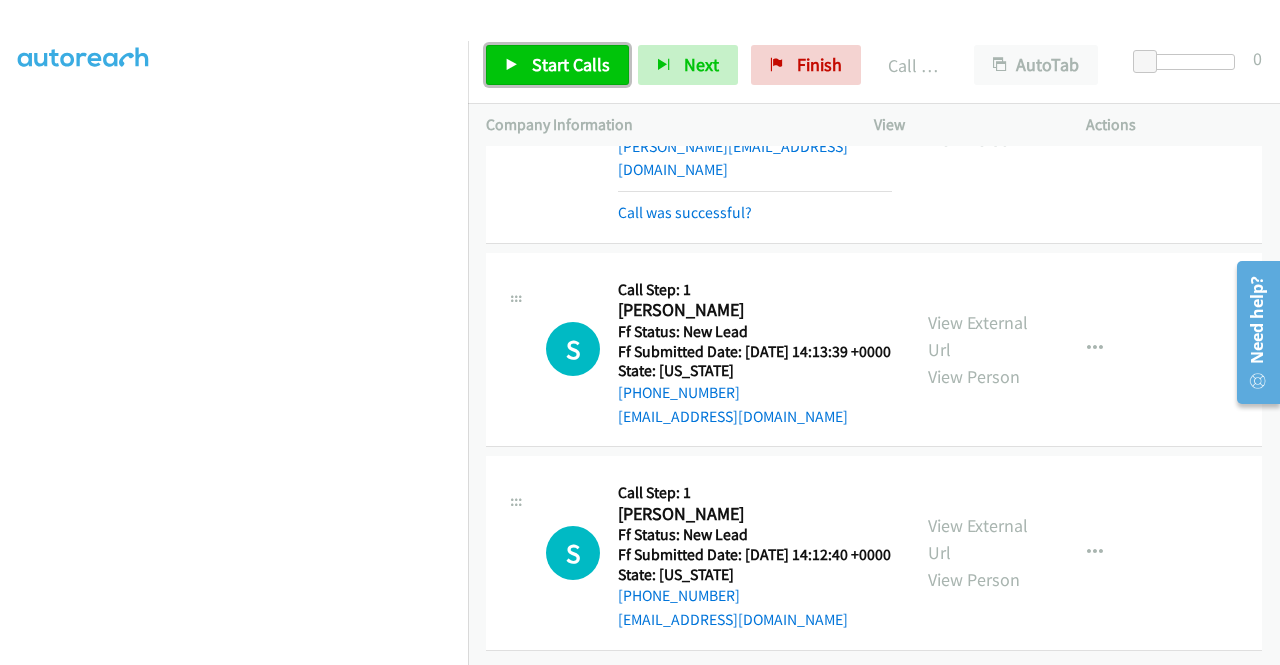 click on "Start Calls" at bounding box center (571, 64) 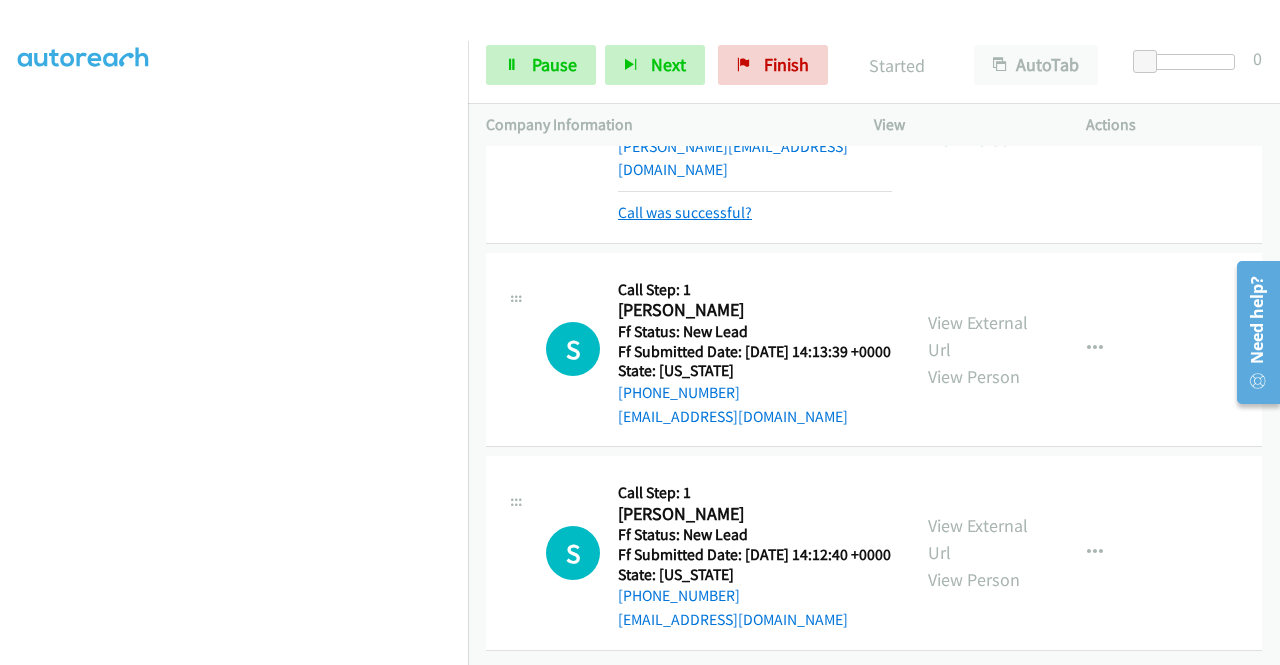 click on "Call was successful?" at bounding box center [685, 212] 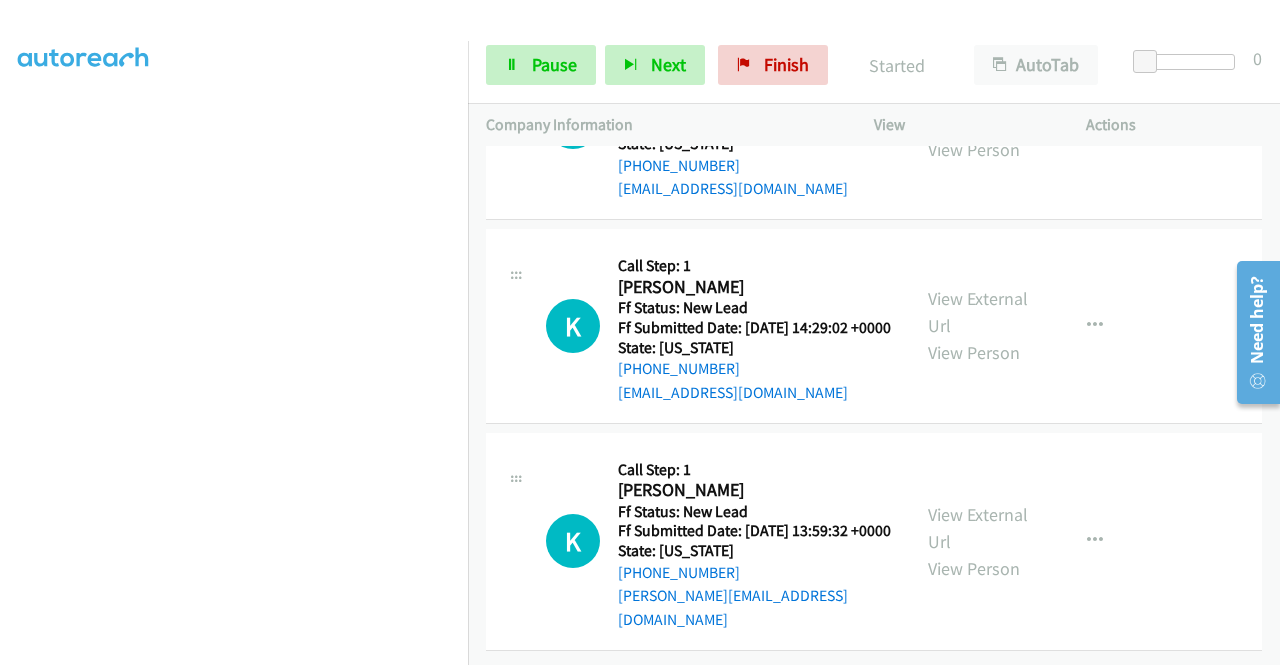 scroll, scrollTop: 8051, scrollLeft: 0, axis: vertical 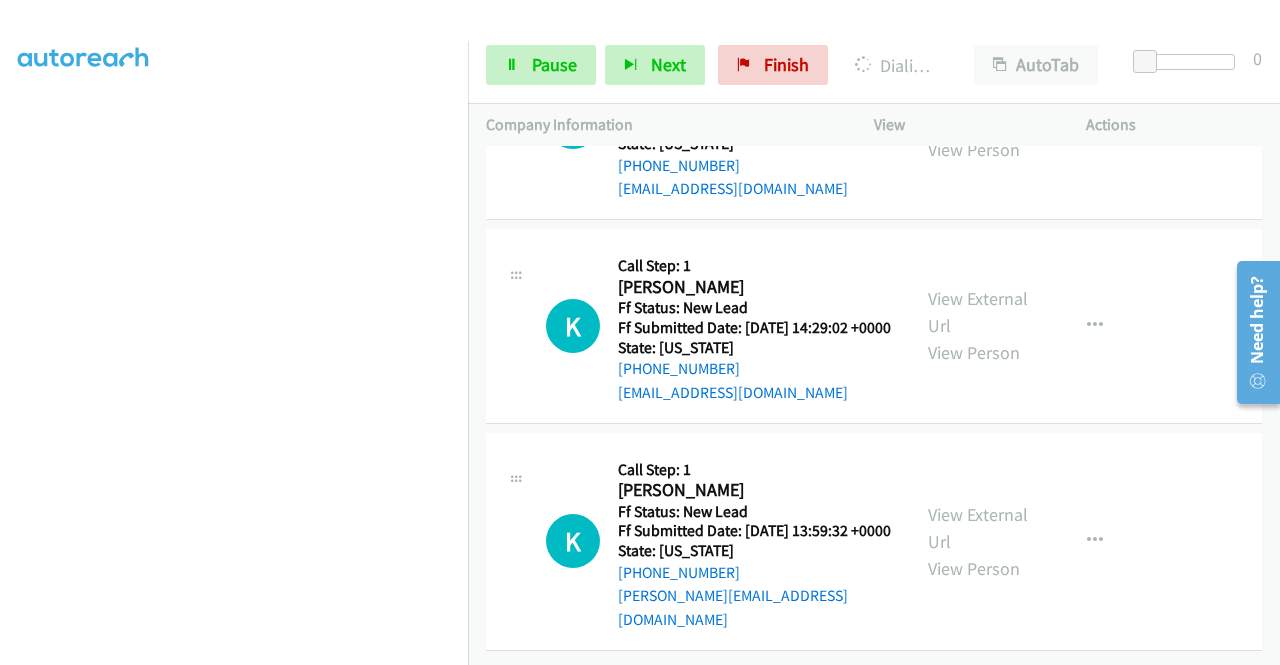 click on "View External Url" at bounding box center [978, -95] 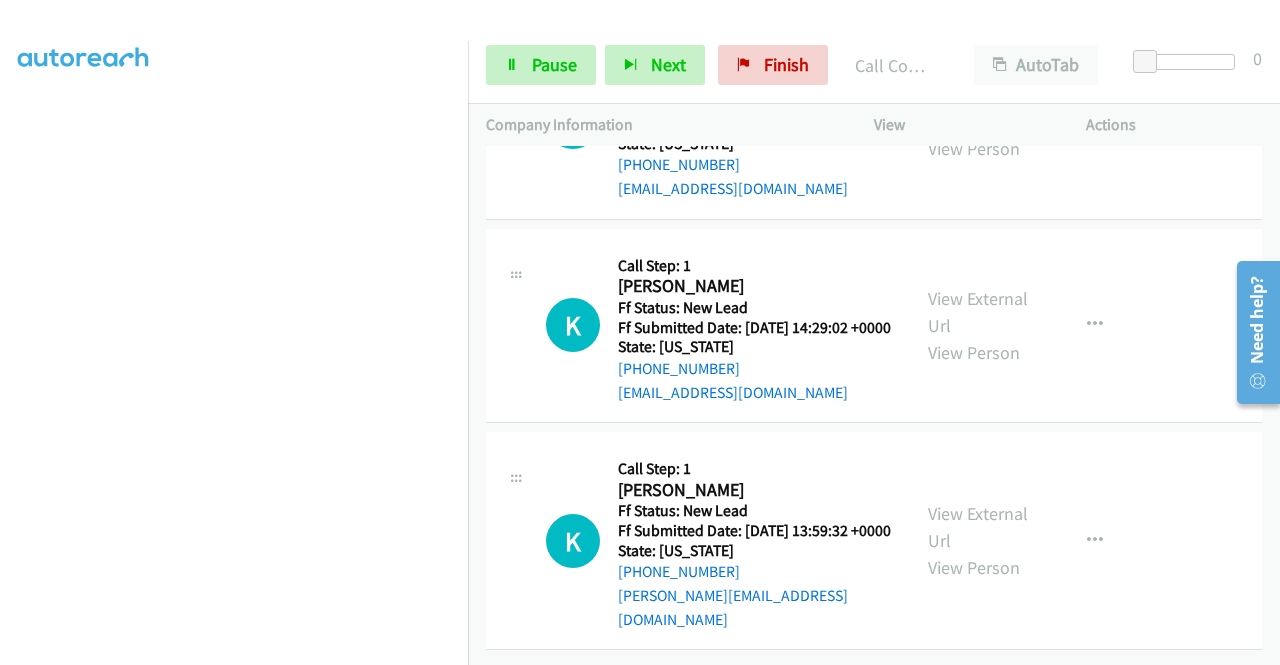 scroll, scrollTop: 8331, scrollLeft: 0, axis: vertical 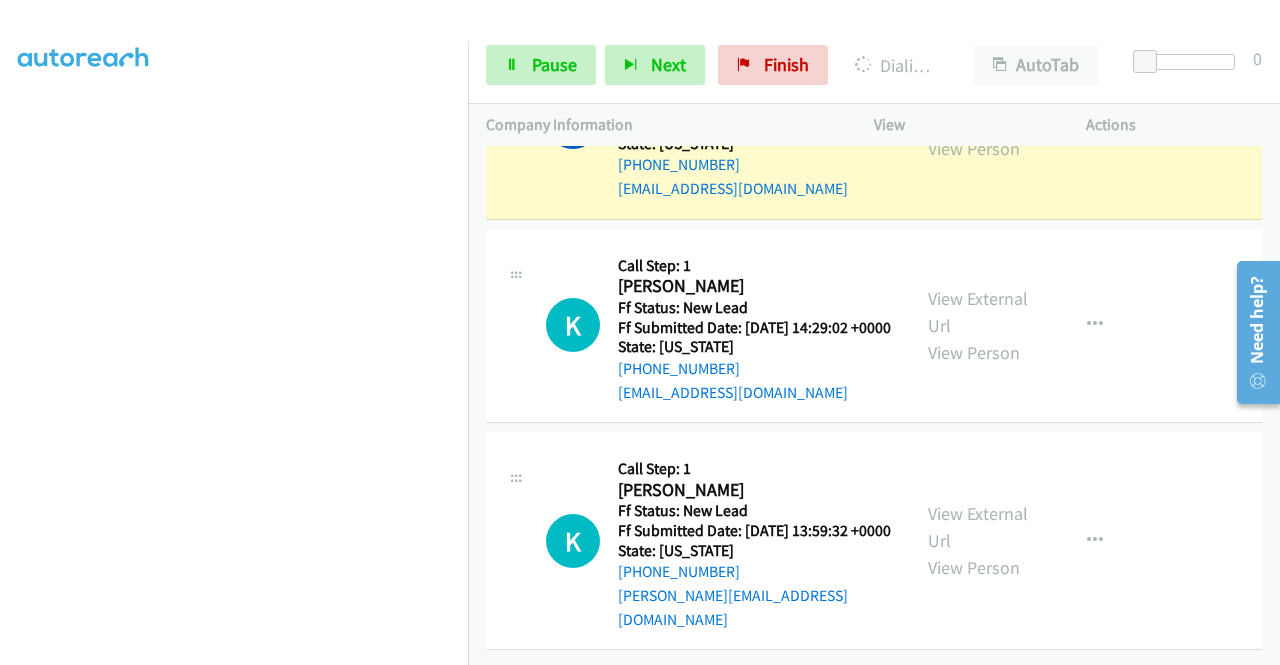 click on "View External Url" at bounding box center [978, 108] 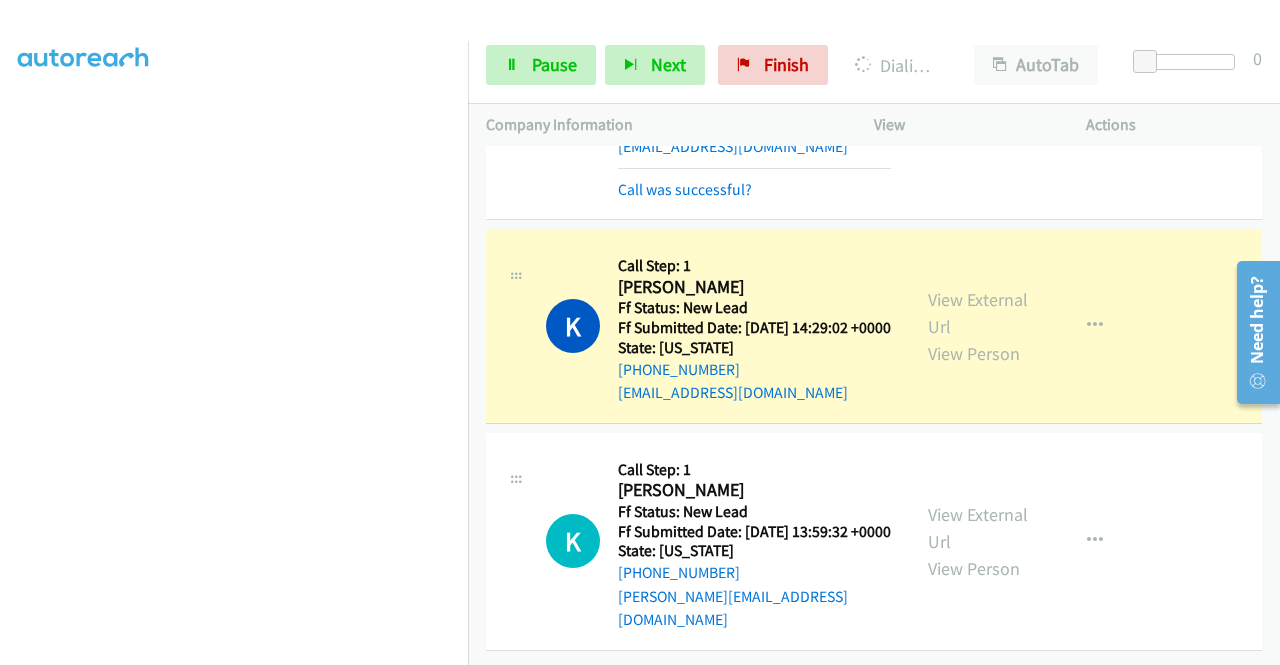 click on "View External Url
View Person" at bounding box center [980, 326] 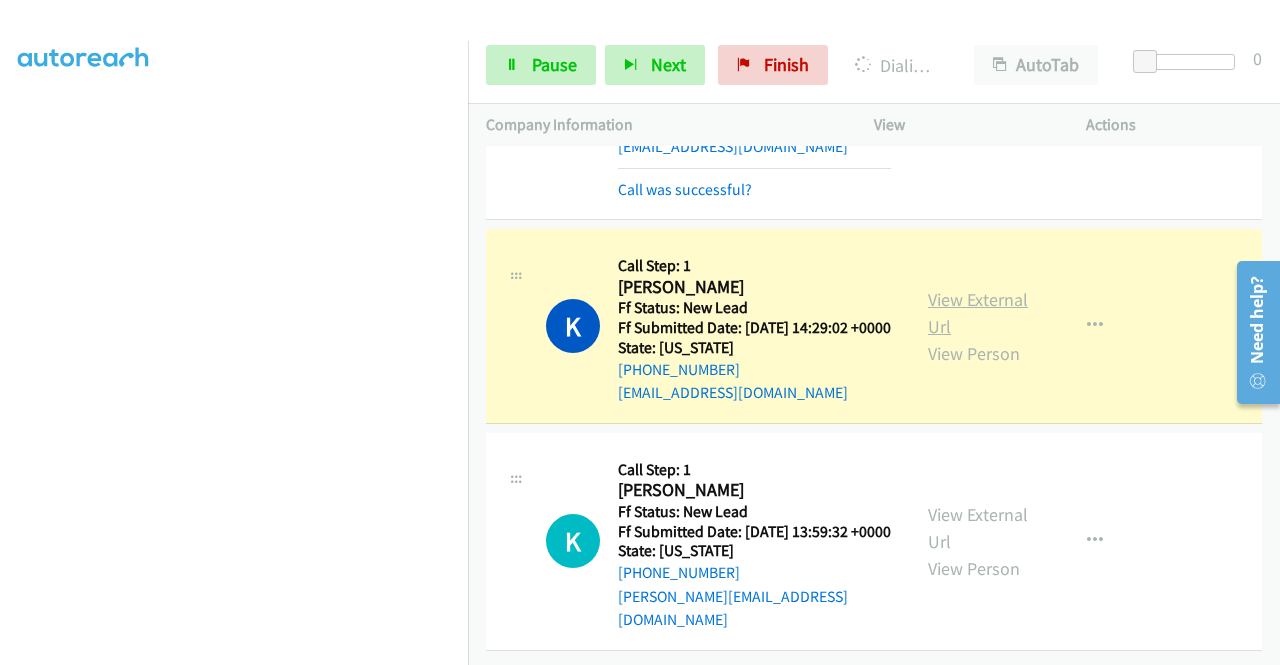 click on "View External Url" at bounding box center [978, 313] 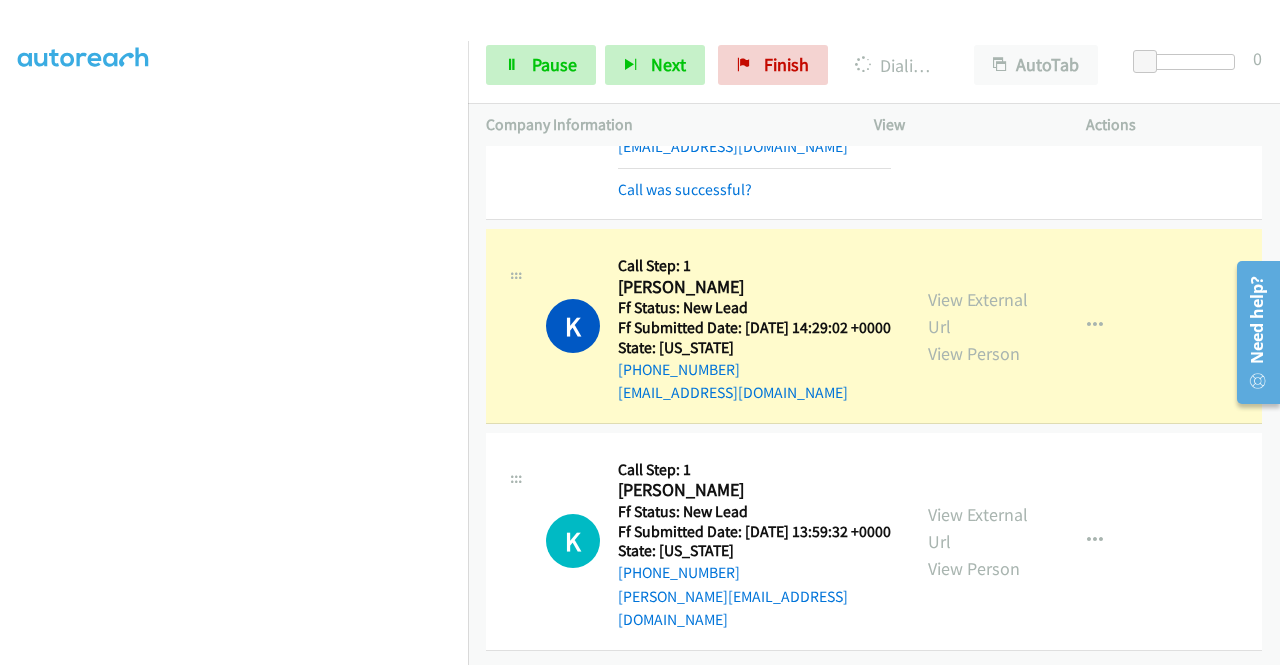click on "Start Calls
Pause
Next
Finish
Dialing Kyro Basta
AutoTab
AutoTab
0" at bounding box center (874, 65) 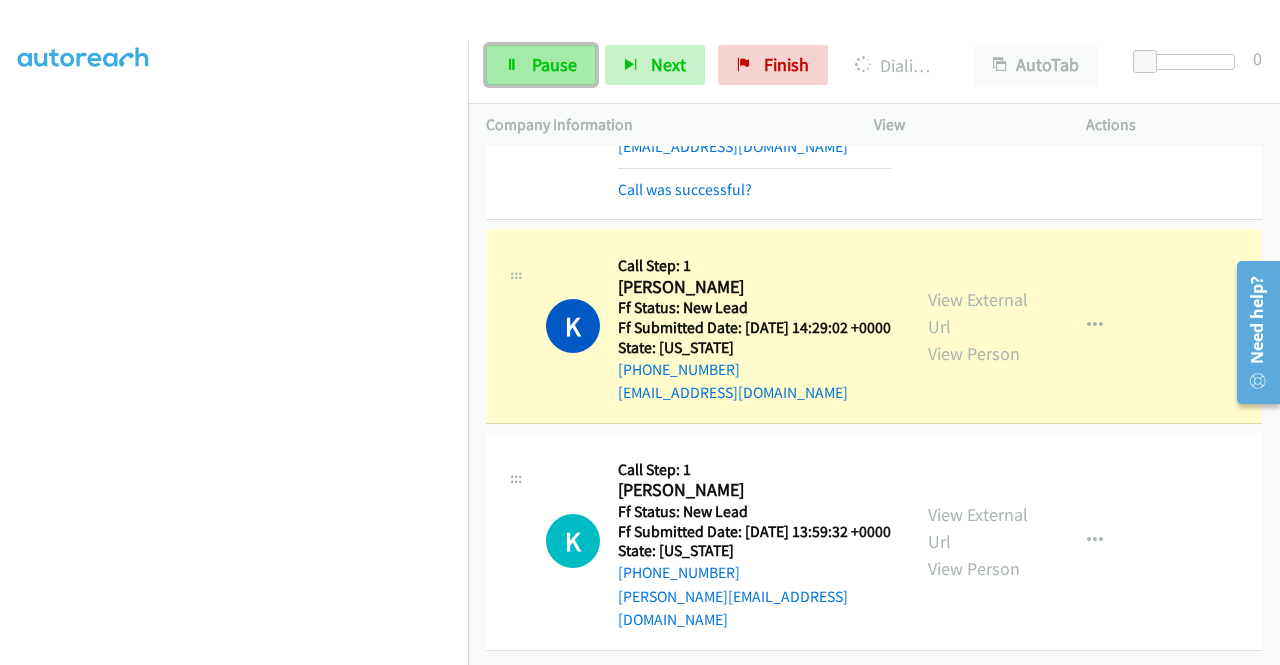 click on "Pause" at bounding box center (541, 65) 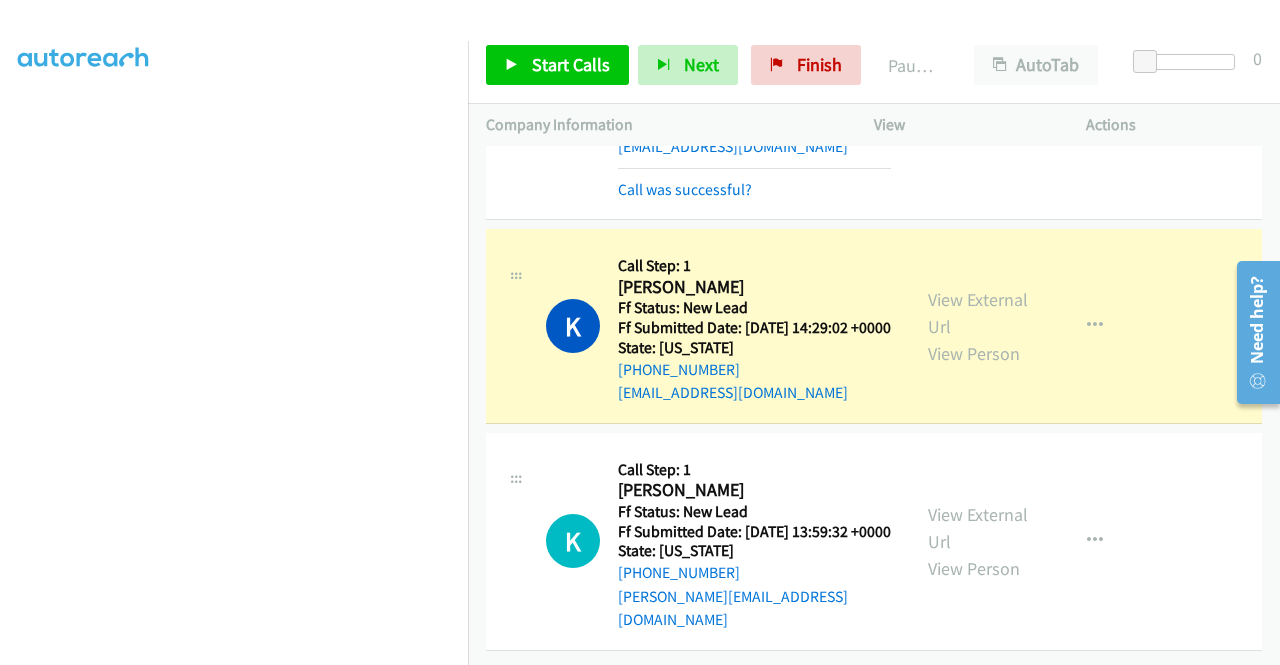 click on "+1 415-964-1034
Call failed - Please reload the list and try again
The Callbar Failed to Load Please Open it and Reload the Page
Hmm something isn't quite right.. Please refresh the page
Hmm something isn't quite right.. Please refresh the page
No records are currently dialable. We'll auto-refresh when new records are added or you can switch to another list or campaign.
Loading New Records ...
K
Callback Scheduled
Call Step: 1
Kim Linger
America/Chicago
Ff Status: New Lead
Ff Submitted Date: 2025-07-20 13:06:46 +0000
State: Kentucky
+1 513-227-4729
kimfrancis207@yahoo.com
Call was successful?
View External Url
View Person
View External Url
Email
Schedule/Manage Callback
Skip Call
Add to do not call list
A
Callback Scheduled
Call Step: 1" at bounding box center [874, 405] 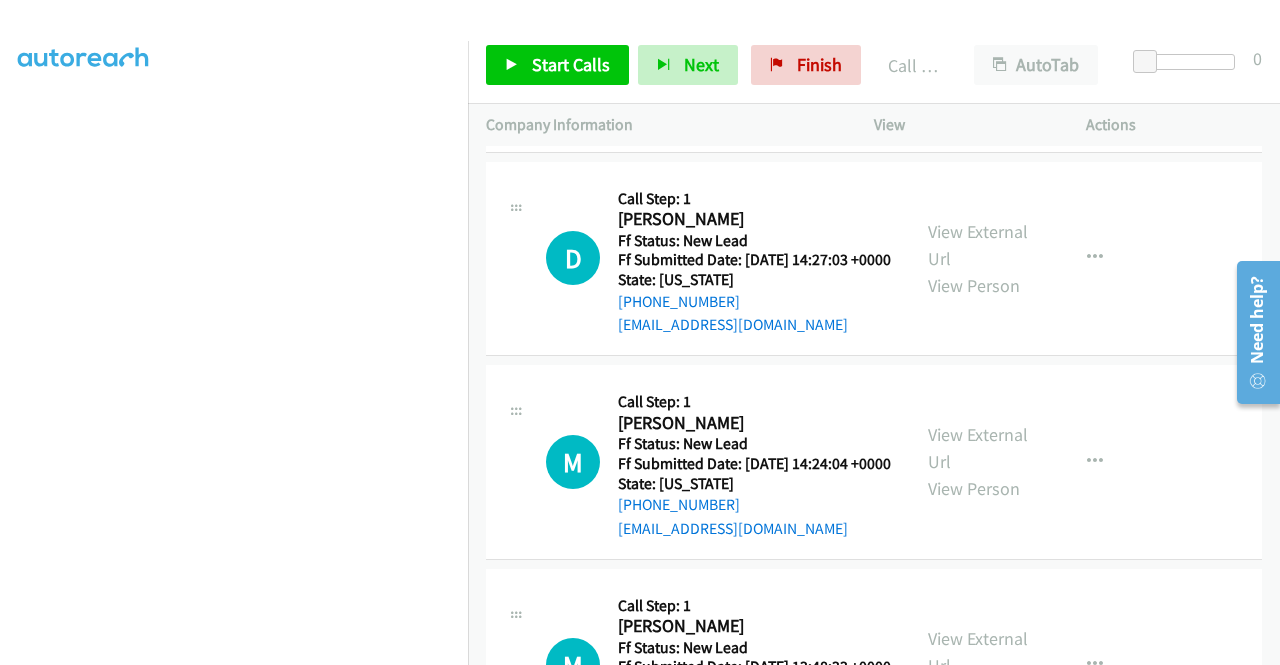 click on "Call was successful?" at bounding box center [685, -106] 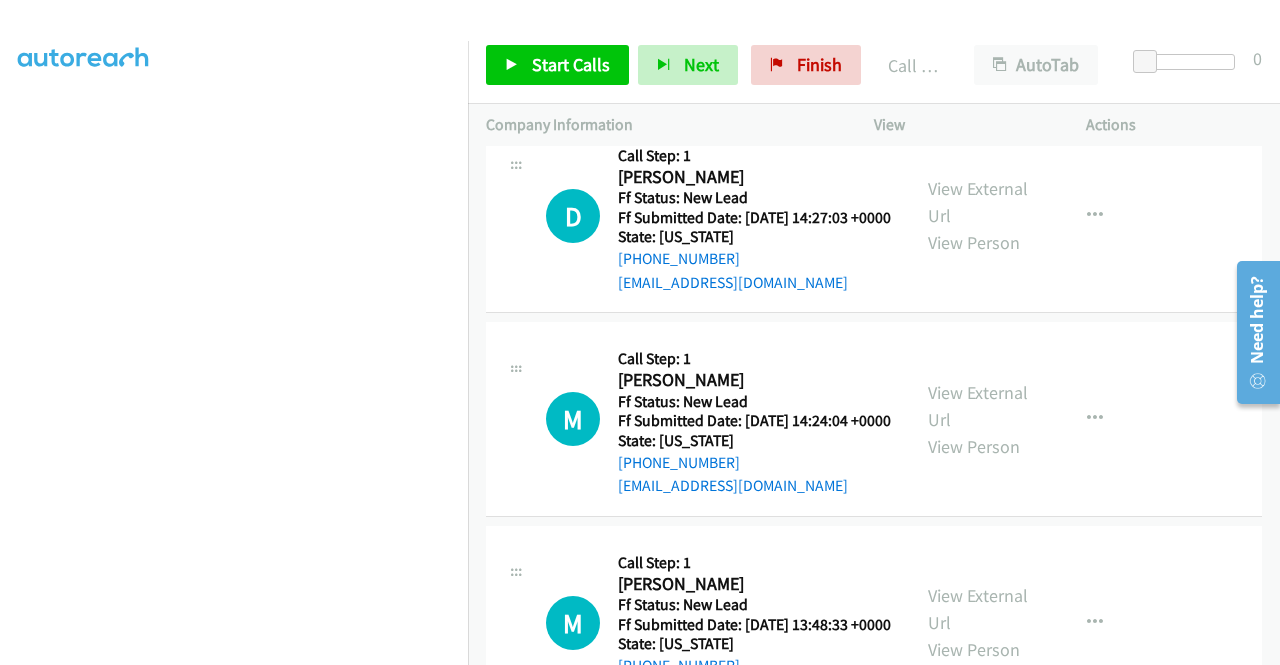 click on "View External Url" at bounding box center (978, -228) 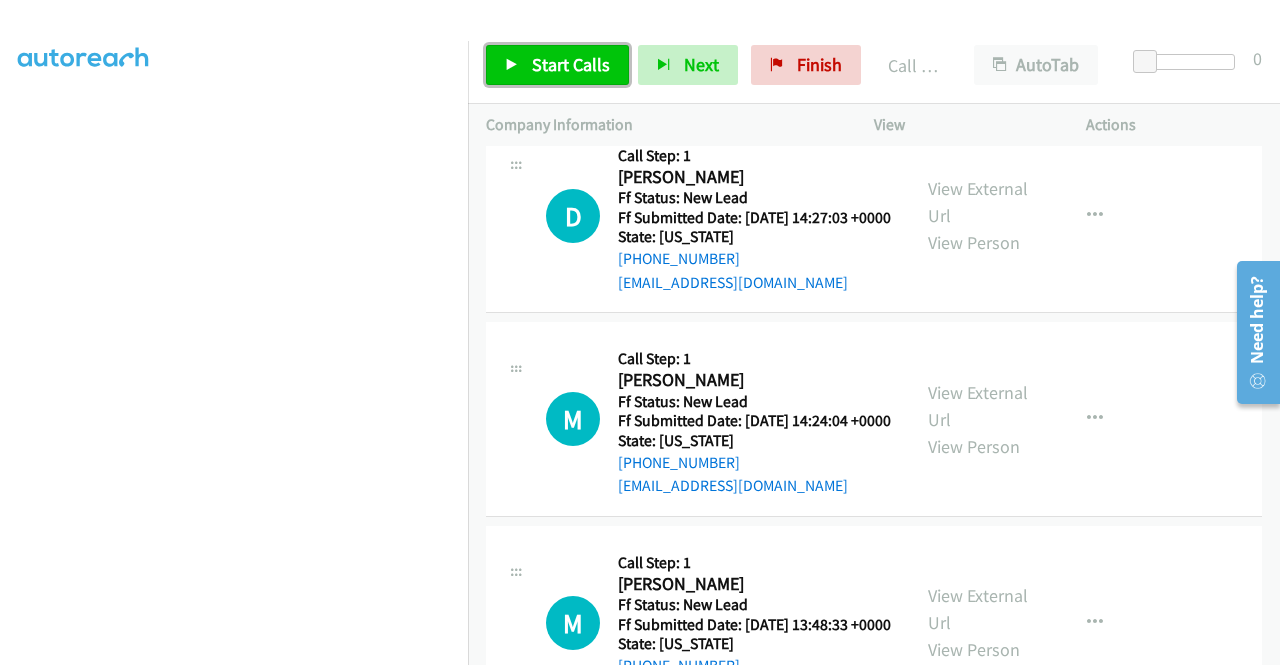 click on "Start Calls" at bounding box center [557, 65] 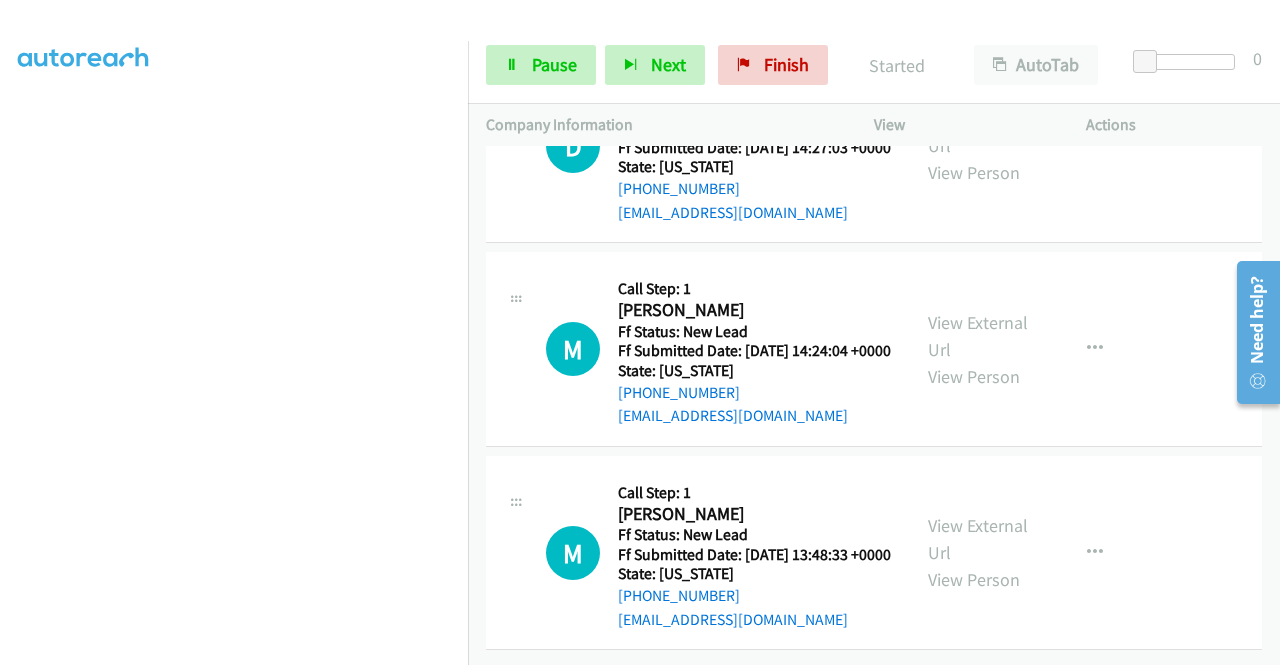 scroll, scrollTop: 8799, scrollLeft: 0, axis: vertical 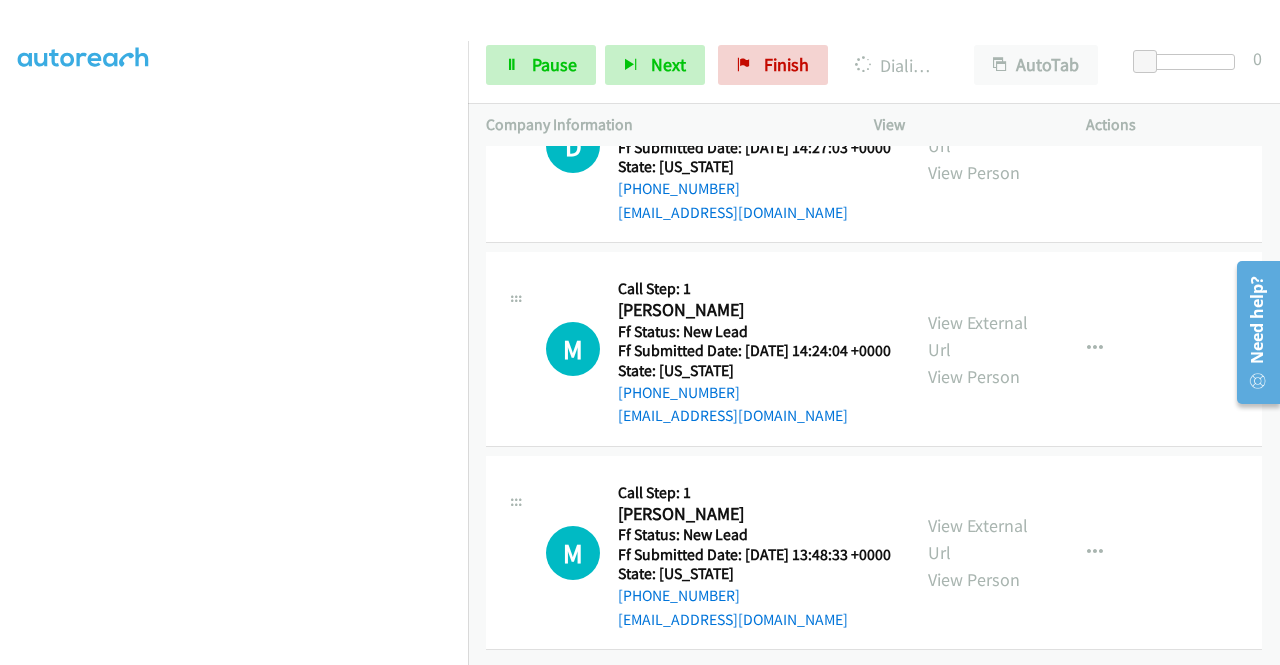 click on "View External Url" at bounding box center (978, -83) 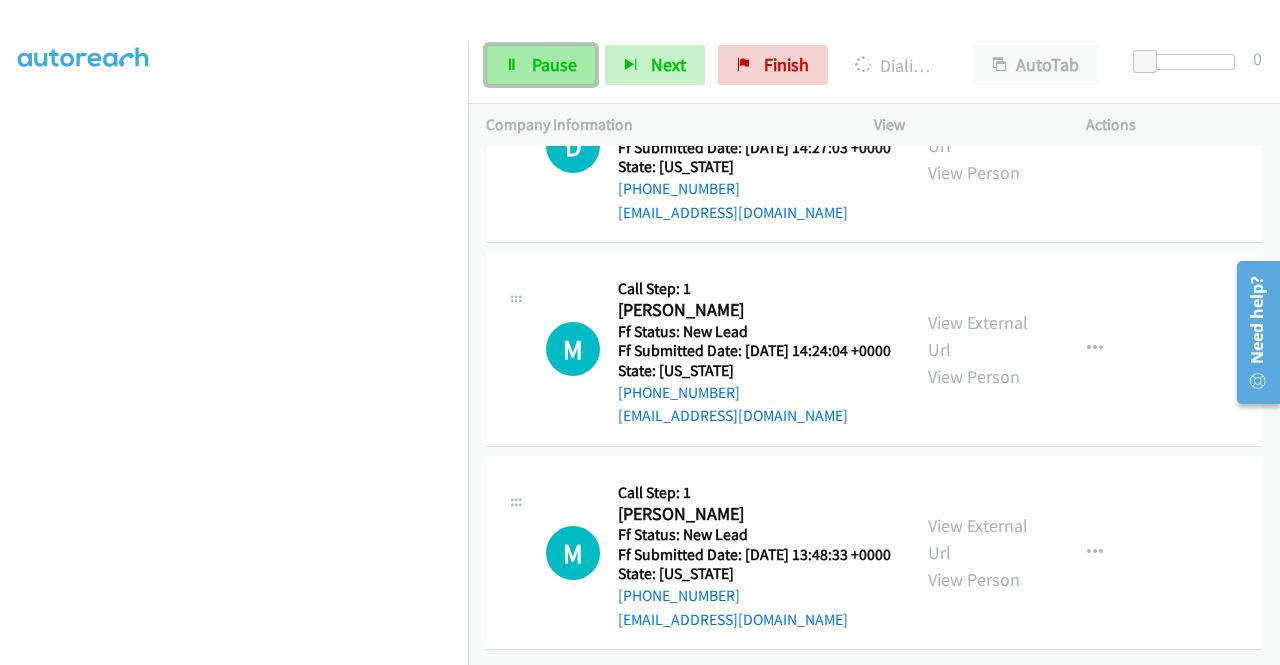 click on "Pause" at bounding box center [541, 65] 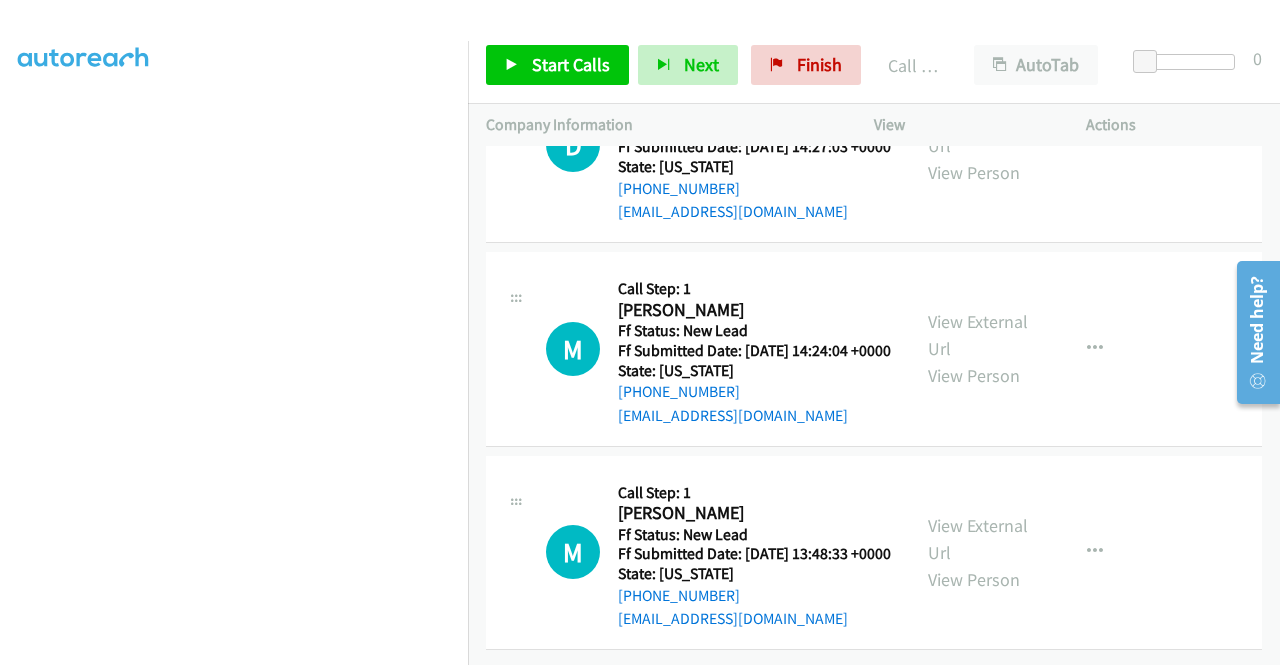 click on "Call was successful?" at bounding box center [685, 8] 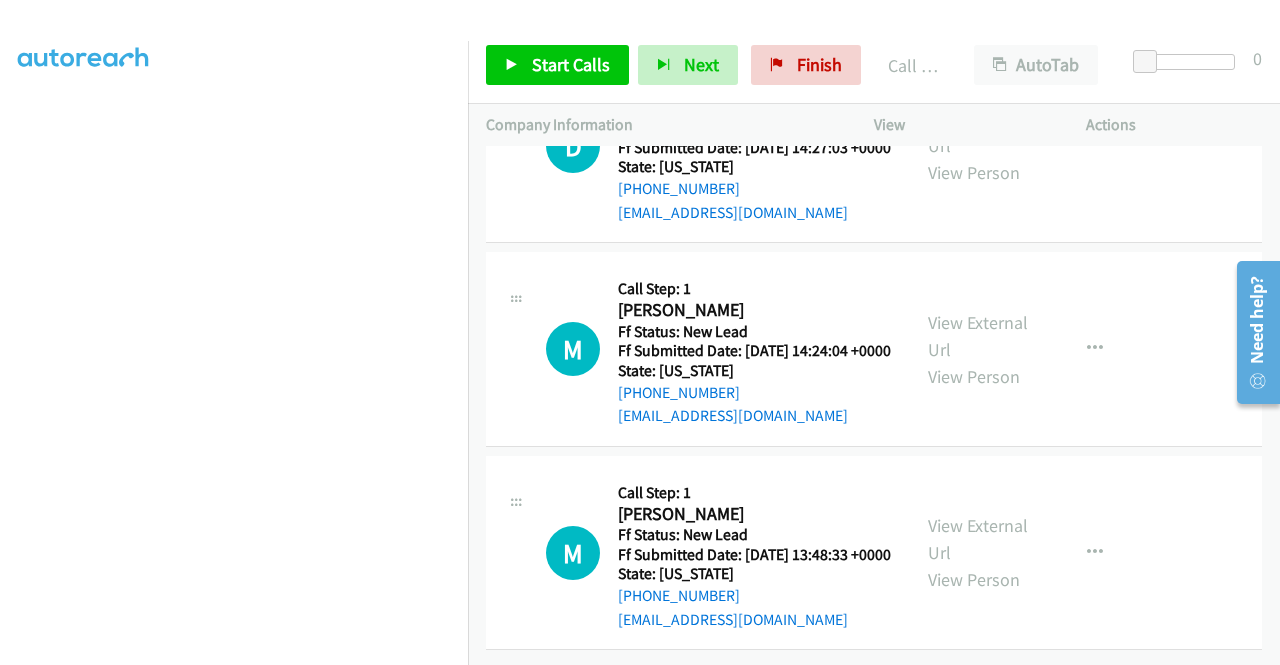 scroll, scrollTop: 9026, scrollLeft: 0, axis: vertical 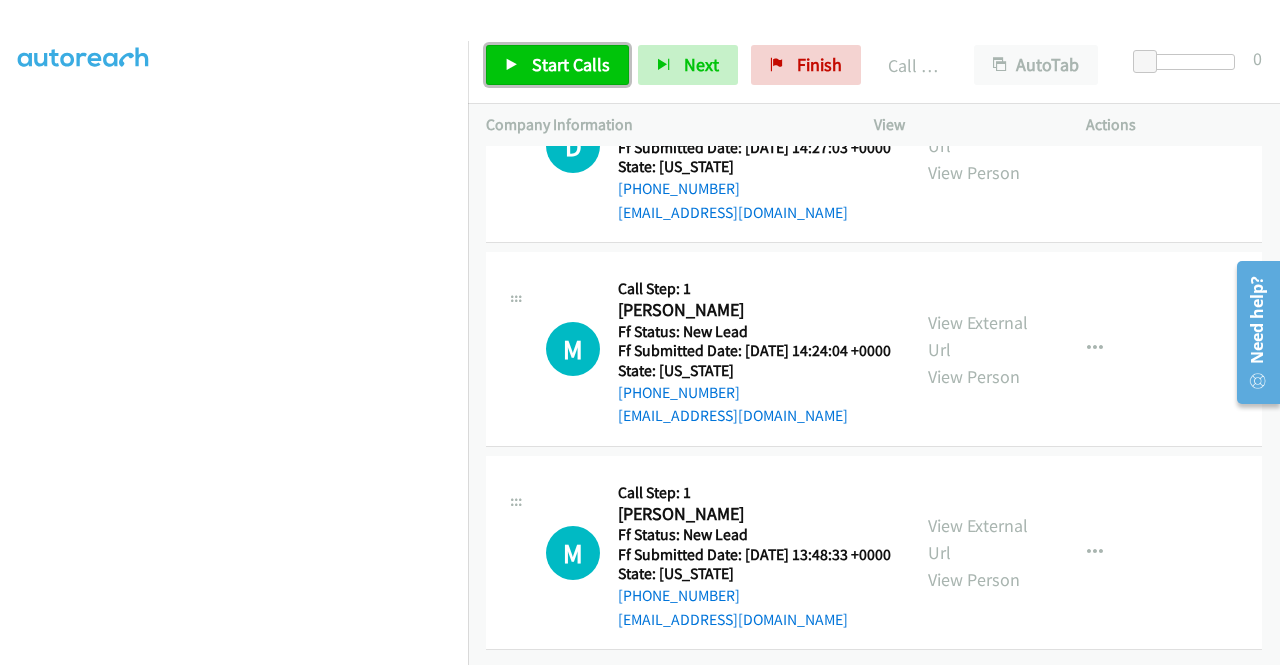 click on "Start Calls" at bounding box center (571, 64) 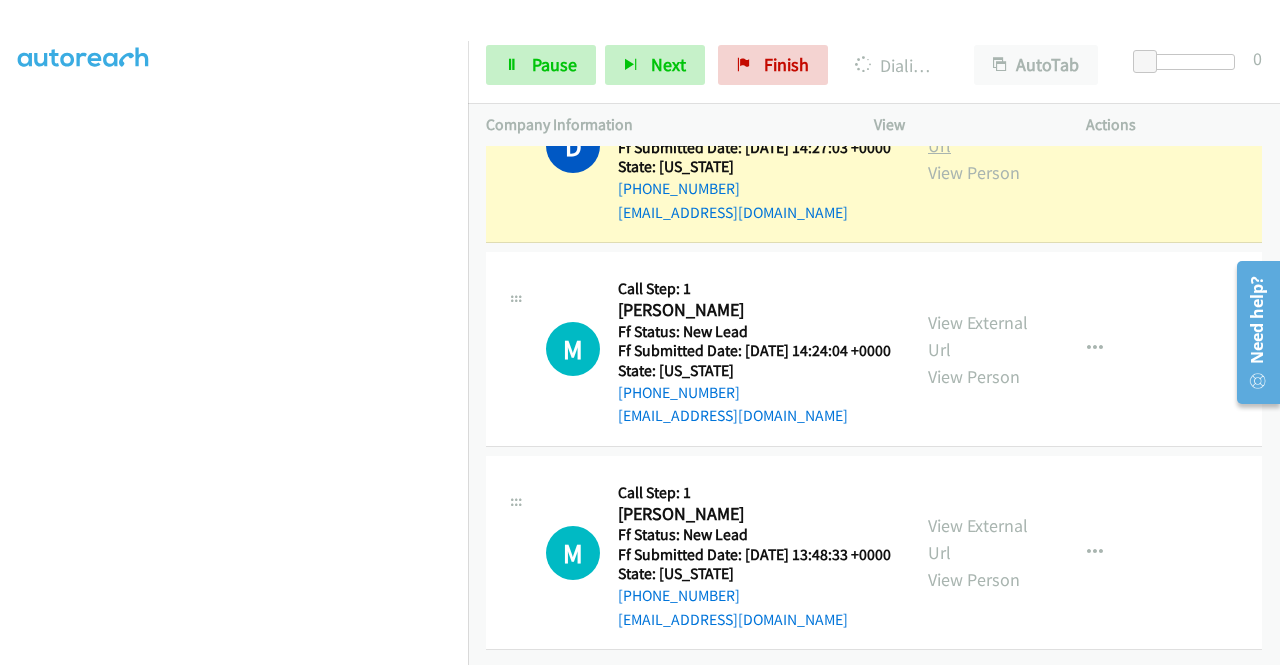 click on "View External Url" at bounding box center [978, 132] 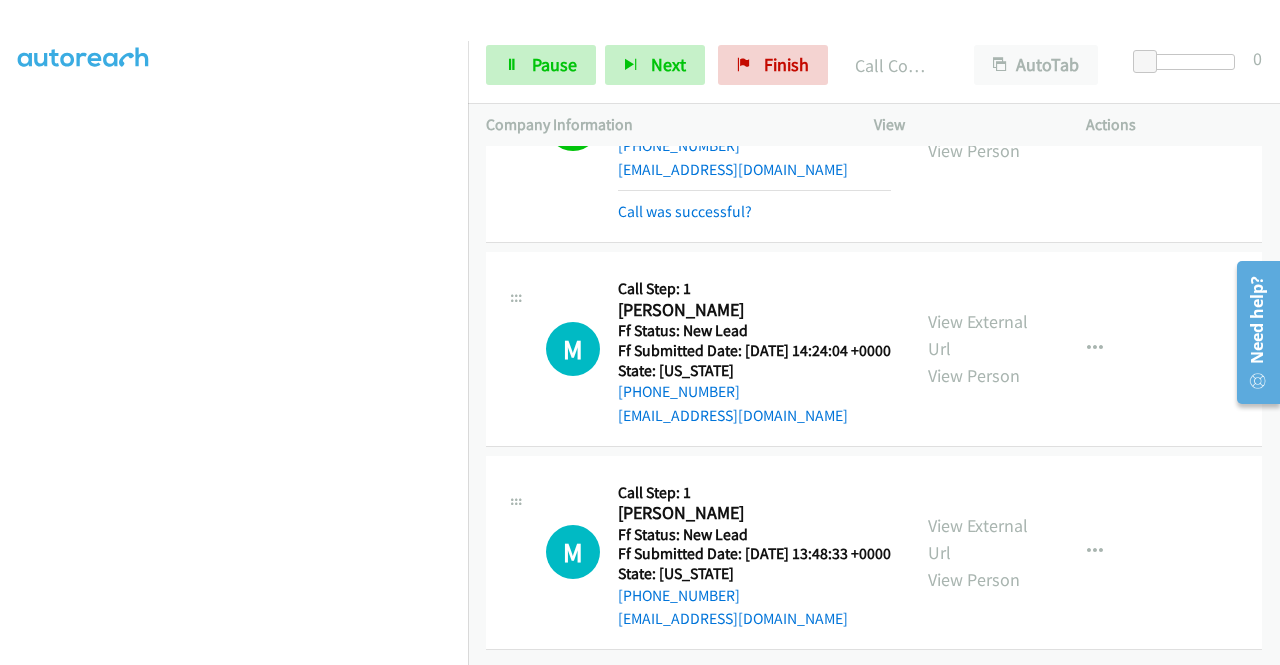 scroll, scrollTop: 9243, scrollLeft: 0, axis: vertical 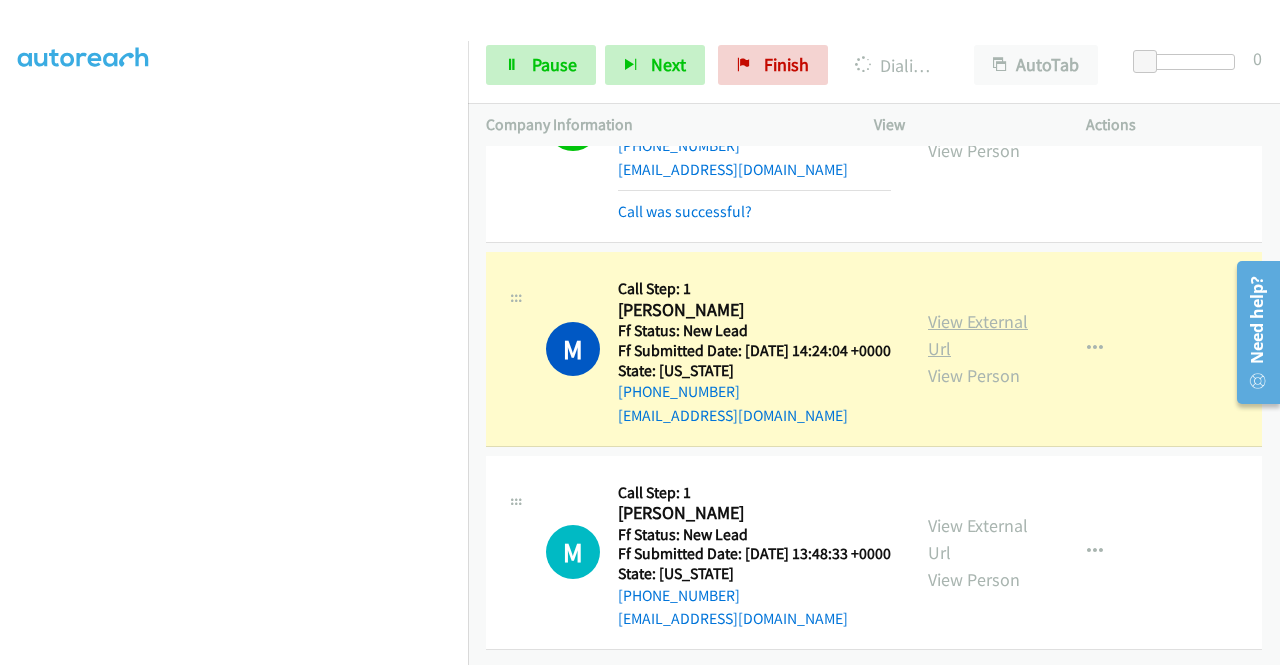 click on "View External Url" at bounding box center [978, 335] 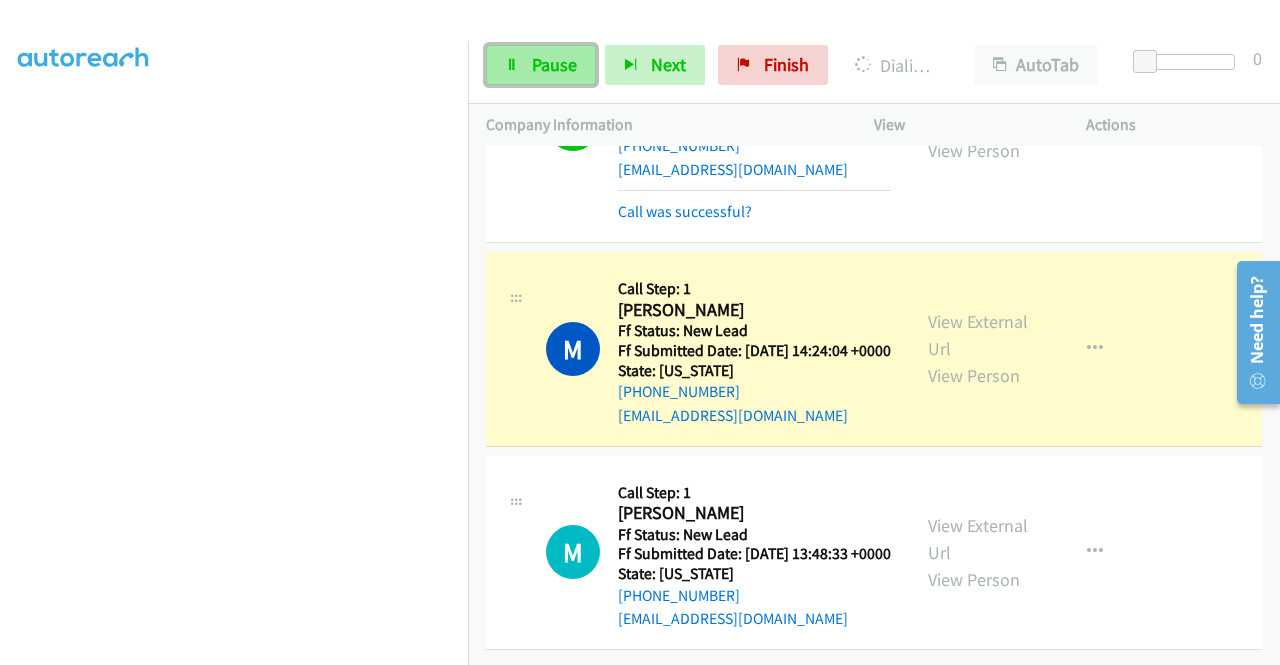 click on "Pause" at bounding box center [554, 64] 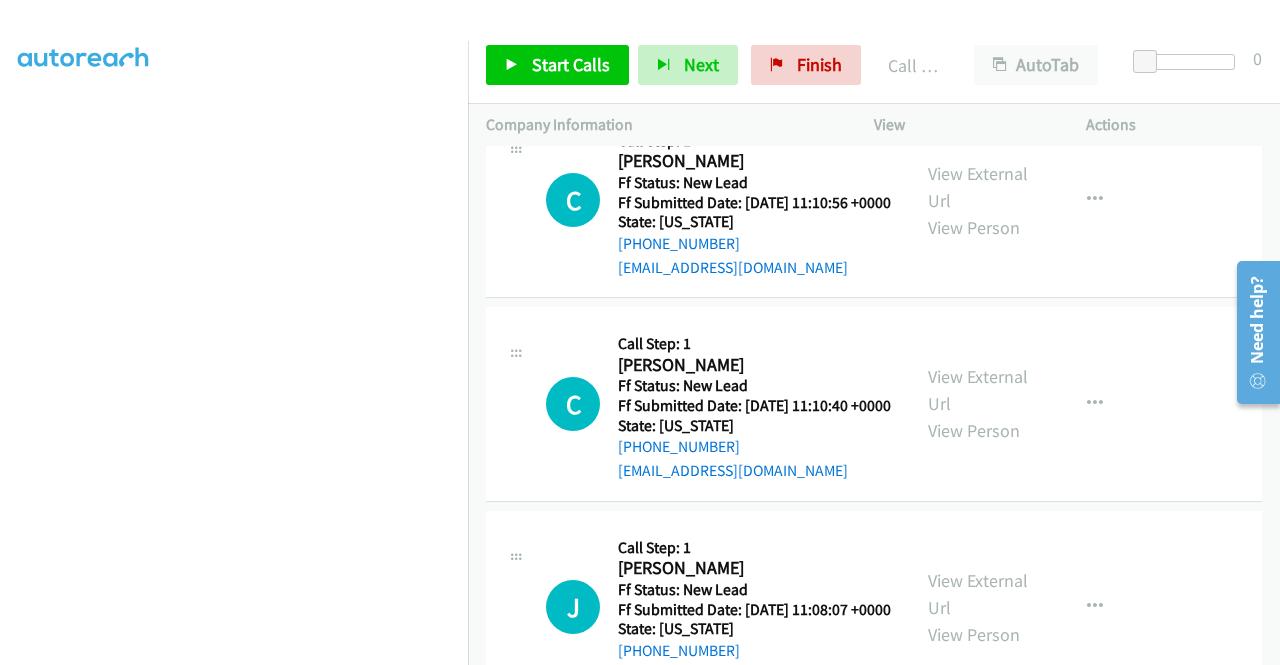 click on "Call was successful?" at bounding box center (685, -140) 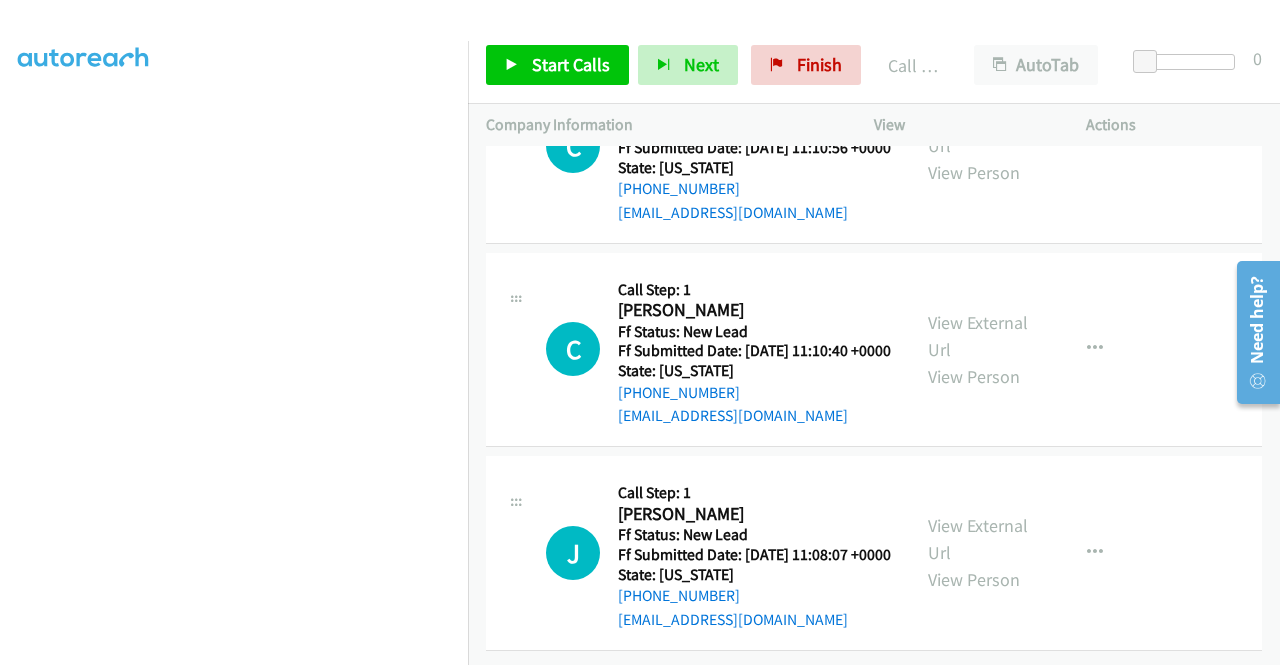 scroll, scrollTop: 9456, scrollLeft: 0, axis: vertical 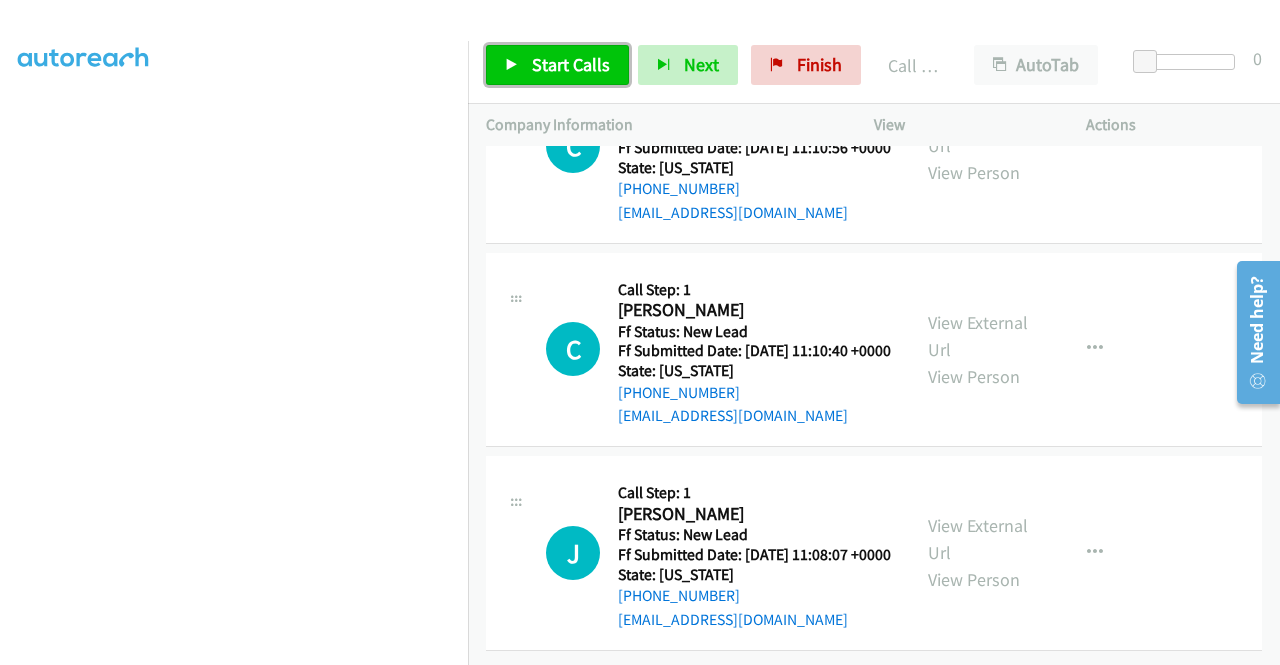 click on "Start Calls" at bounding box center [571, 64] 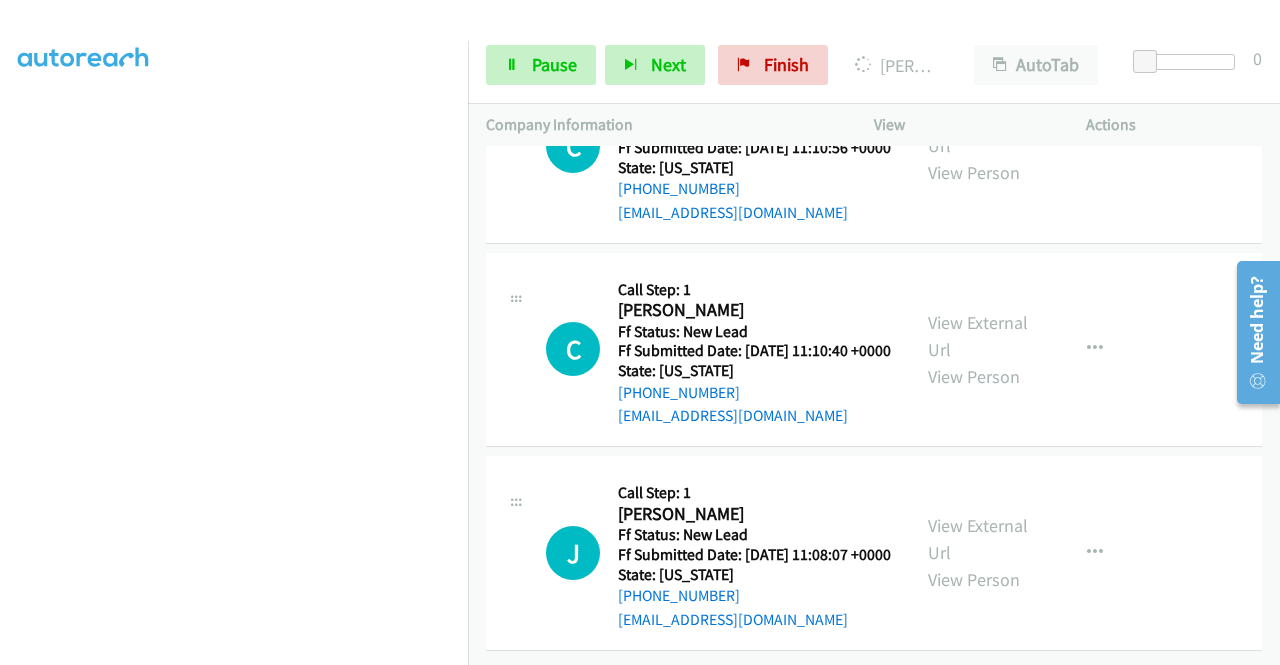 click on "View External Url
View Person" at bounding box center (980, -58) 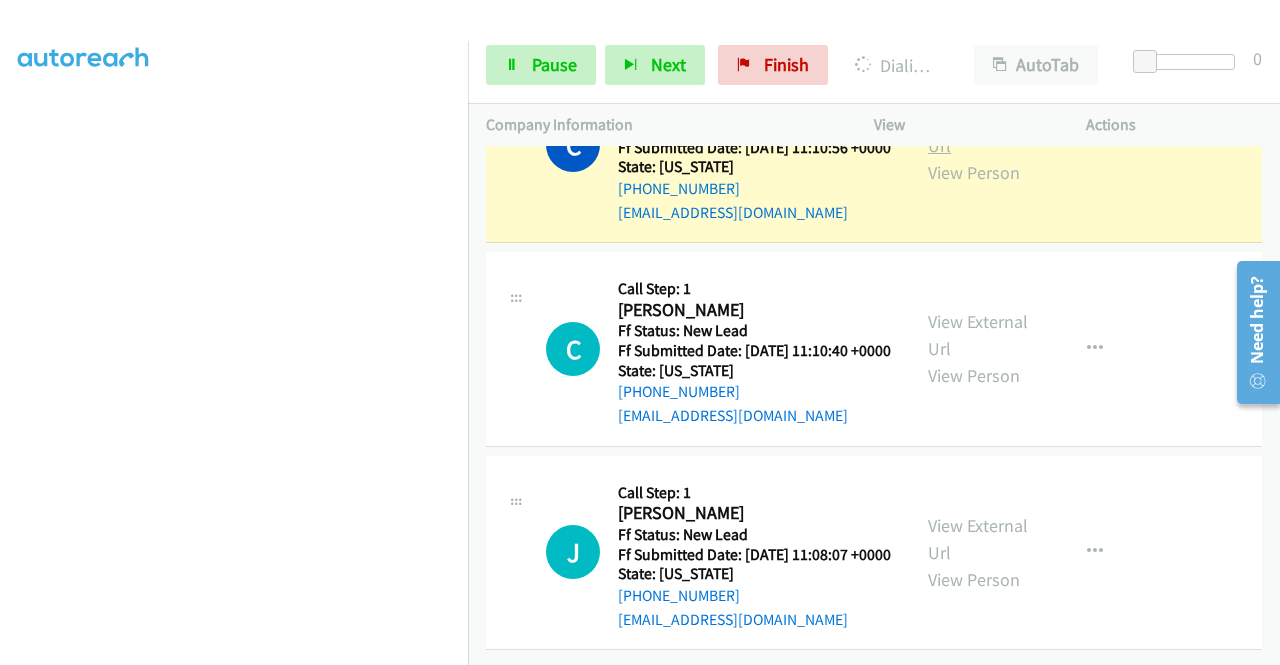 click on "View External Url" at bounding box center (978, 132) 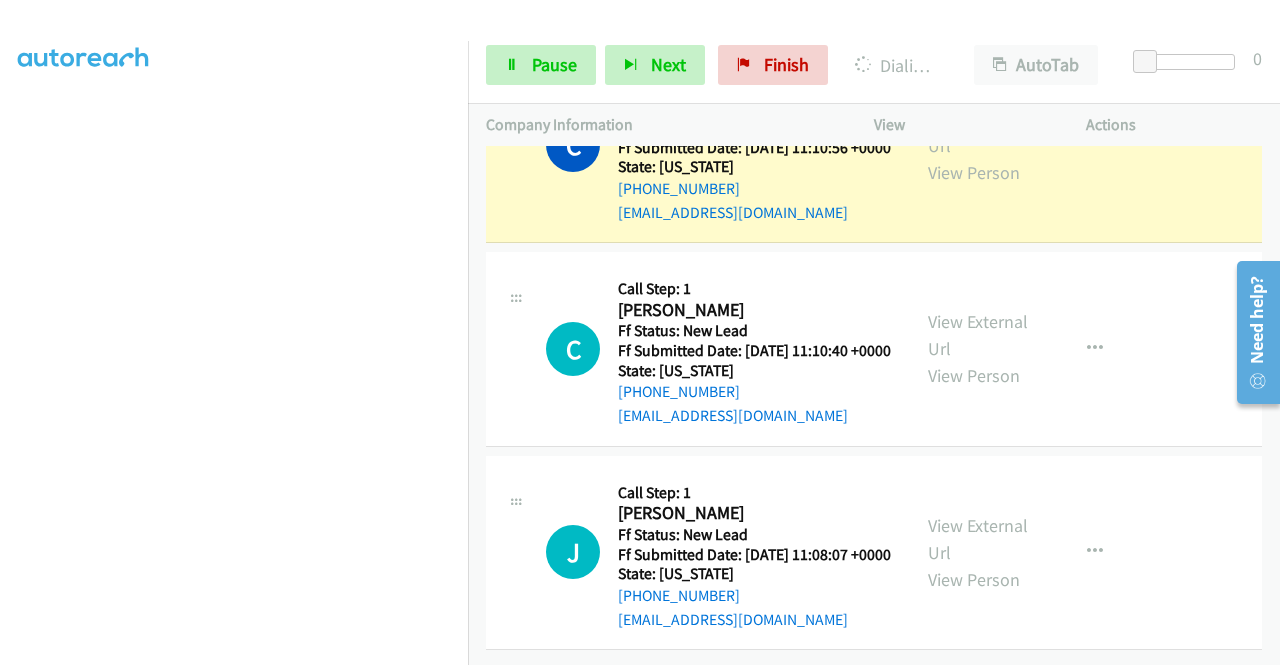 scroll, scrollTop: 9954, scrollLeft: 0, axis: vertical 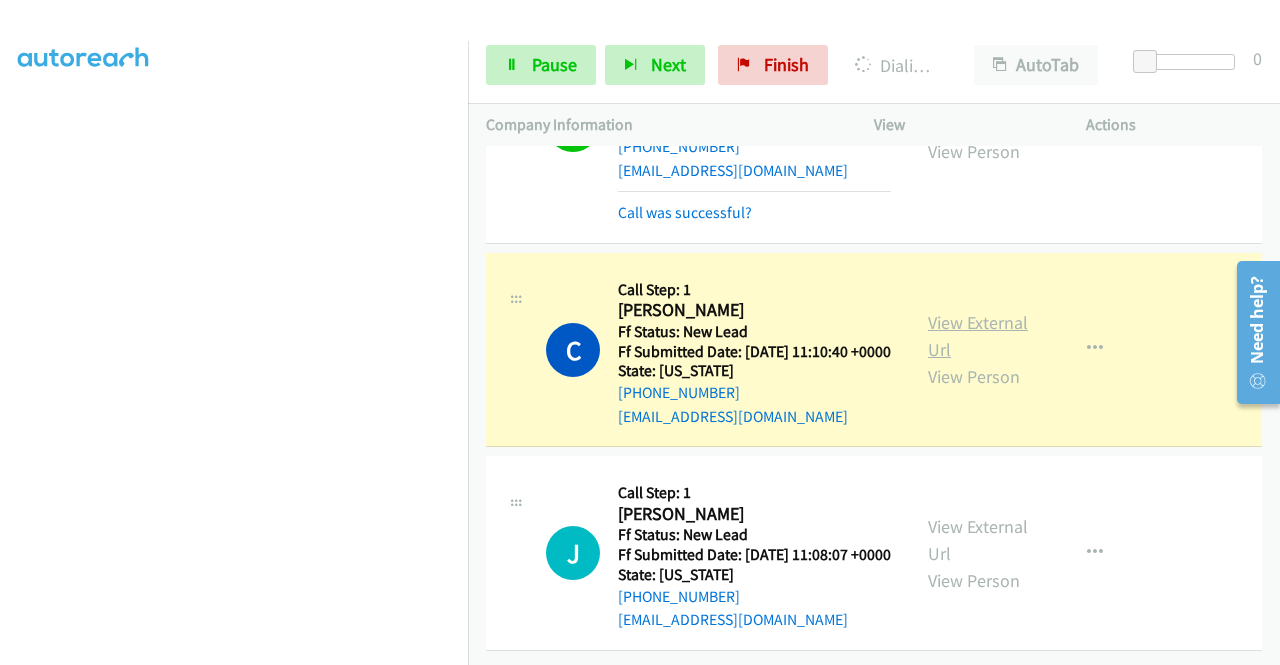 click on "View External Url" at bounding box center (978, 336) 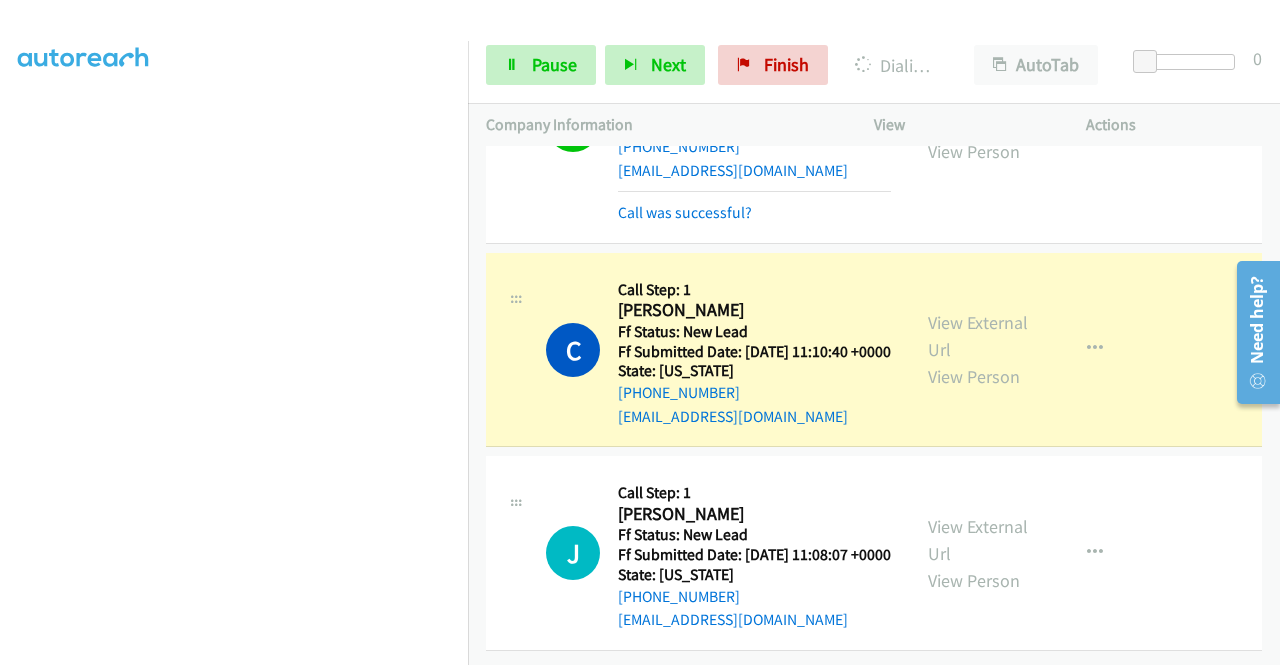 scroll, scrollTop: 9996, scrollLeft: 0, axis: vertical 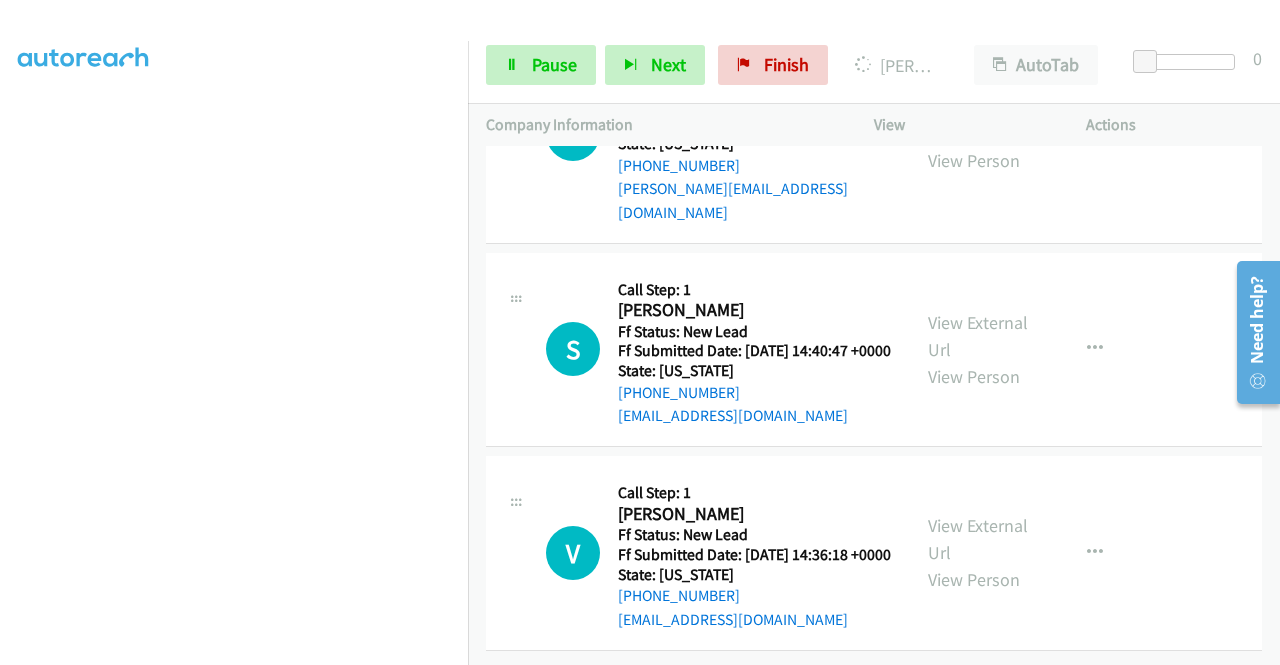 click on "View External Url" at bounding box center (978, -95) 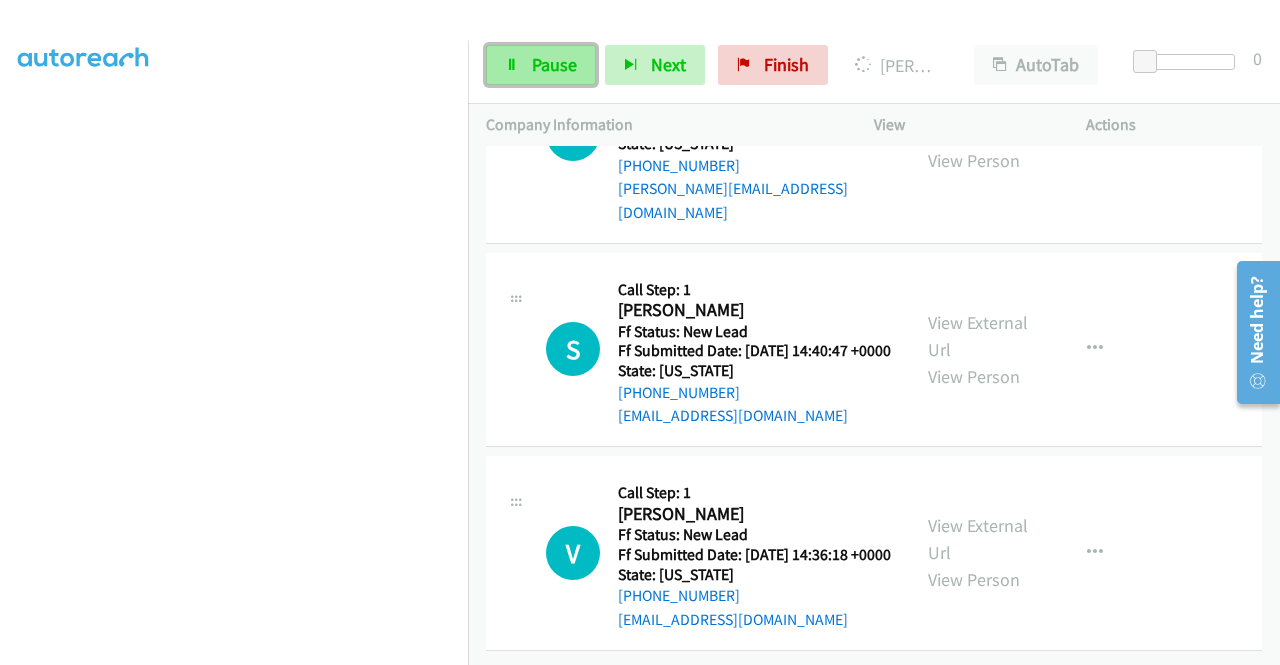click at bounding box center [512, 66] 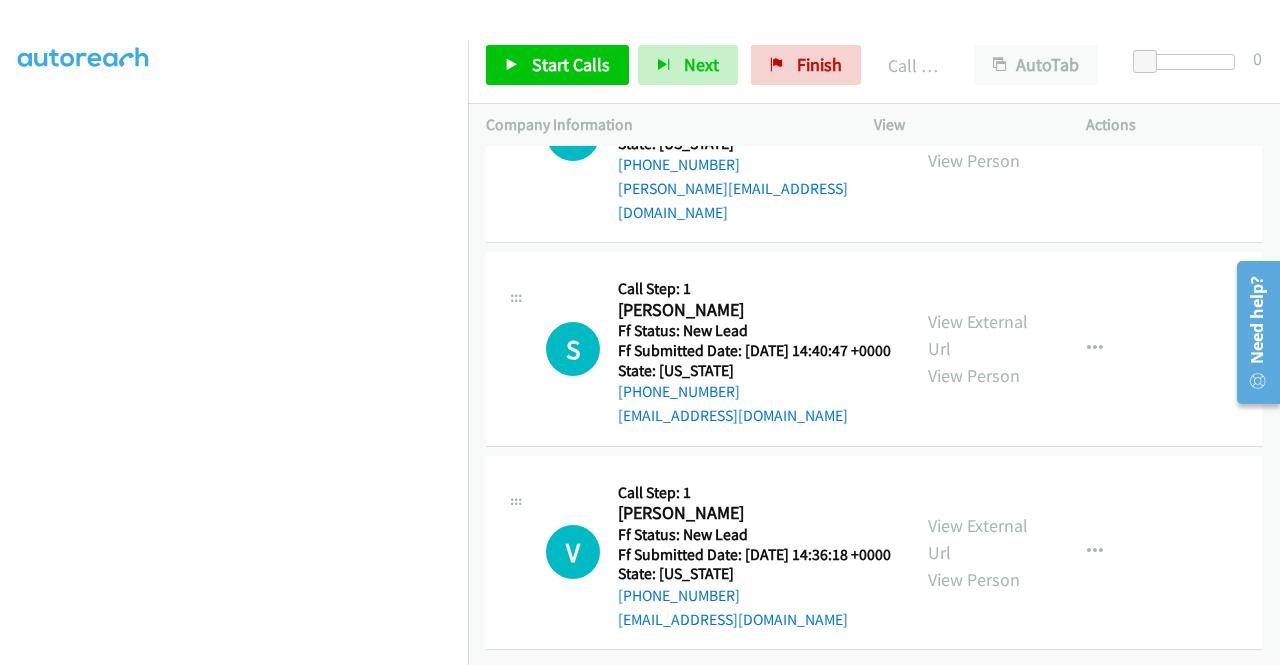 scroll, scrollTop: 10583, scrollLeft: 0, axis: vertical 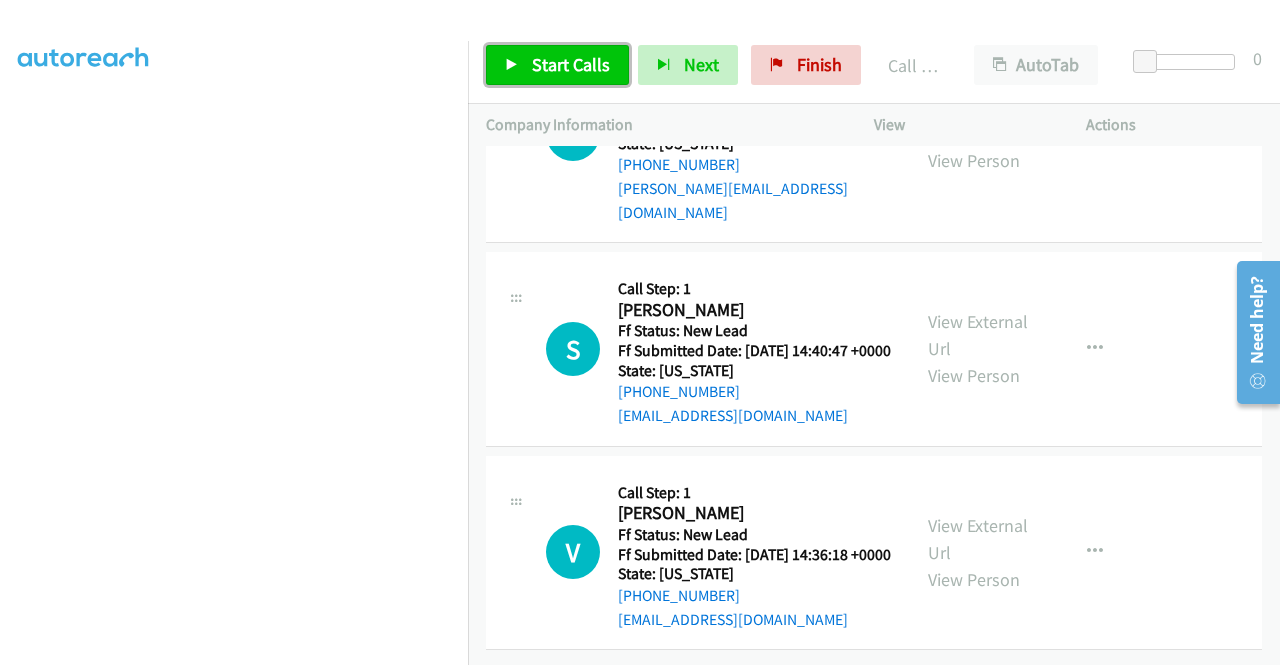 click on "Start Calls" at bounding box center [571, 64] 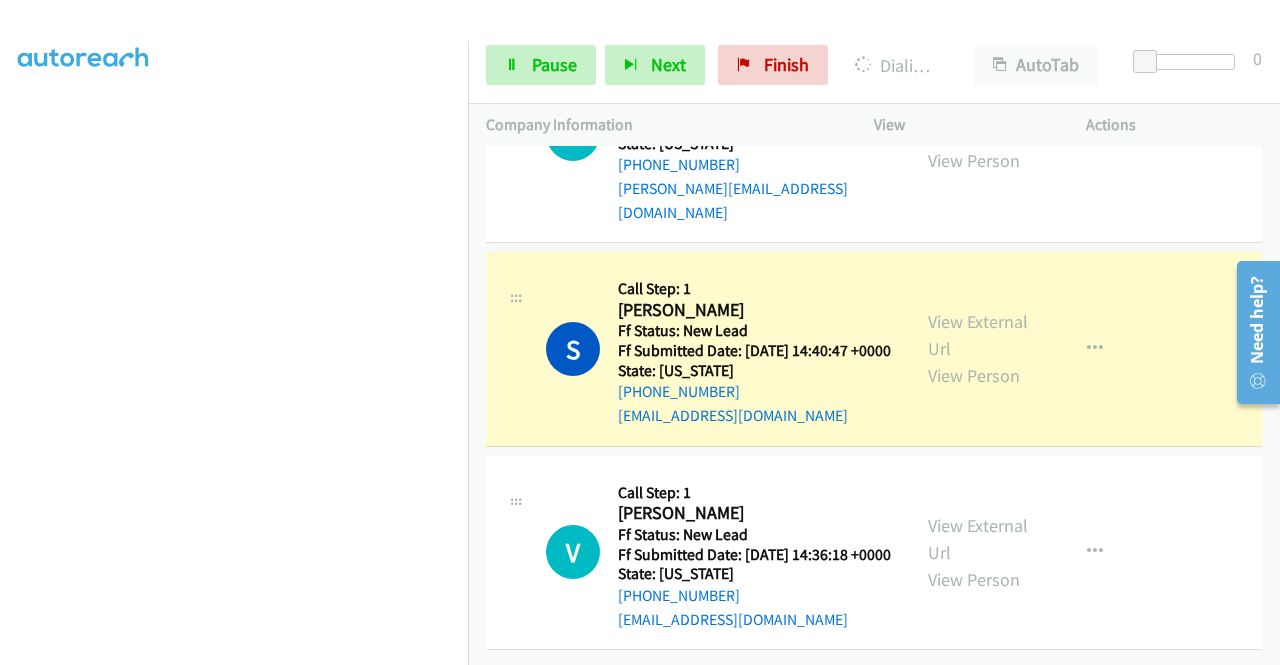 click on "View External Url
View Person" at bounding box center (980, 348) 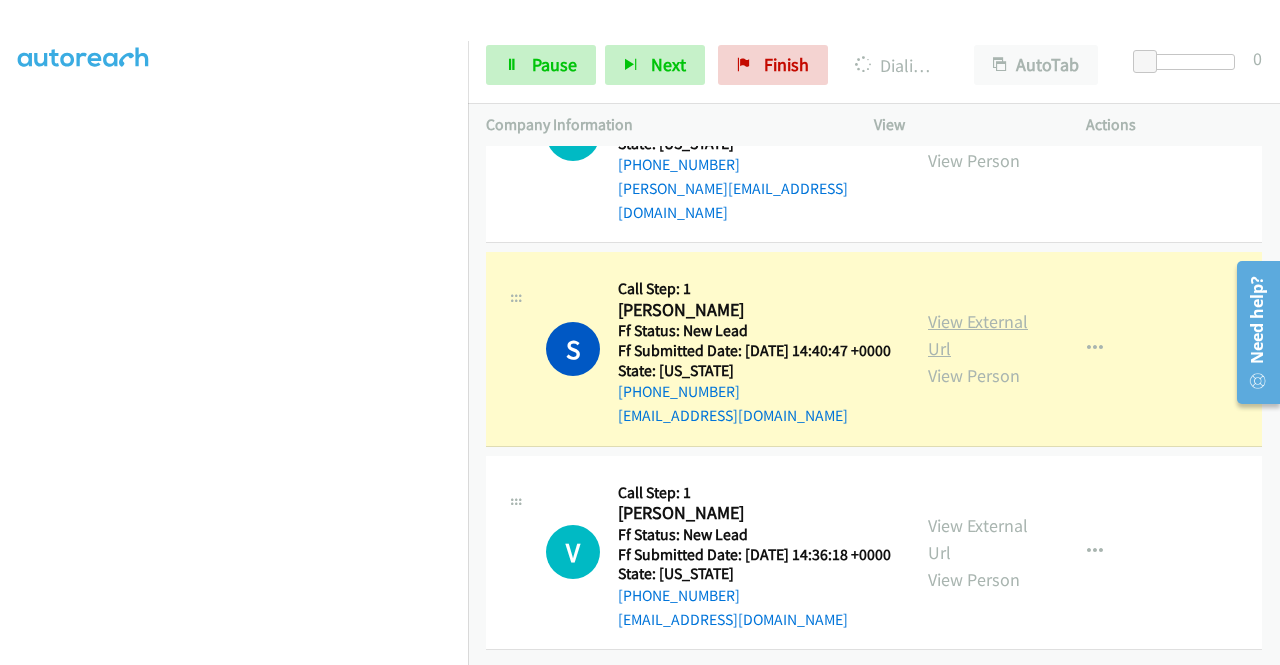 click on "View External Url" at bounding box center (978, 335) 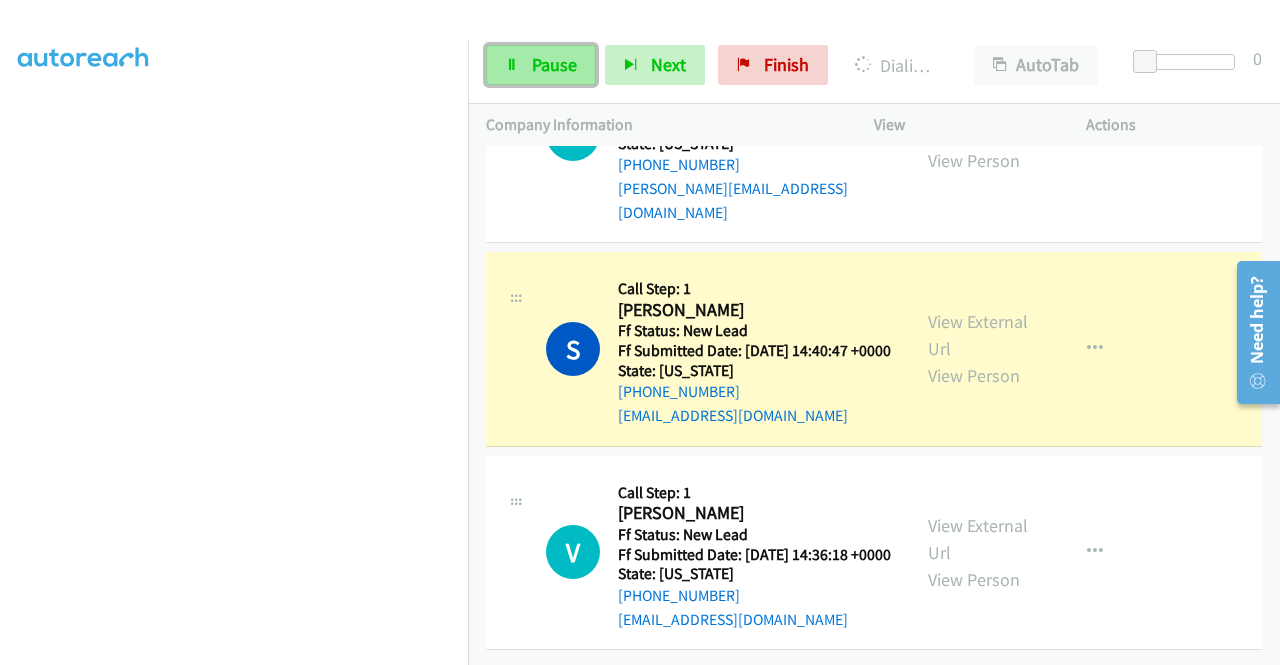 click on "Pause" at bounding box center (541, 65) 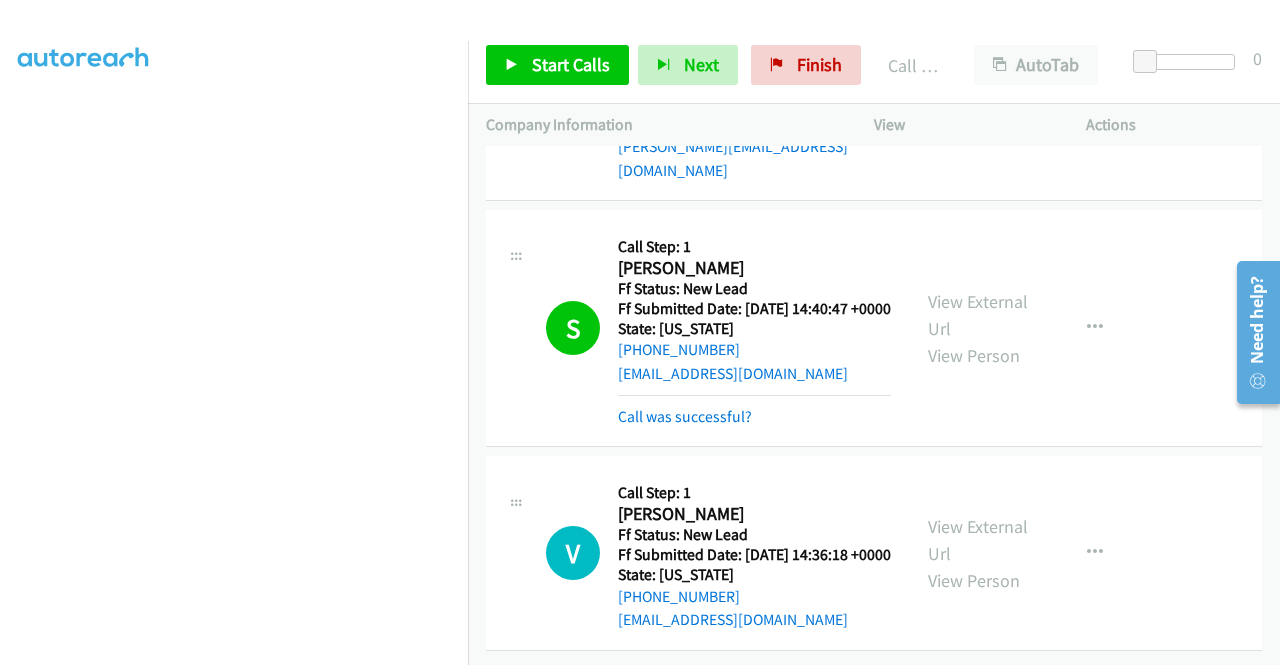 scroll, scrollTop: 10792, scrollLeft: 0, axis: vertical 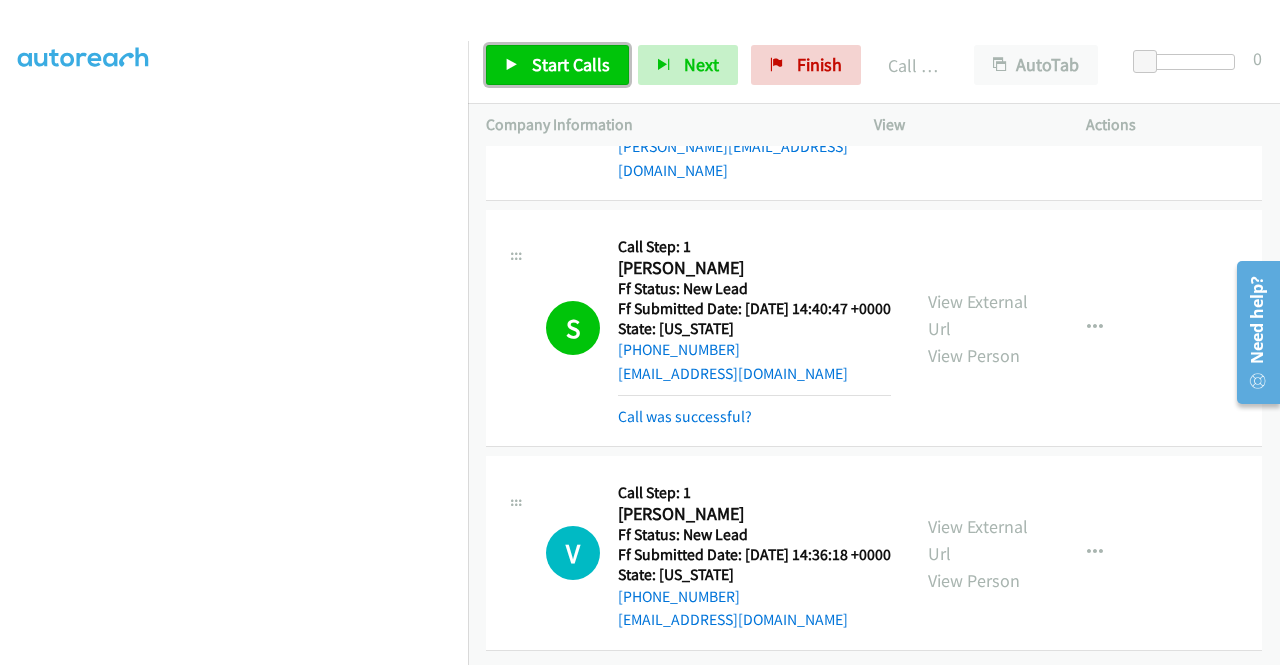 click on "Start Calls" at bounding box center [571, 64] 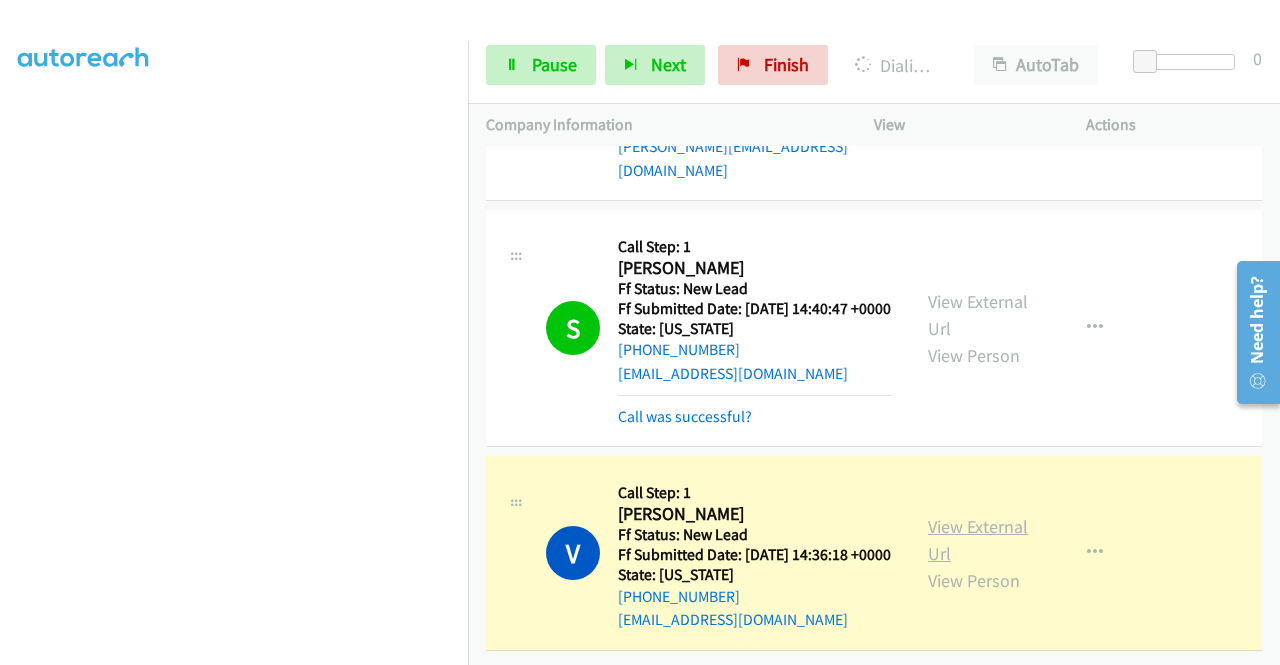 click on "View External Url" at bounding box center [978, 540] 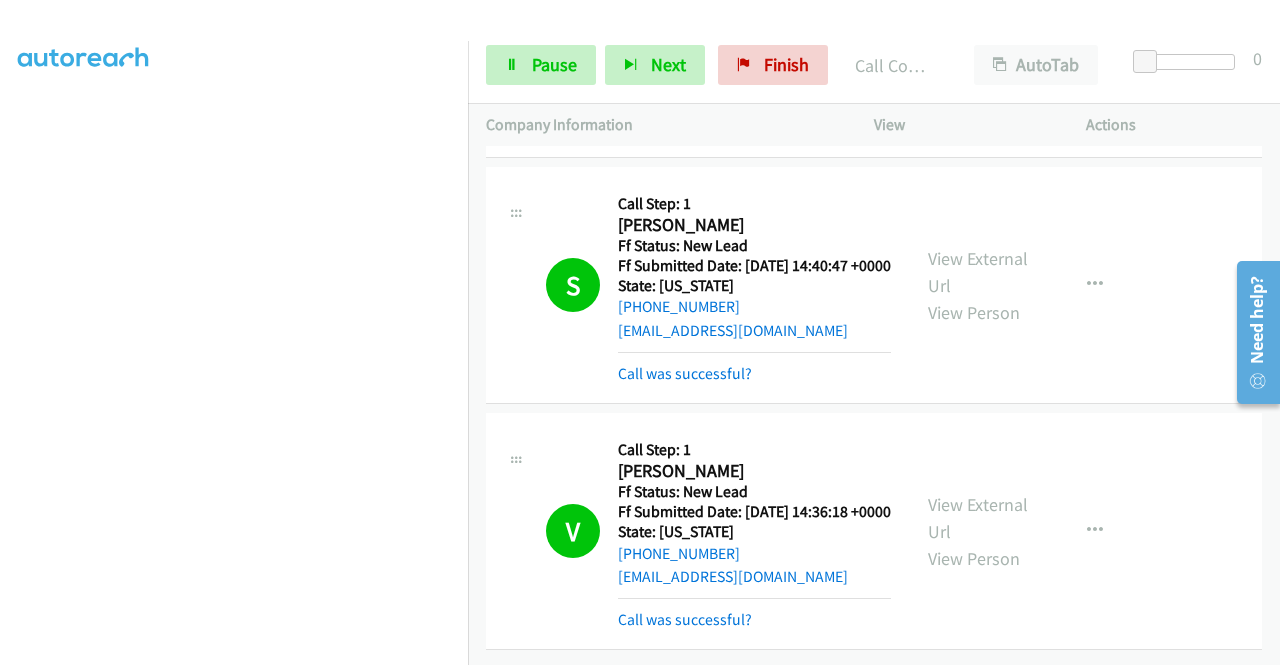 scroll, scrollTop: 10834, scrollLeft: 0, axis: vertical 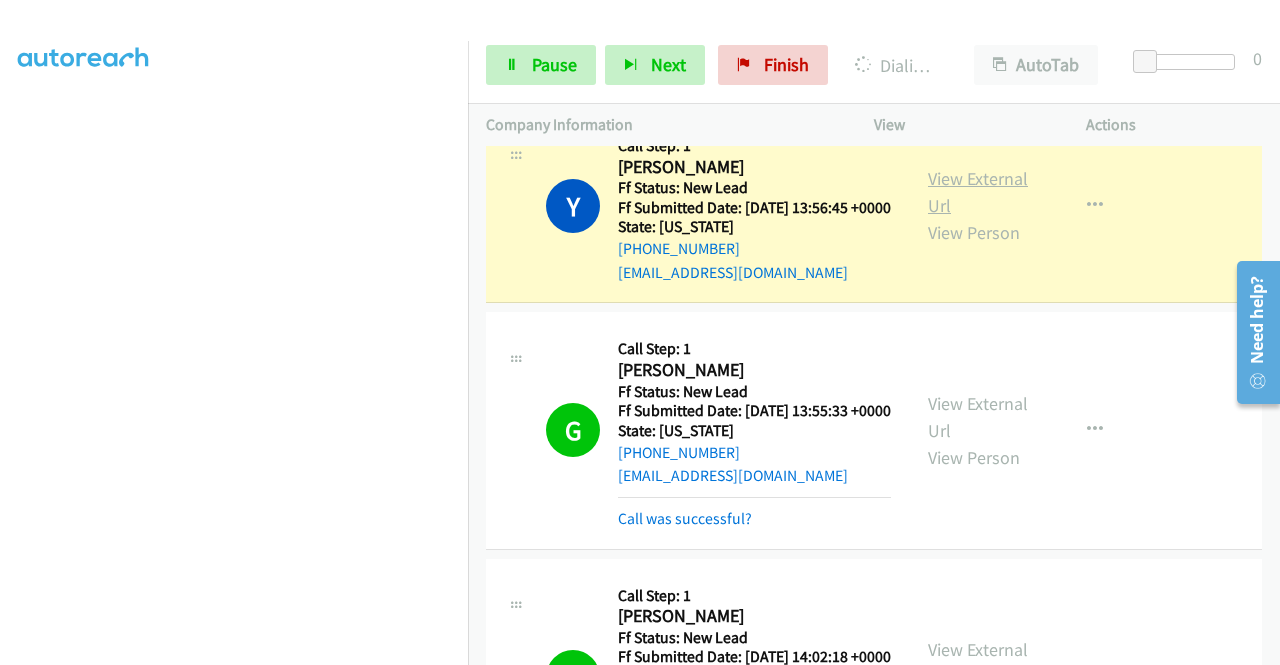 click on "View External Url" at bounding box center [978, 192] 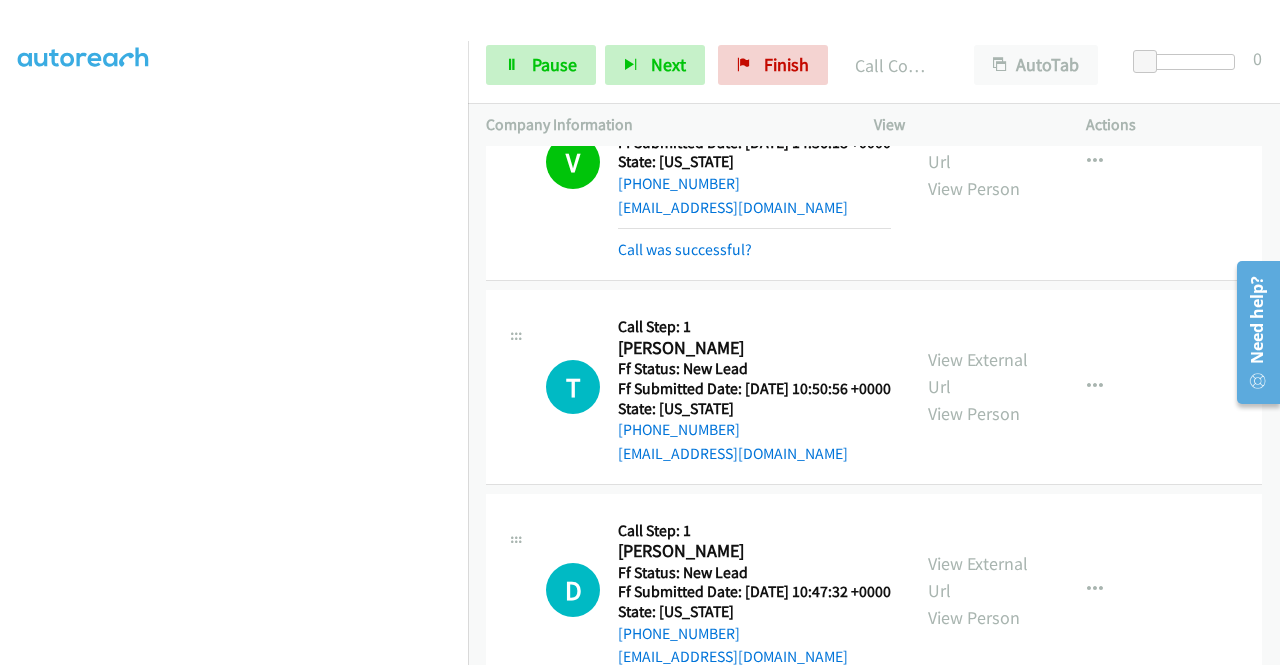 scroll, scrollTop: 10523, scrollLeft: 0, axis: vertical 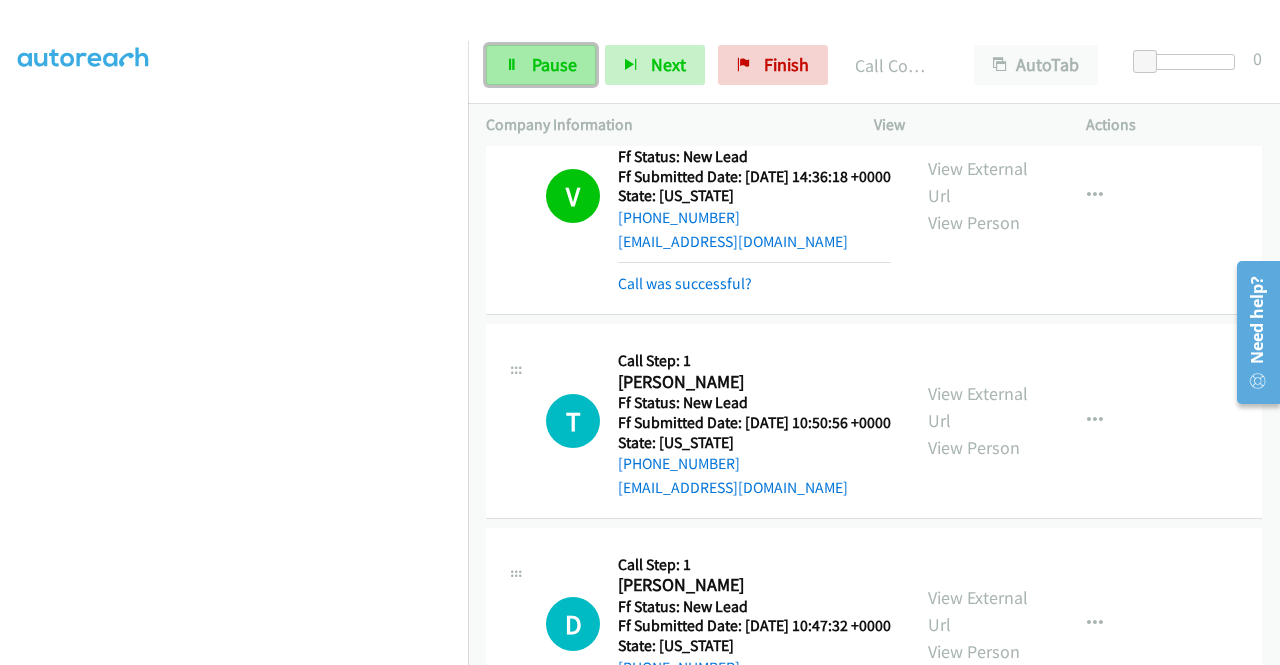 click on "Pause" at bounding box center (554, 64) 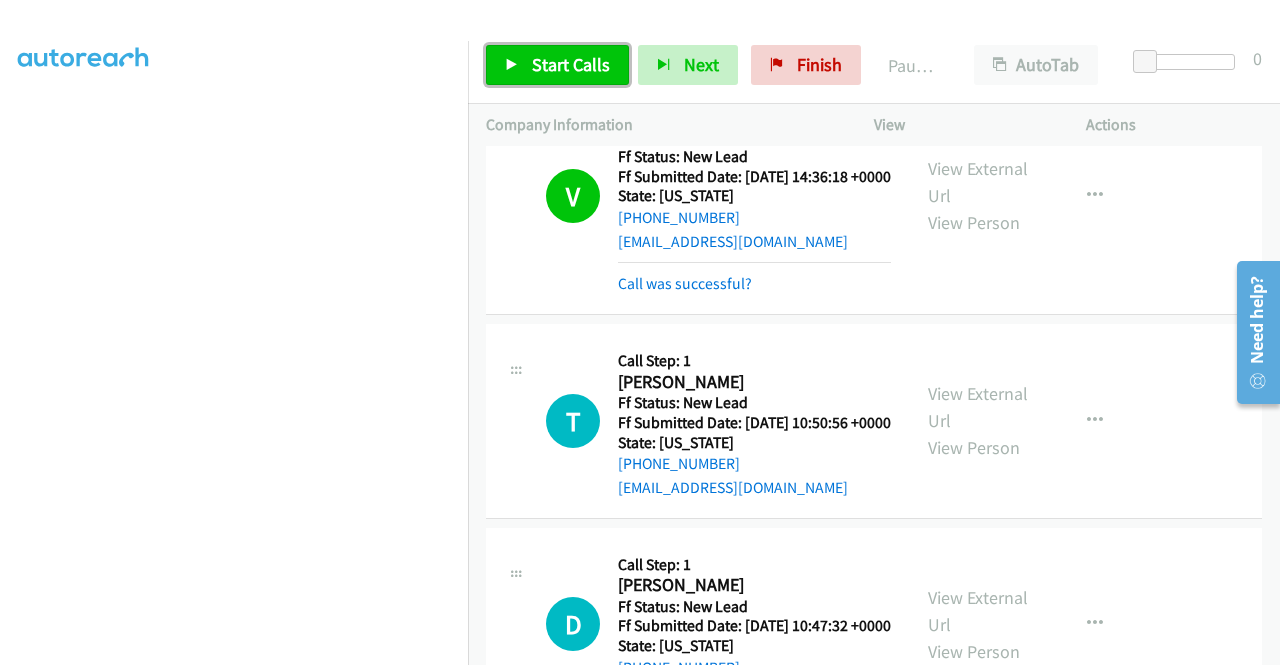 click on "Start Calls" at bounding box center (571, 64) 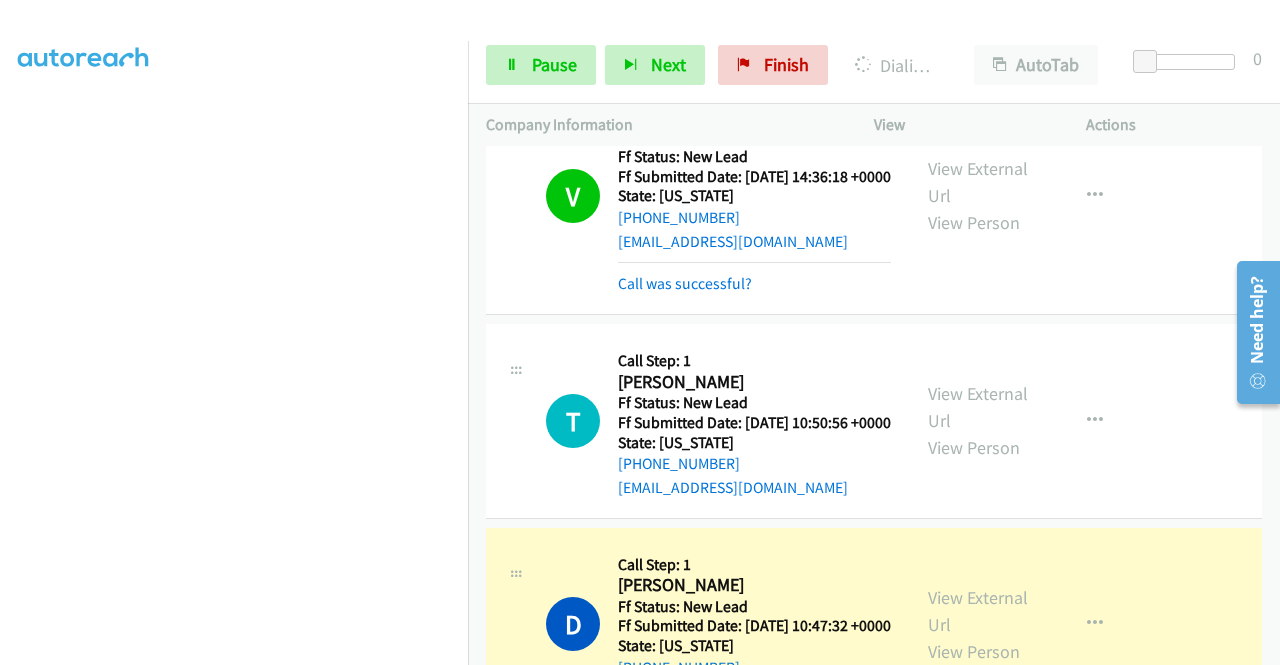 scroll, scrollTop: 456, scrollLeft: 0, axis: vertical 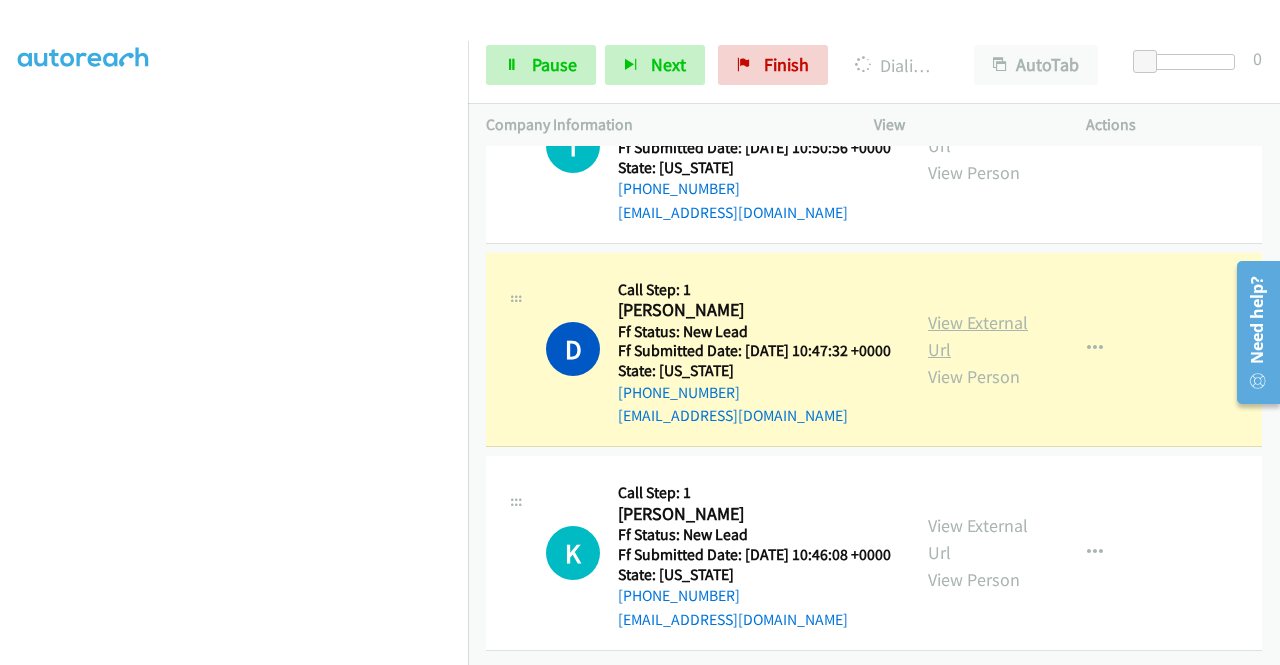 click on "View External Url" at bounding box center (978, 336) 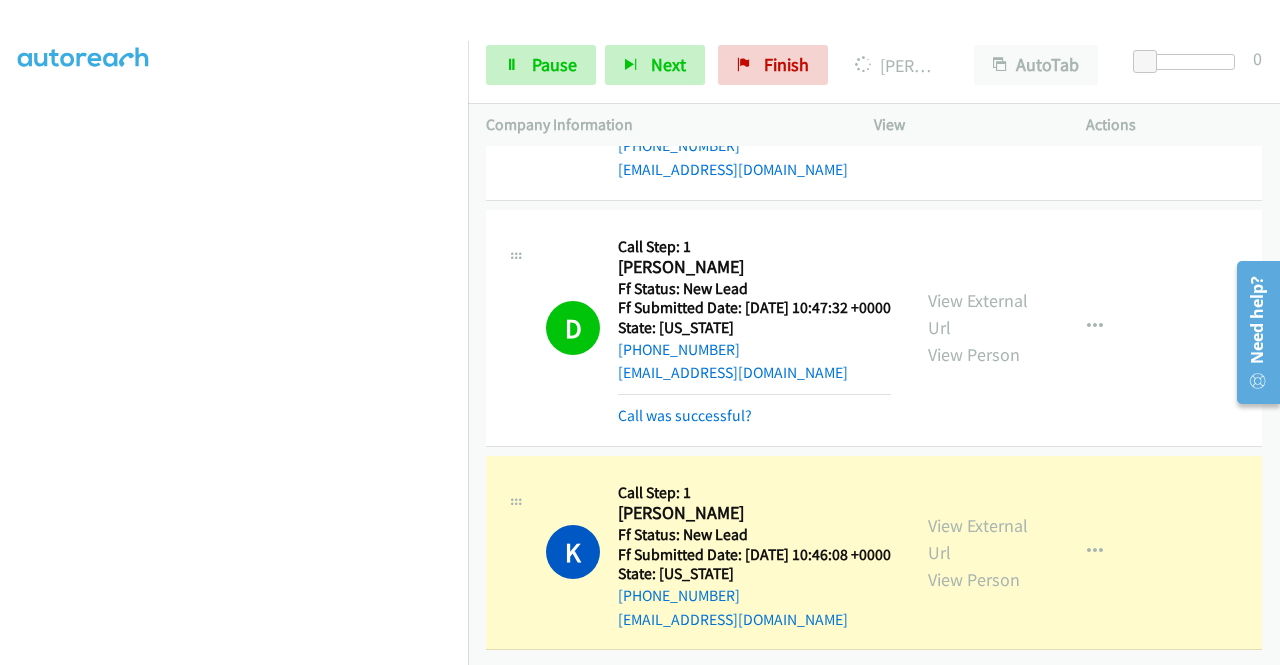 scroll, scrollTop: 11587, scrollLeft: 0, axis: vertical 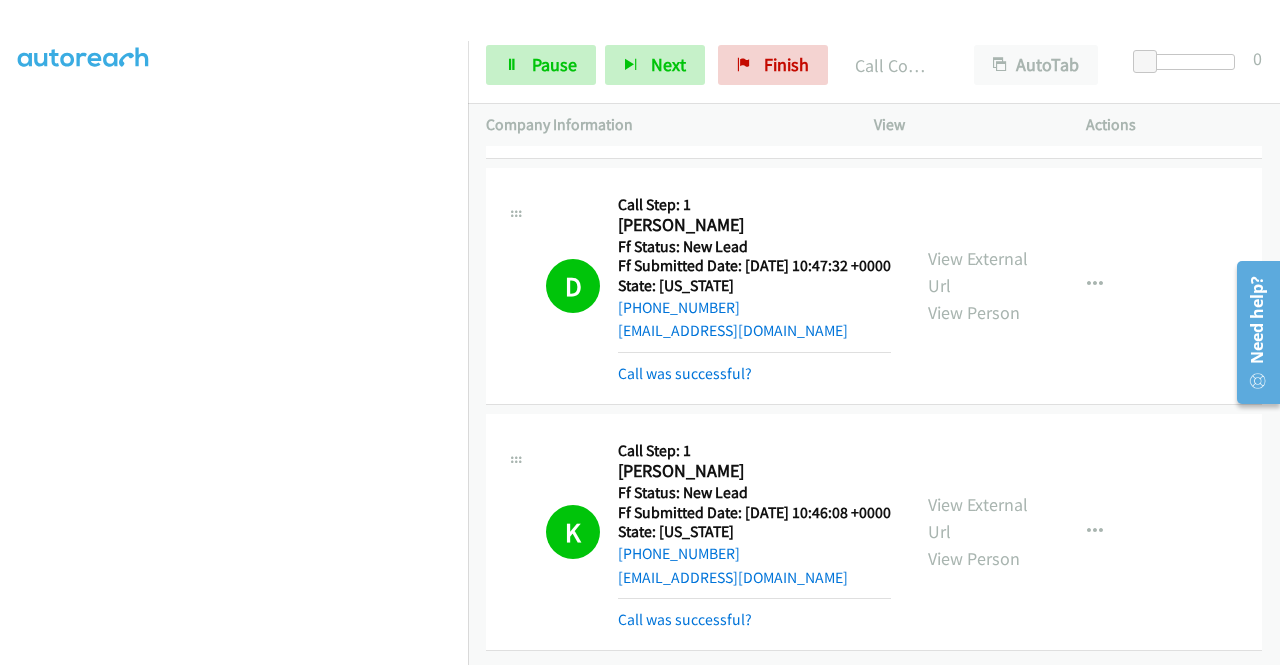 click on "View External Url
View Person" at bounding box center (980, 531) 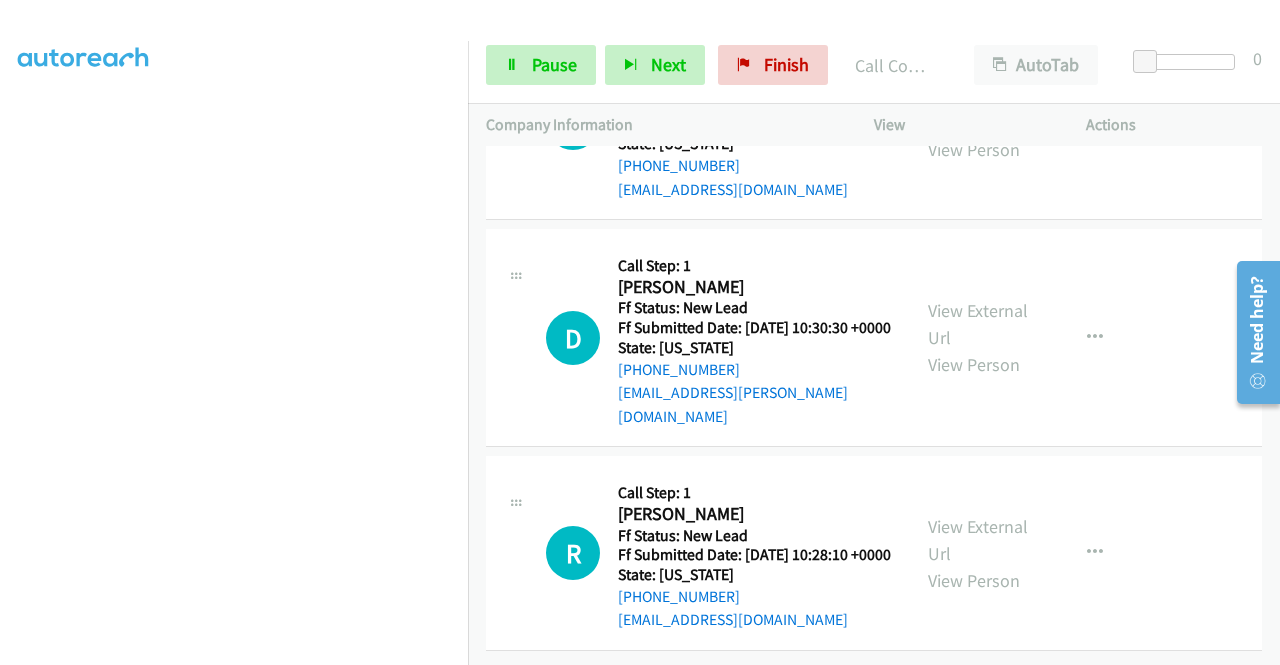 click on "View External Url" at bounding box center (978, -116) 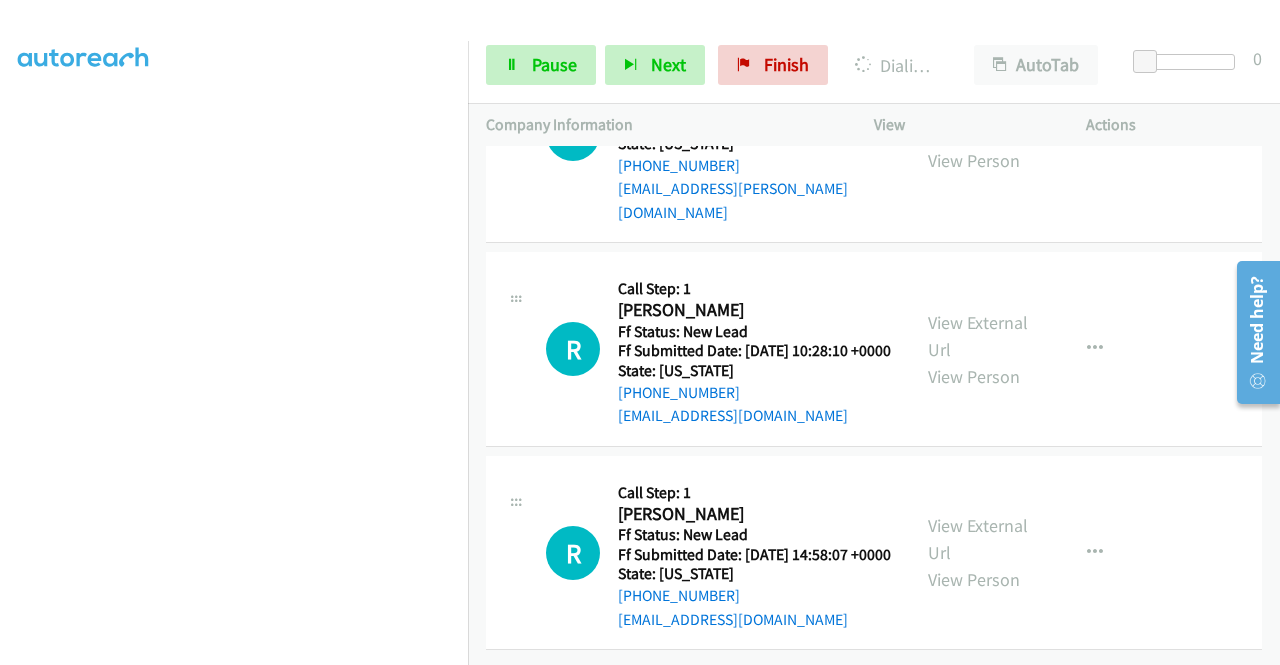 click on "Start Calls
Pause
Next
Finish
Dialing Vivek Pandey
AutoTab
AutoTab
0" at bounding box center [874, 65] 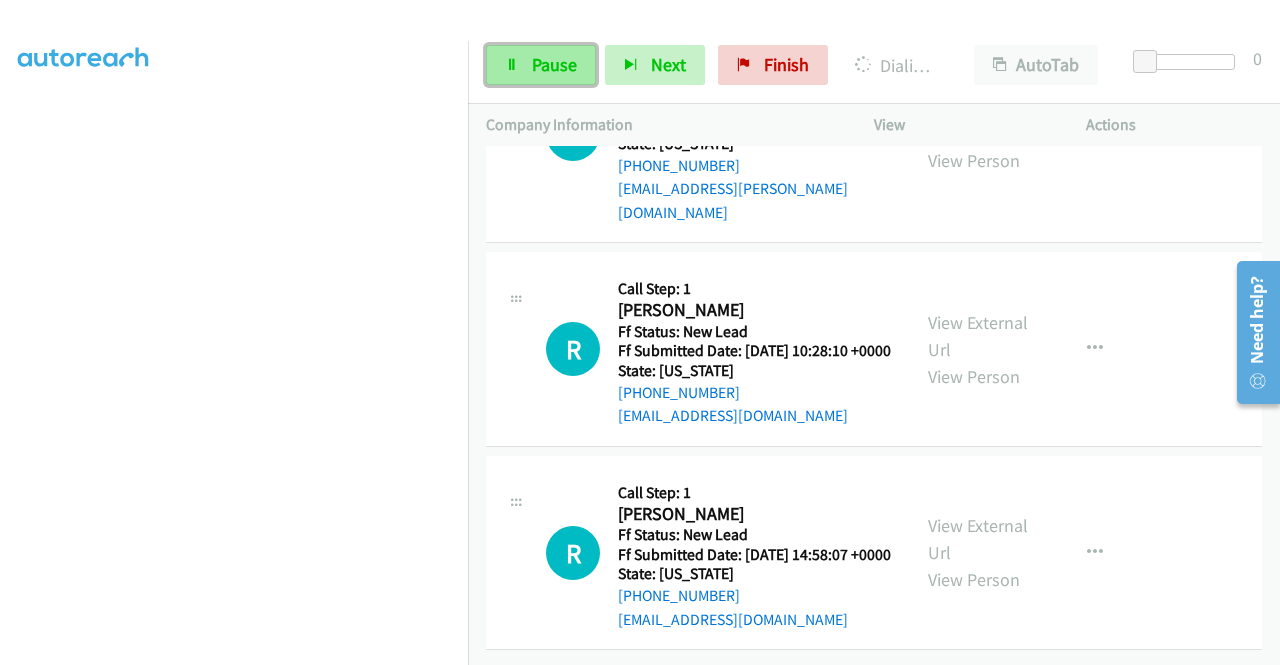 click on "Pause" at bounding box center [541, 65] 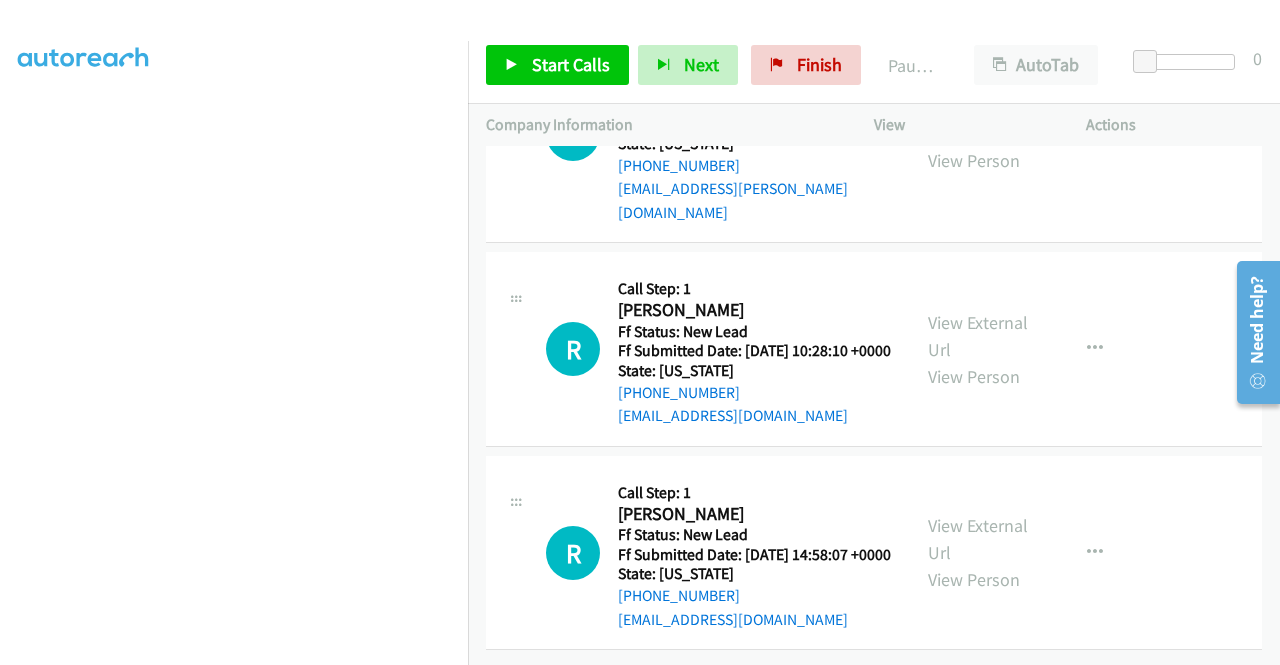 scroll, scrollTop: 0, scrollLeft: 0, axis: both 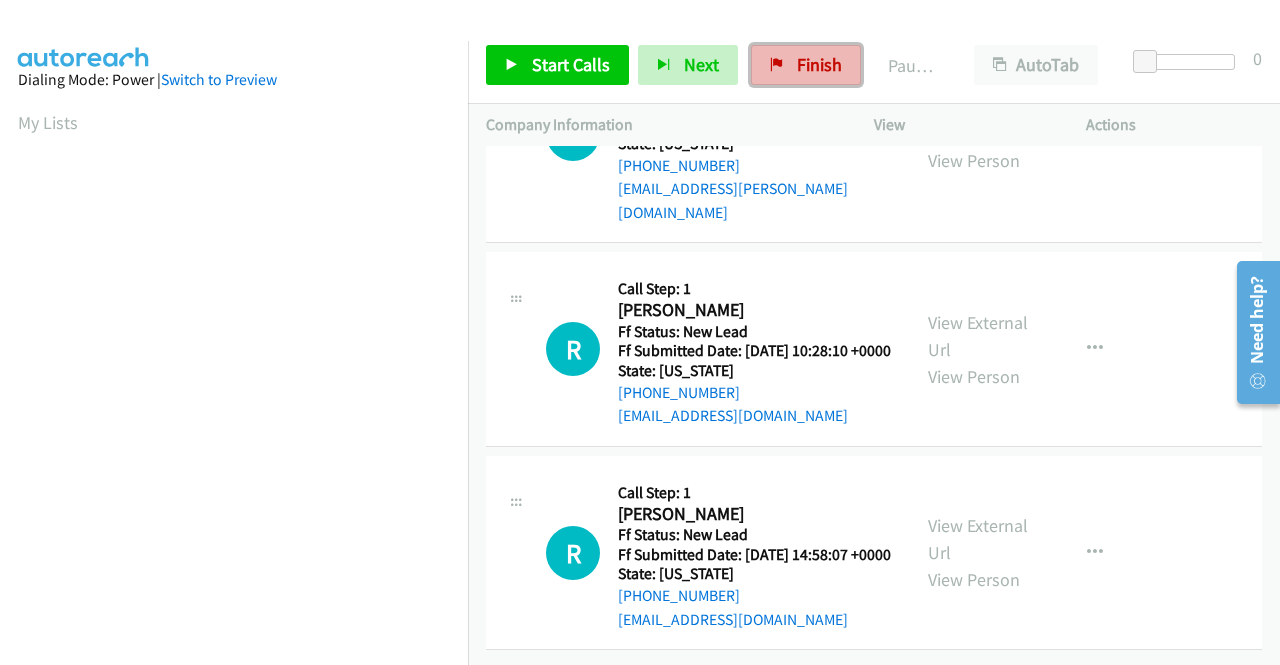 click on "Finish" at bounding box center [819, 64] 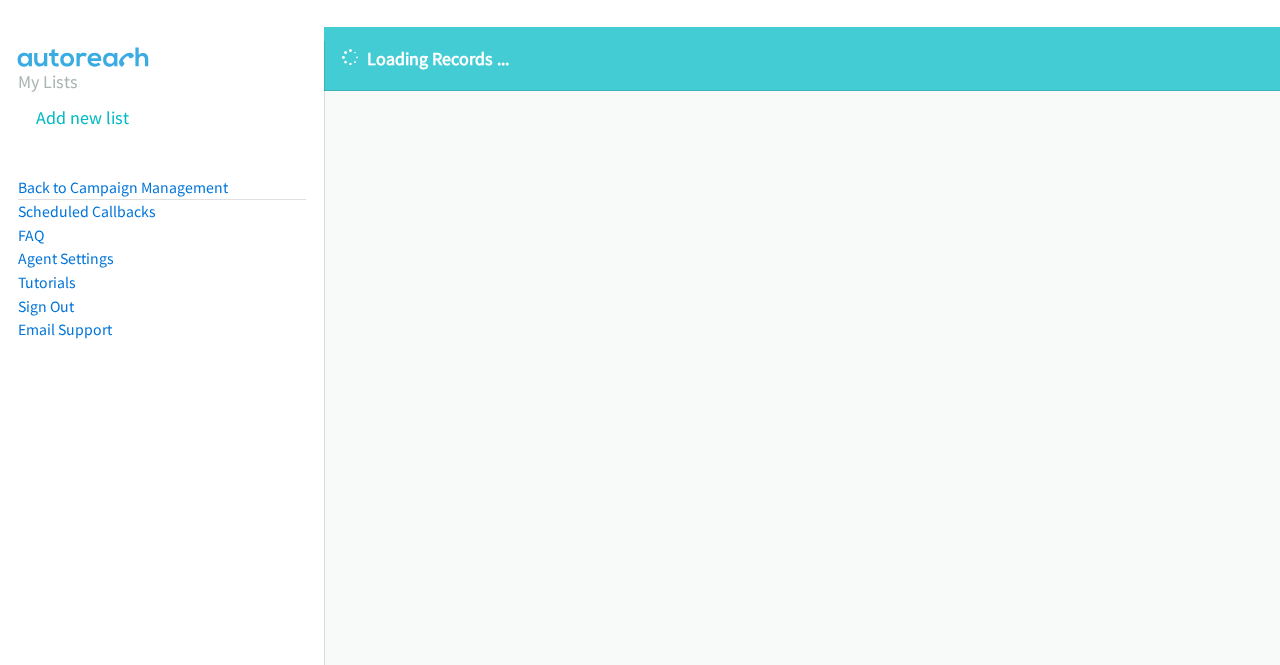 scroll, scrollTop: 0, scrollLeft: 0, axis: both 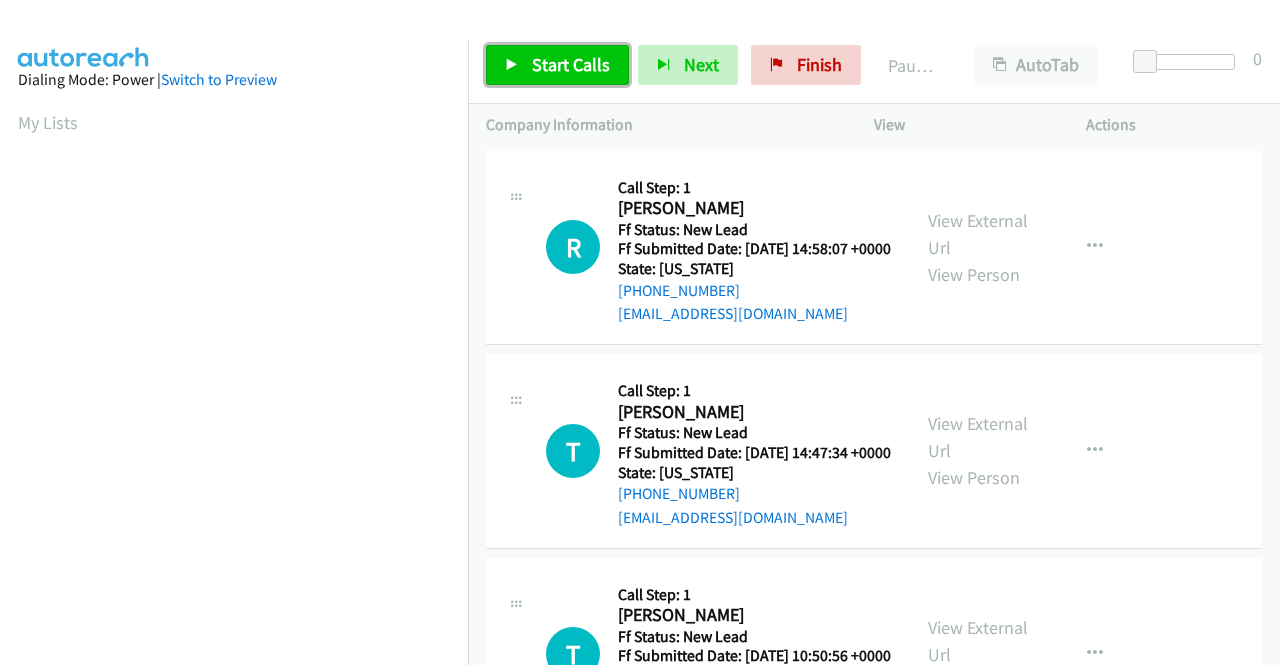 click on "Start Calls" at bounding box center [557, 65] 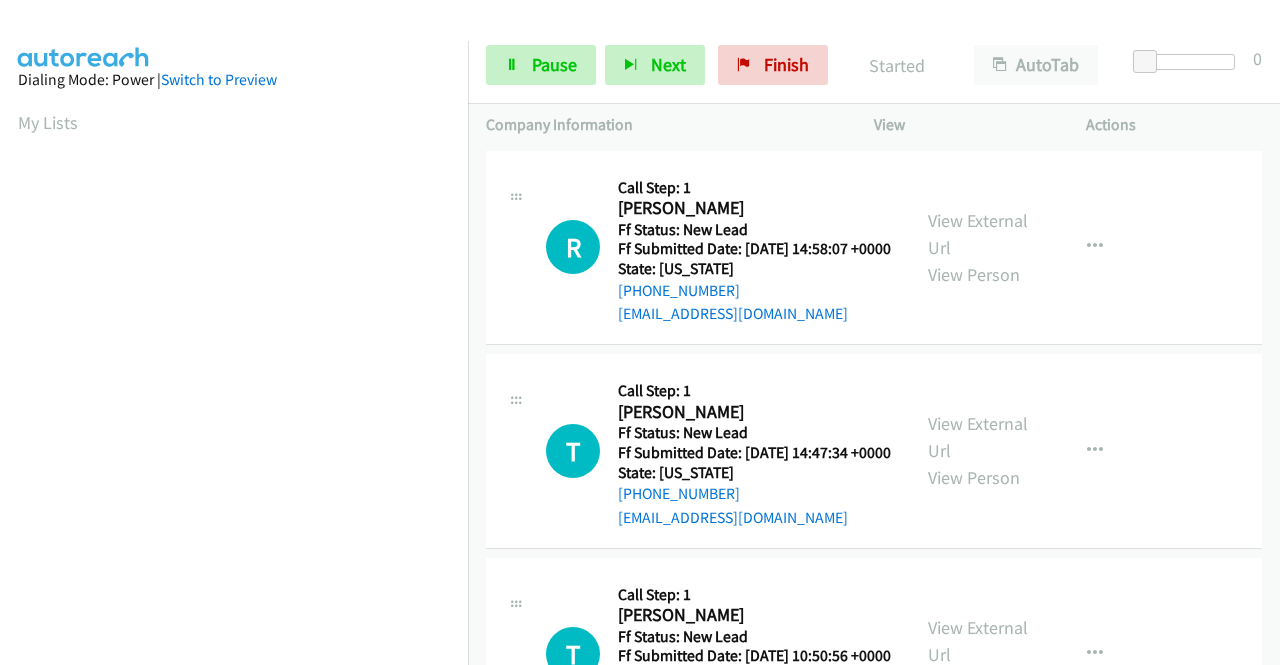 scroll, scrollTop: 0, scrollLeft: 0, axis: both 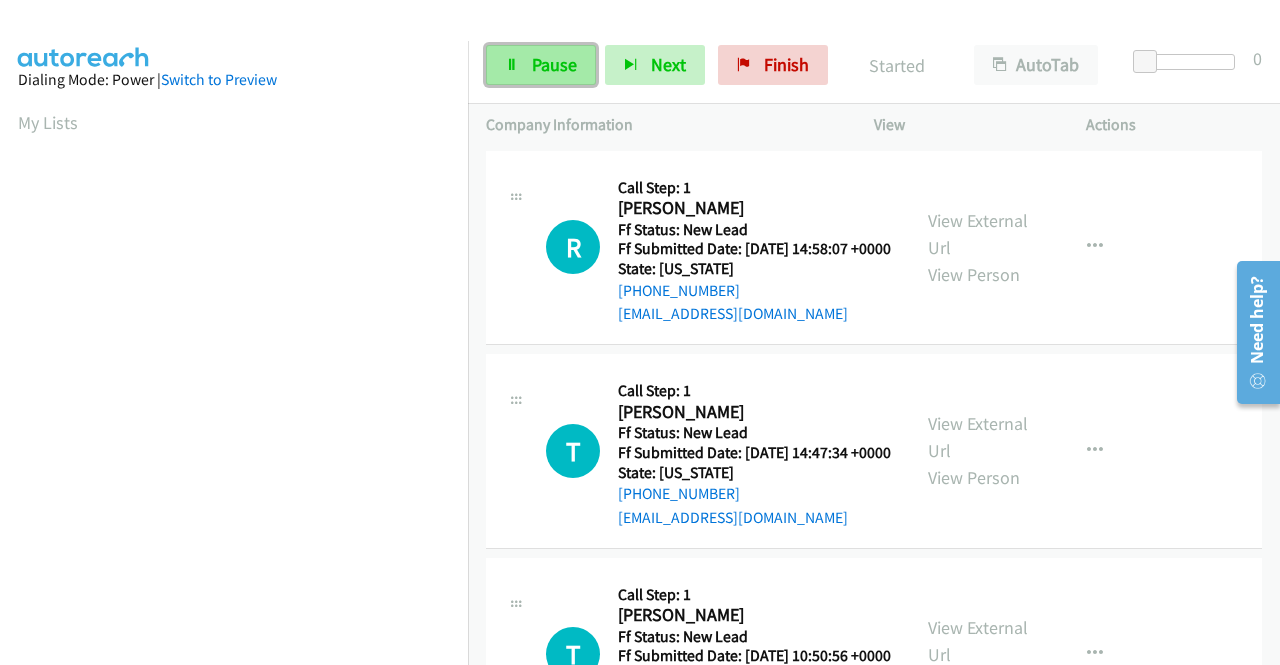 click on "Pause" at bounding box center [541, 65] 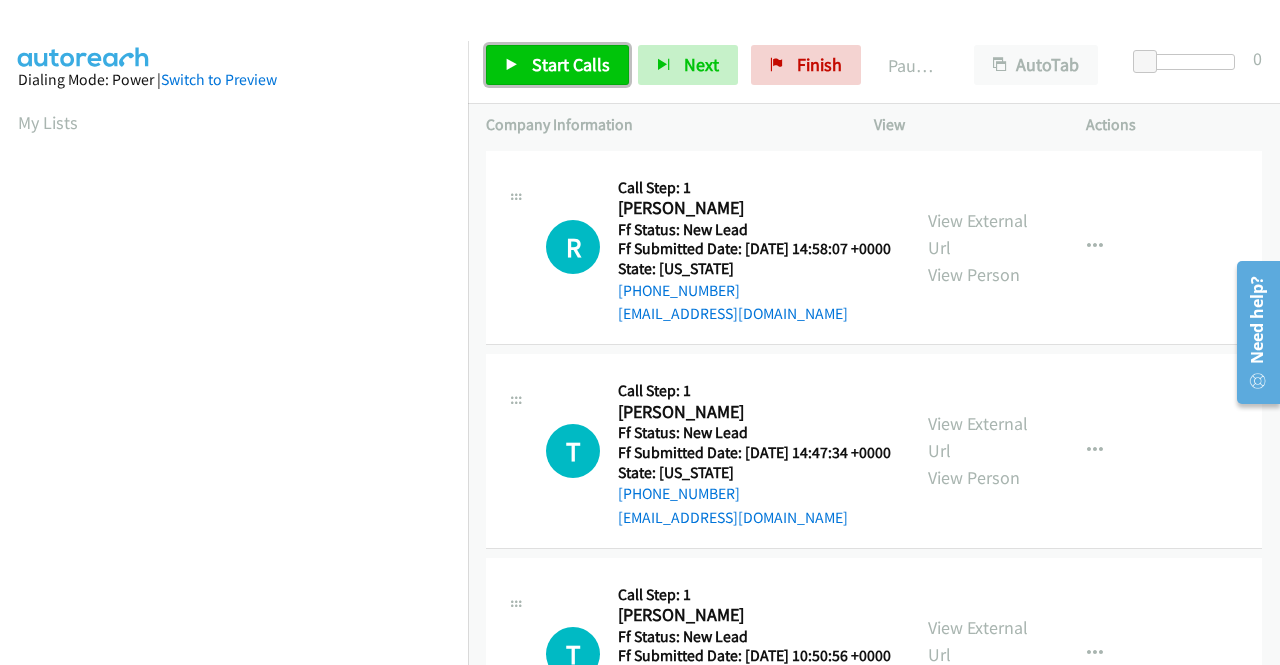 click on "Start Calls" at bounding box center (557, 65) 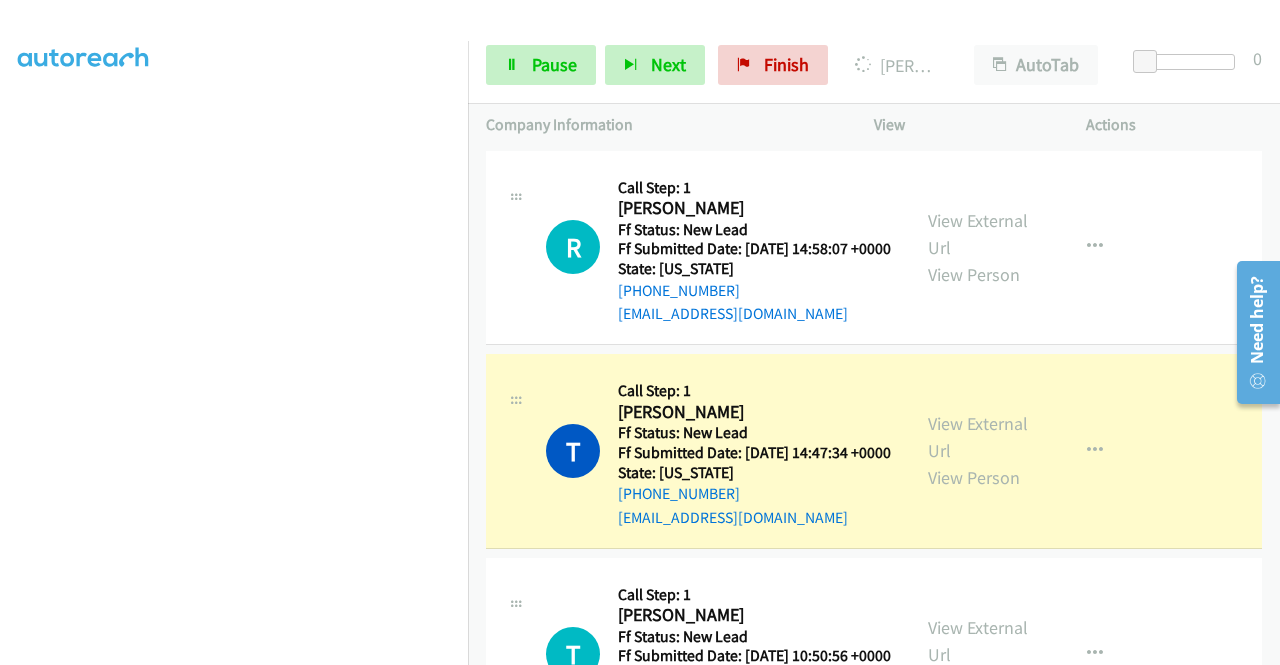scroll, scrollTop: 334, scrollLeft: 0, axis: vertical 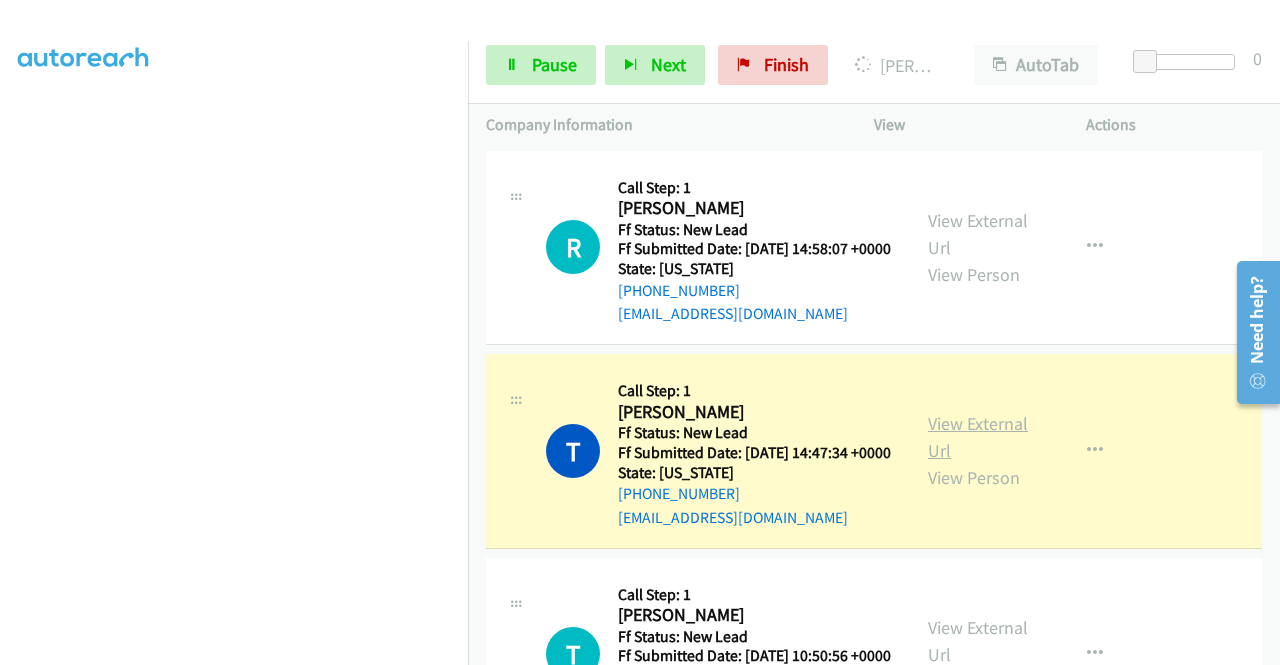 click on "View External Url" at bounding box center [978, 437] 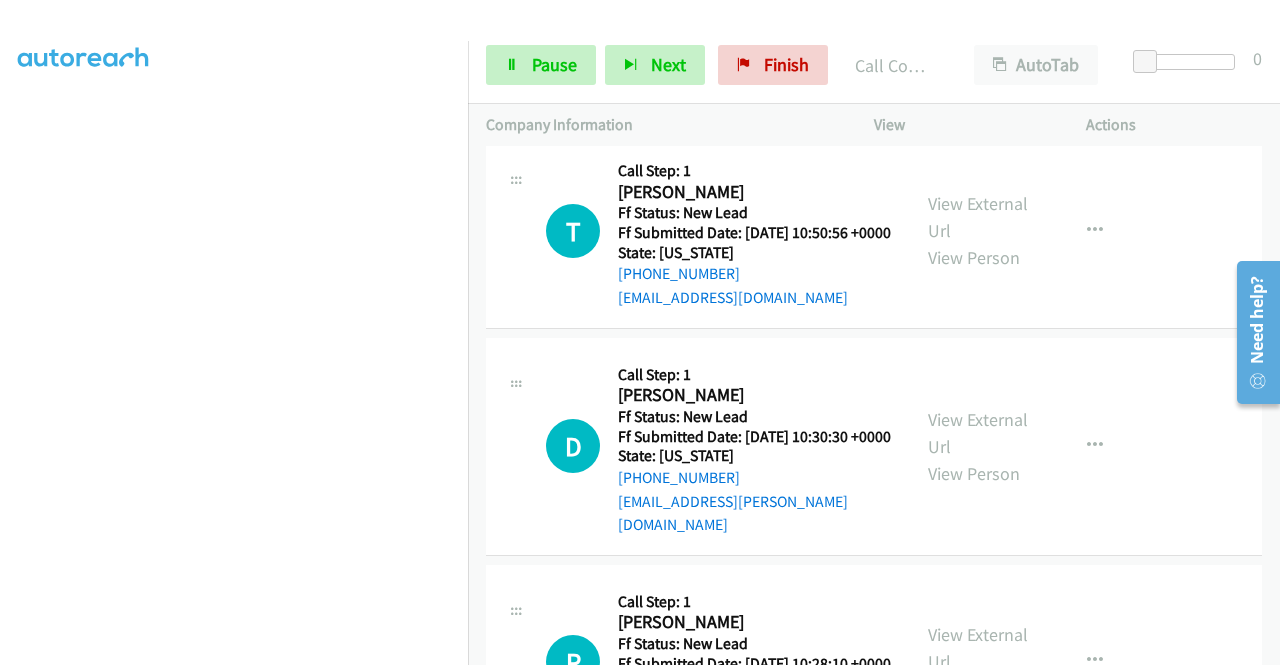 scroll, scrollTop: 480, scrollLeft: 0, axis: vertical 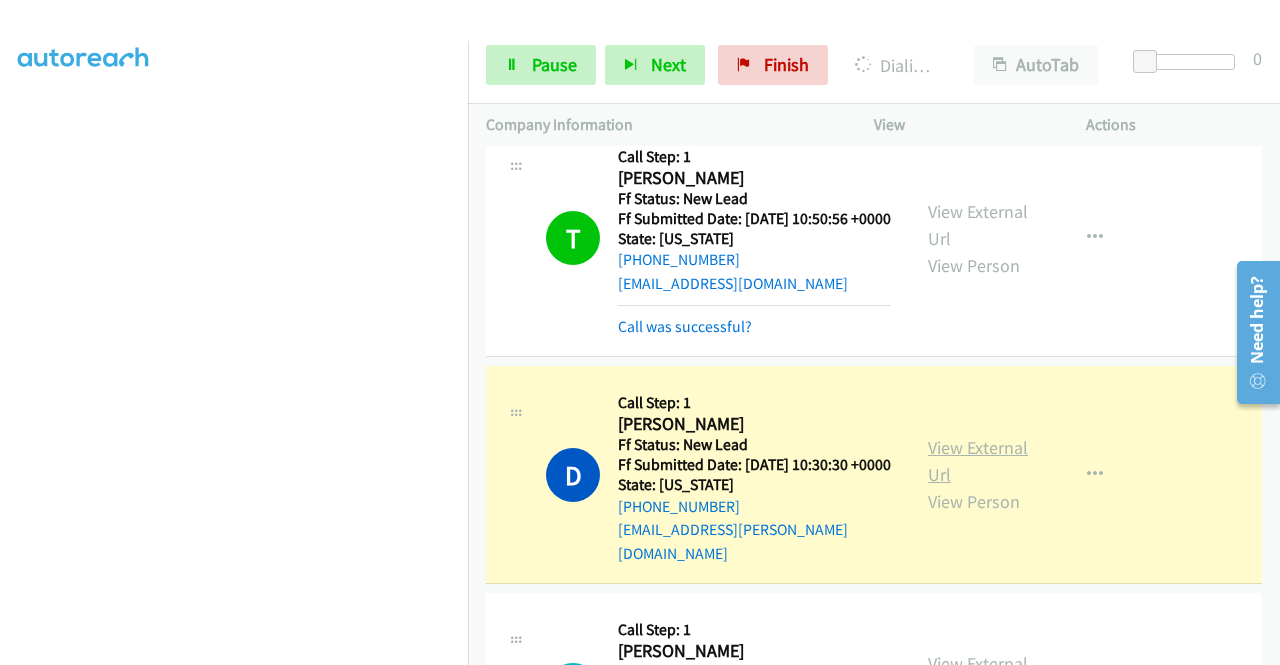 click on "View External Url" at bounding box center [978, 461] 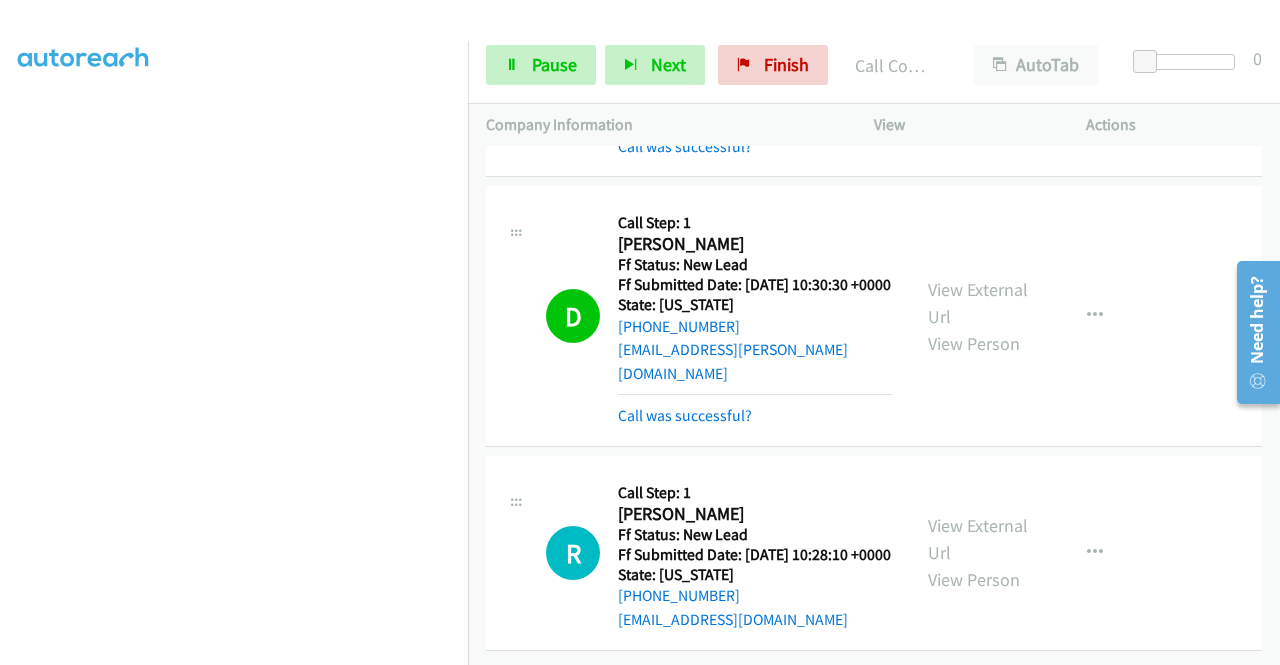 scroll, scrollTop: 747, scrollLeft: 0, axis: vertical 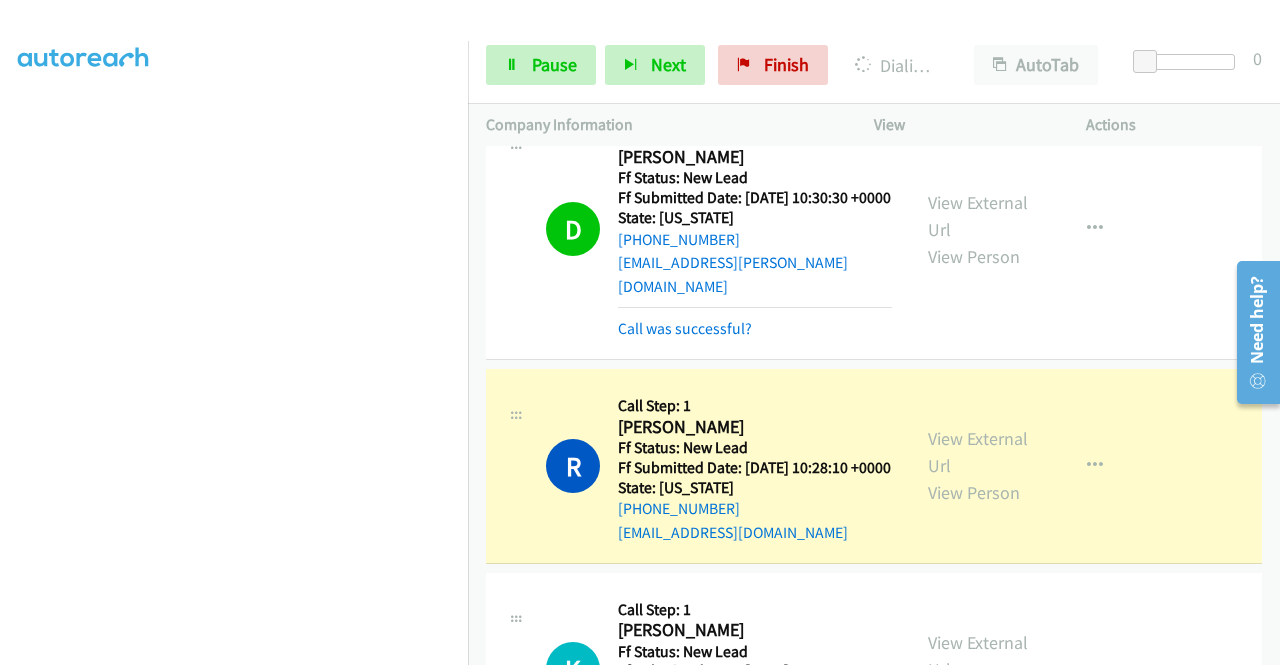 click on "View External Url
View Person" at bounding box center [980, 465] 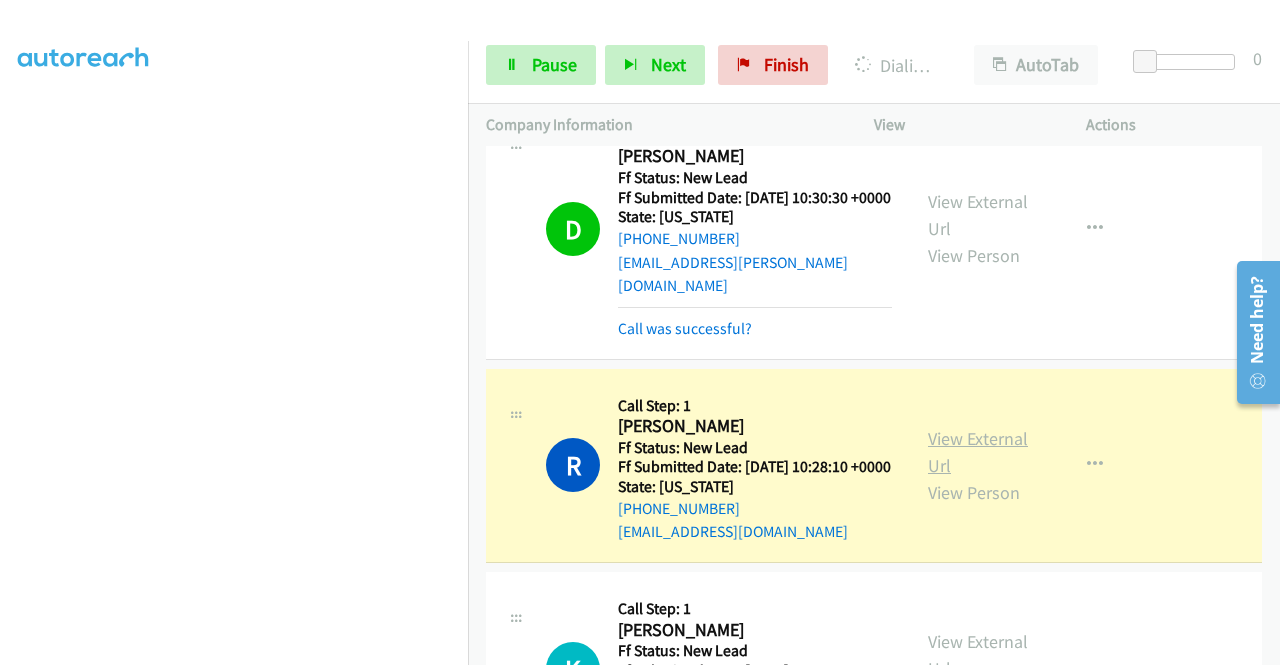 click on "View External Url" at bounding box center (978, 452) 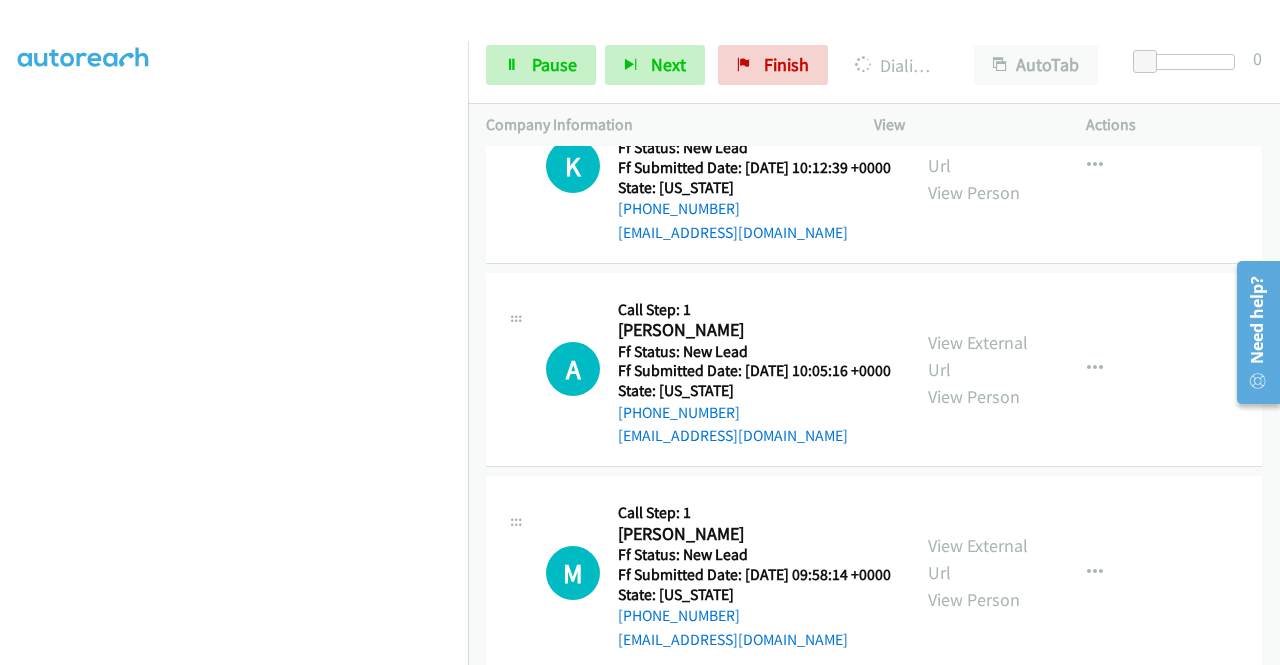 scroll, scrollTop: 1254, scrollLeft: 0, axis: vertical 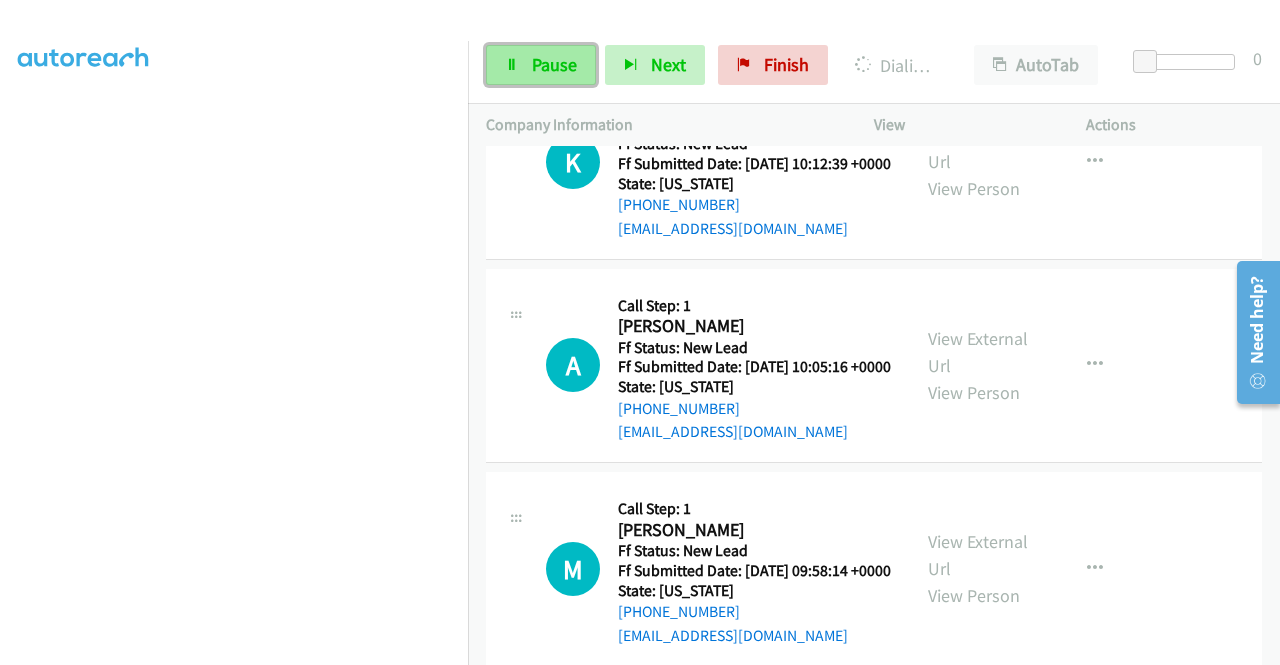 click on "Pause" at bounding box center [541, 65] 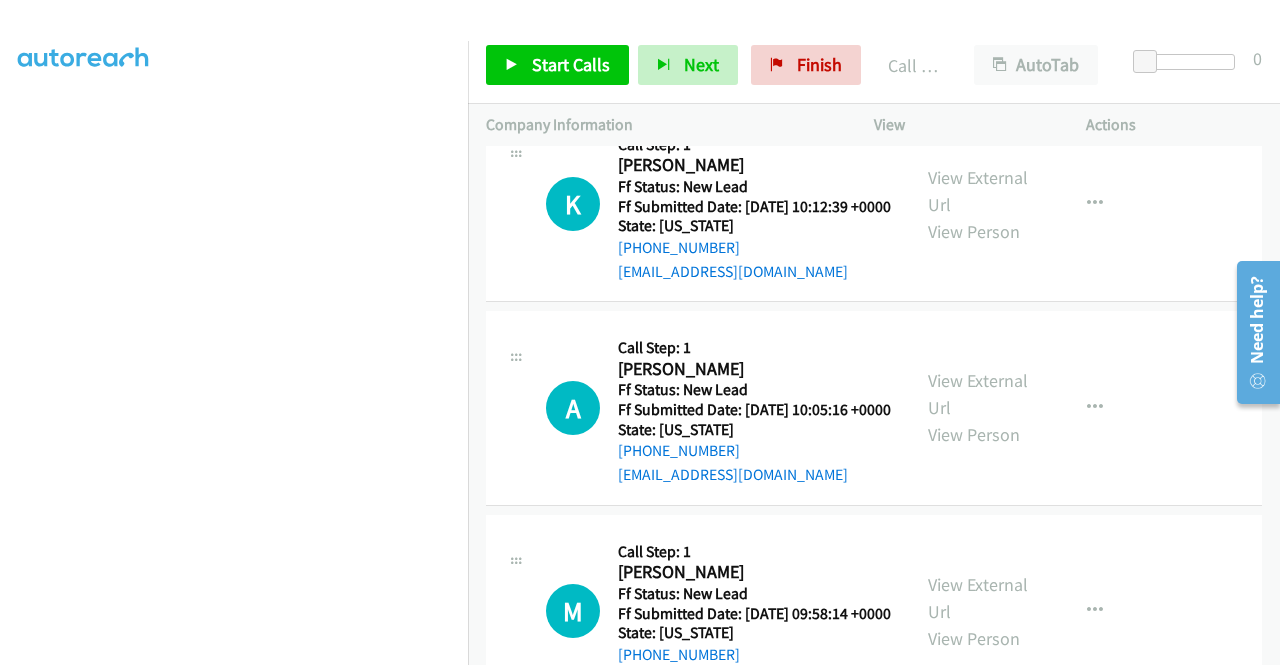 scroll, scrollTop: 1296, scrollLeft: 0, axis: vertical 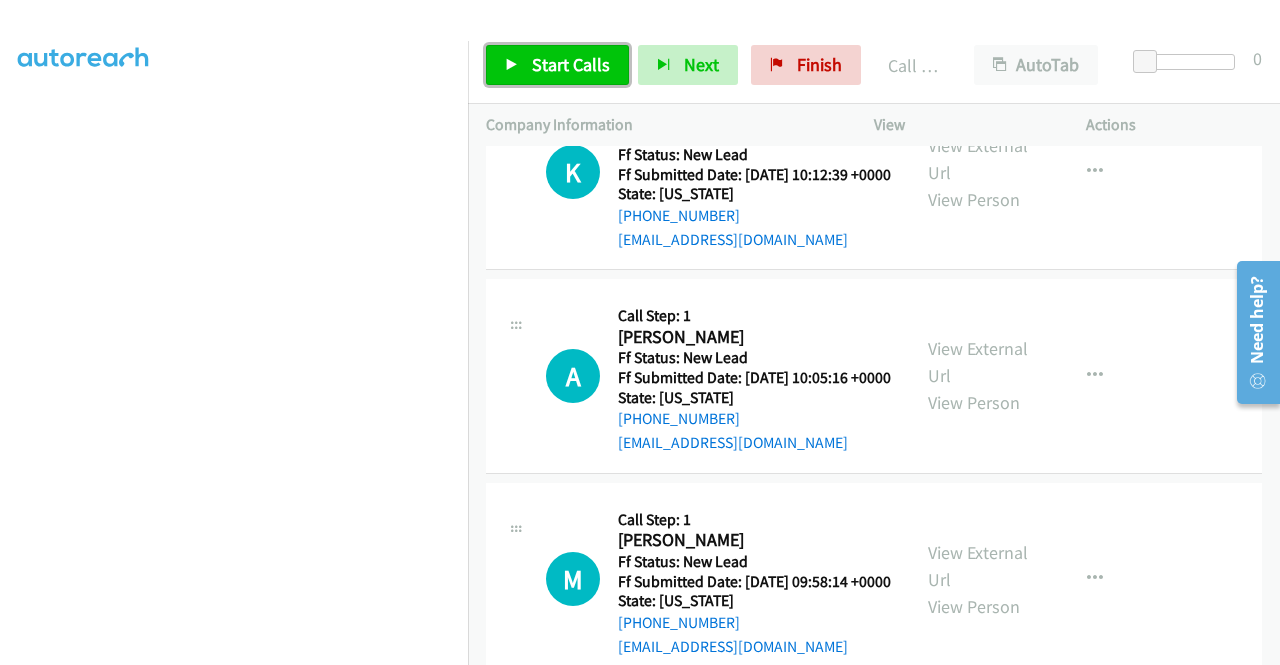 click on "Start Calls" at bounding box center (557, 65) 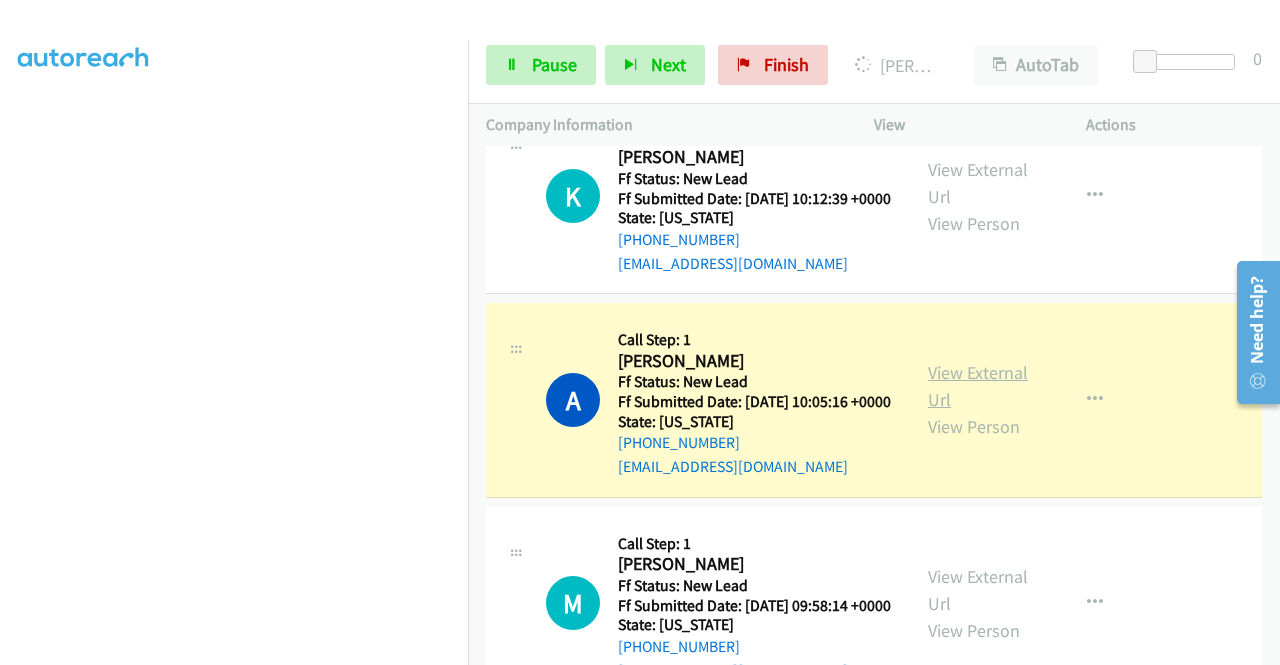 click on "View External Url" at bounding box center [978, 386] 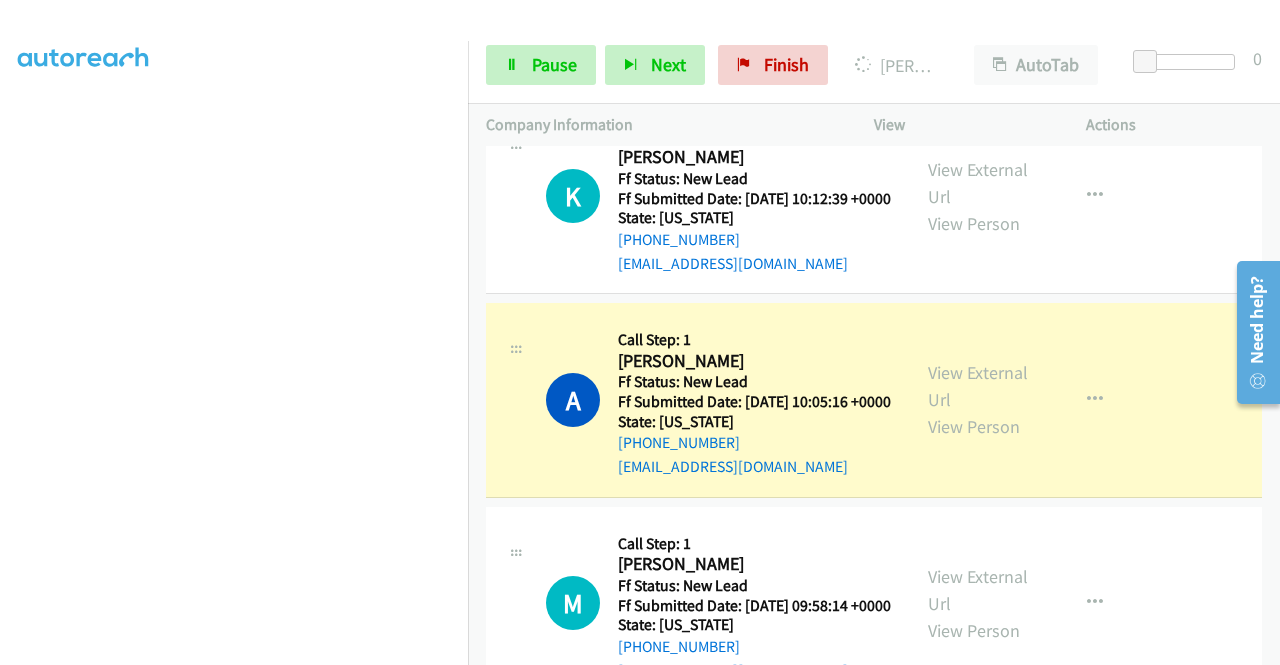 scroll, scrollTop: 1457, scrollLeft: 0, axis: vertical 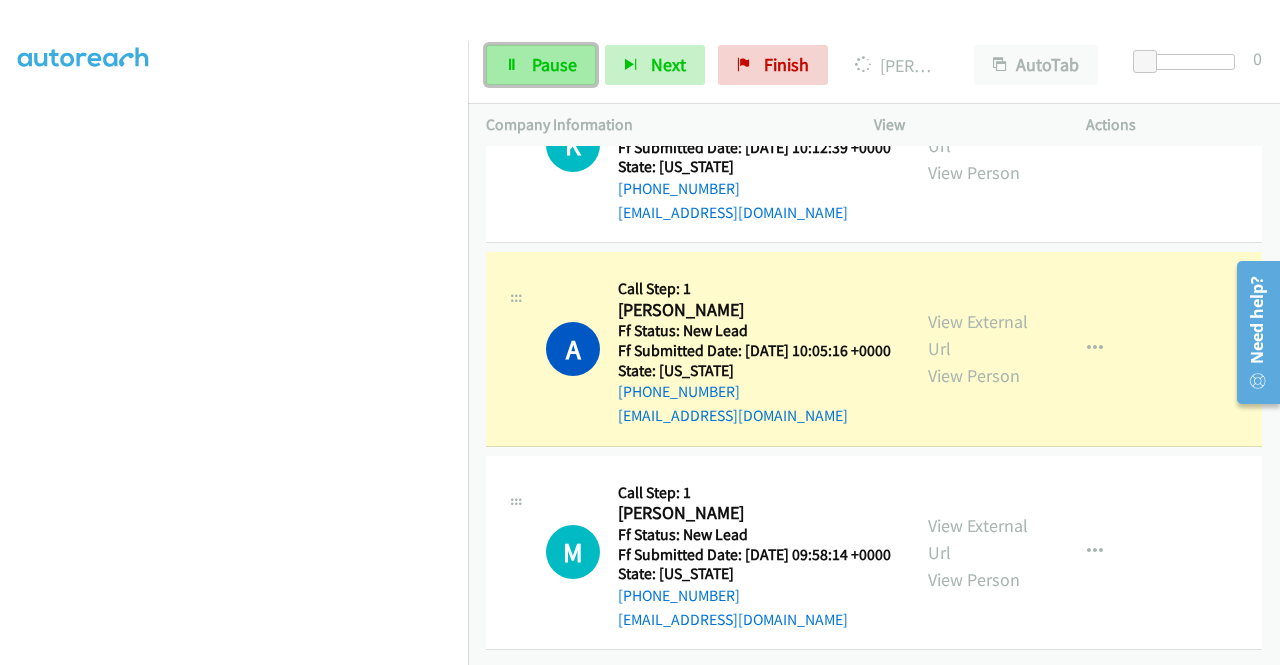 click on "Pause" at bounding box center (541, 65) 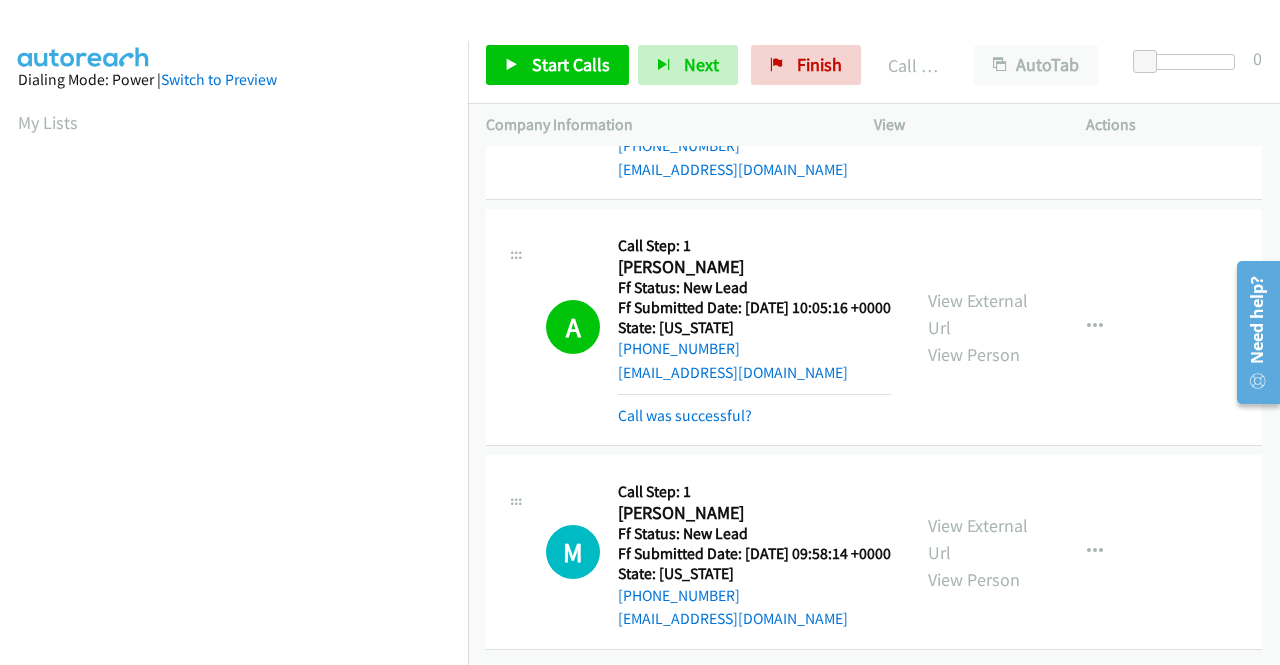 scroll, scrollTop: 456, scrollLeft: 0, axis: vertical 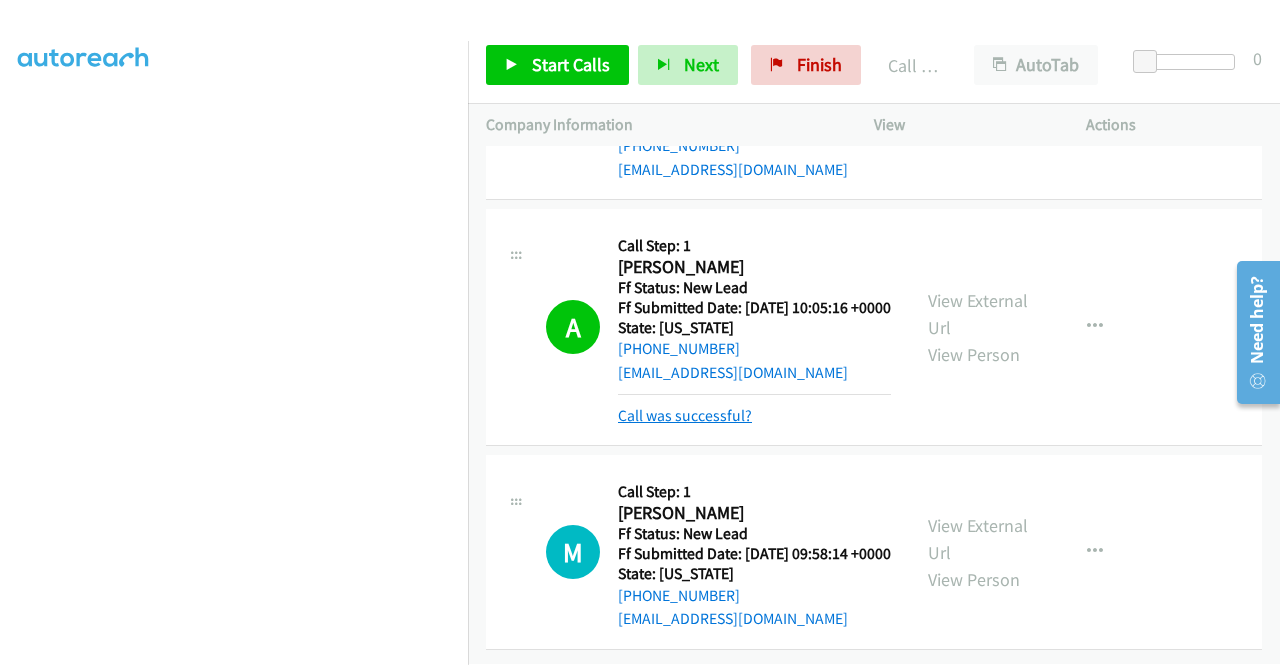 click on "Call was successful?" at bounding box center (685, 415) 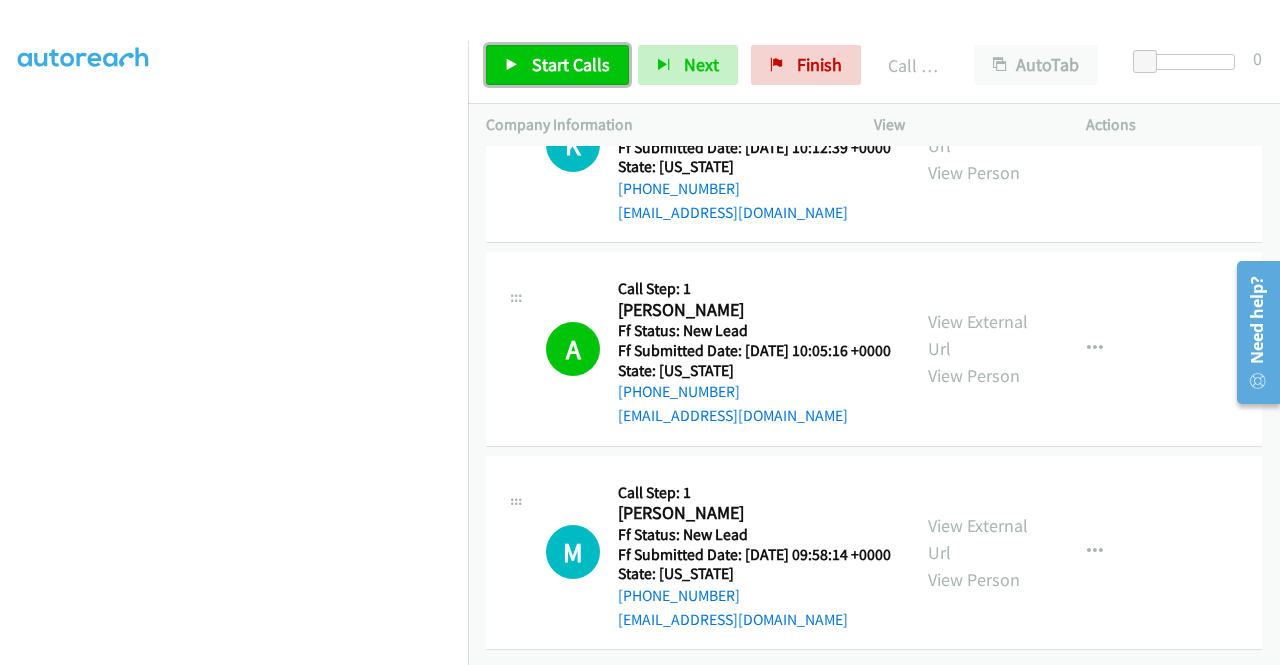 click at bounding box center (512, 66) 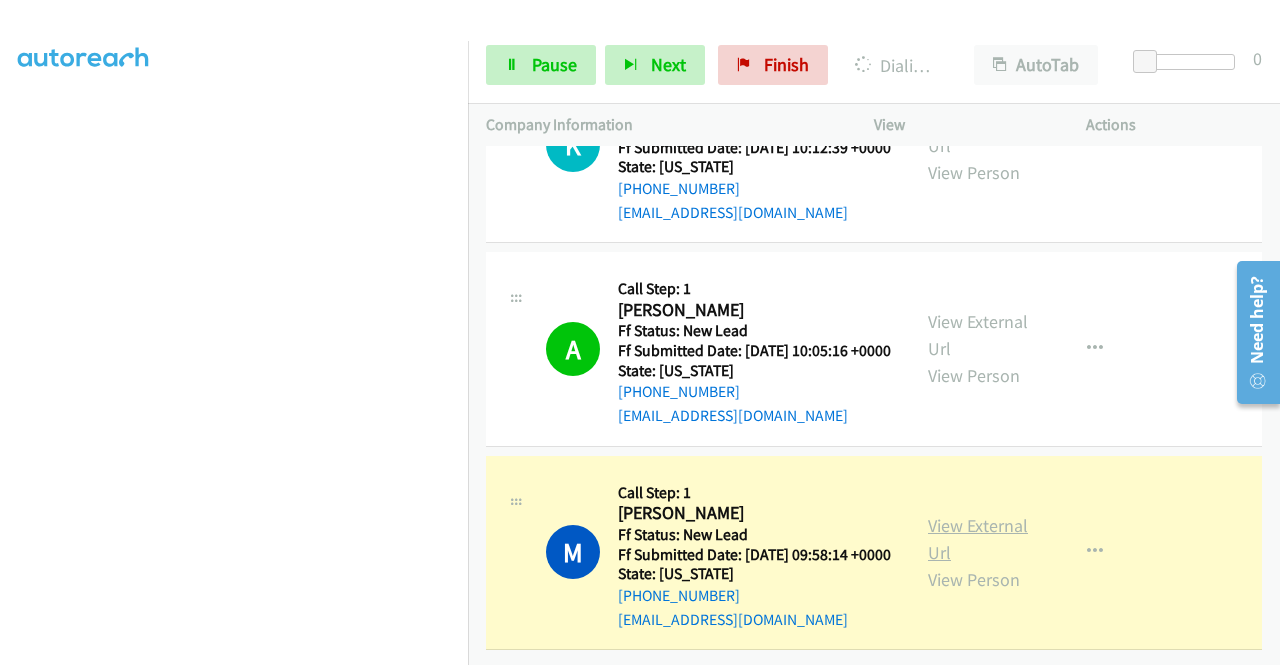 click on "View External Url" at bounding box center (978, 539) 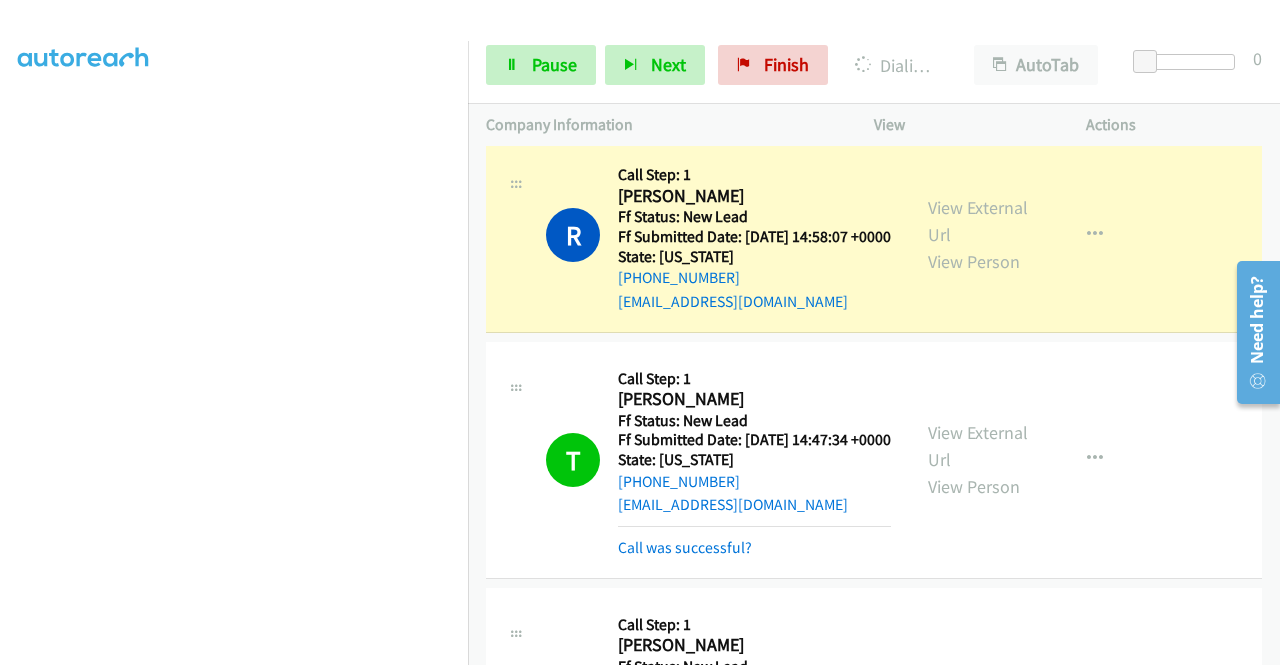 scroll, scrollTop: 0, scrollLeft: 0, axis: both 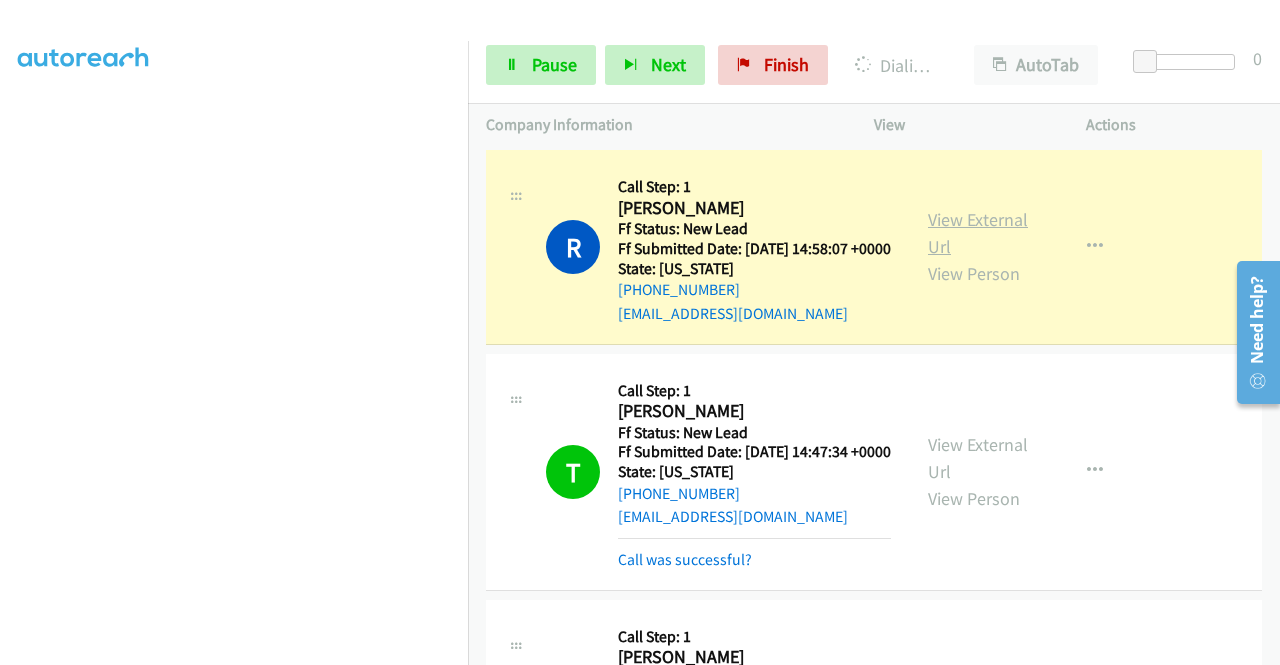 click on "View External Url" at bounding box center (978, 233) 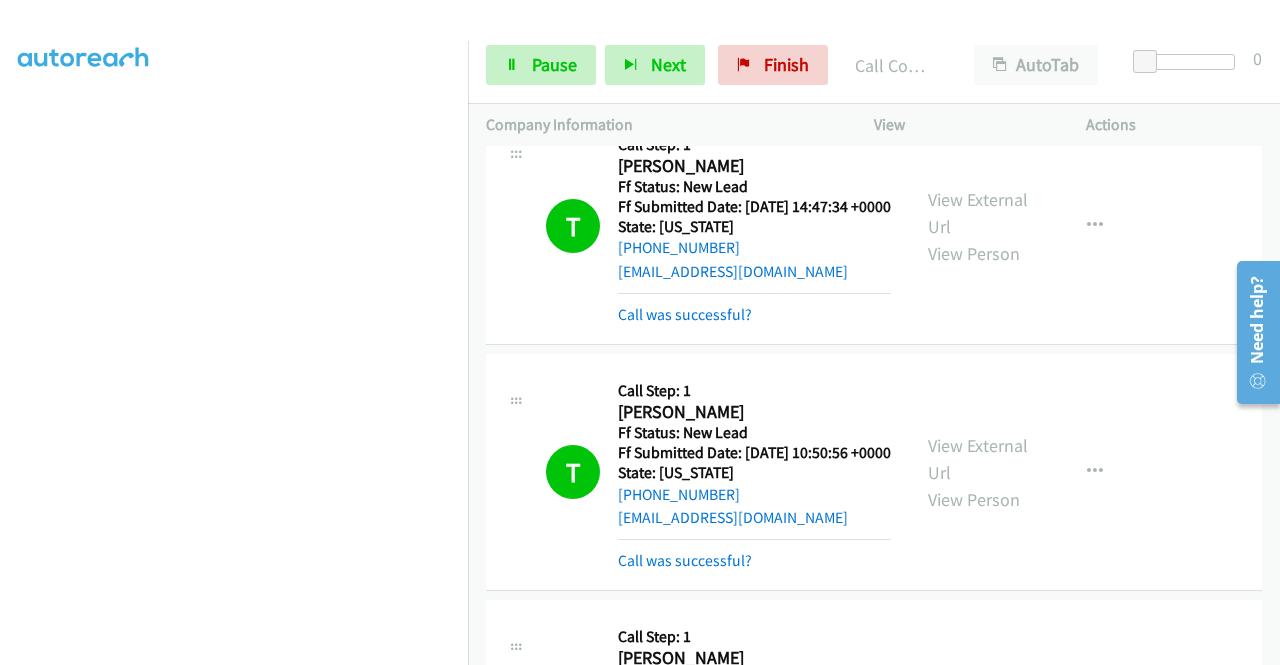 scroll, scrollTop: 0, scrollLeft: 0, axis: both 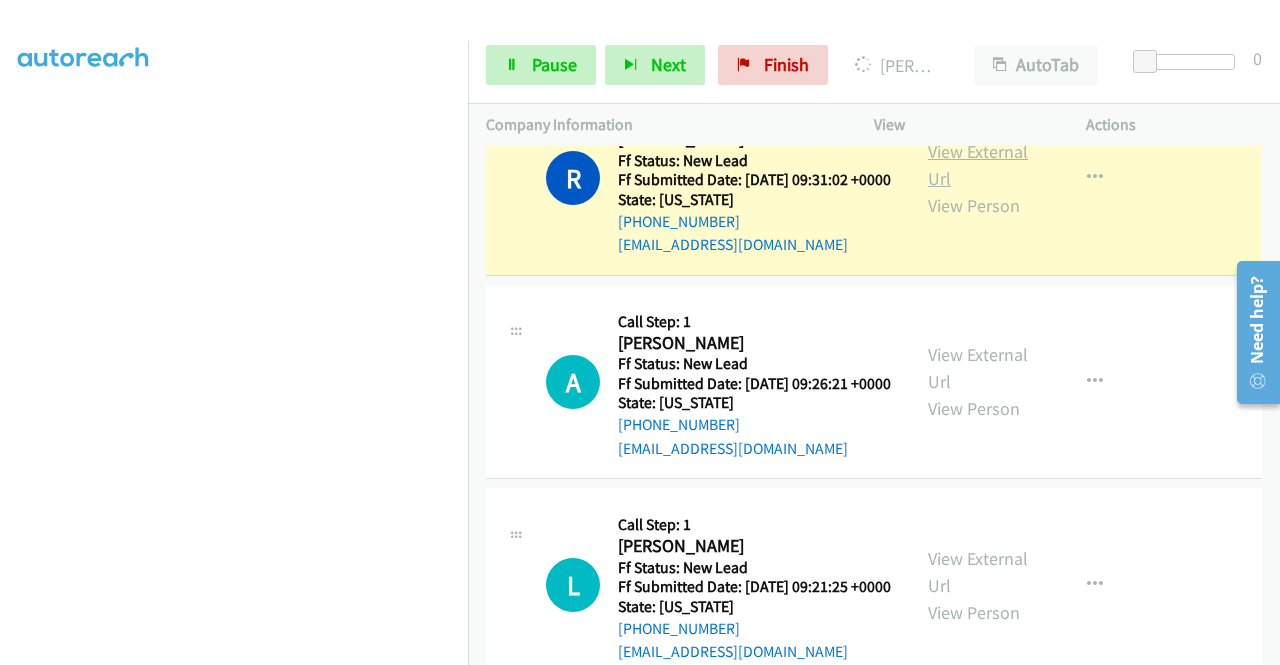 click on "View External Url" at bounding box center (978, 165) 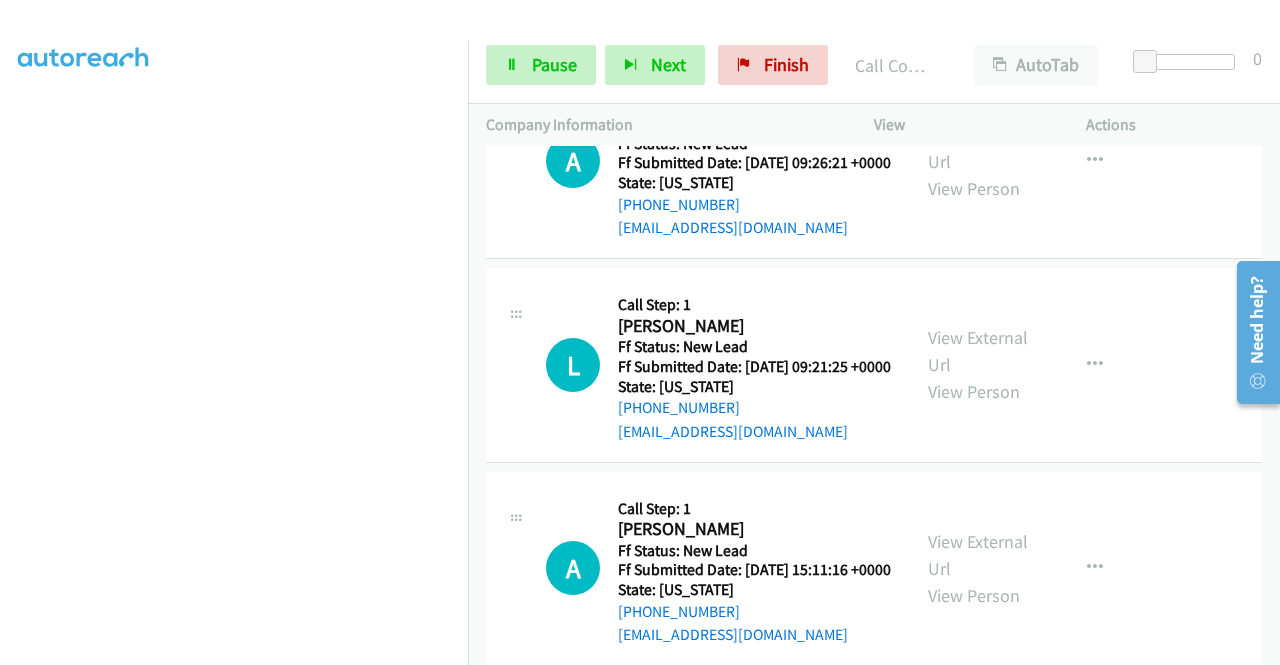 scroll, scrollTop: 2318, scrollLeft: 0, axis: vertical 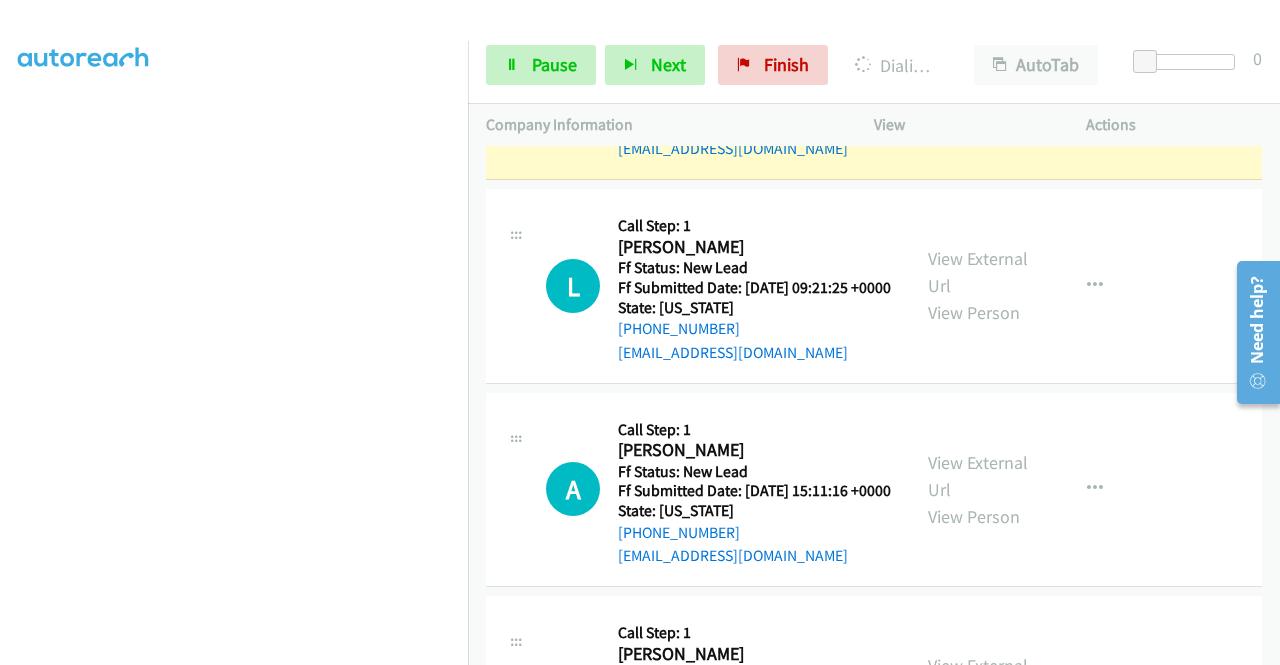 click on "View External Url" at bounding box center (978, 69) 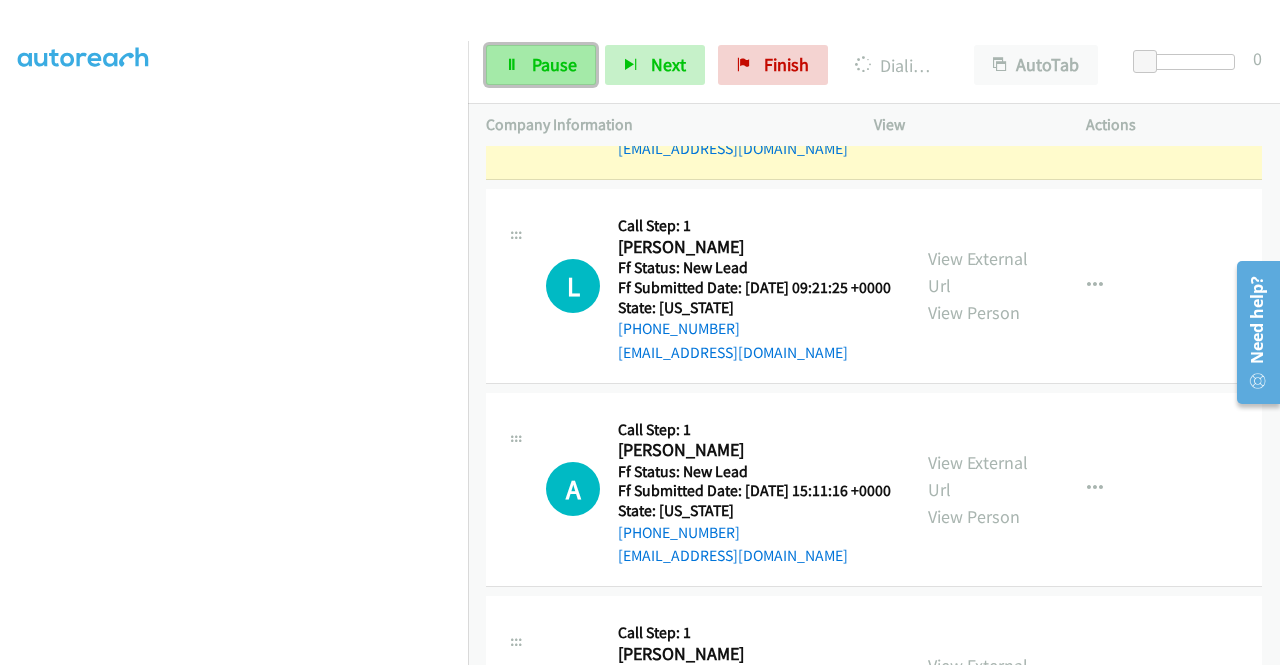 click on "Pause" at bounding box center [541, 65] 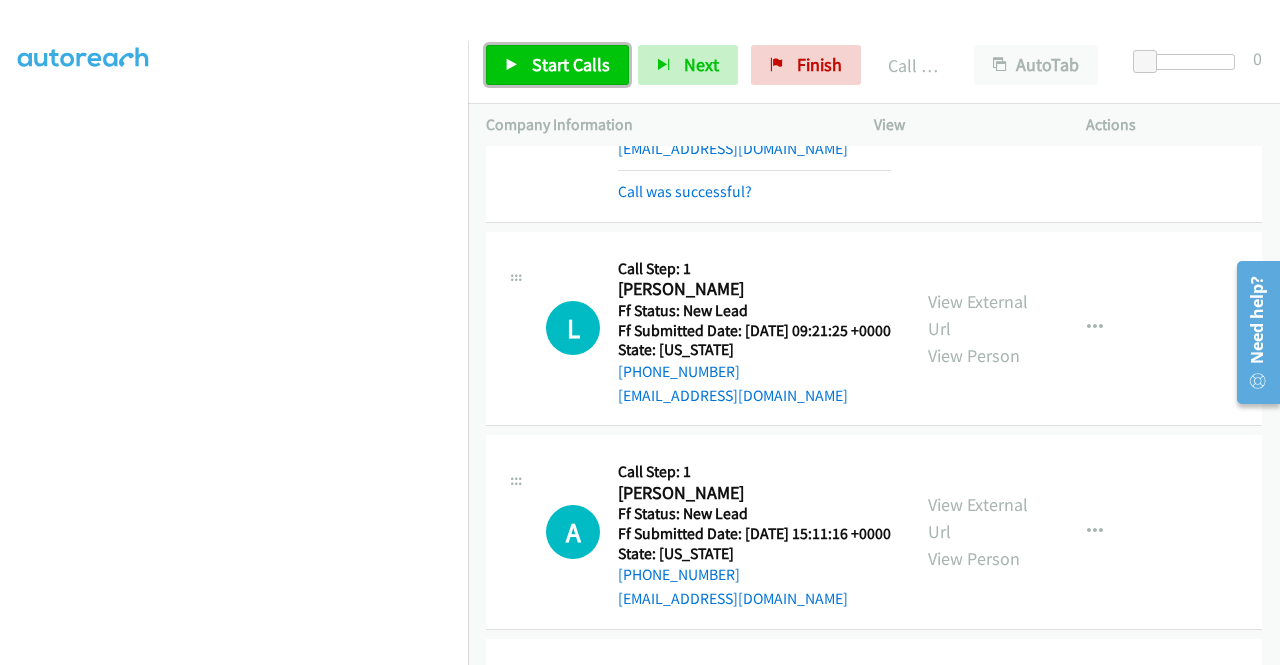 click on "Start Calls" at bounding box center (571, 64) 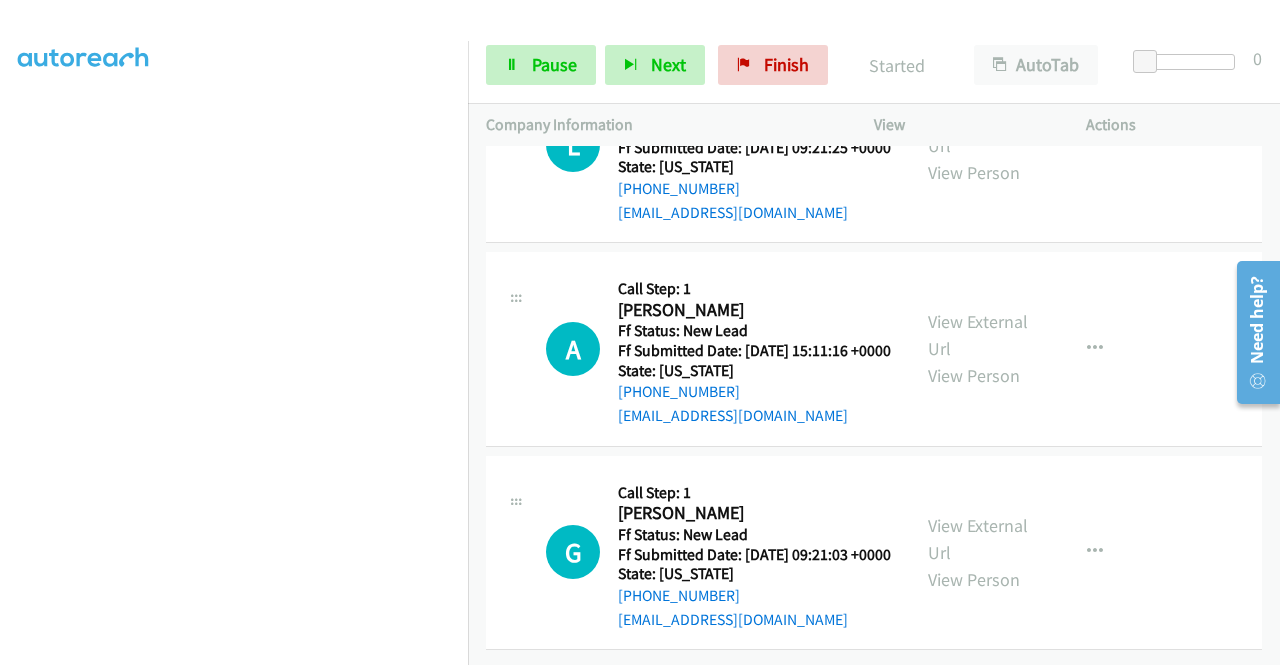 scroll, scrollTop: 2593, scrollLeft: 0, axis: vertical 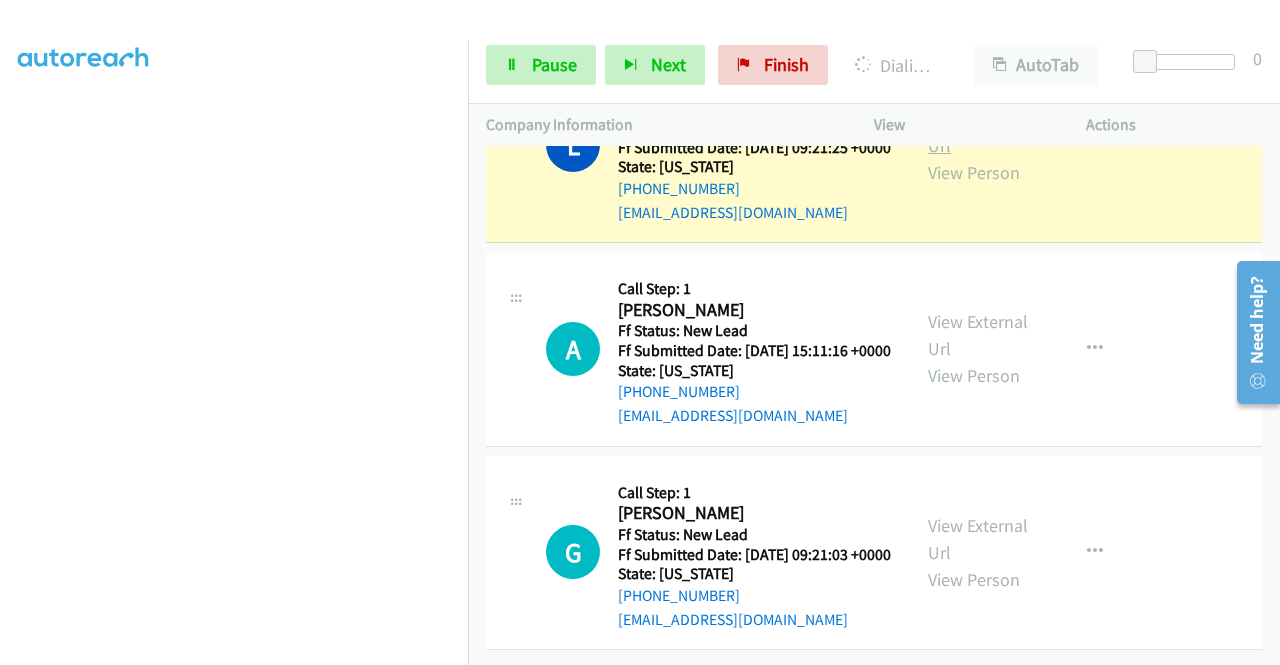 click on "View External Url" at bounding box center (978, 132) 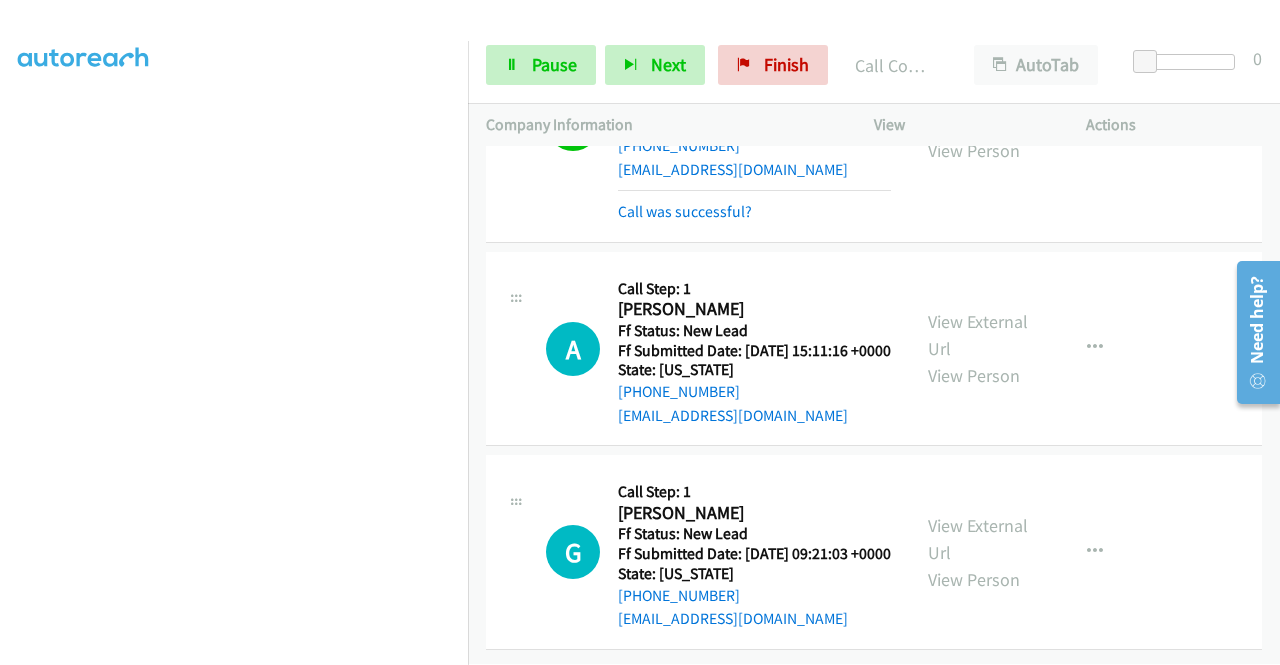 scroll, scrollTop: 2783, scrollLeft: 0, axis: vertical 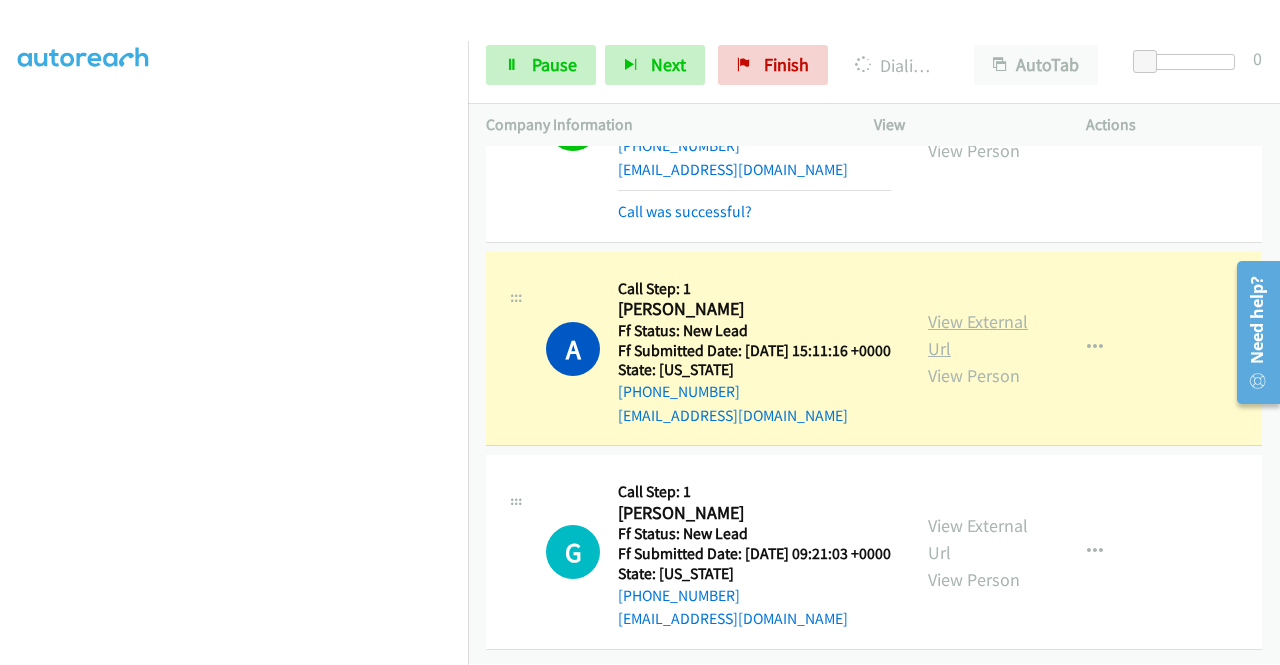 click on "View External Url" at bounding box center (978, 335) 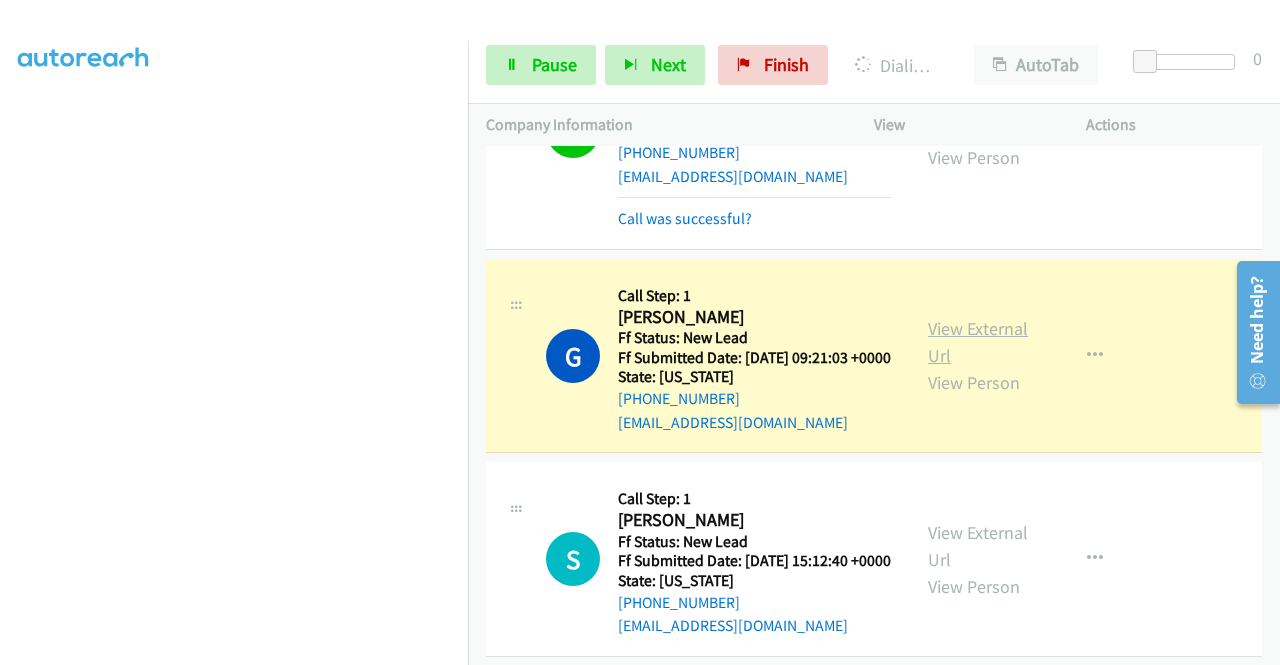 click on "View External Url" at bounding box center [978, 342] 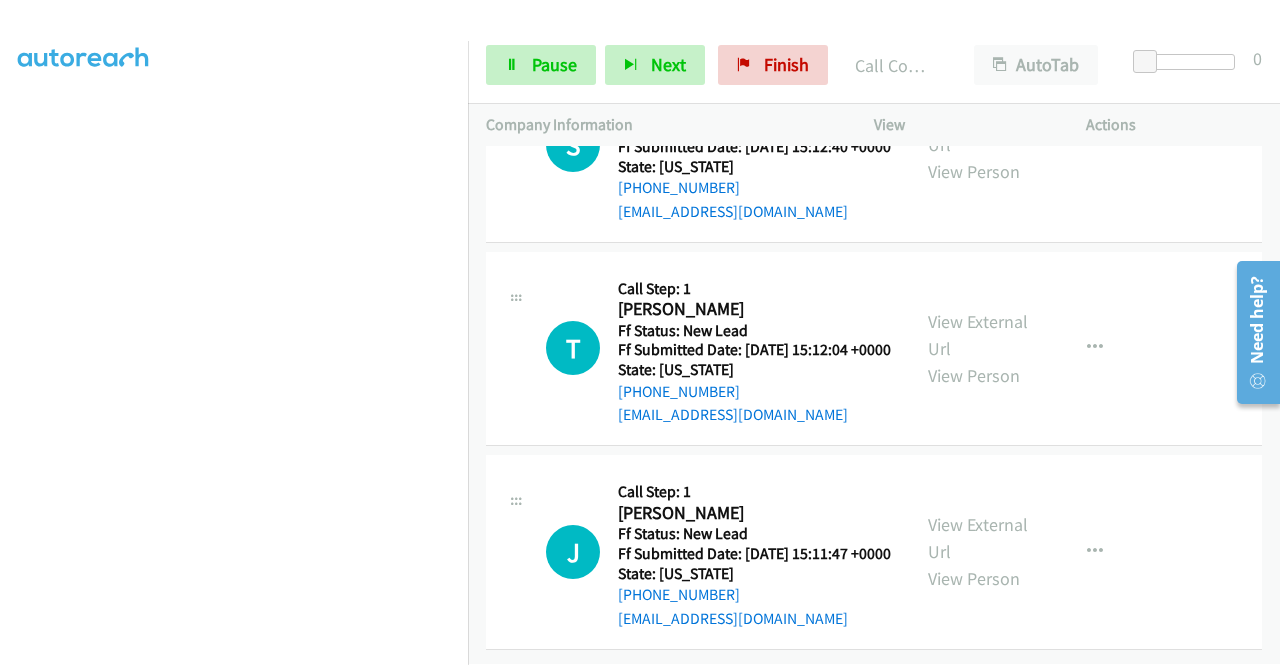 scroll, scrollTop: 3356, scrollLeft: 0, axis: vertical 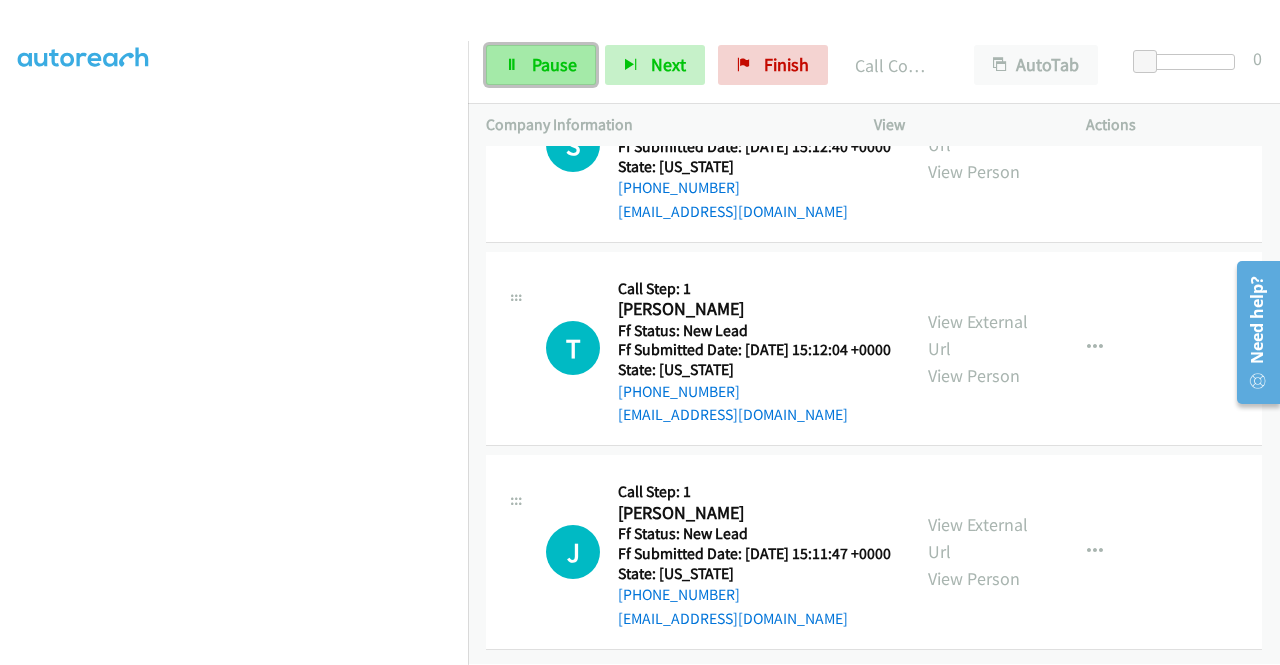 click on "Pause" at bounding box center [554, 64] 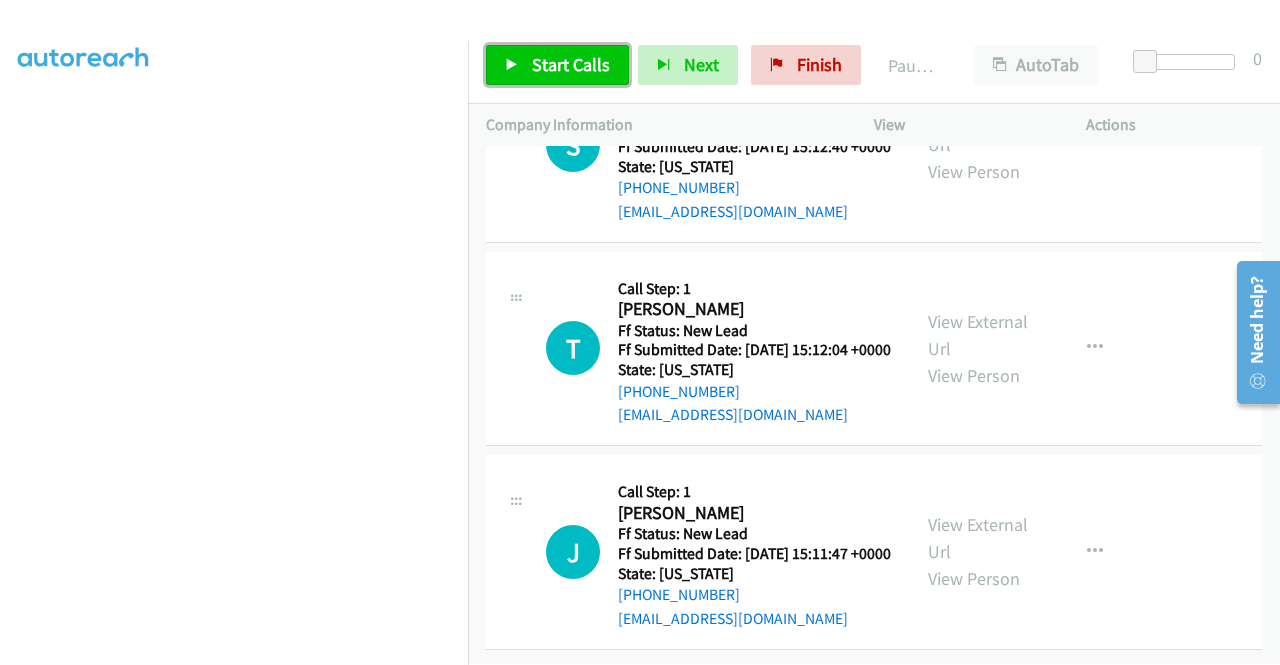 click on "Start Calls" at bounding box center [571, 64] 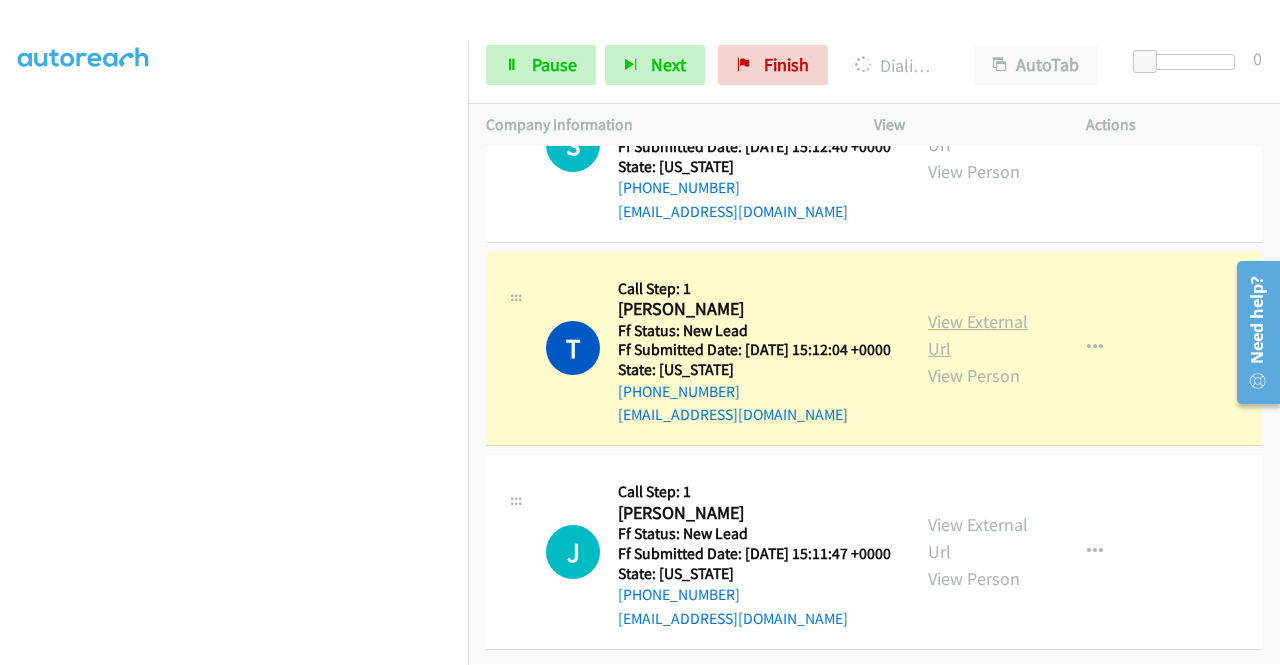 click on "View External Url" at bounding box center [978, 335] 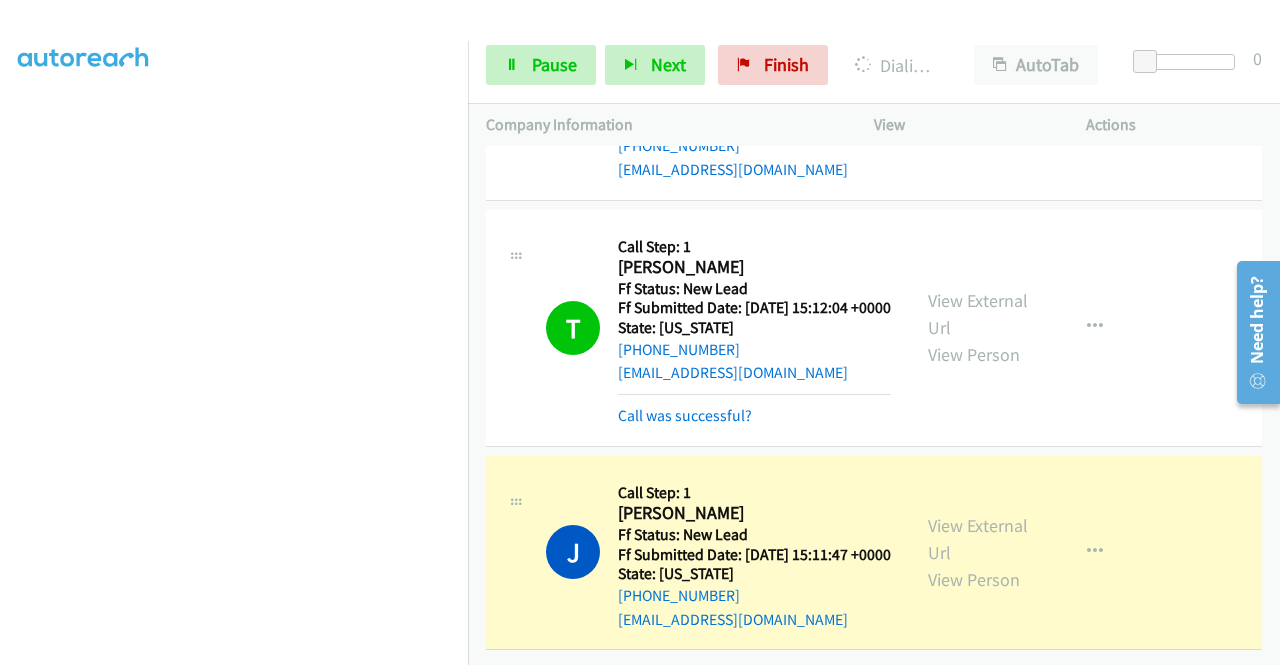 scroll, scrollTop: 3578, scrollLeft: 0, axis: vertical 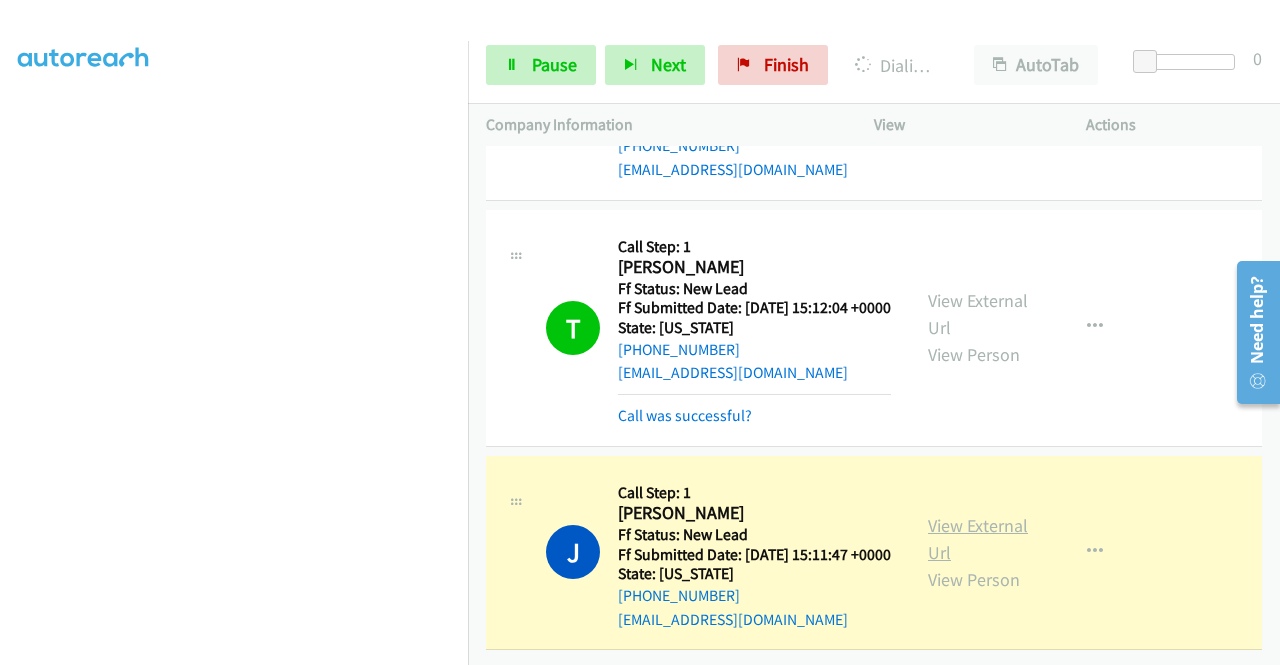 click on "View External Url" at bounding box center (978, 539) 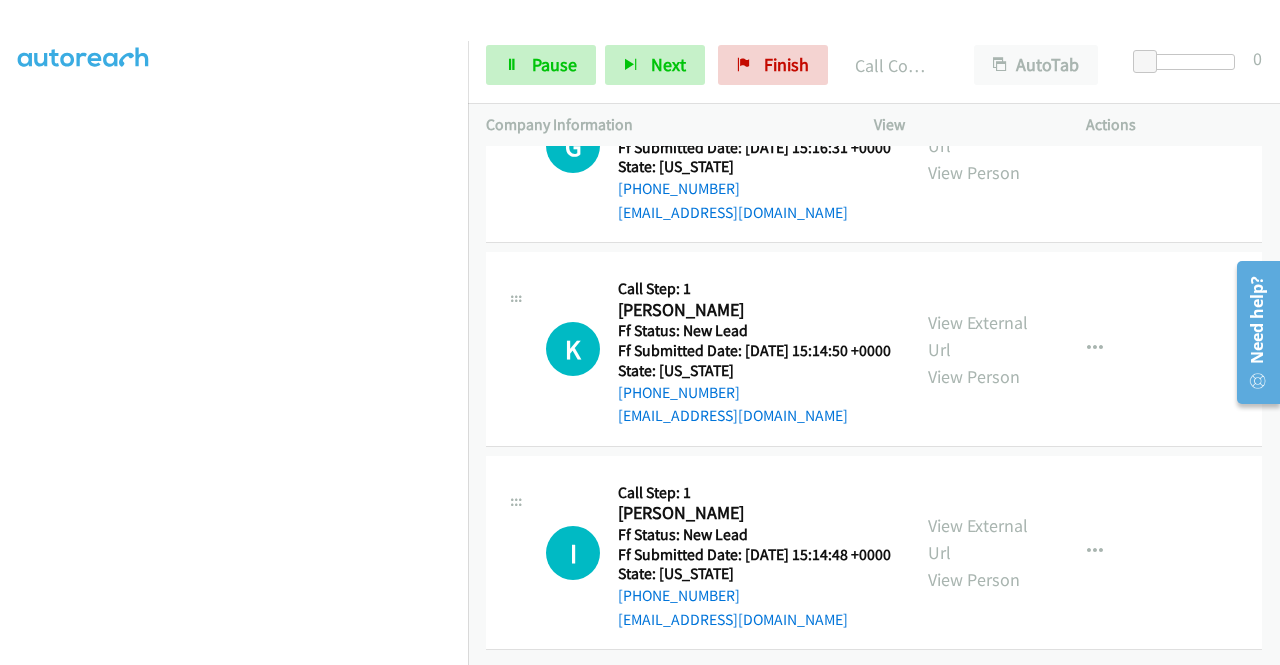scroll, scrollTop: 4114, scrollLeft: 0, axis: vertical 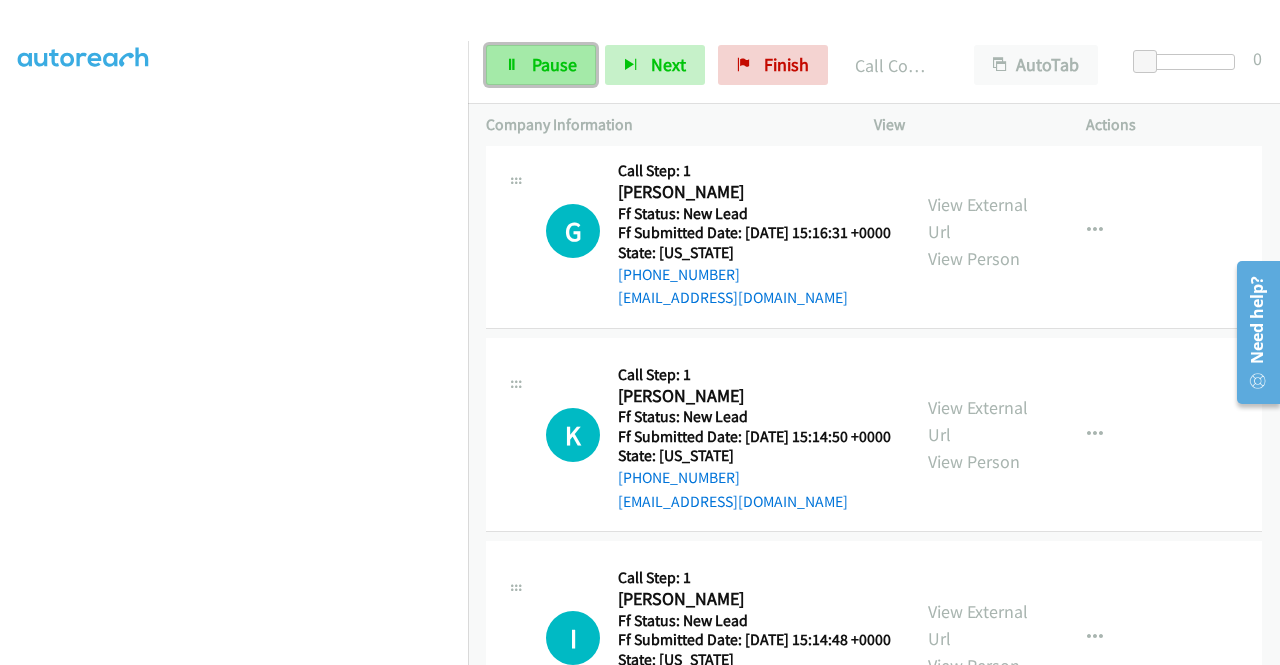click on "Pause" at bounding box center (541, 65) 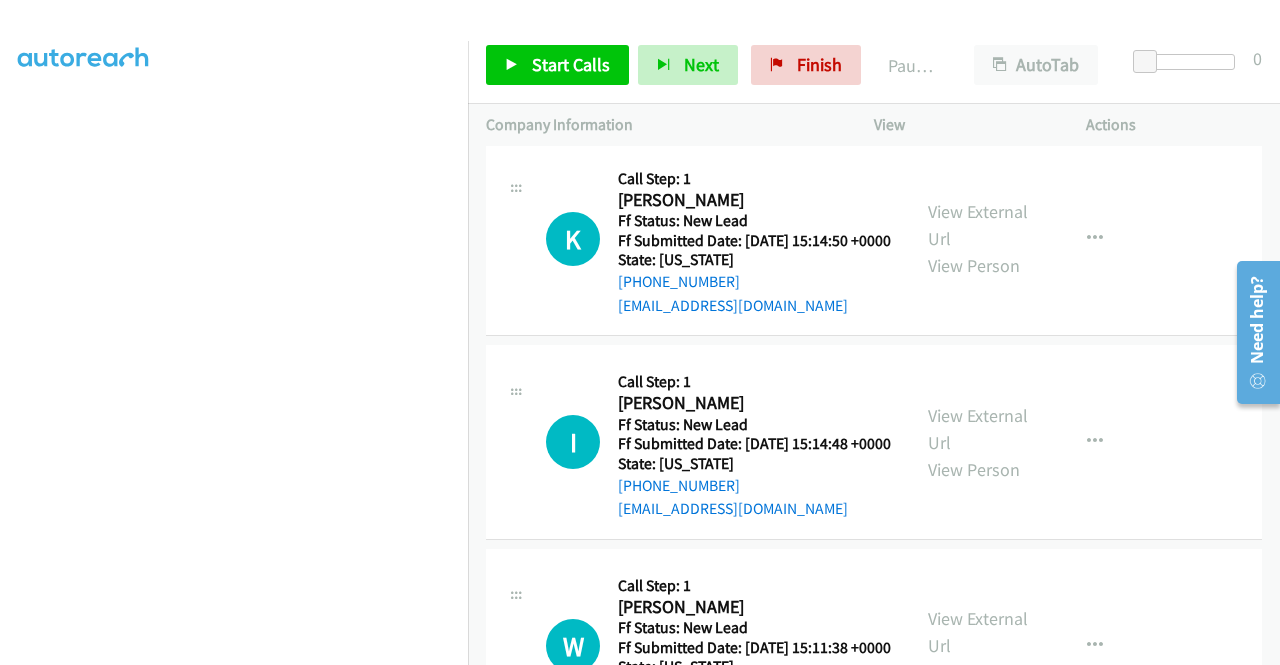 scroll, scrollTop: 4092, scrollLeft: 0, axis: vertical 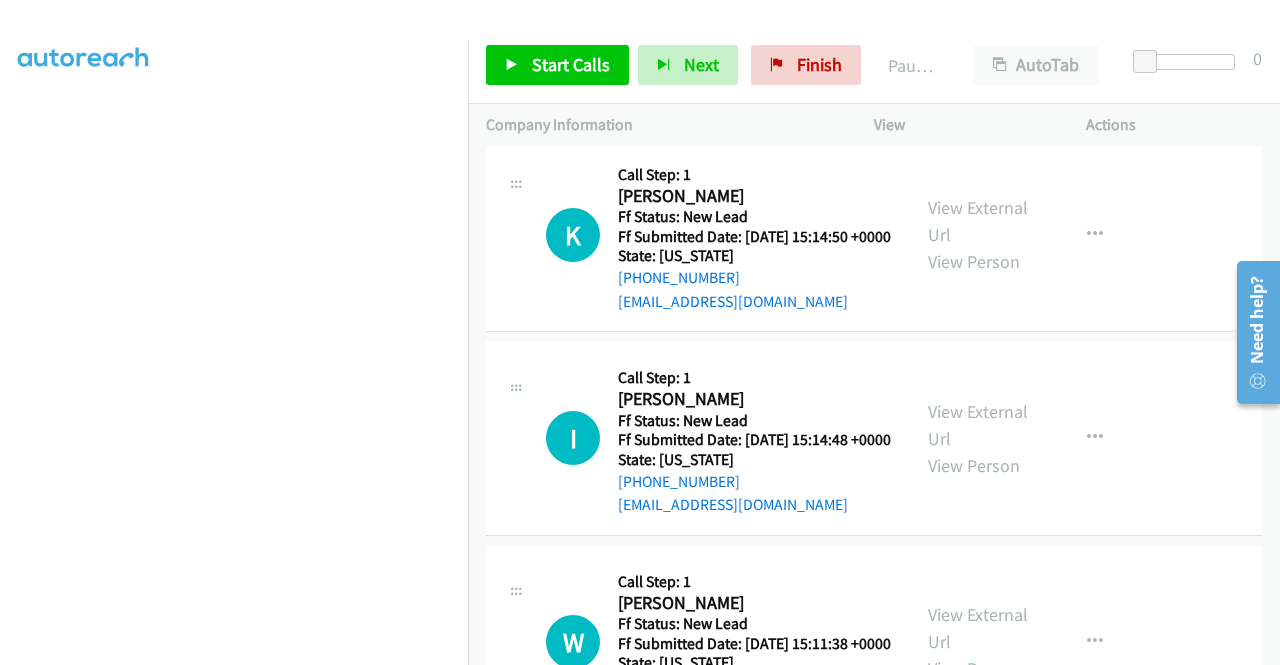 click on "Start Calls
Pause
Next
Finish
Paused
AutoTab
AutoTab
0" at bounding box center (874, 65) 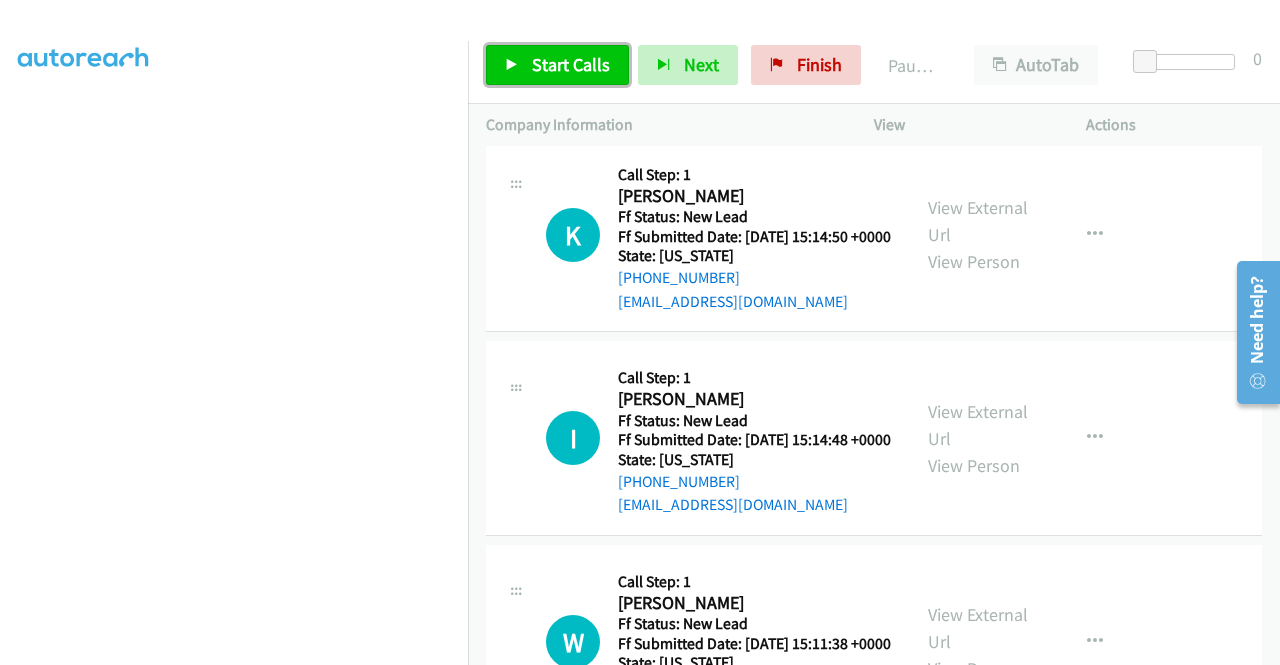 click on "Start Calls" at bounding box center [557, 65] 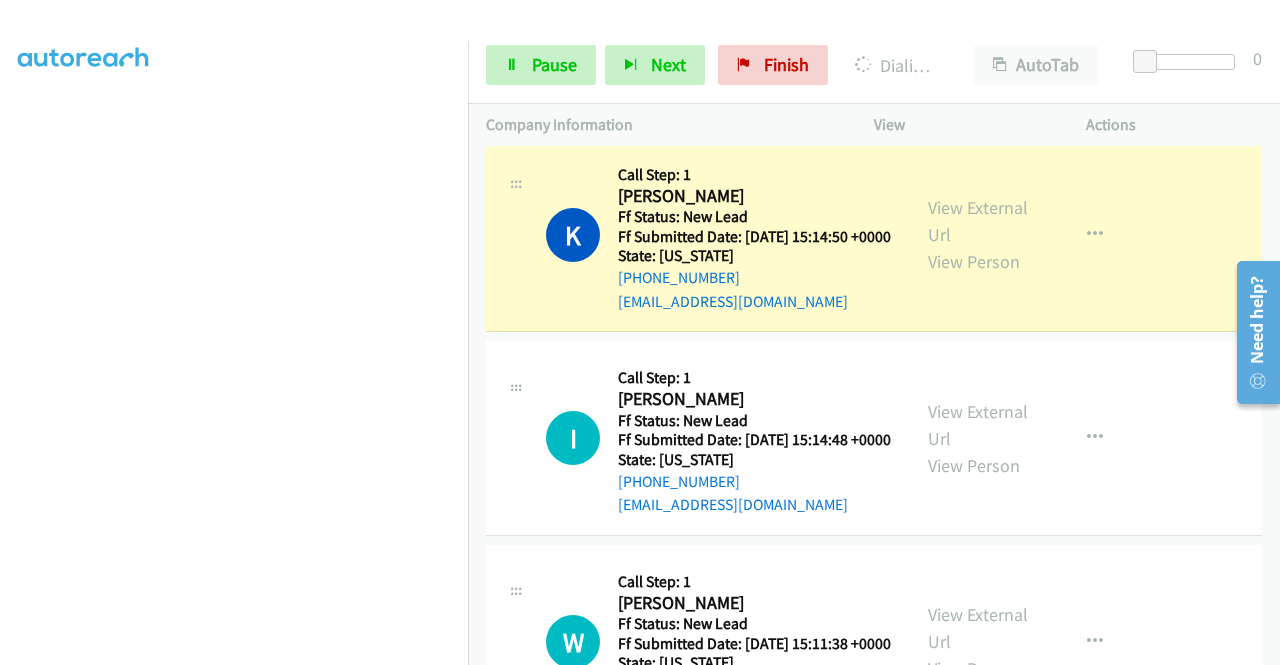 click on "View External Url
View Person" at bounding box center [980, 234] 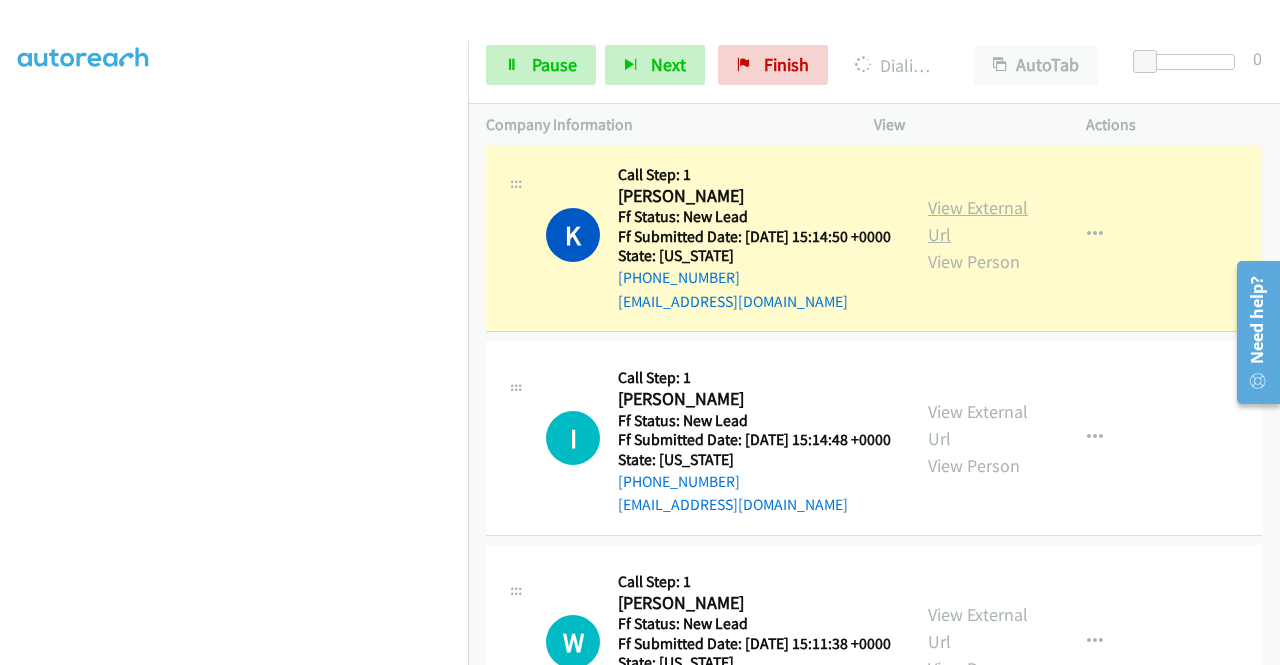 click on "View External Url" at bounding box center [978, 221] 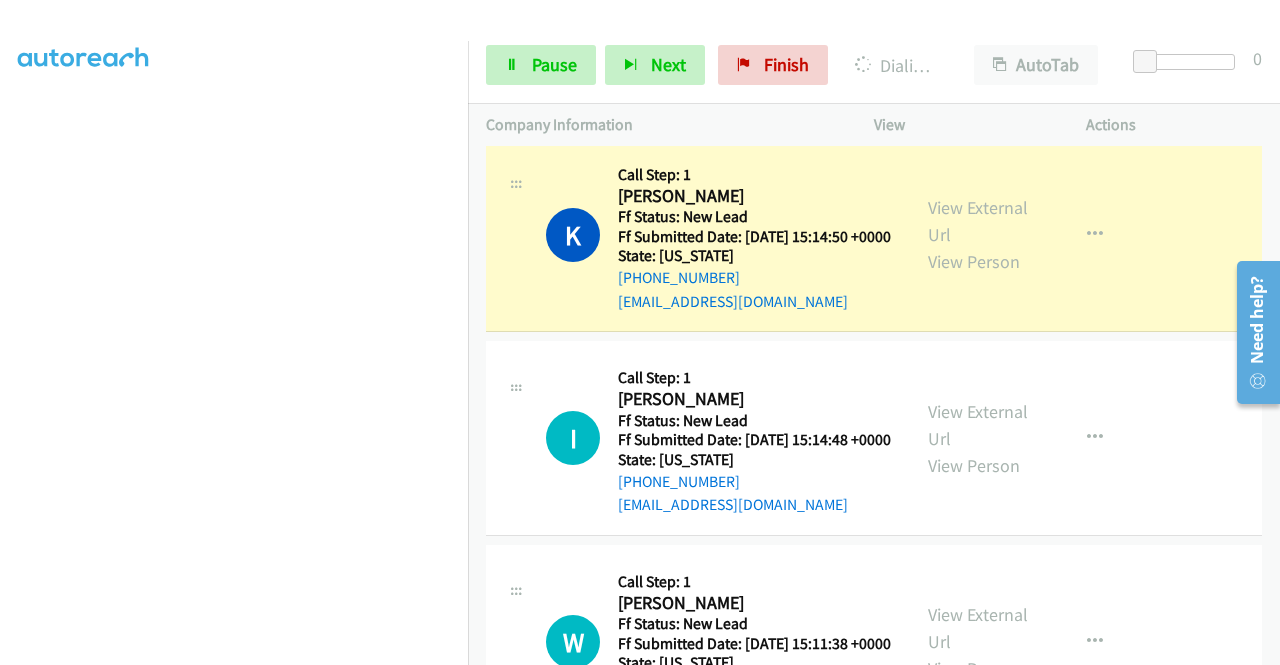 scroll, scrollTop: 0, scrollLeft: 0, axis: both 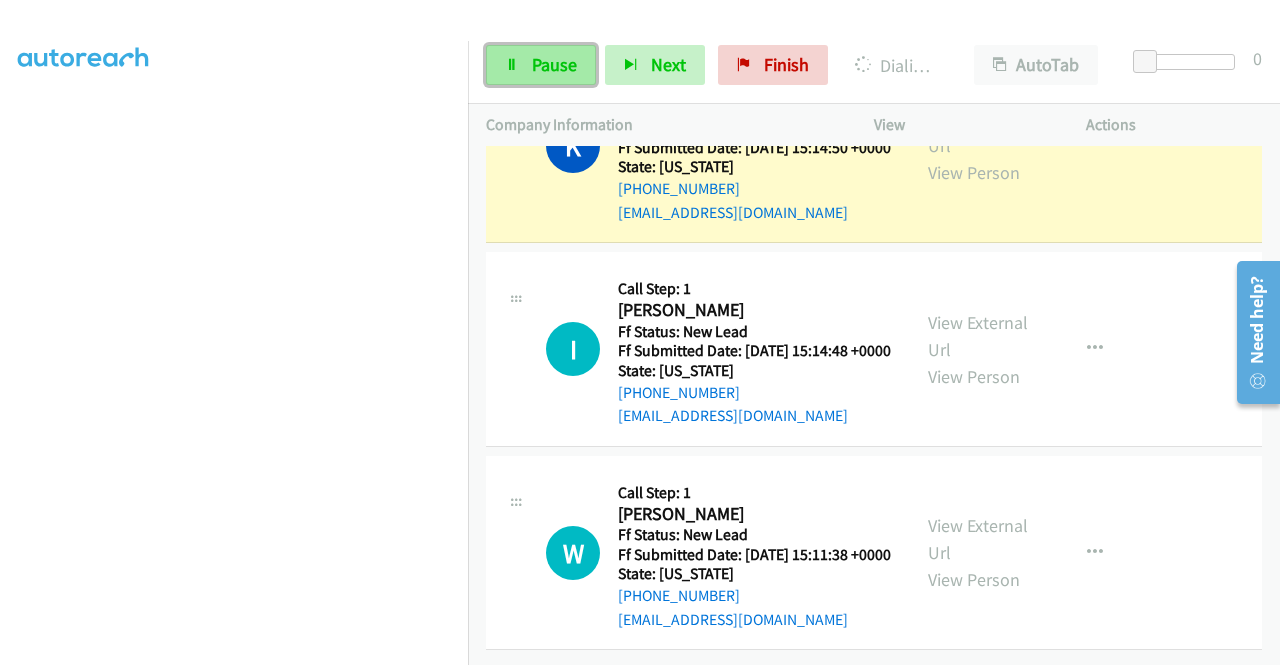 click on "Pause" at bounding box center (541, 65) 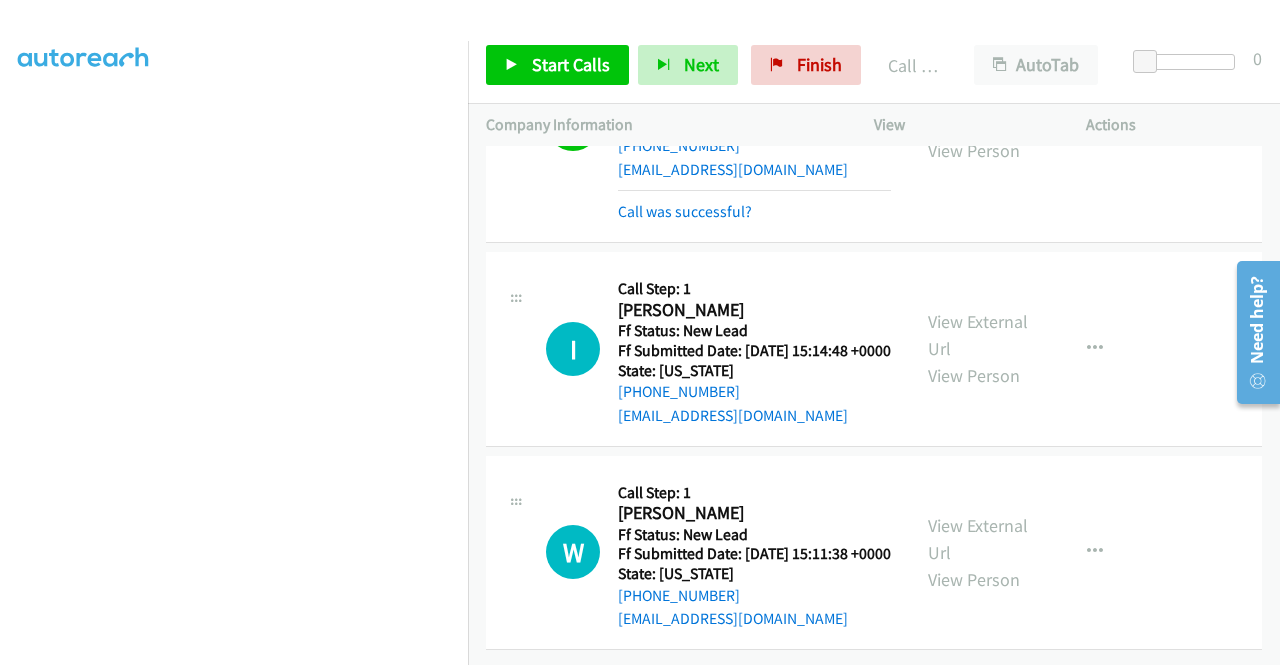 scroll, scrollTop: 4596, scrollLeft: 0, axis: vertical 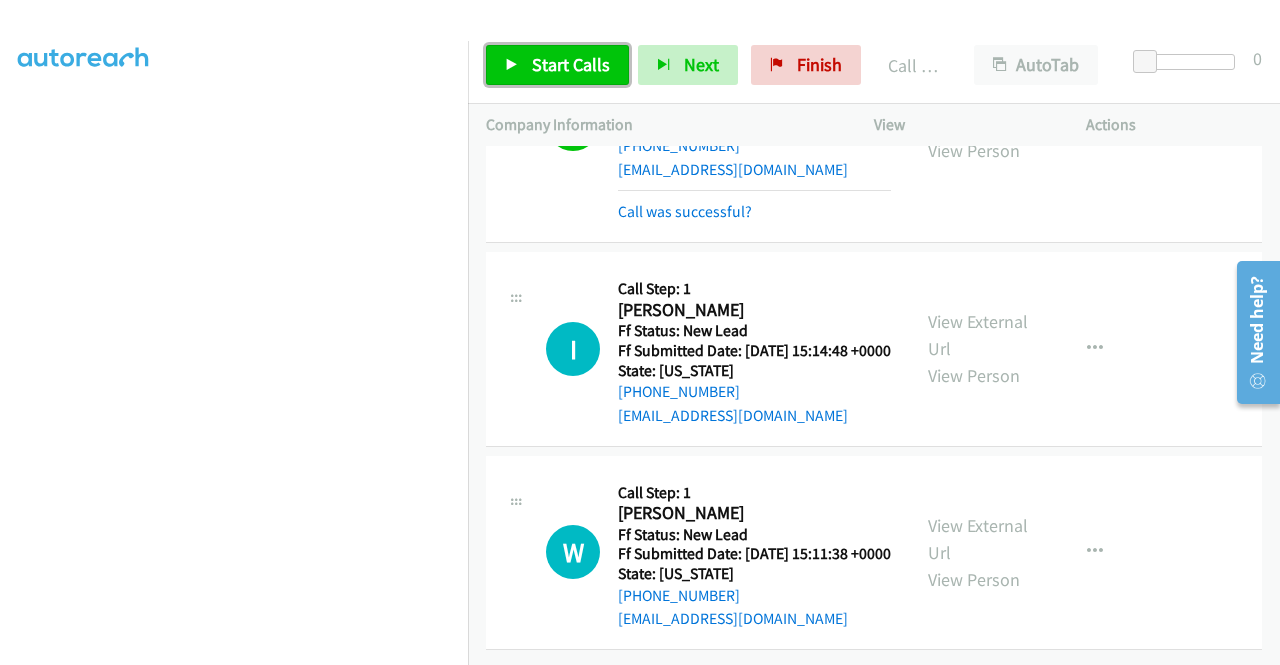 click on "Start Calls" at bounding box center (571, 64) 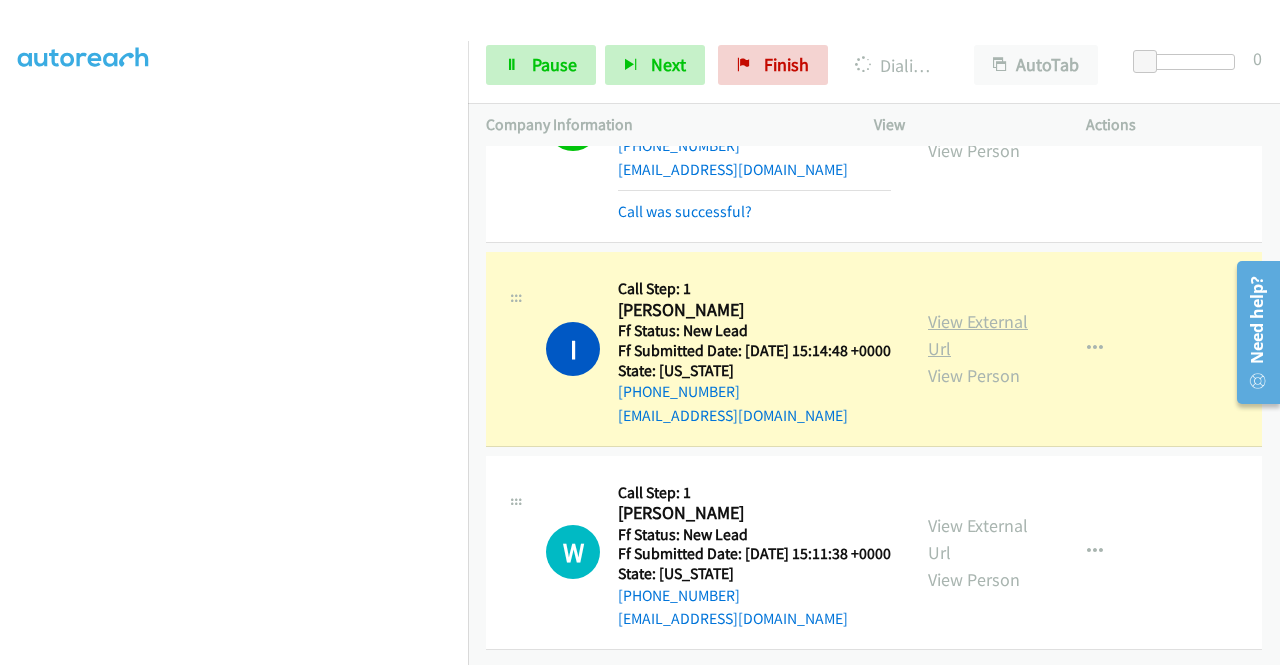 click on "View External Url" at bounding box center [978, 335] 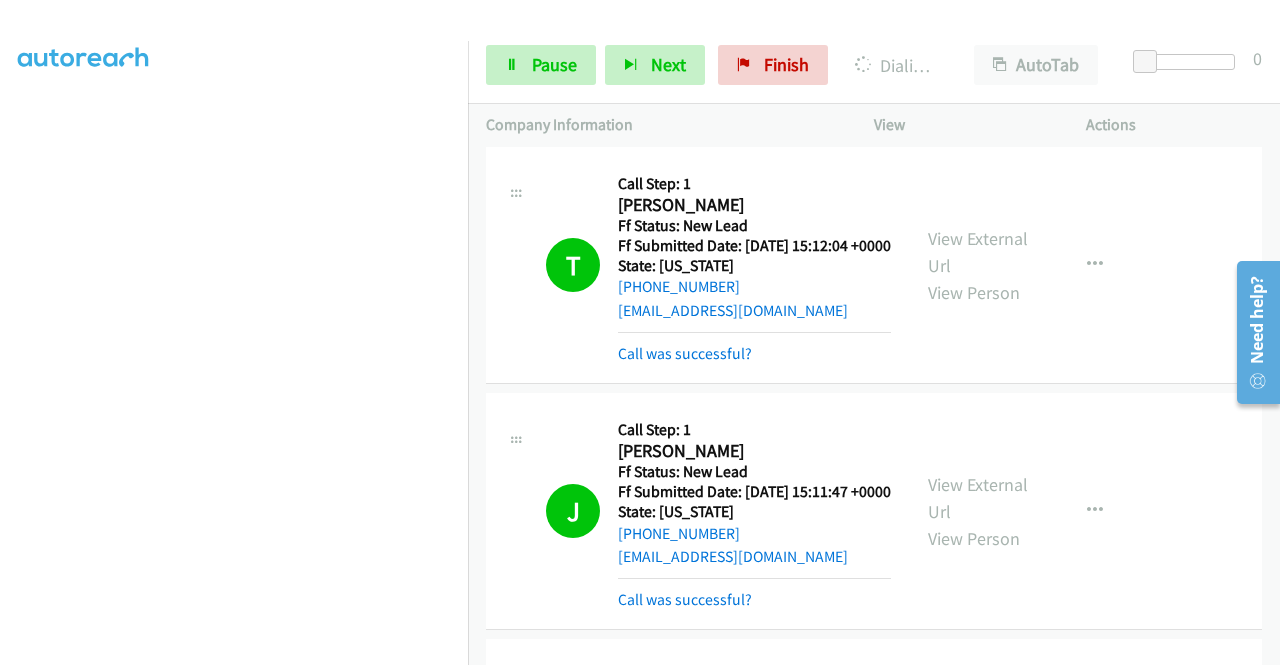 scroll, scrollTop: 3396, scrollLeft: 0, axis: vertical 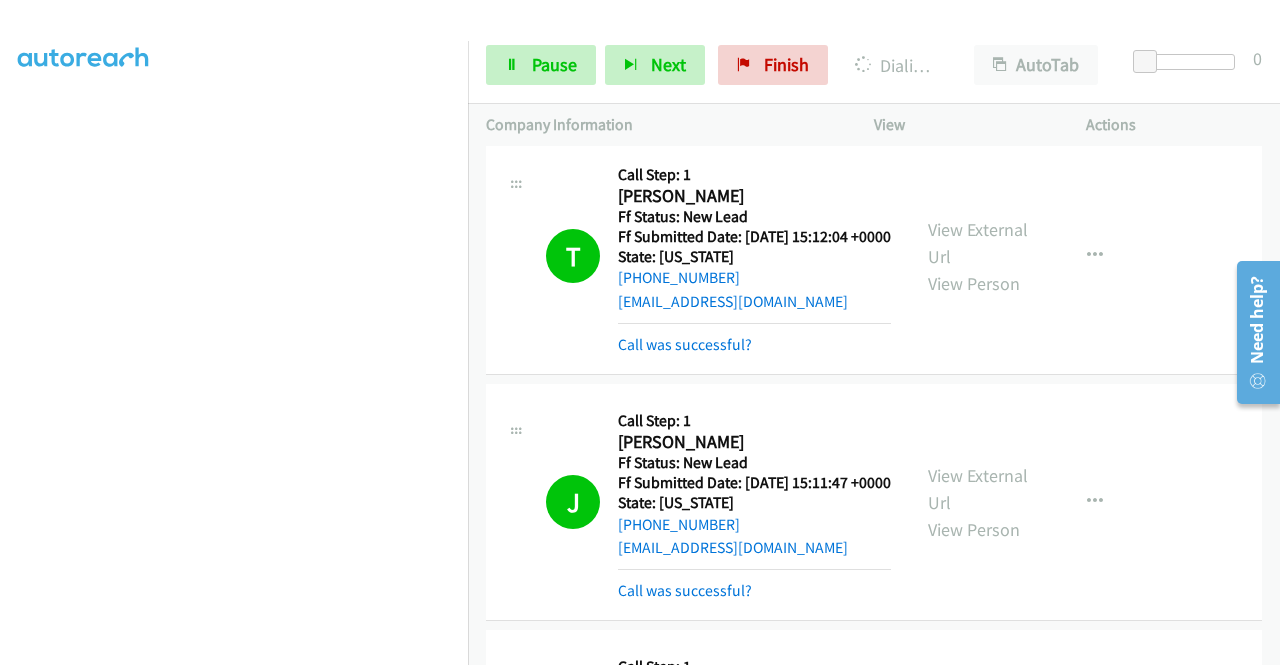 click on "View External Url" at bounding box center [978, 18] 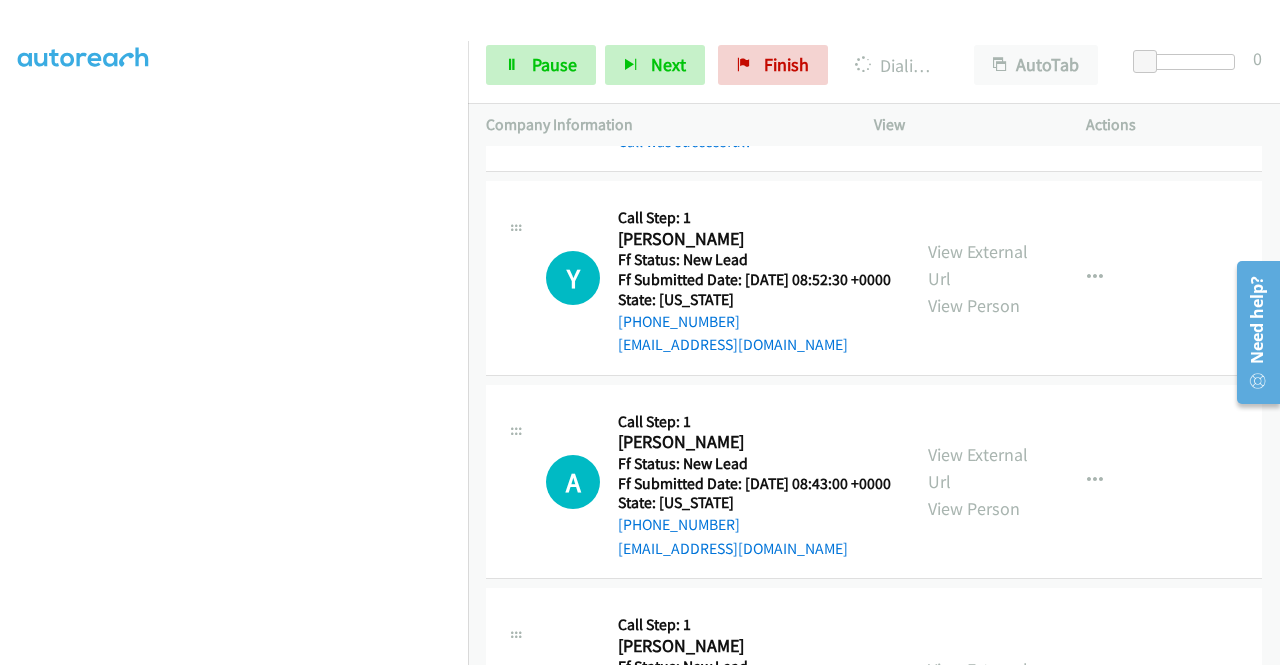 scroll, scrollTop: 4737, scrollLeft: 0, axis: vertical 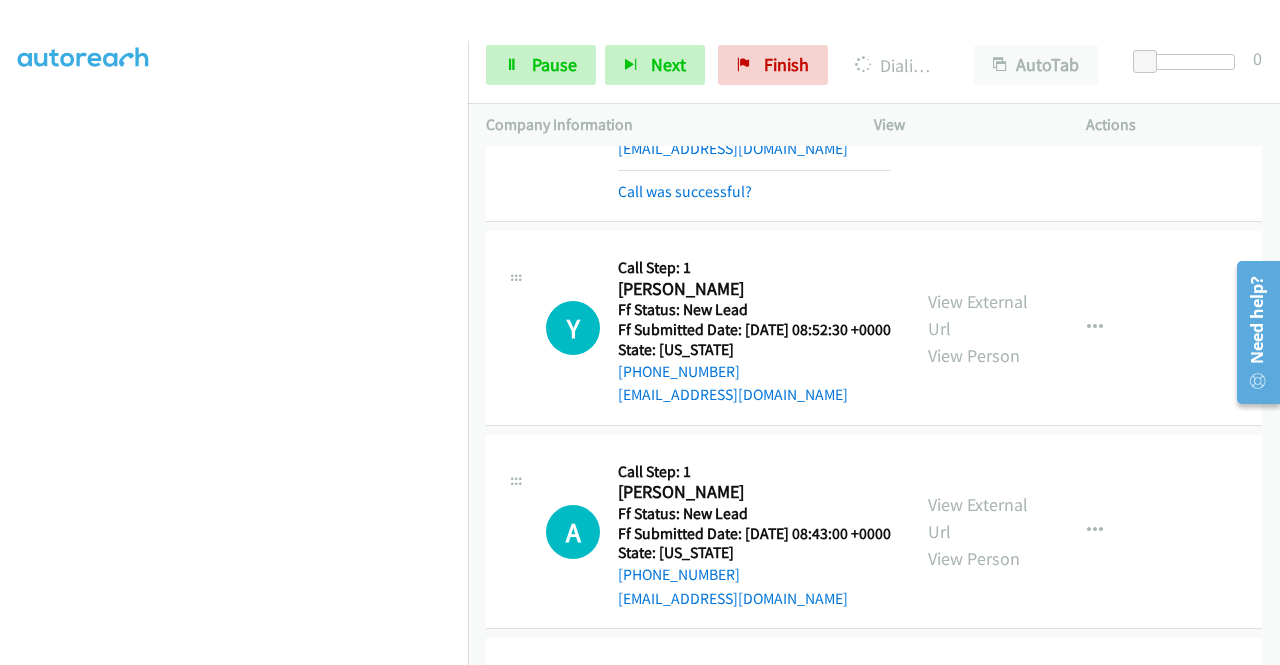 click on "View External Url
View Person" at bounding box center (980, 103) 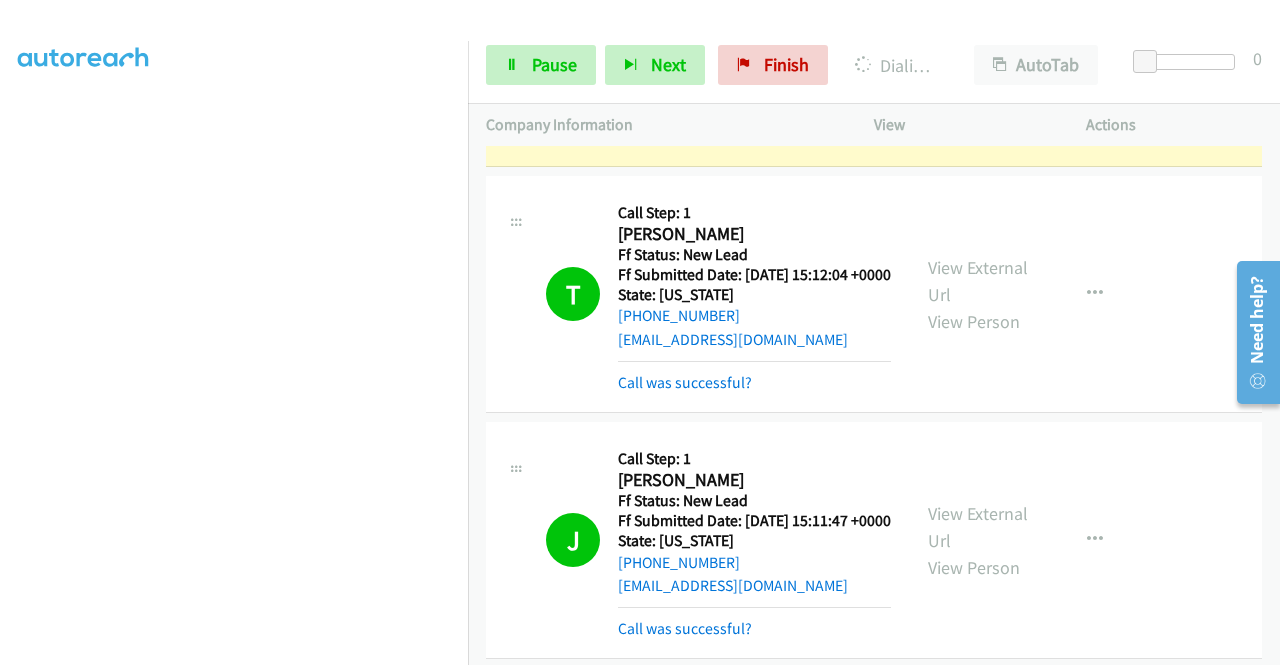 scroll, scrollTop: 3341, scrollLeft: 0, axis: vertical 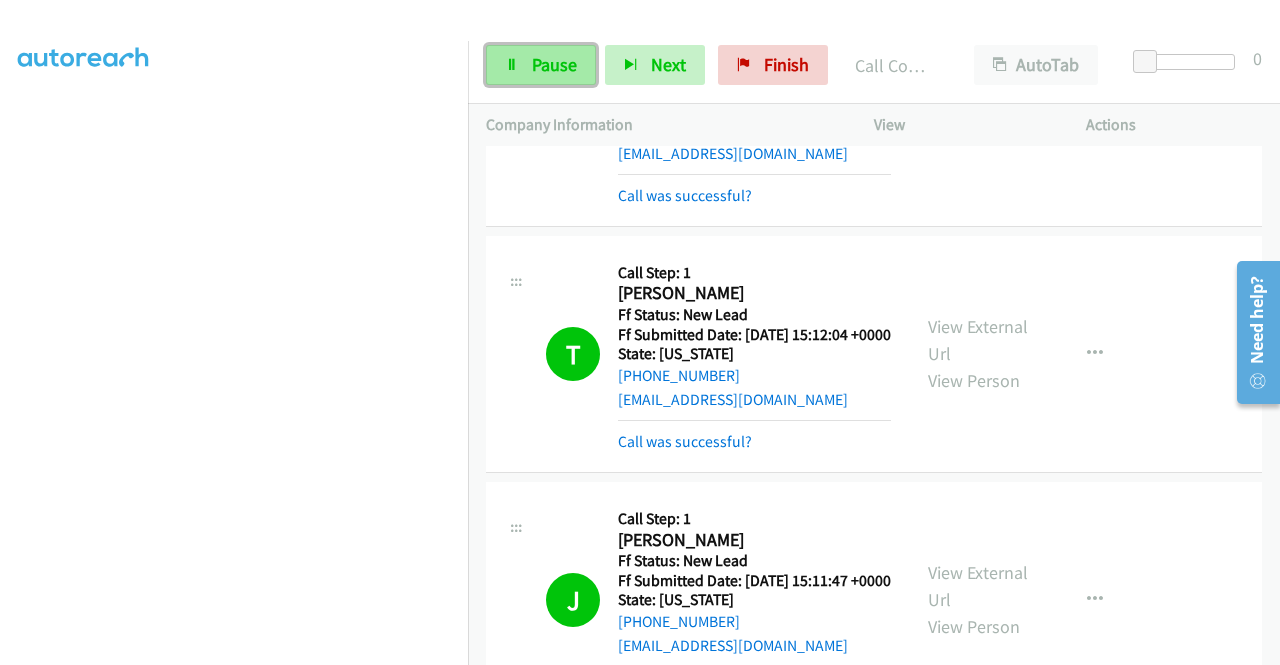 click on "Pause" at bounding box center [541, 65] 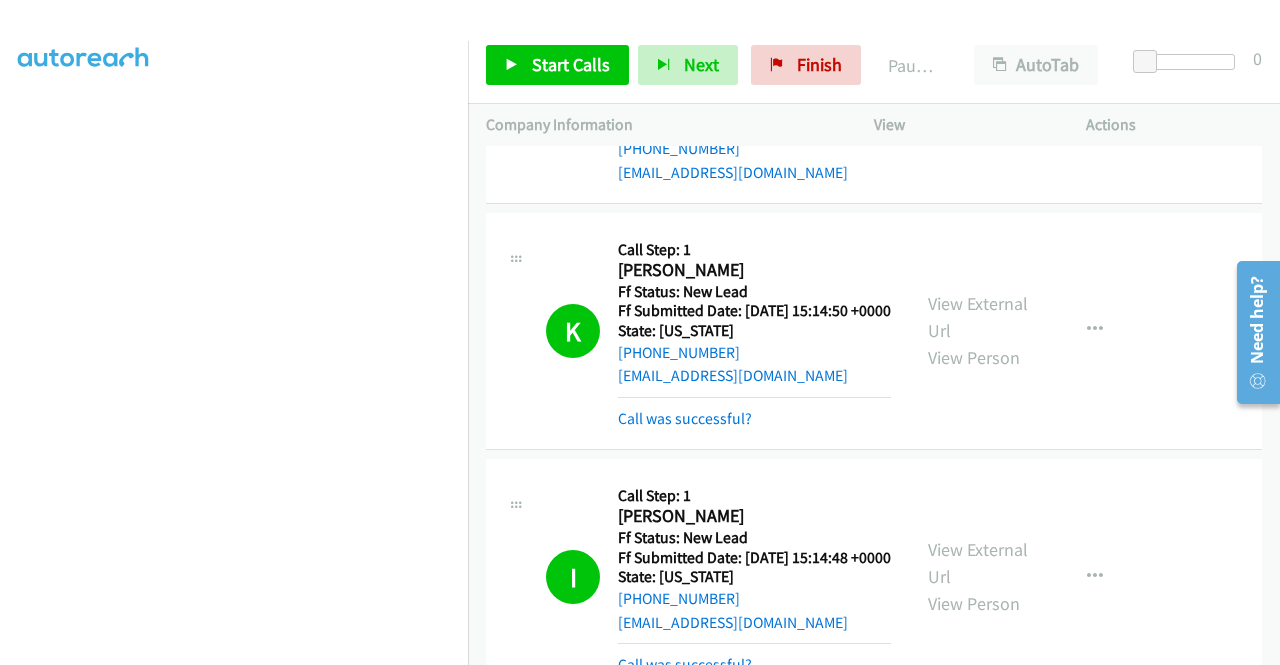 scroll, scrollTop: 4027, scrollLeft: 0, axis: vertical 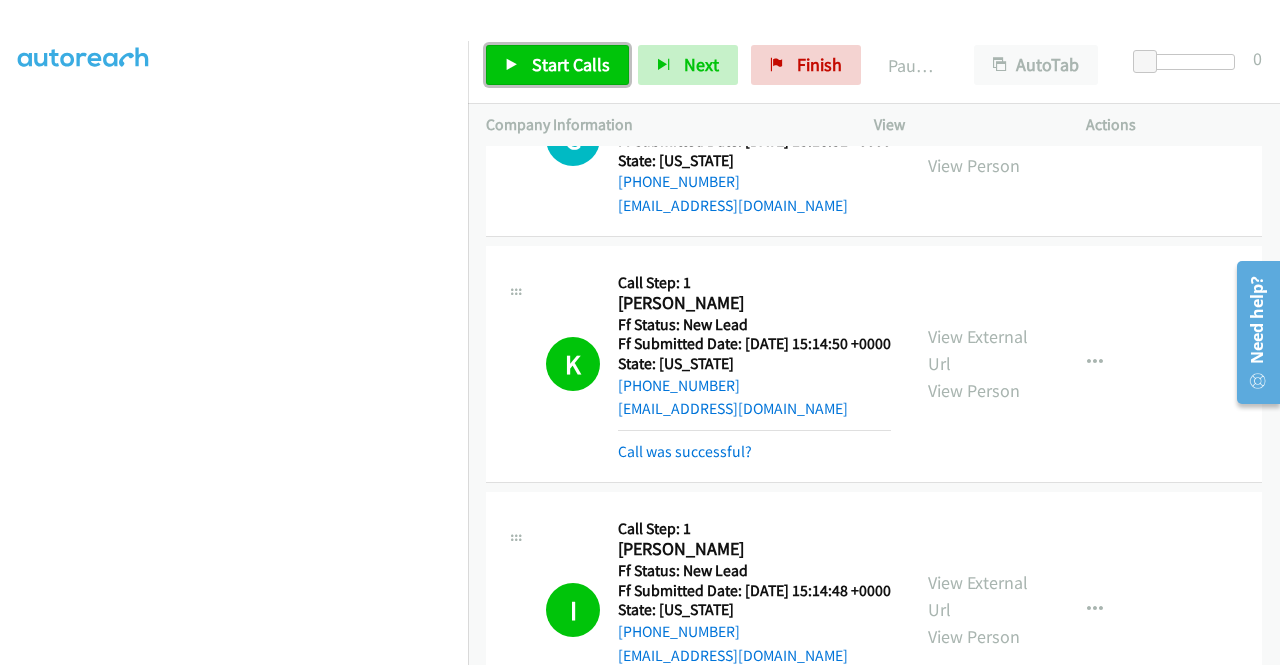 click on "Start Calls" at bounding box center (557, 65) 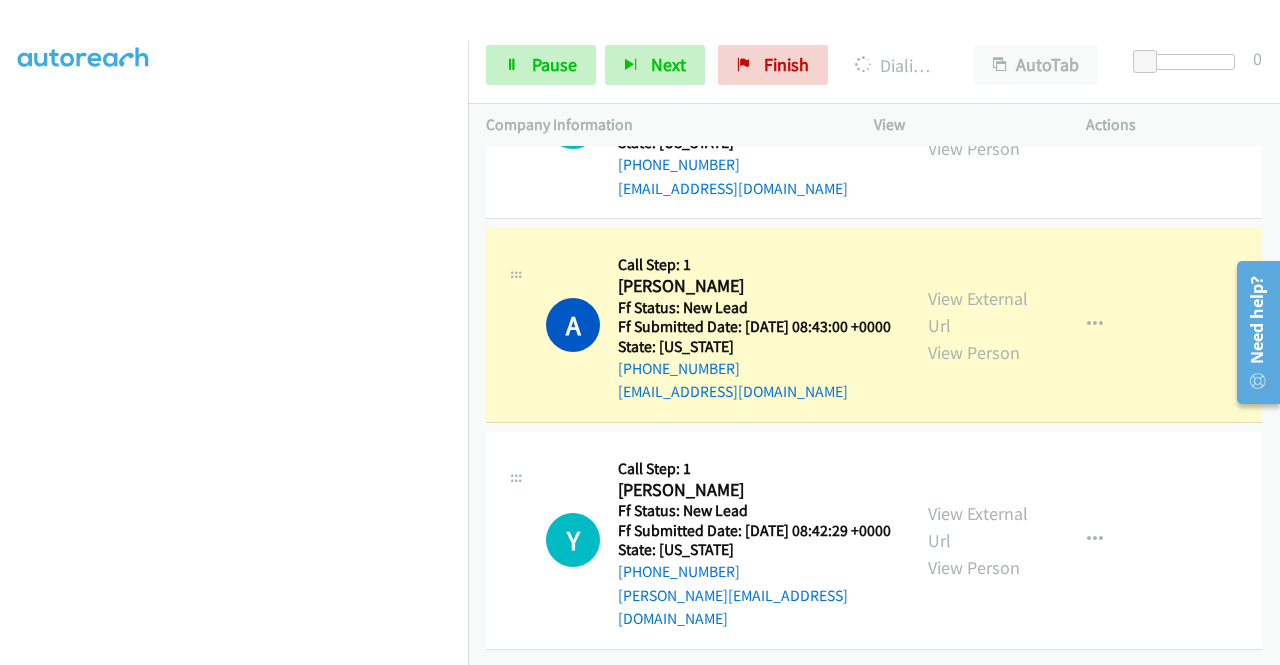 scroll, scrollTop: 5392, scrollLeft: 0, axis: vertical 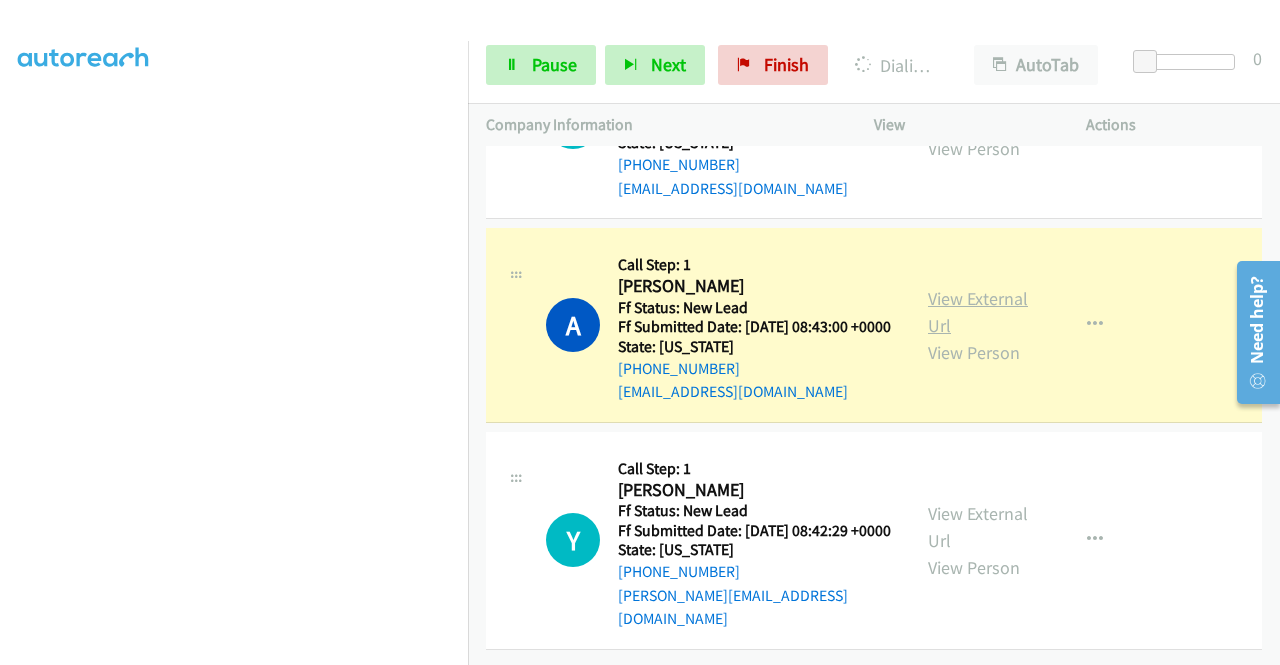 click on "View External Url" at bounding box center (978, 312) 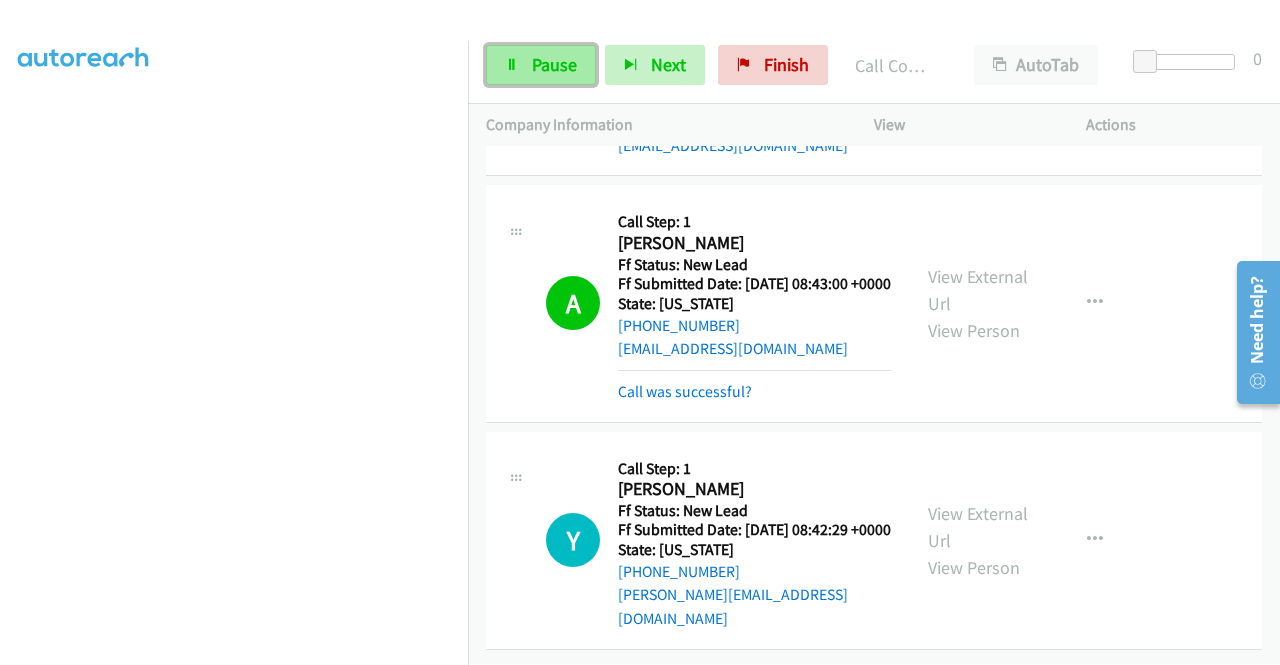 click on "Pause" at bounding box center [541, 65] 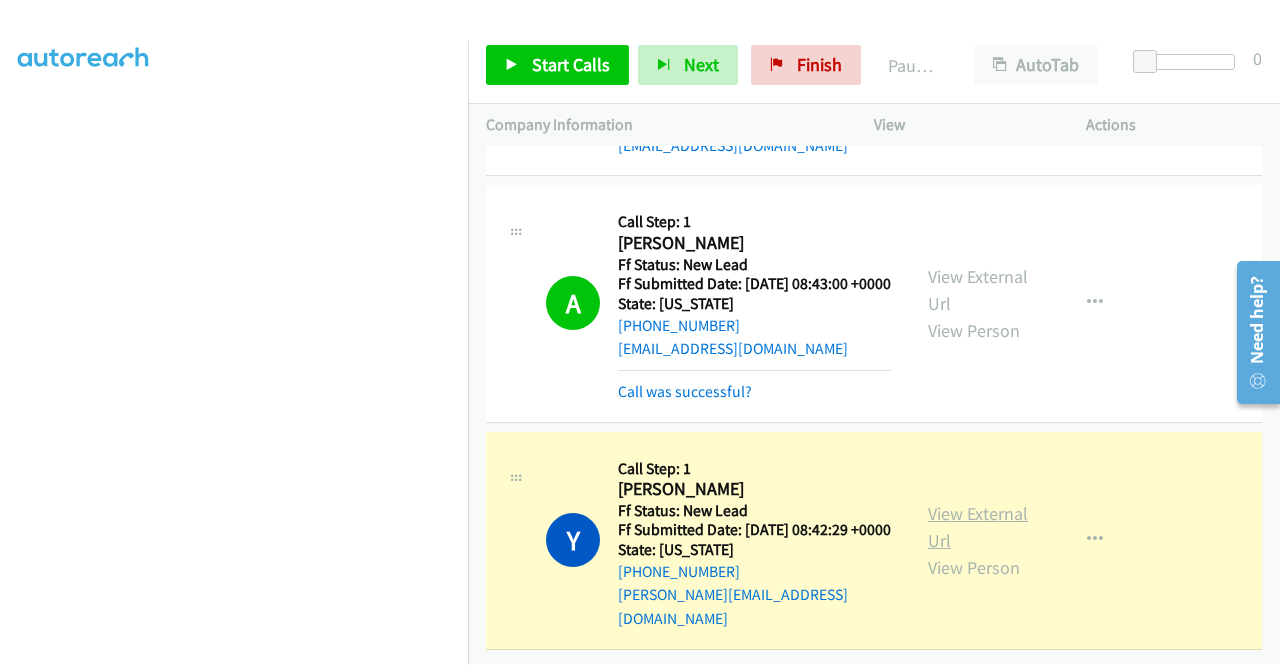 click on "View External Url" at bounding box center (978, 527) 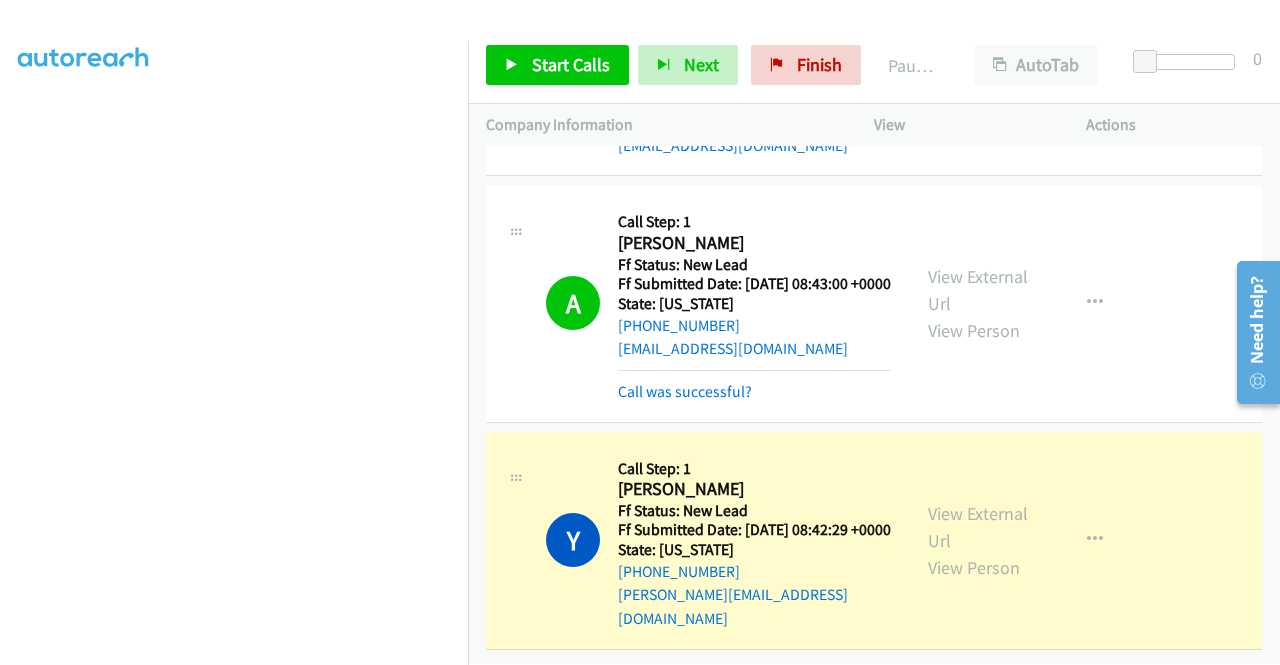 scroll, scrollTop: 5434, scrollLeft: 0, axis: vertical 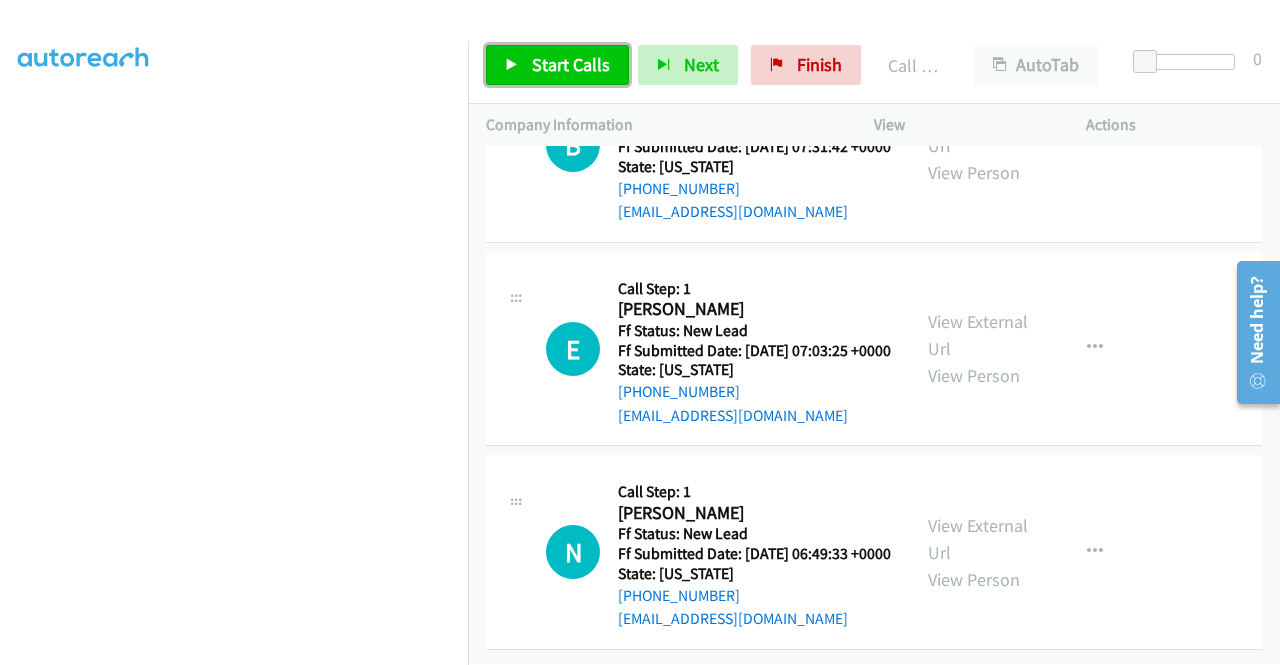click on "Start Calls" at bounding box center (571, 64) 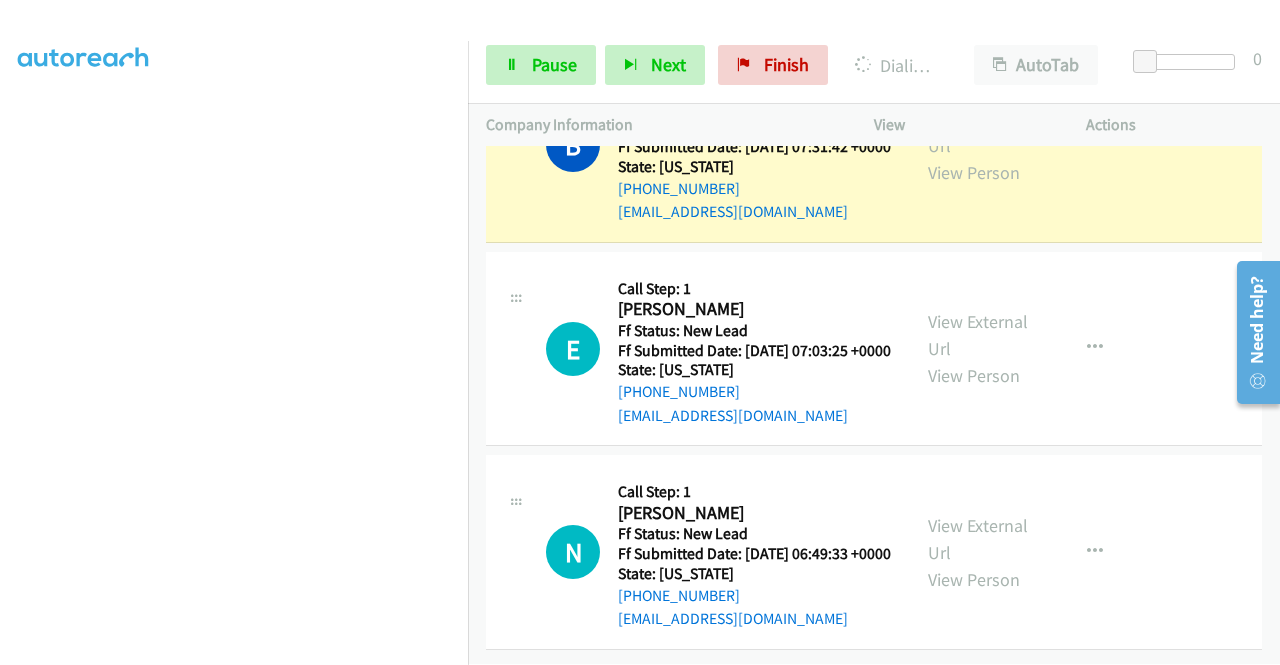 click on "View External Url
View Person" at bounding box center [980, 145] 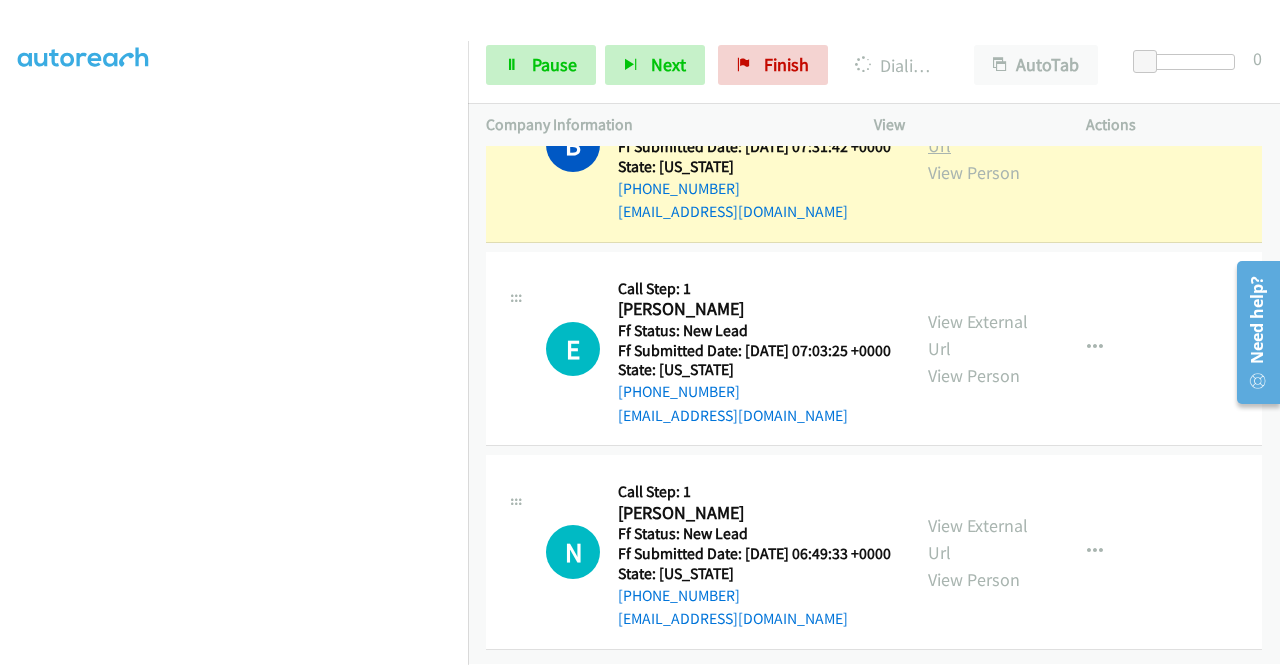 click on "View External Url" at bounding box center [978, 132] 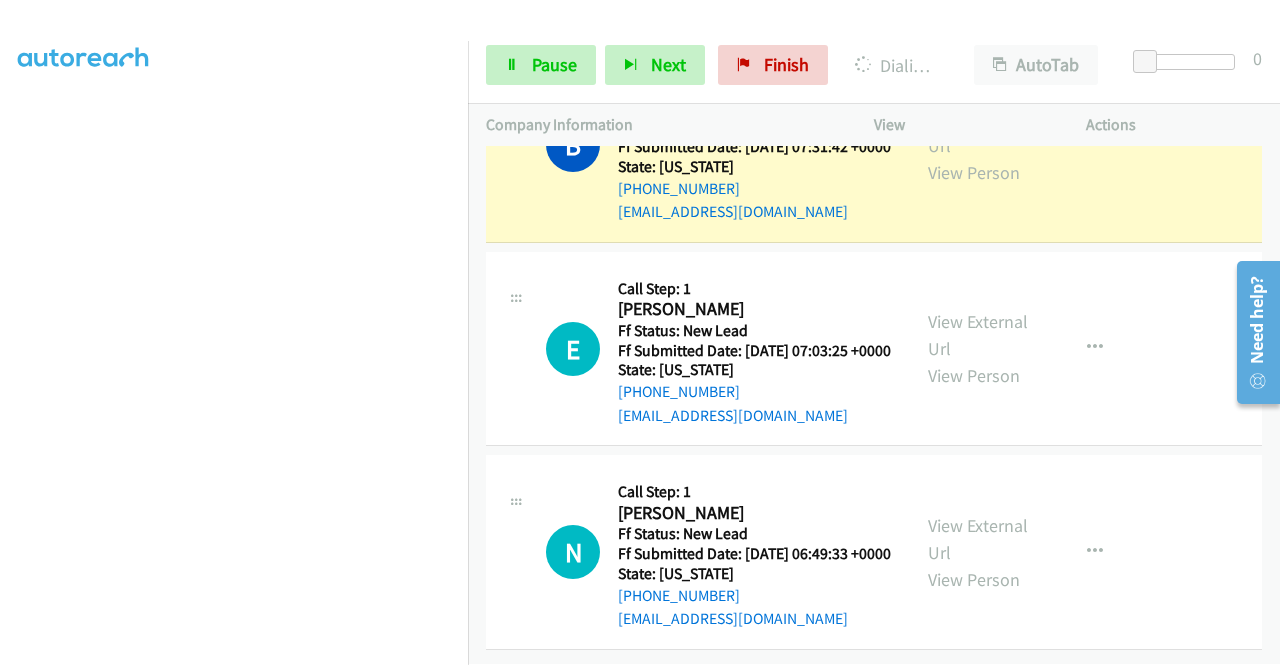 scroll, scrollTop: 6077, scrollLeft: 0, axis: vertical 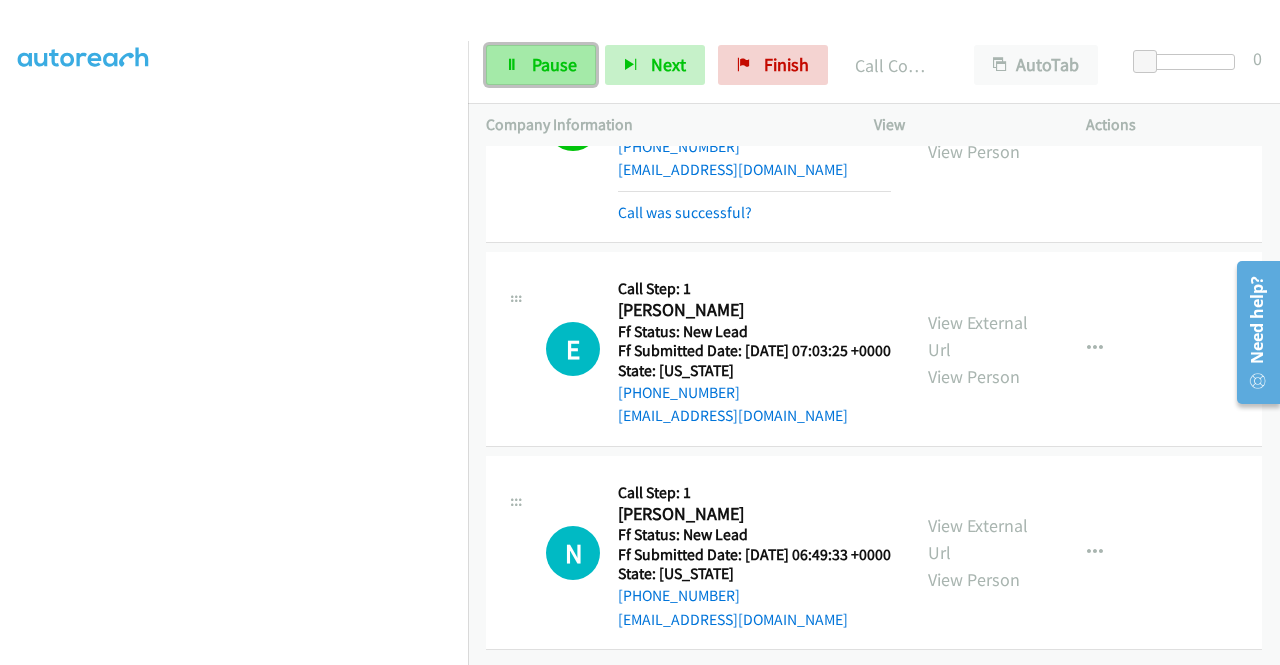 click on "Pause" at bounding box center [541, 65] 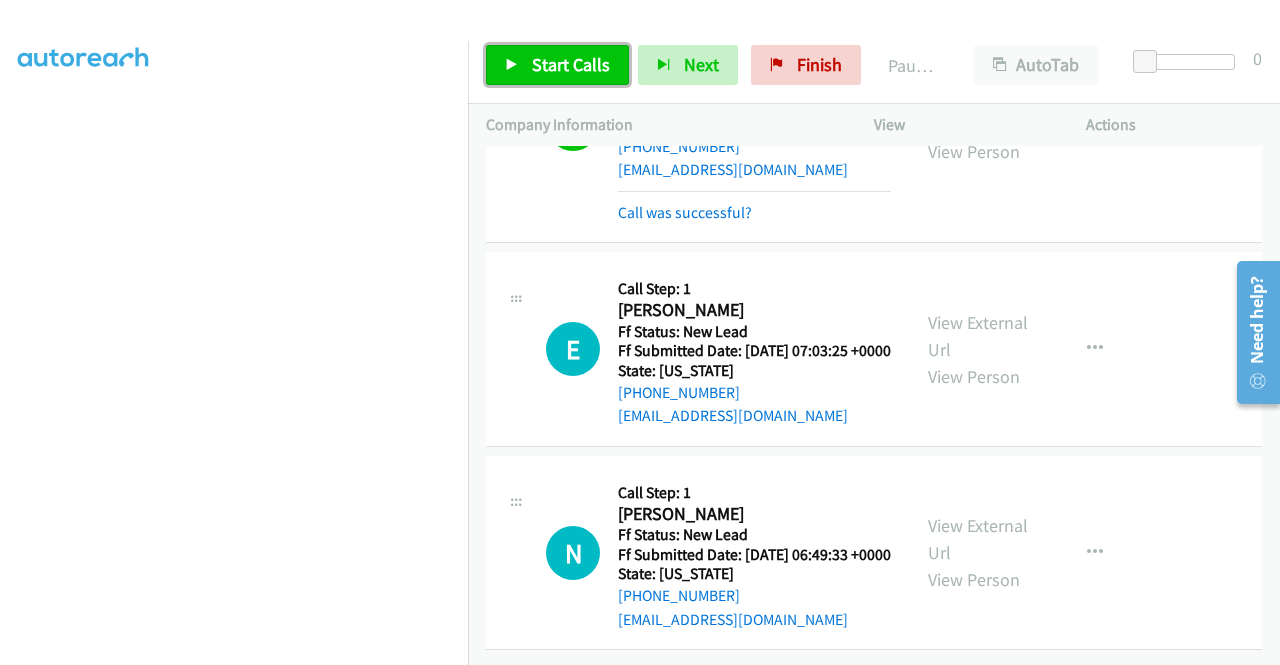 click on "Start Calls" at bounding box center (557, 65) 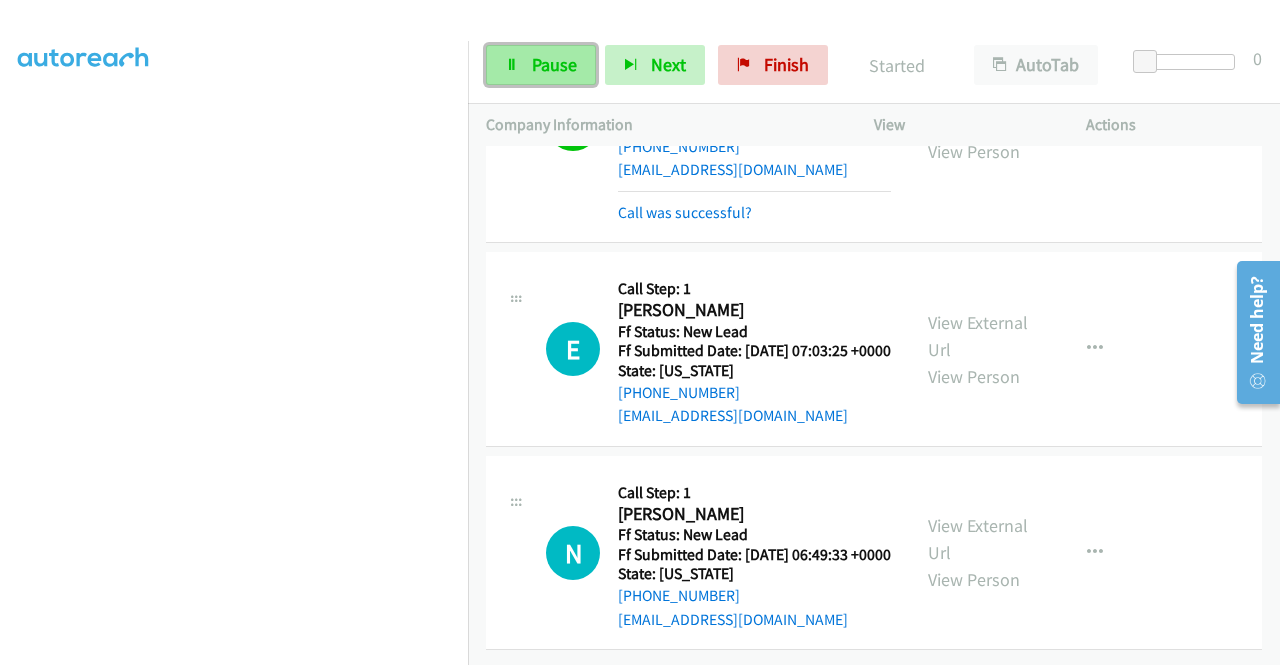 click on "Pause" at bounding box center (541, 65) 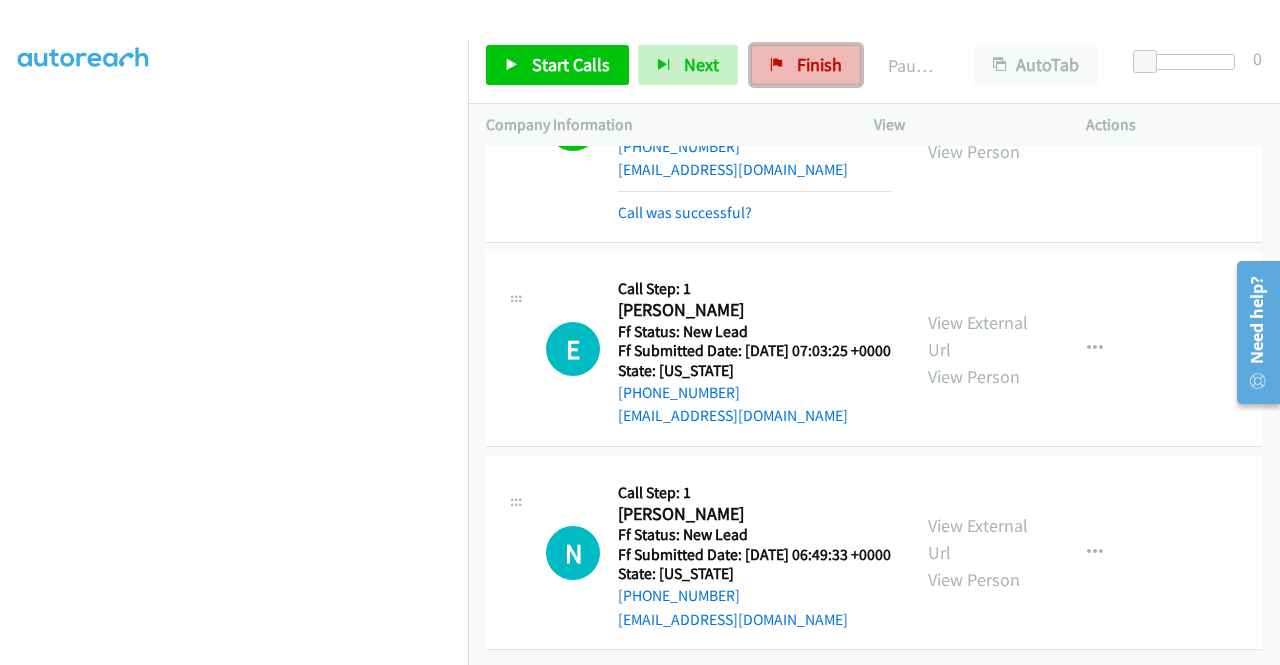 click on "Finish" at bounding box center [806, 65] 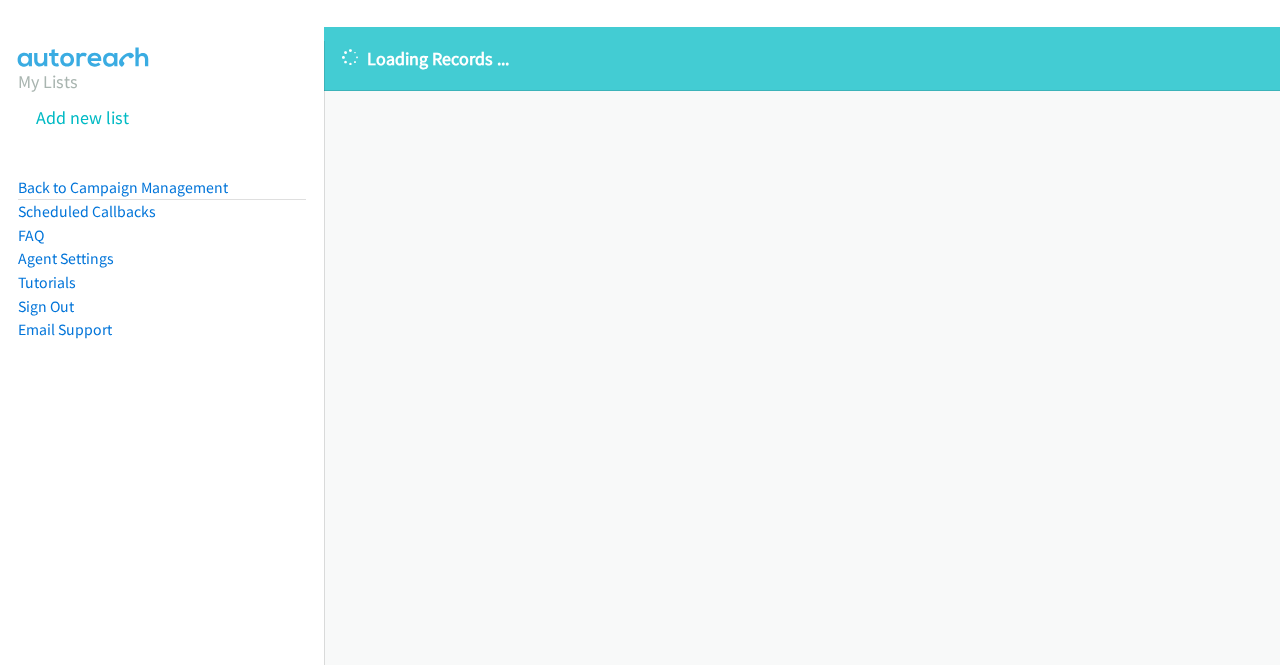 scroll, scrollTop: 0, scrollLeft: 0, axis: both 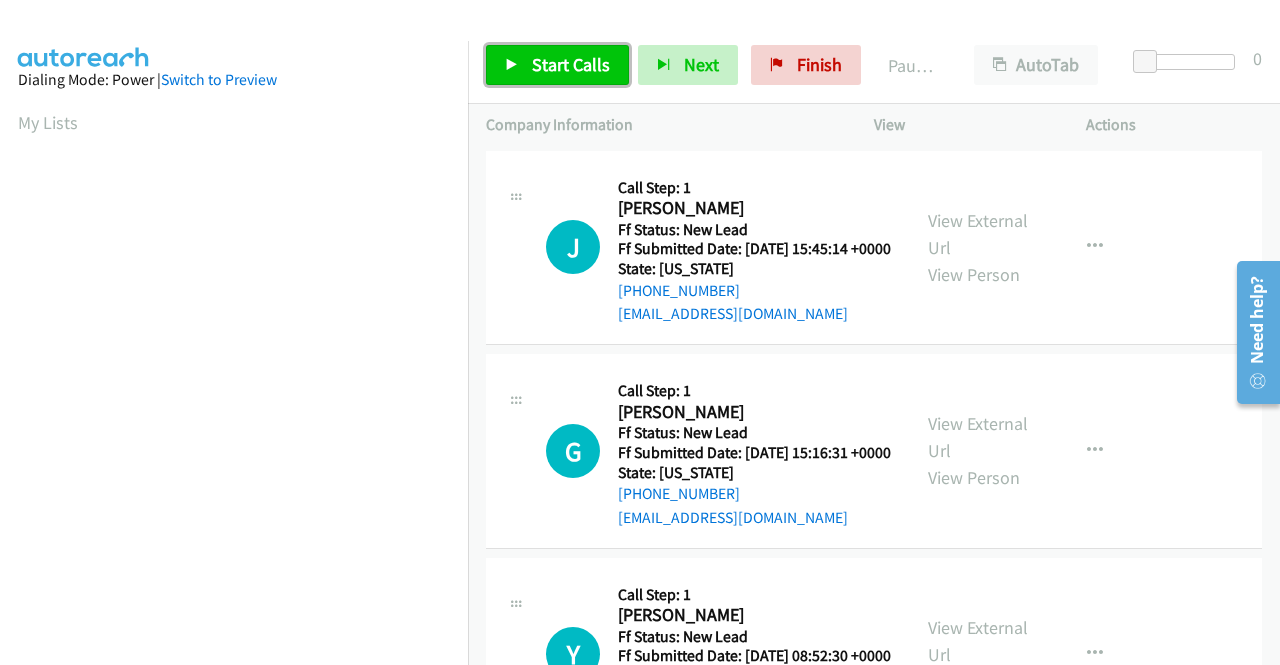 click on "Start Calls" at bounding box center (571, 64) 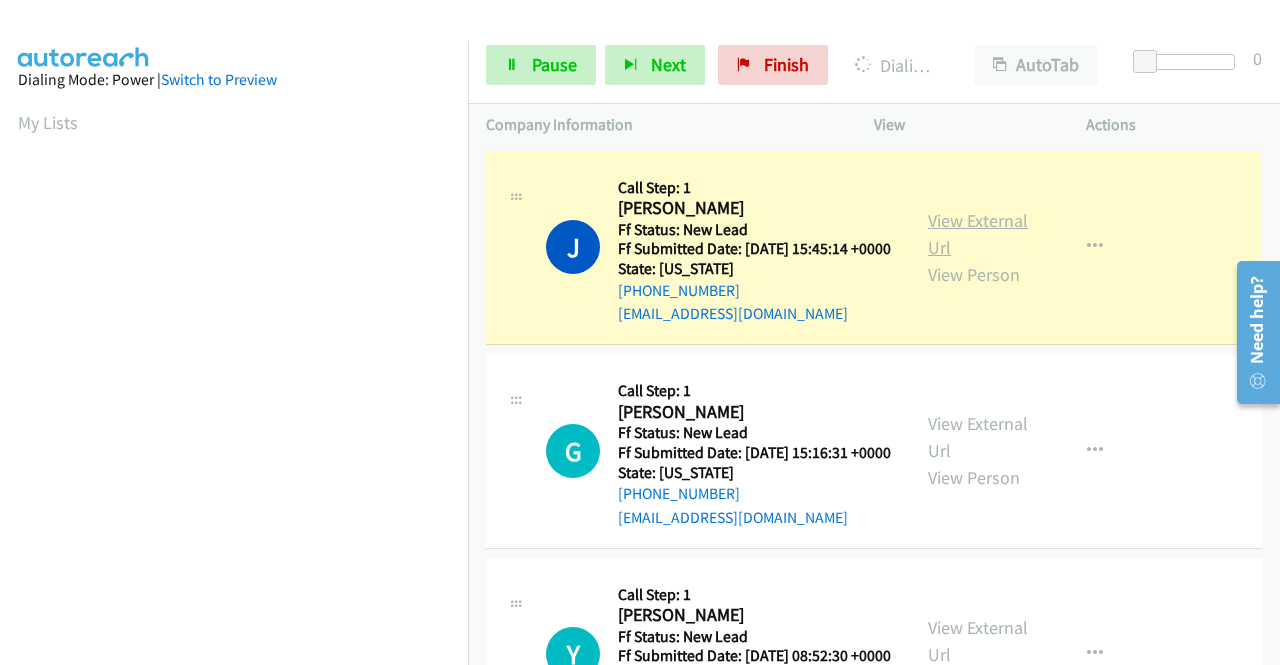 click on "View External Url" at bounding box center [978, 234] 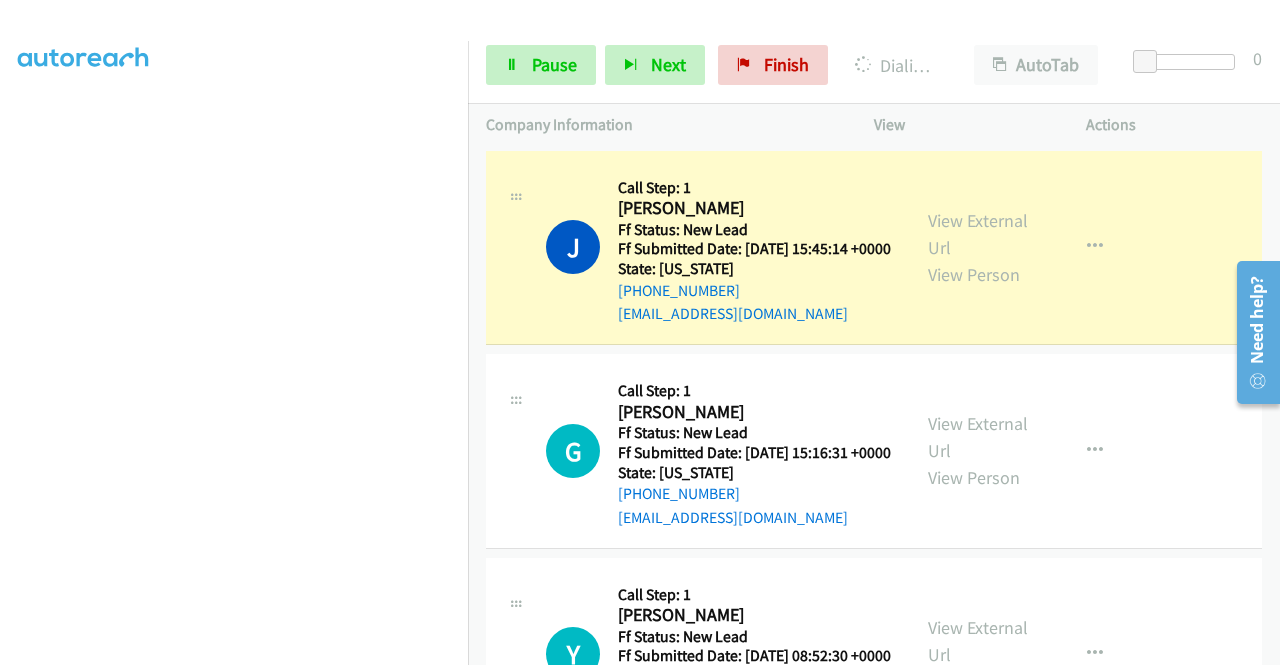 scroll, scrollTop: 358, scrollLeft: 0, axis: vertical 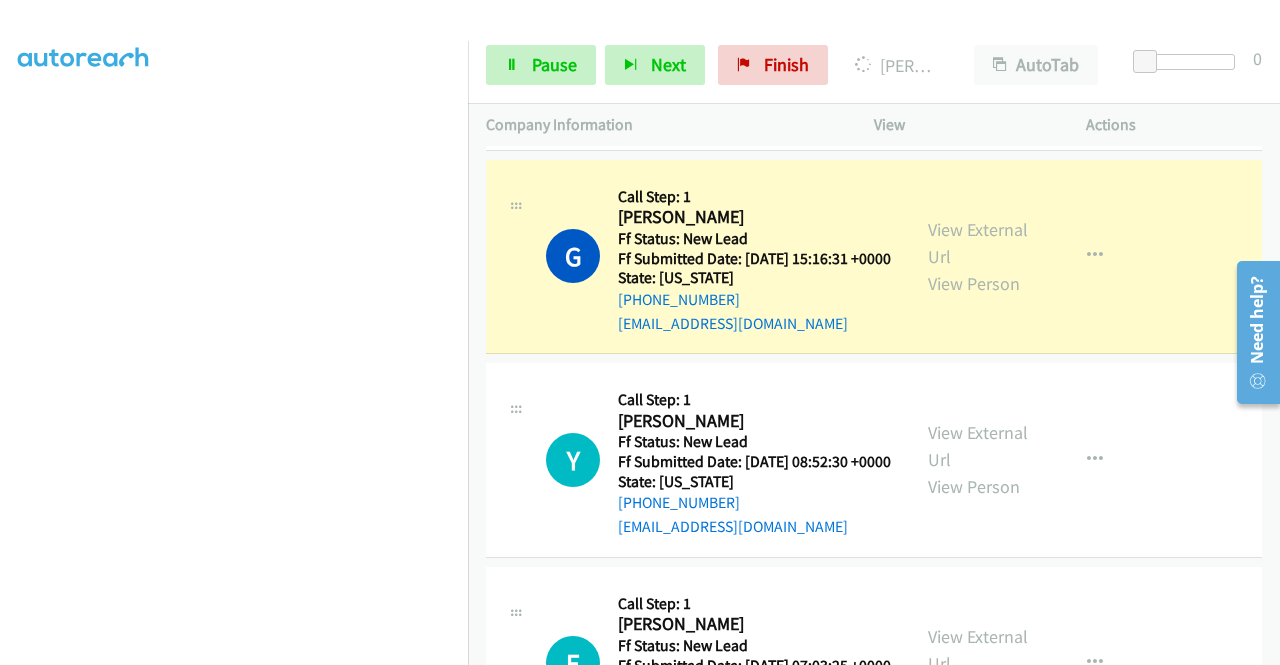 click on "View External Url
View Person" at bounding box center (980, 256) 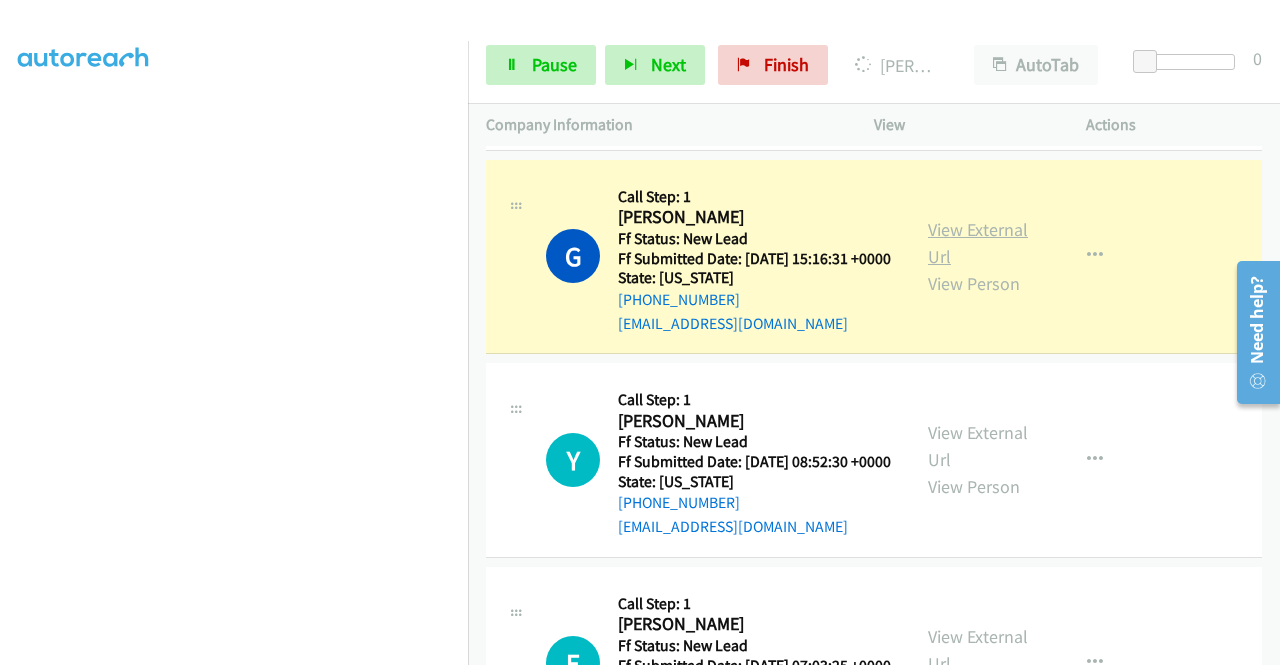 click on "View External Url" at bounding box center [978, 243] 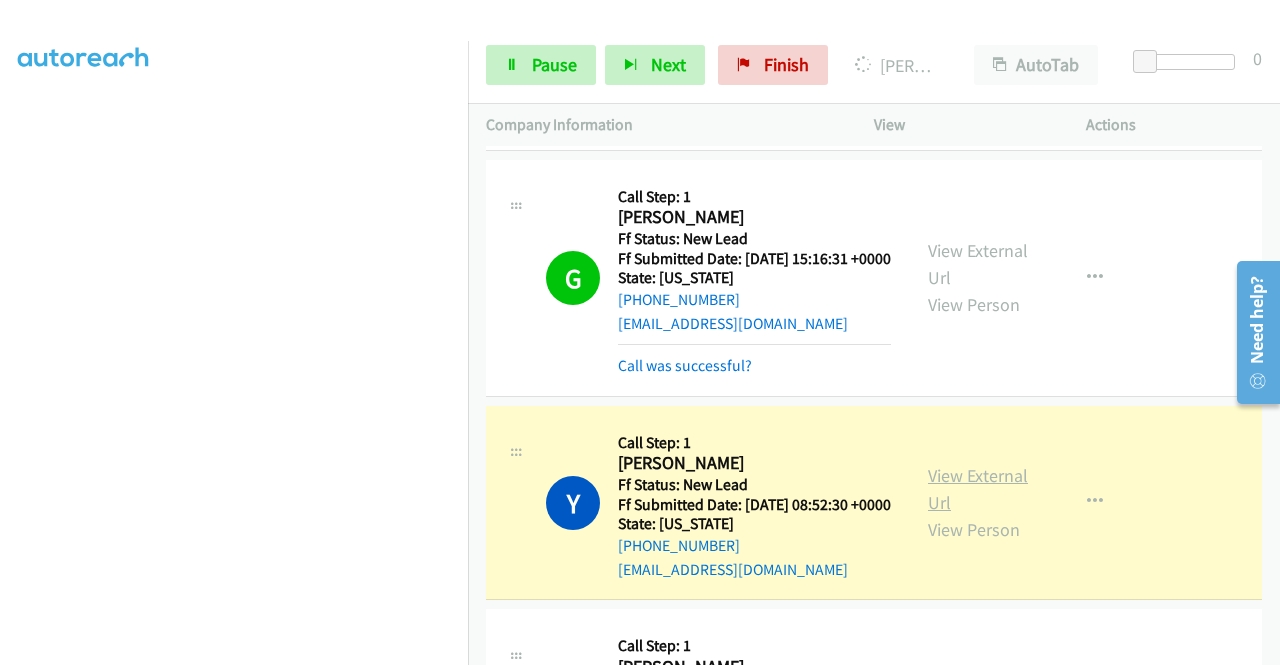 click on "View External Url" at bounding box center [978, 489] 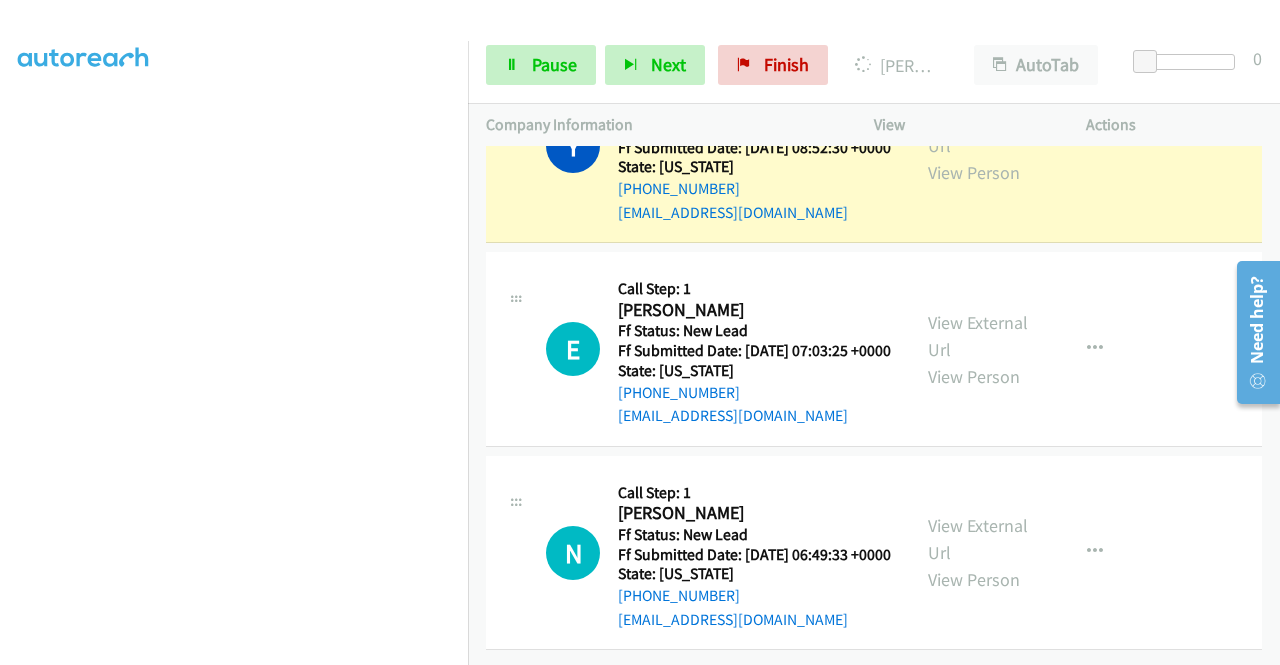 scroll, scrollTop: 704, scrollLeft: 0, axis: vertical 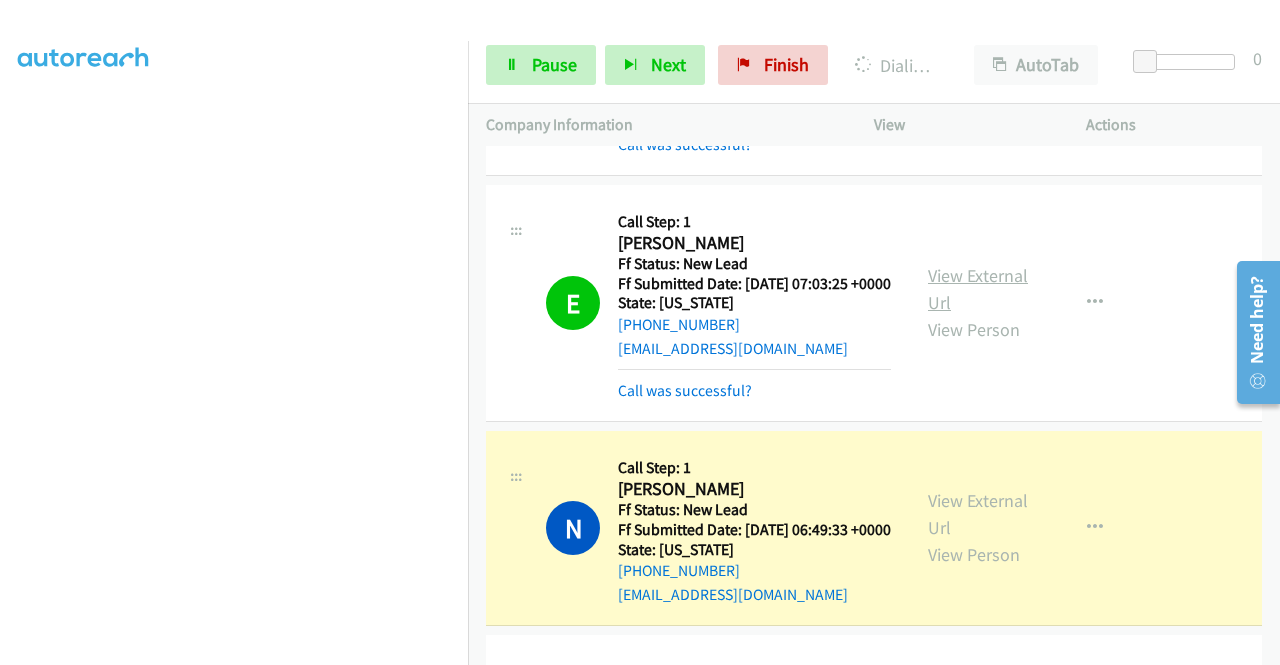 click on "View External Url" at bounding box center [978, 289] 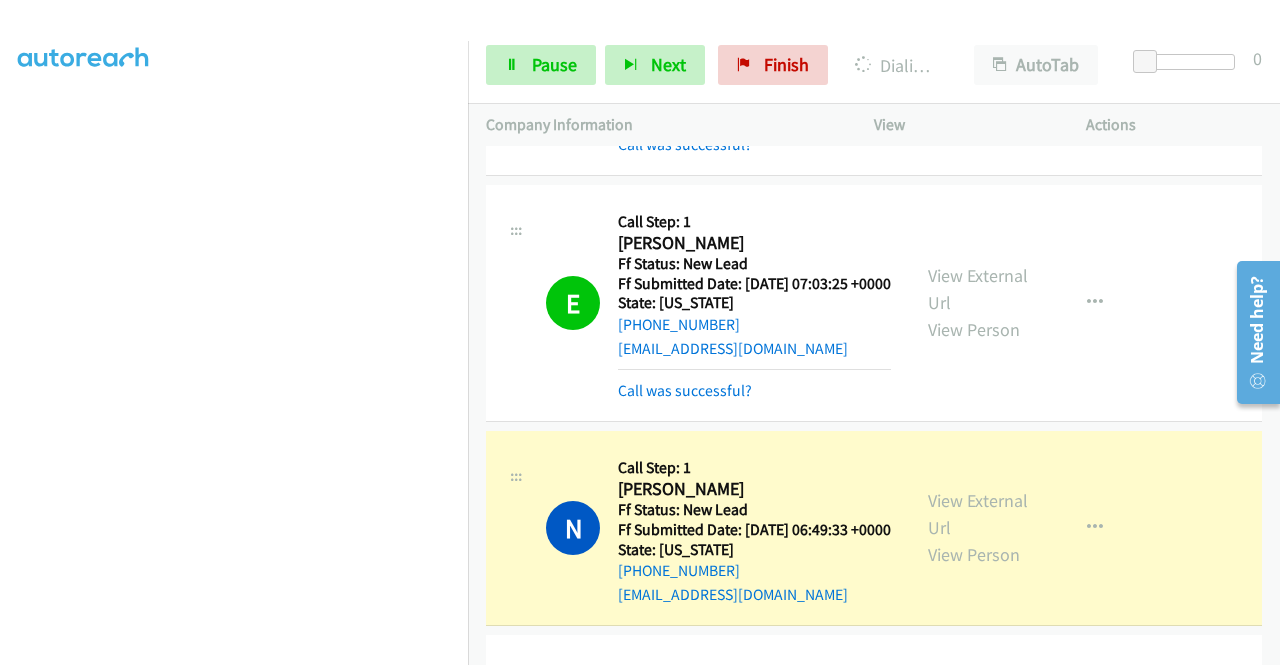 click on "View External Url
View Person
View External Url
Email
Schedule/Manage Callback
Skip Call
Add to do not call list" at bounding box center (1025, 528) 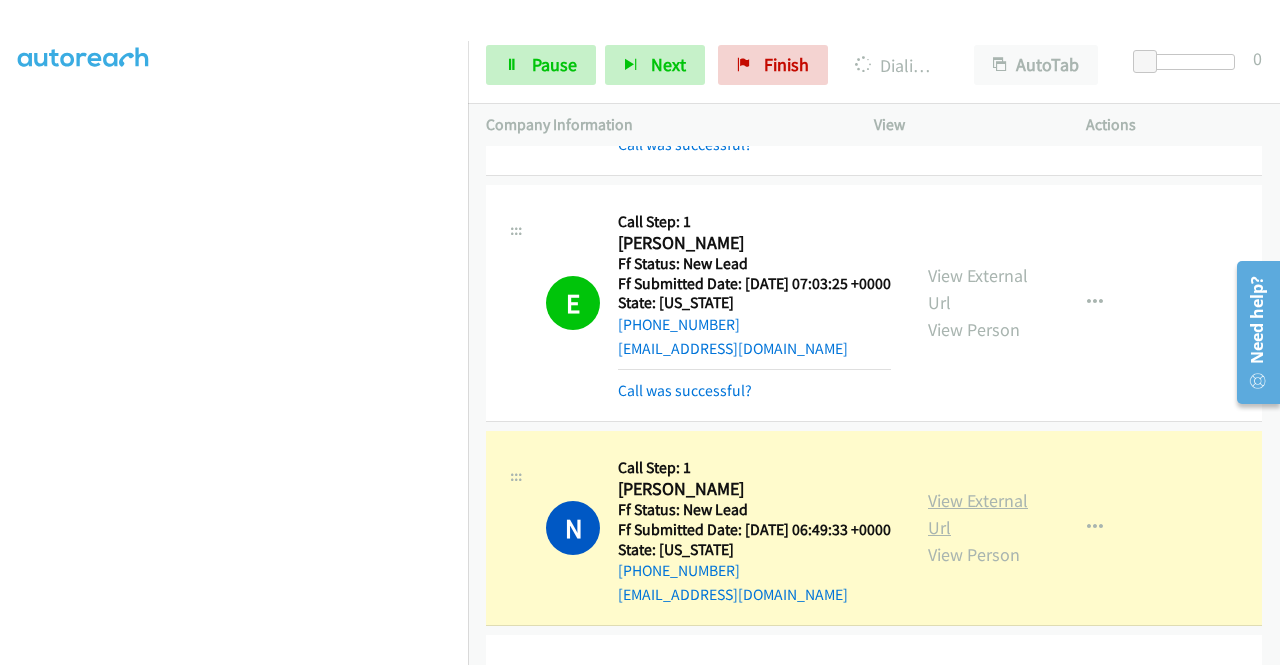 click on "View External Url" at bounding box center [978, 514] 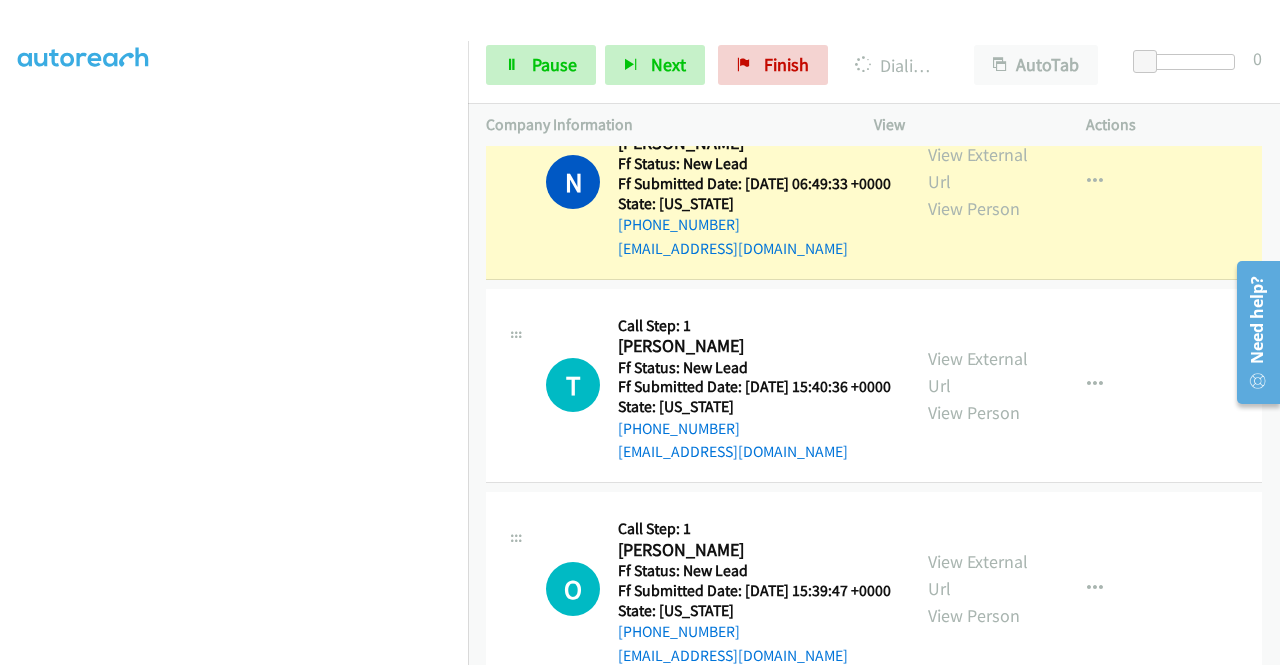 scroll, scrollTop: 1090, scrollLeft: 0, axis: vertical 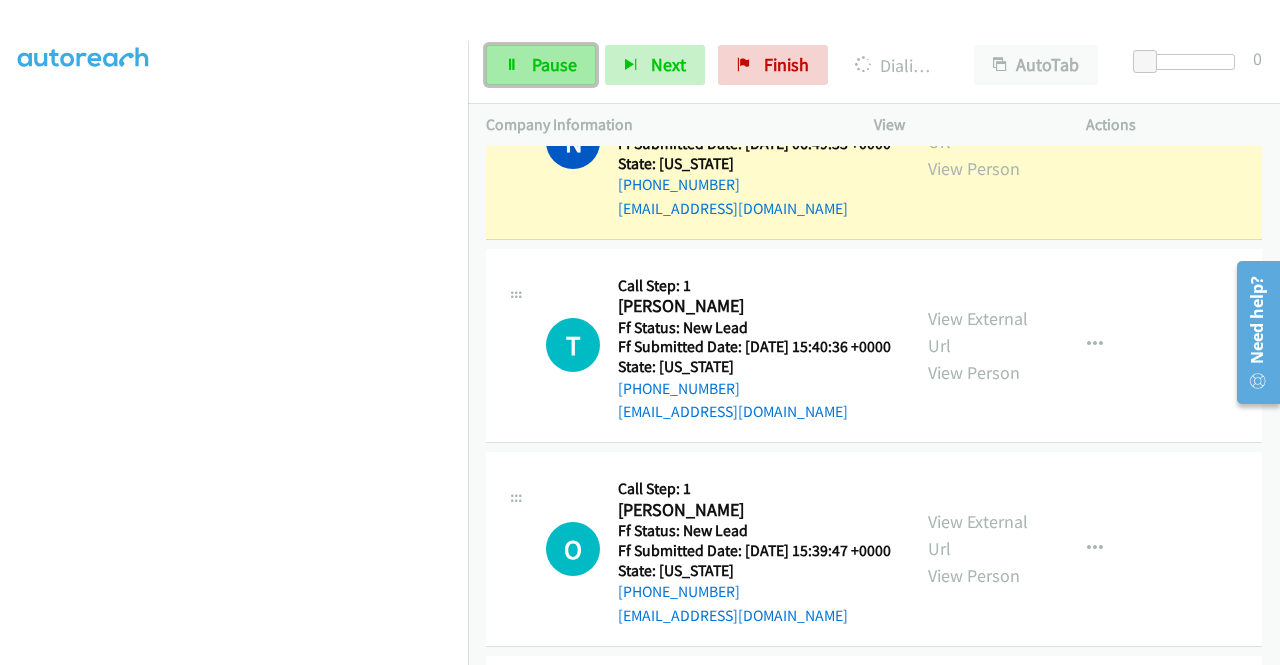 click on "Pause" at bounding box center (541, 65) 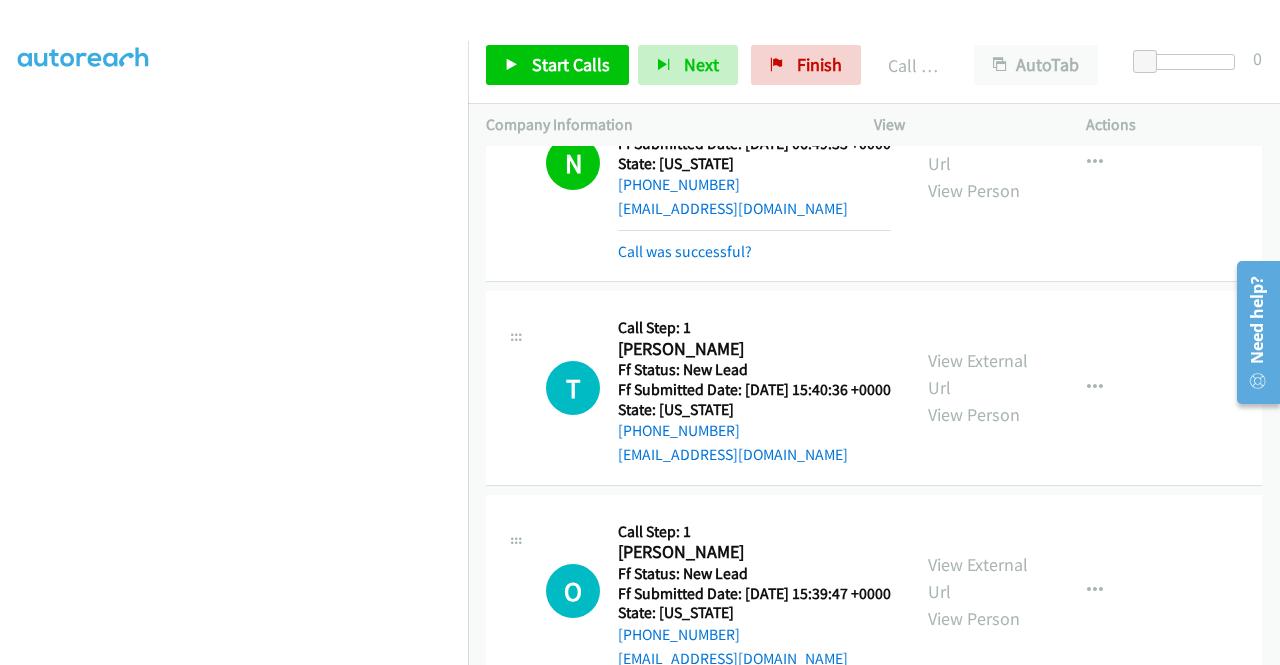 scroll, scrollTop: 1448, scrollLeft: 0, axis: vertical 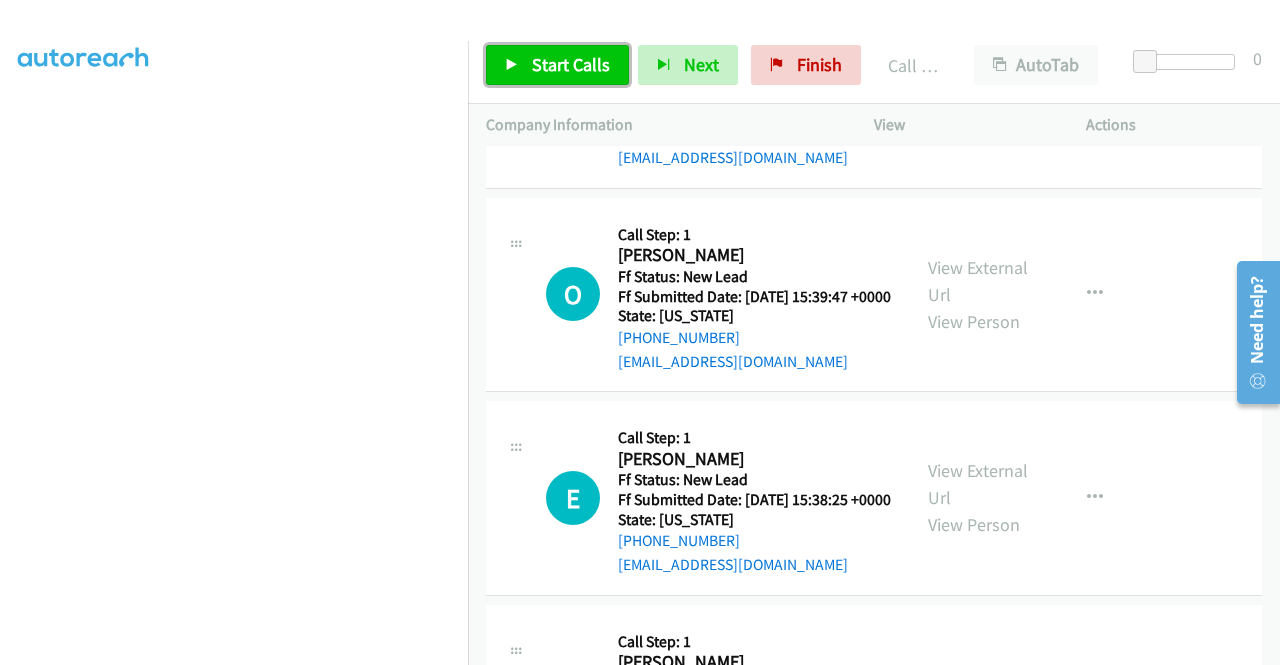 click on "Start Calls" at bounding box center (571, 64) 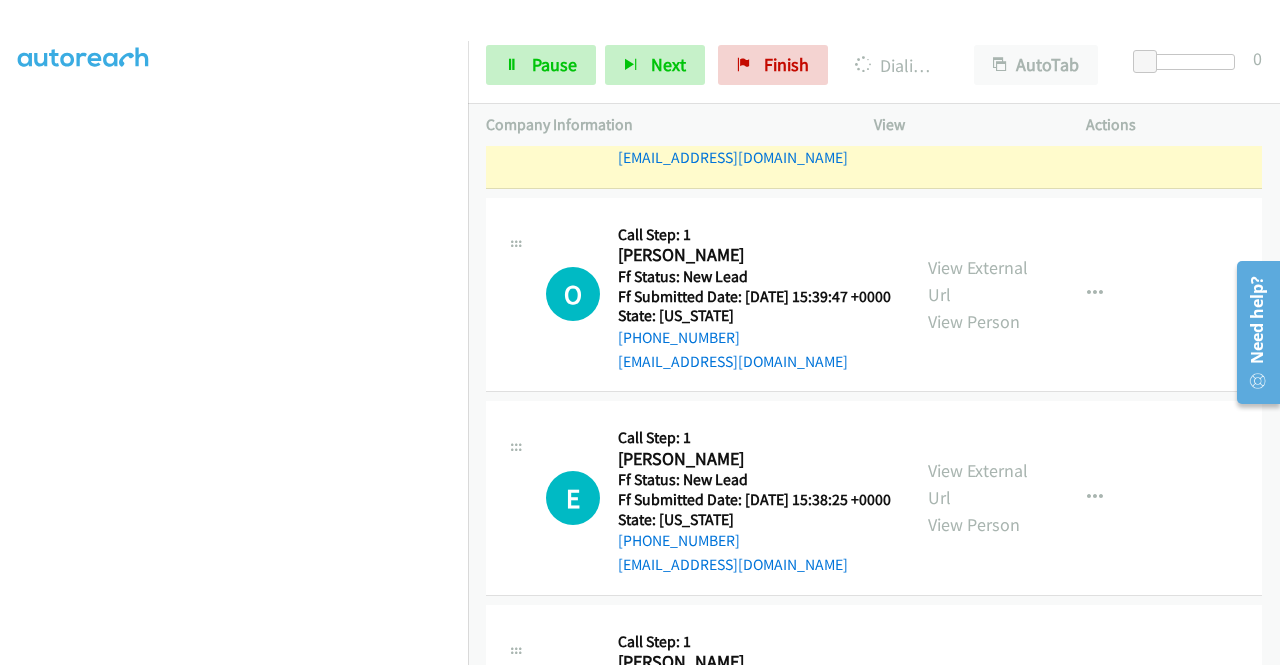 click on "View External Url" at bounding box center [978, 77] 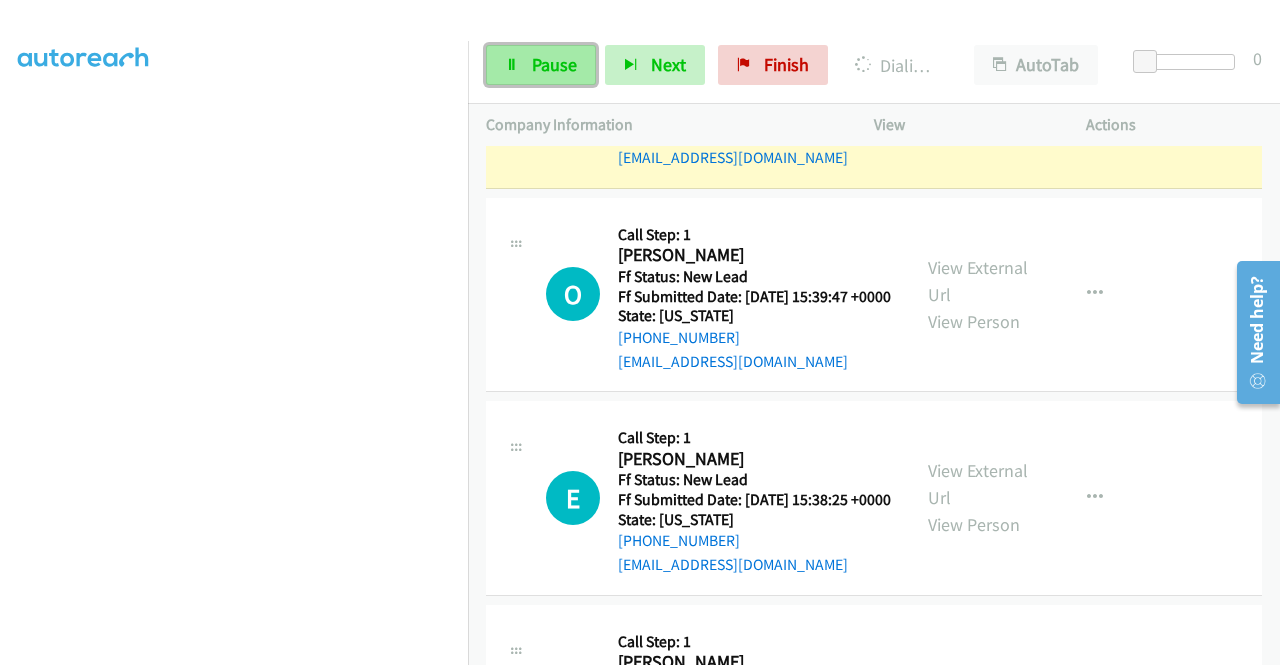 click on "Pause" at bounding box center [554, 64] 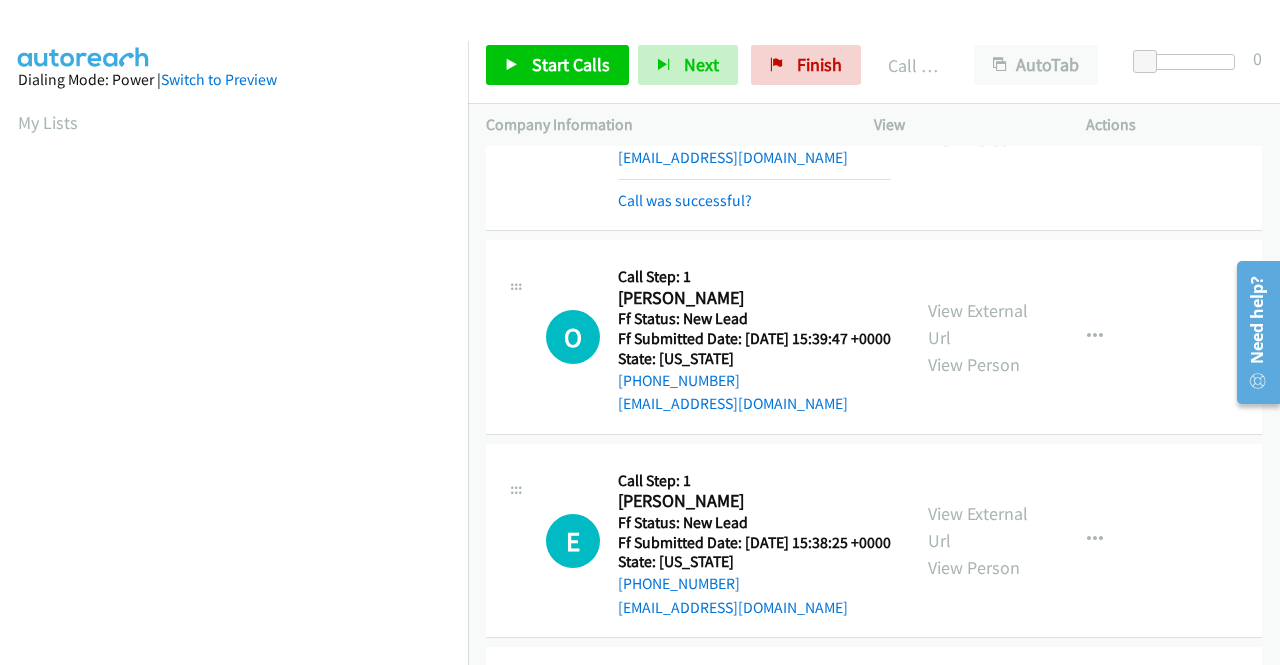 scroll, scrollTop: 456, scrollLeft: 0, axis: vertical 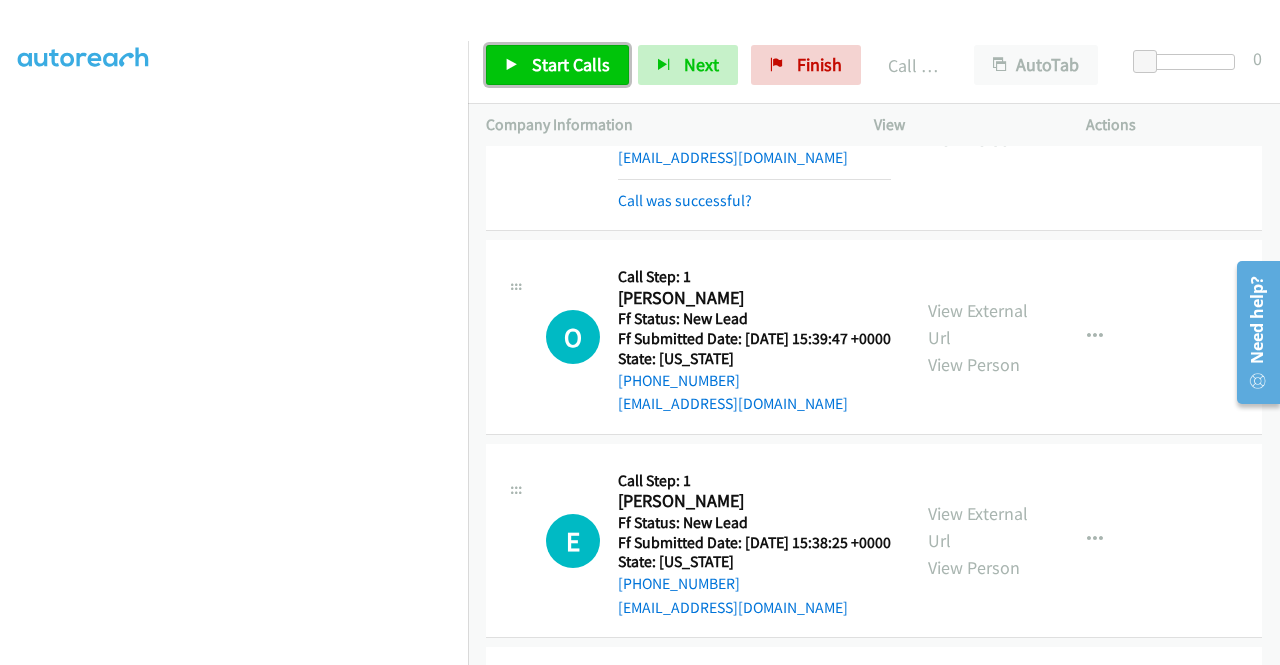 click on "Start Calls" at bounding box center [557, 65] 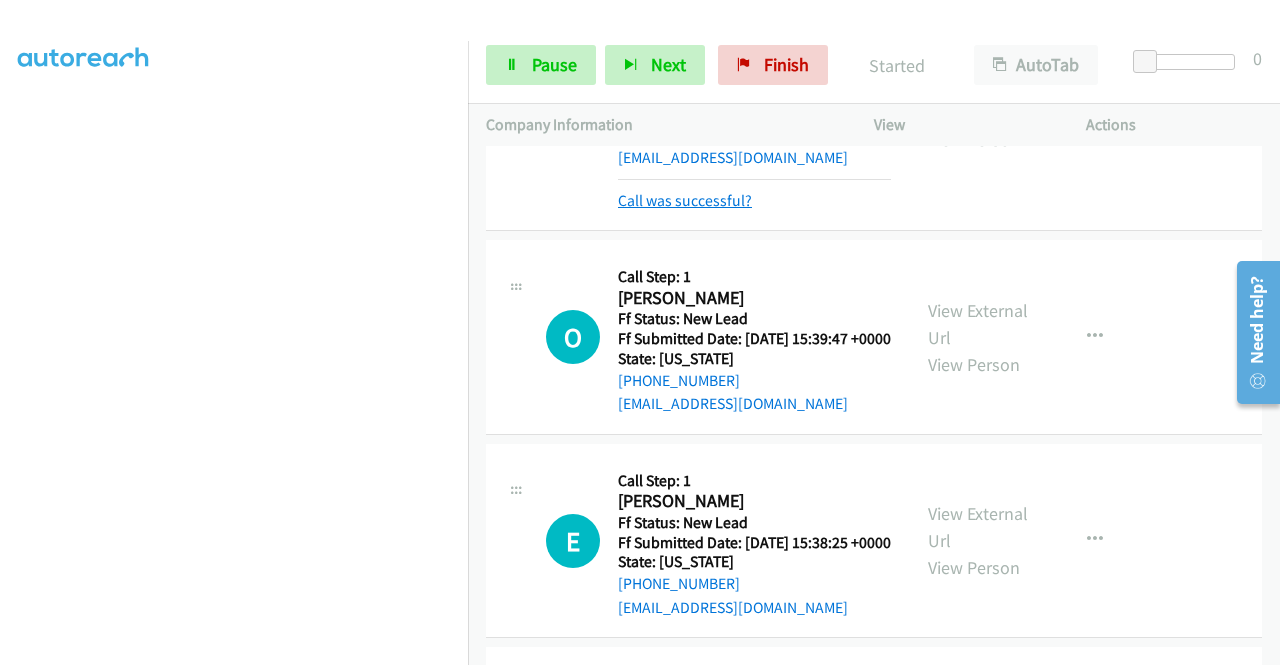 click on "Call was successful?" at bounding box center (685, 200) 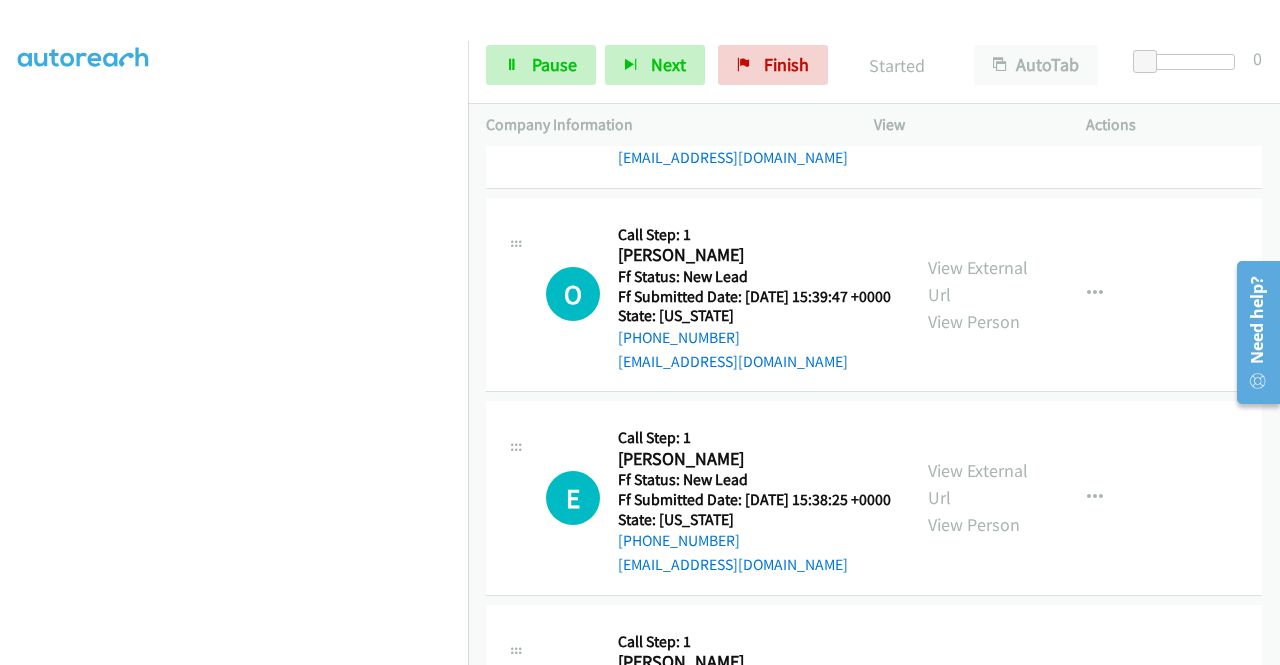 scroll, scrollTop: 1538, scrollLeft: 0, axis: vertical 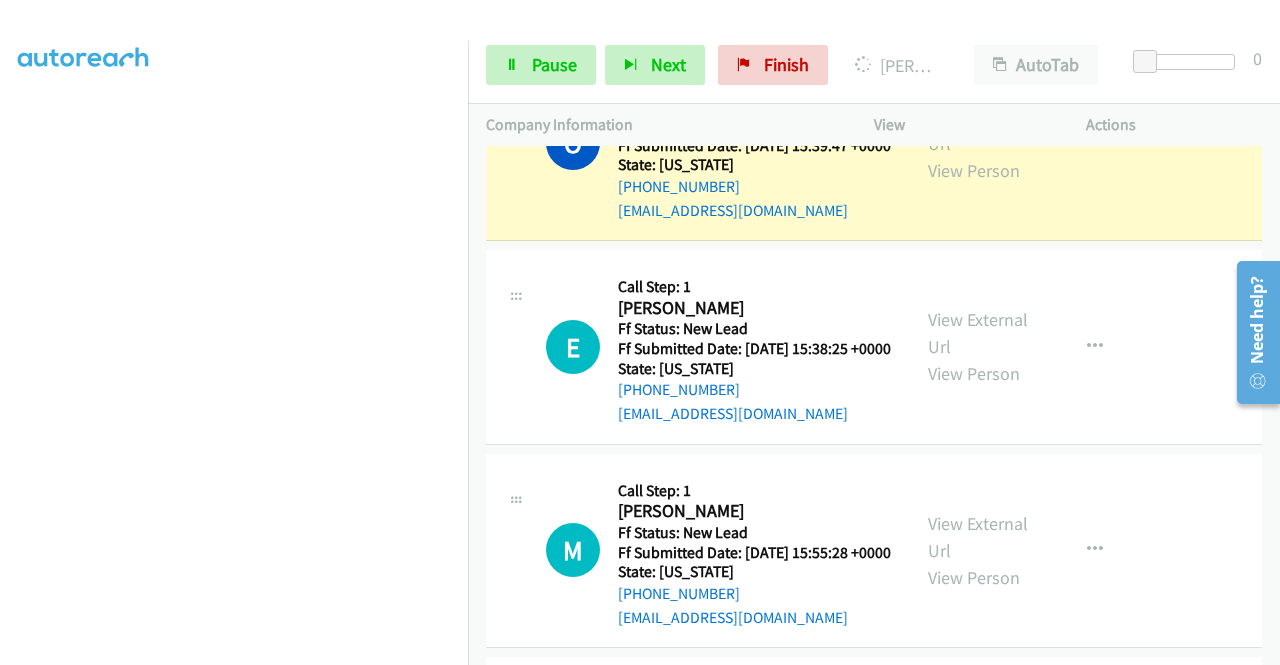 click on "View External Url
View Person" at bounding box center (980, 143) 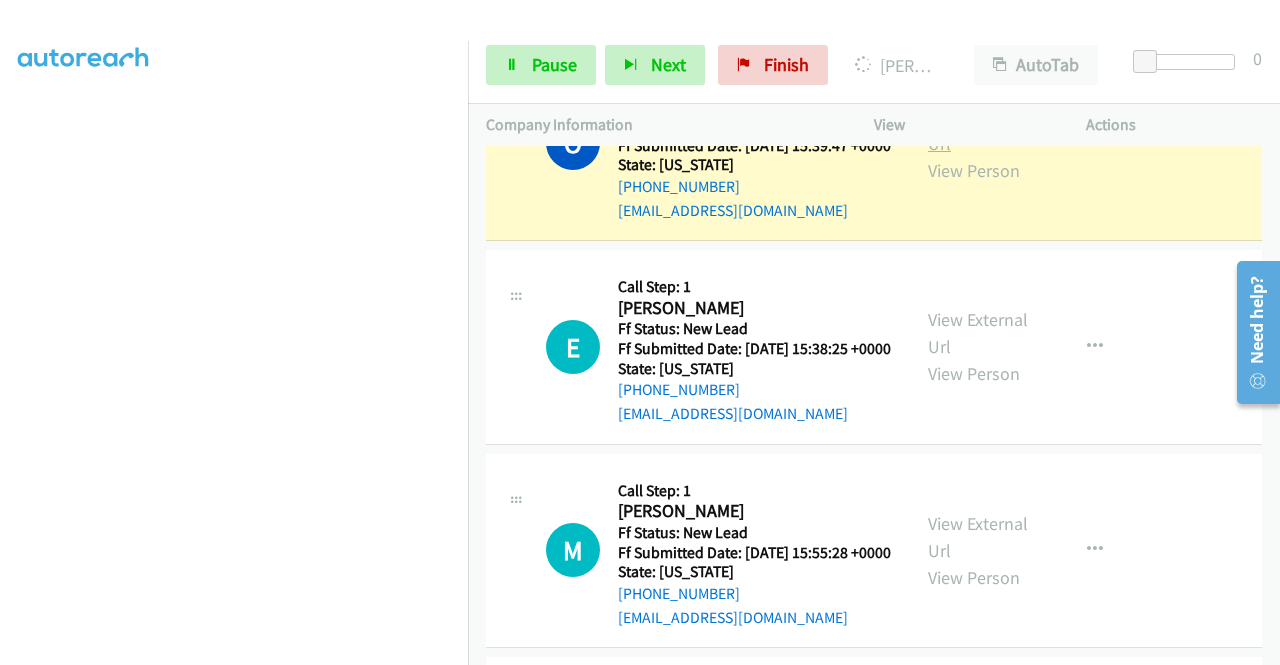 click on "View External Url" at bounding box center (978, 130) 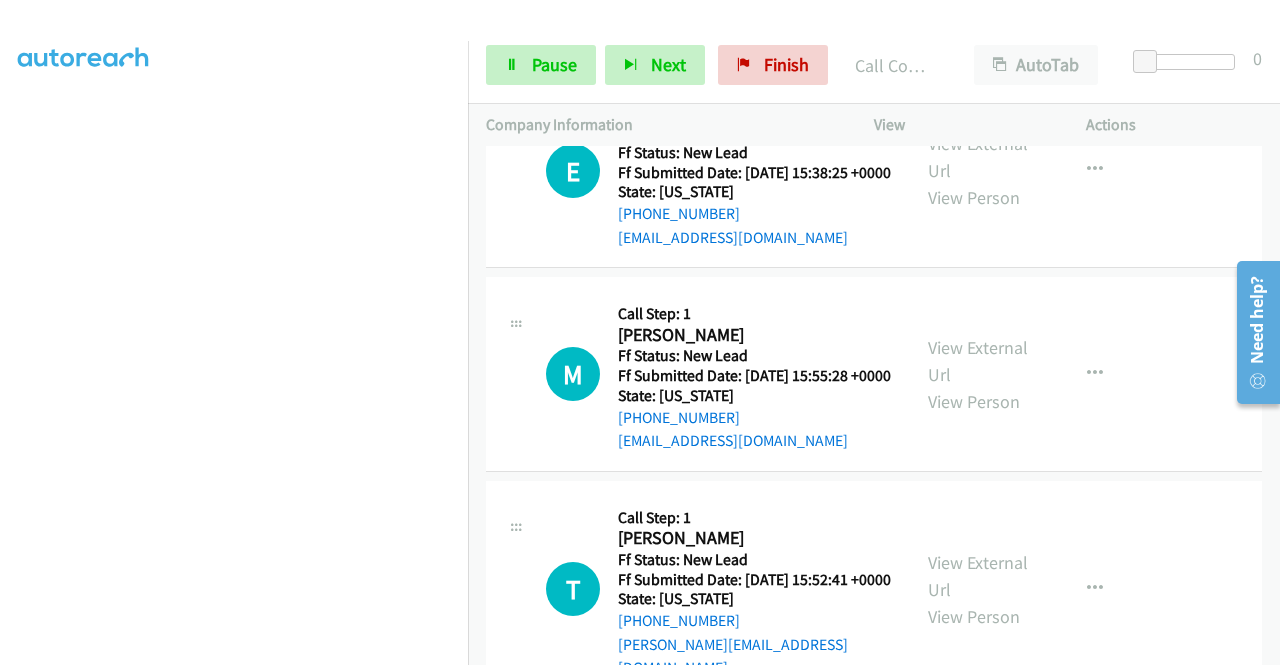 scroll, scrollTop: 1760, scrollLeft: 0, axis: vertical 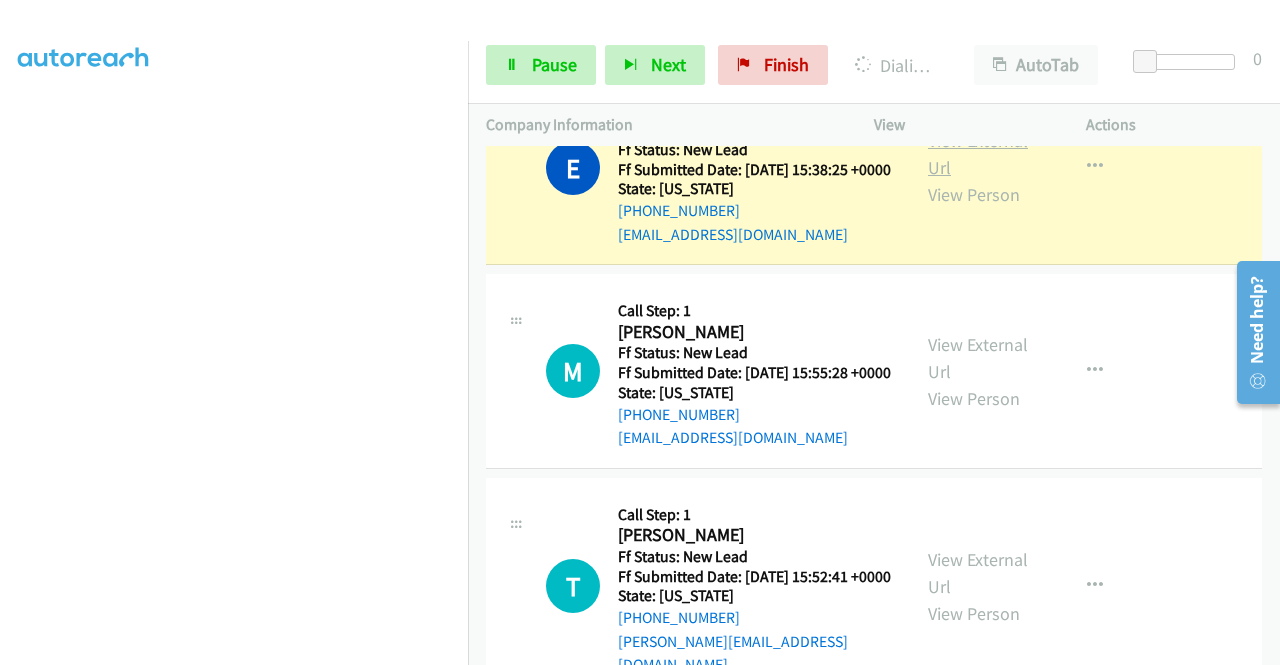 click on "View External Url" at bounding box center (978, 154) 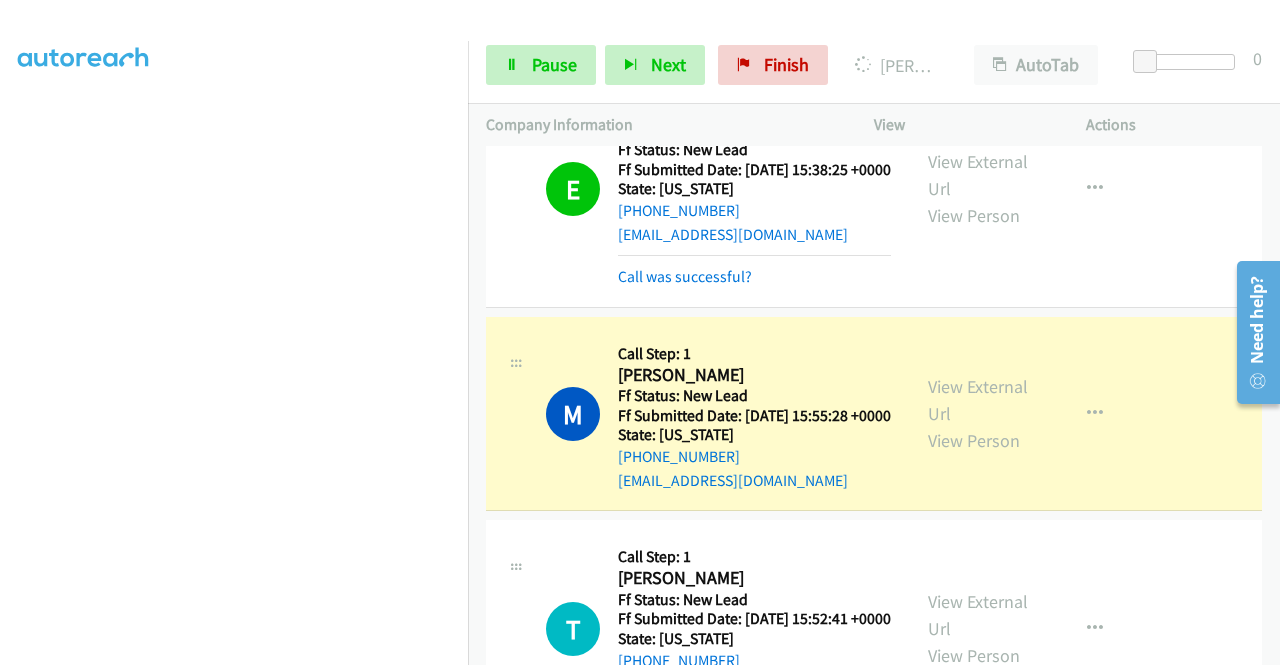 click on "View External Url
View Person
View External Url
Email
Schedule/Manage Callback
Skip Call
Add to do not call list" at bounding box center (1025, 414) 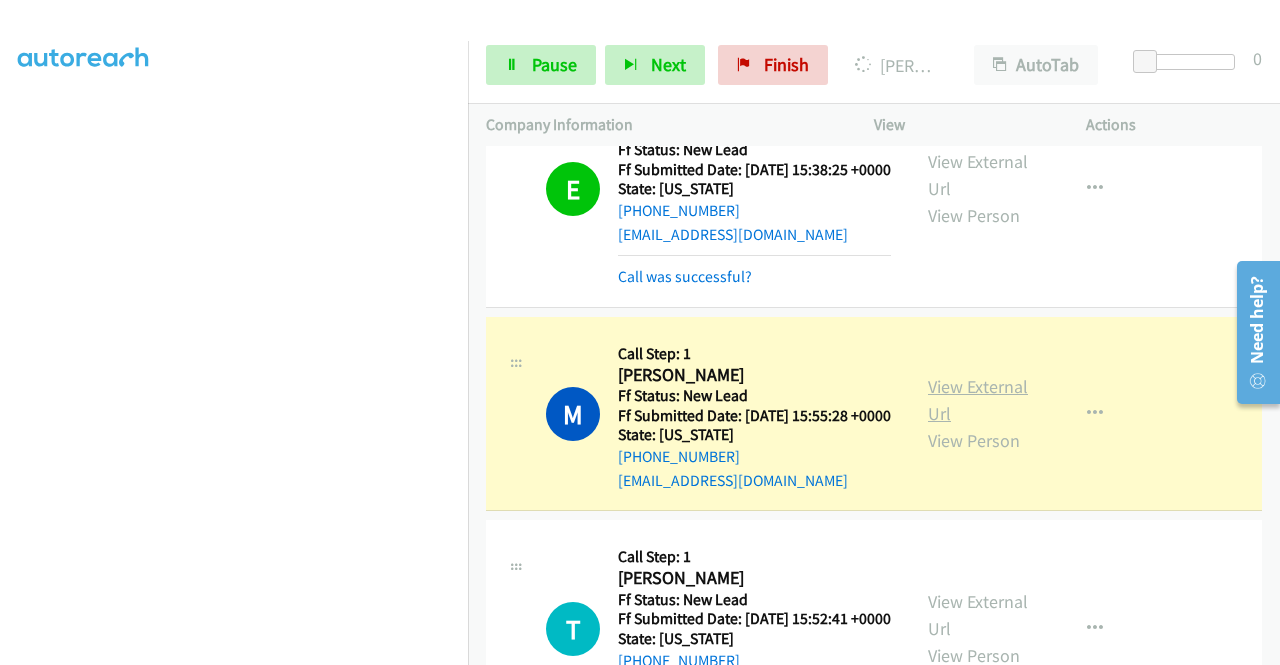 click on "View External Url" at bounding box center (978, 400) 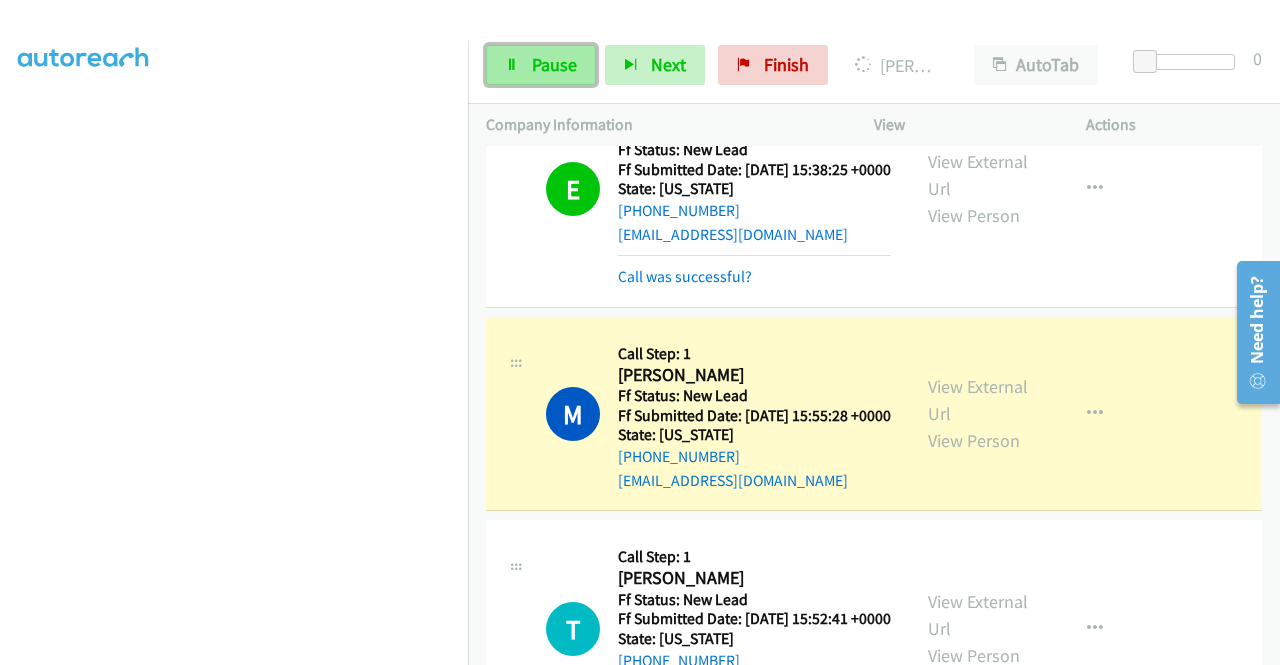 click on "Pause" at bounding box center [541, 65] 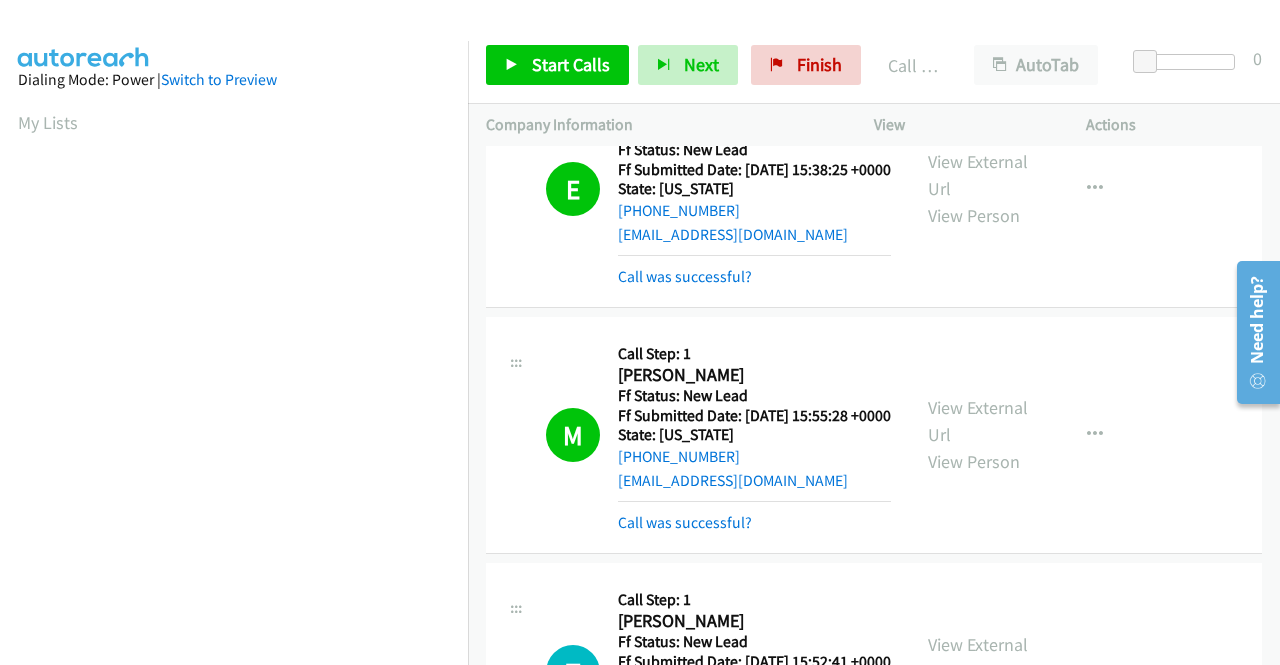 scroll, scrollTop: 456, scrollLeft: 0, axis: vertical 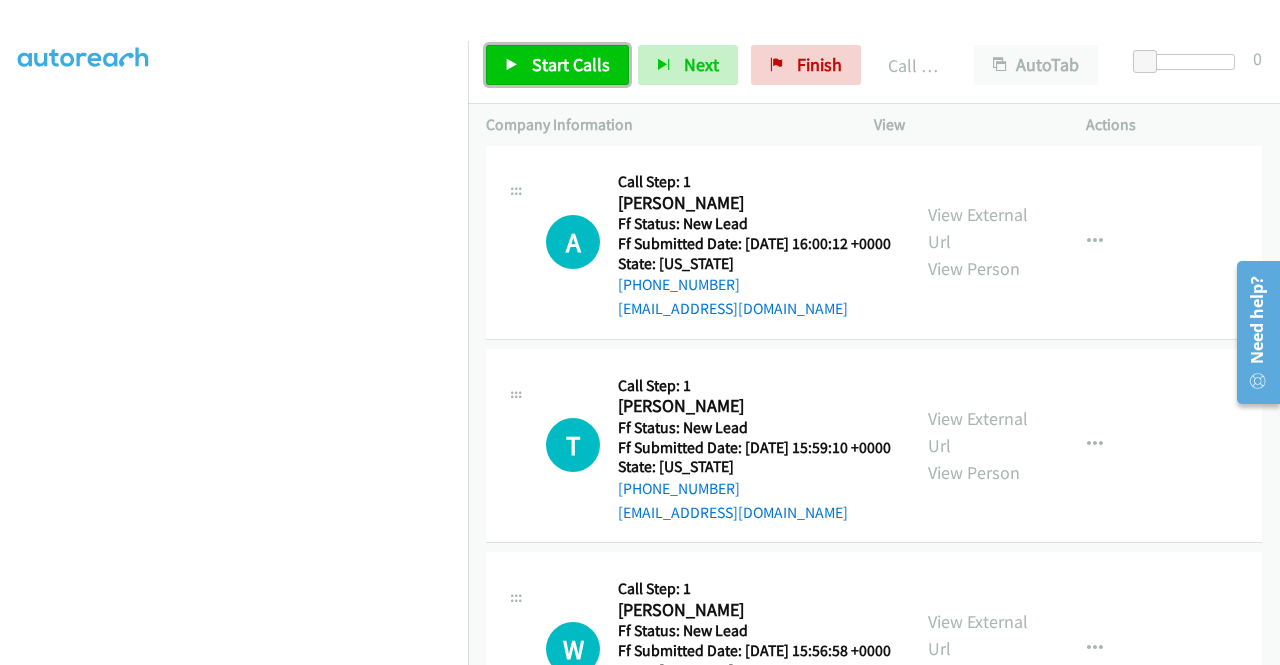 click on "Start Calls" at bounding box center [557, 65] 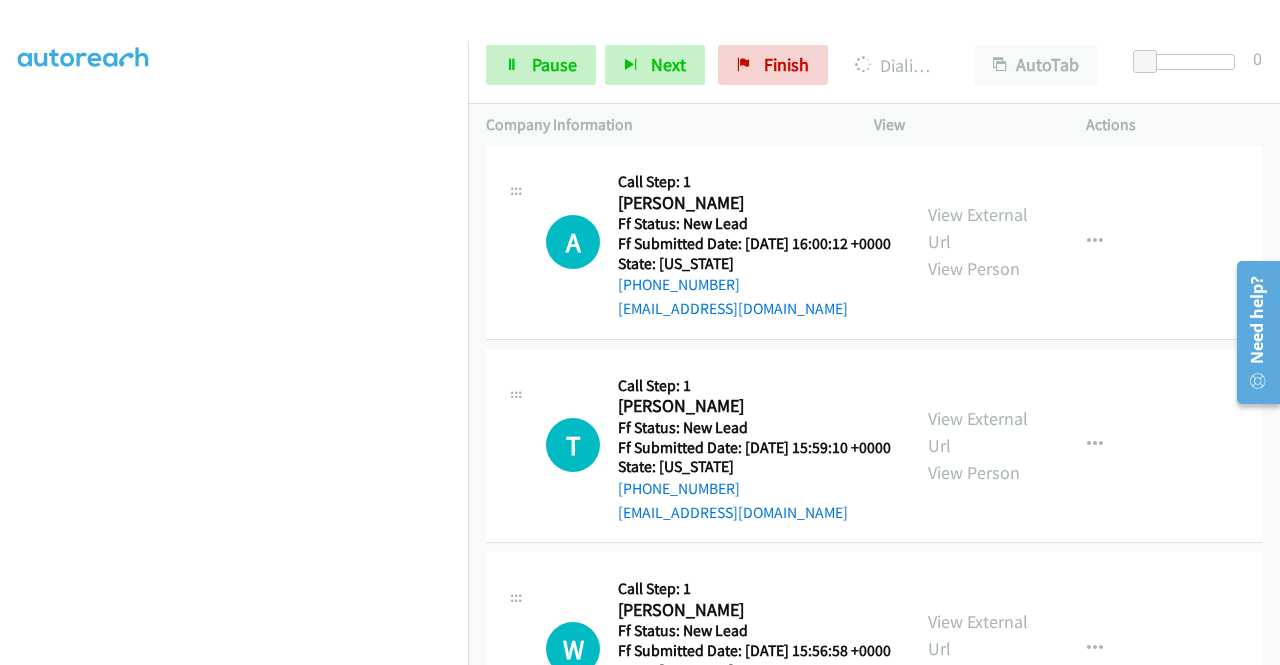 click on "View External Url
View Person" at bounding box center [980, 26] 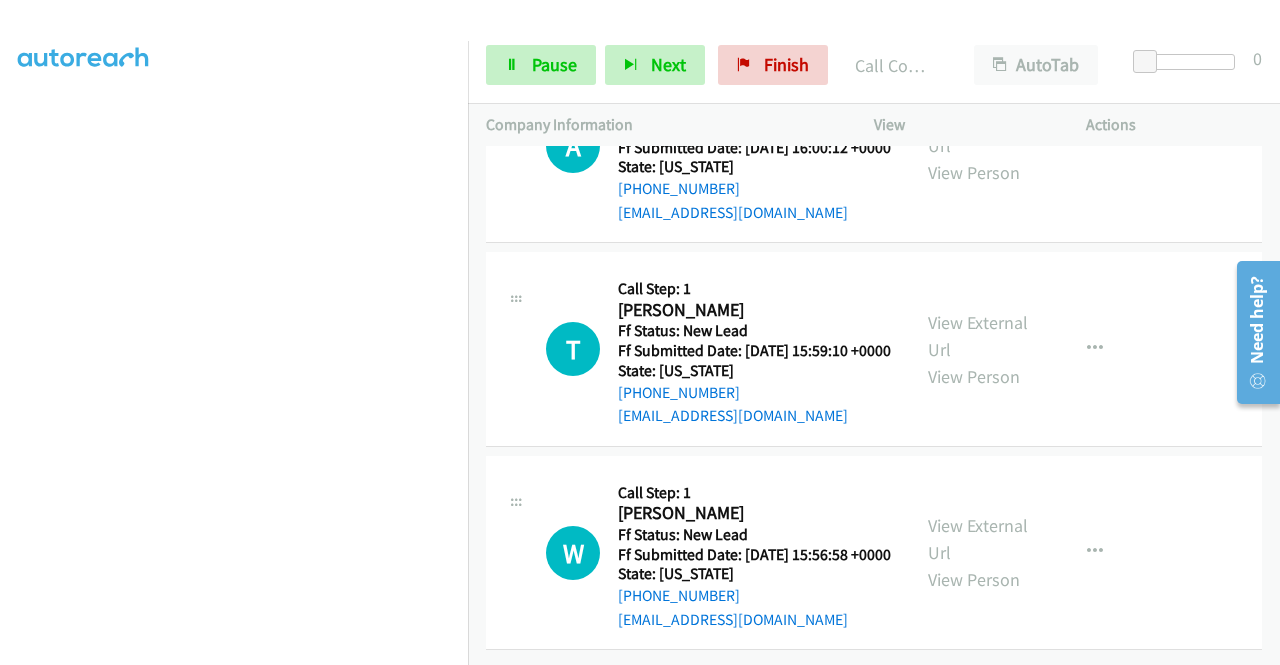 scroll, scrollTop: 2665, scrollLeft: 0, axis: vertical 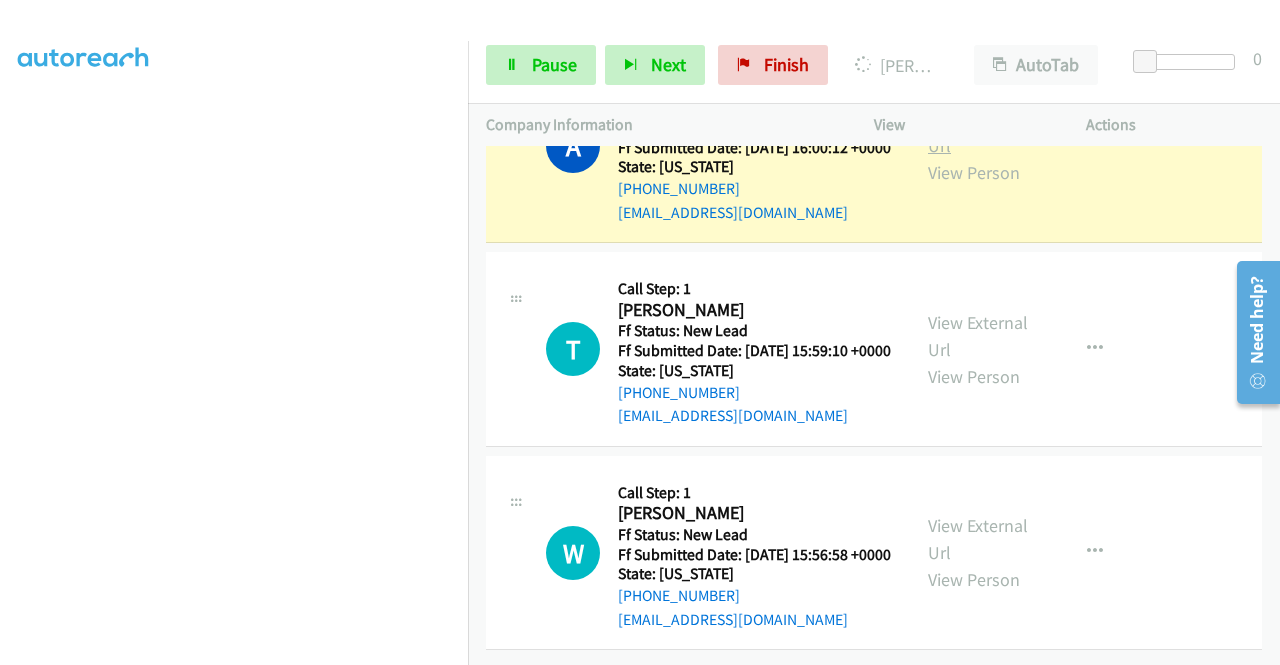 click on "View External Url" at bounding box center (978, 132) 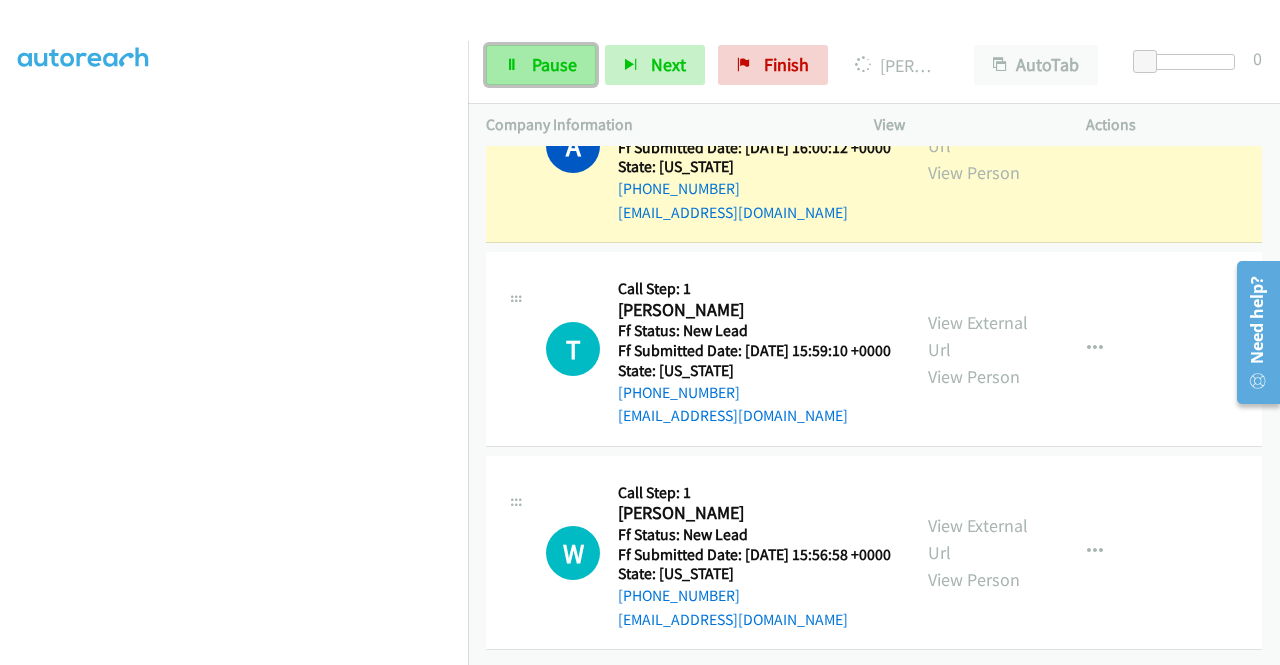 click on "Pause" at bounding box center [554, 64] 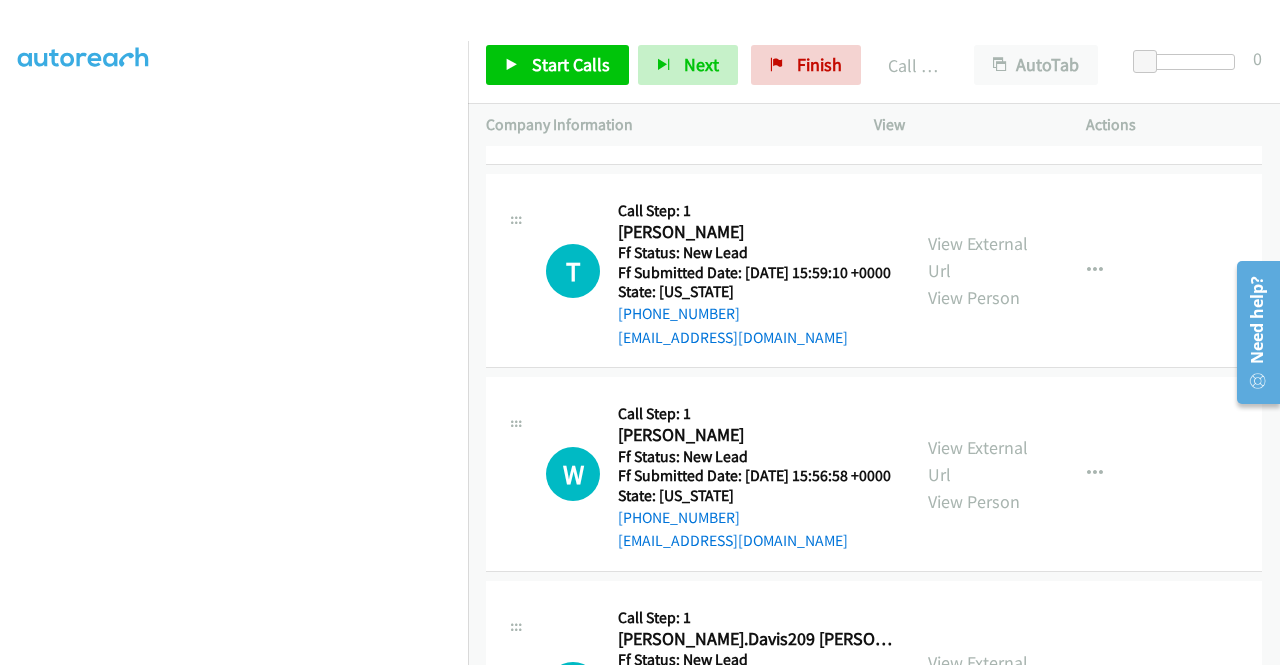 scroll, scrollTop: 456, scrollLeft: 0, axis: vertical 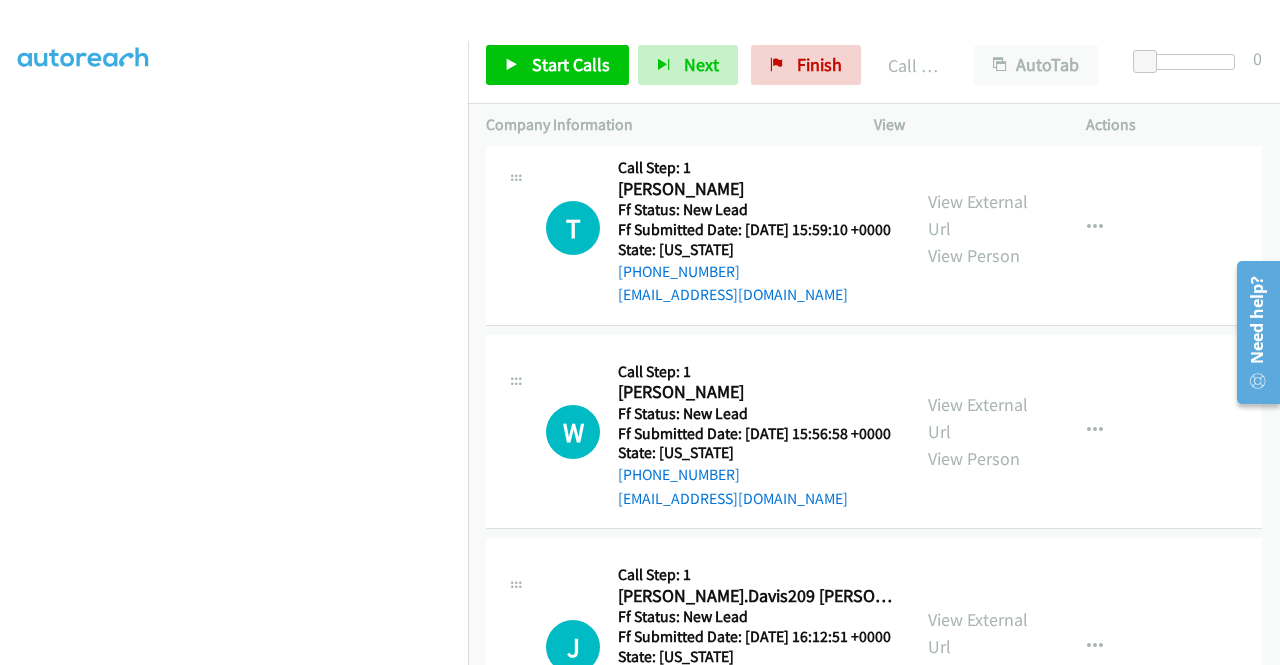 click at bounding box center [1095, 24] 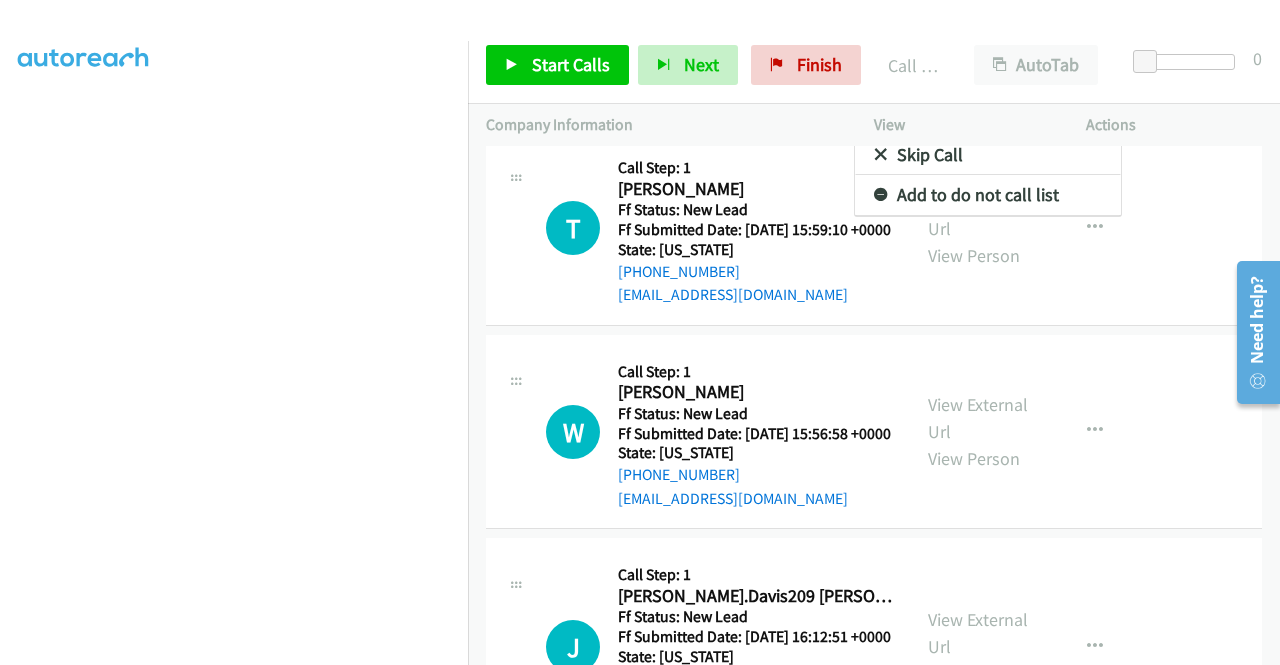 click on "Add to do not call list" at bounding box center (988, 195) 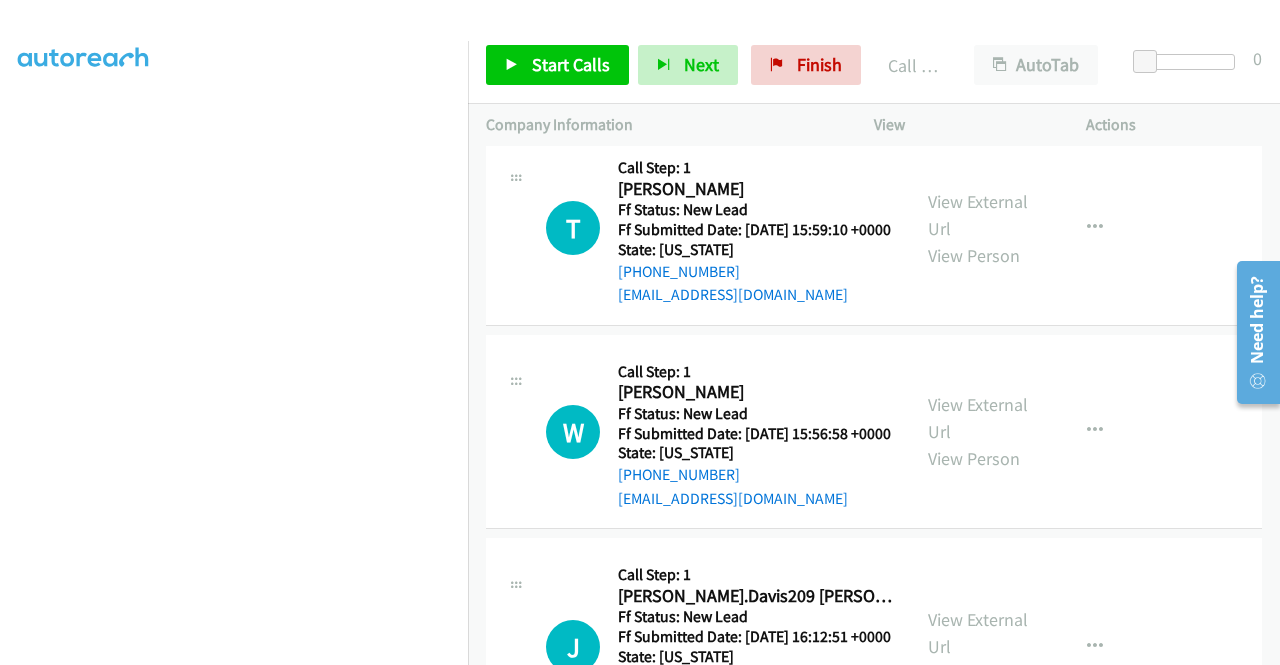 click on "A
Callback Scheduled
Call Step: 1
Abdo H
America/New_York
Ff Status: New Lead
Ff Submitted Date: 2025-07-20 16:00:12 +0000
State: Michigan
+1 904-547-0957
abdojannah1@gmail.com
Call was successful?
View External Url
View Person
View External Url
Email
Schedule/Manage Callback
Skip Call
Add to do not call list" at bounding box center [874, 25] 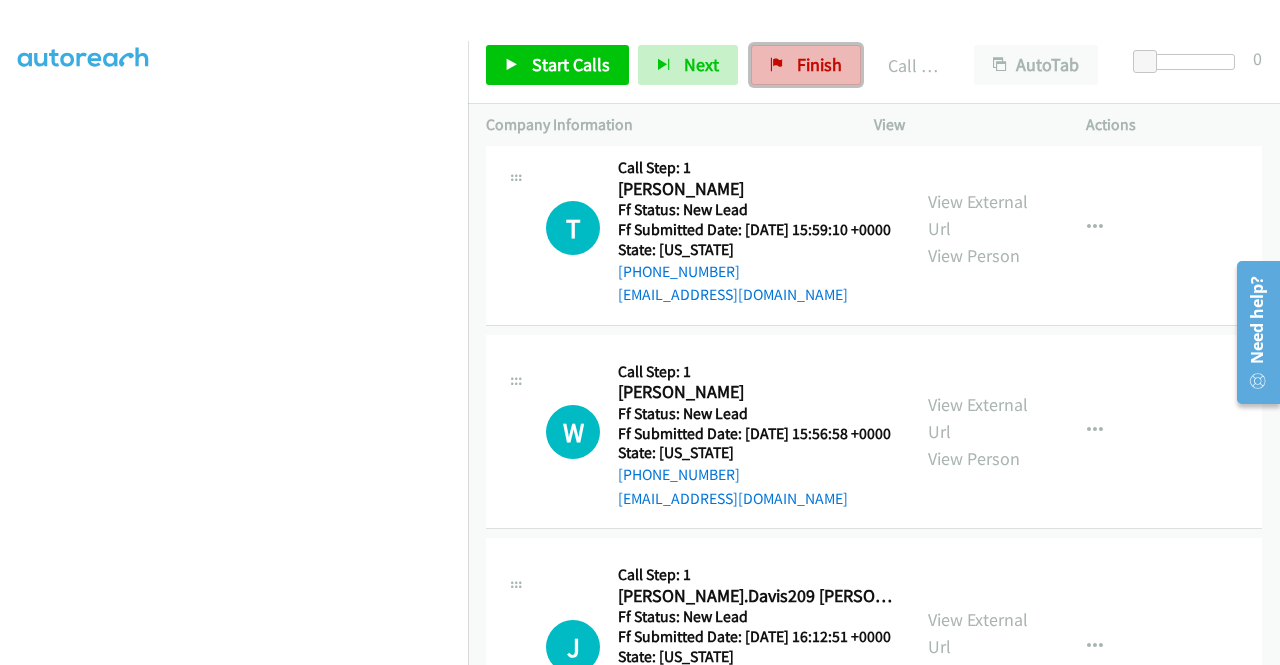 click on "Finish" at bounding box center [806, 65] 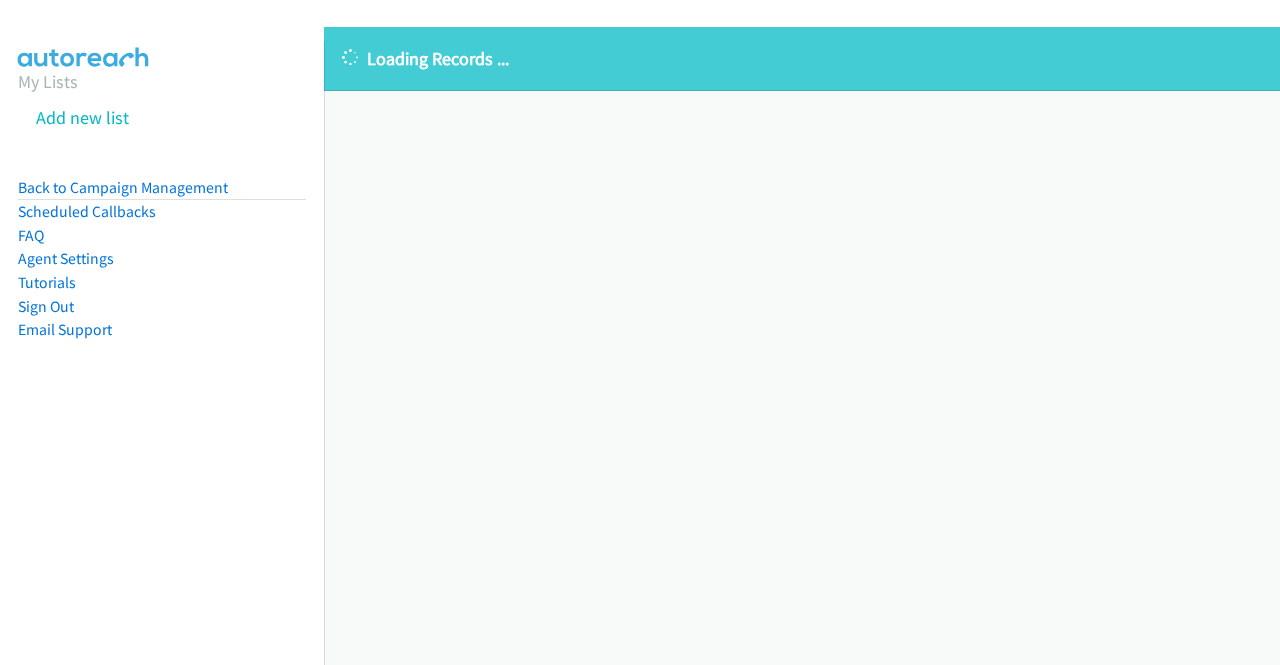 scroll, scrollTop: 0, scrollLeft: 0, axis: both 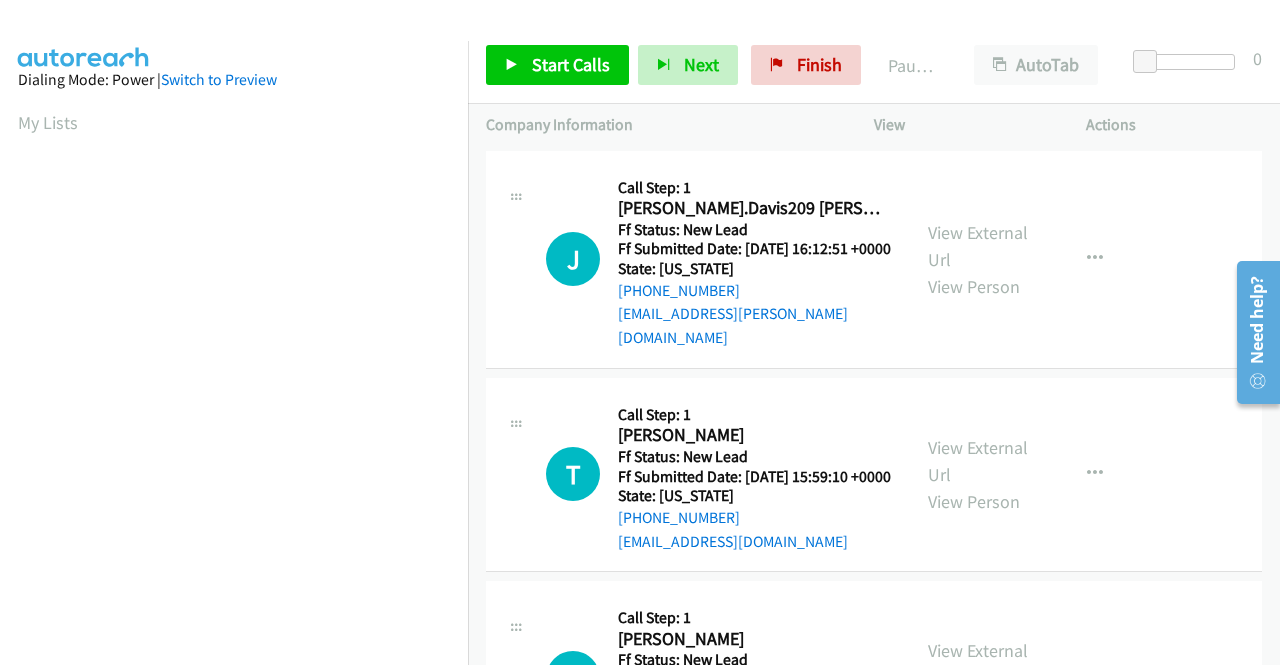 click on "[PHONE_NUMBER]" at bounding box center [755, 291] 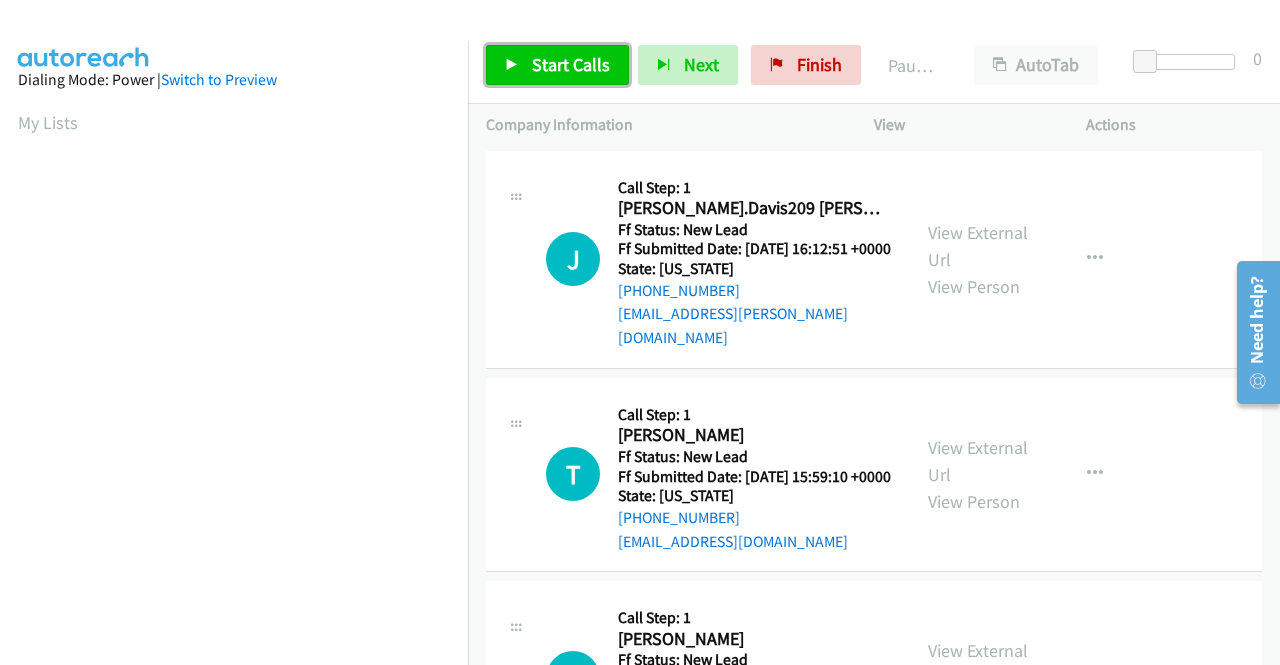 click on "Start Calls" at bounding box center [557, 65] 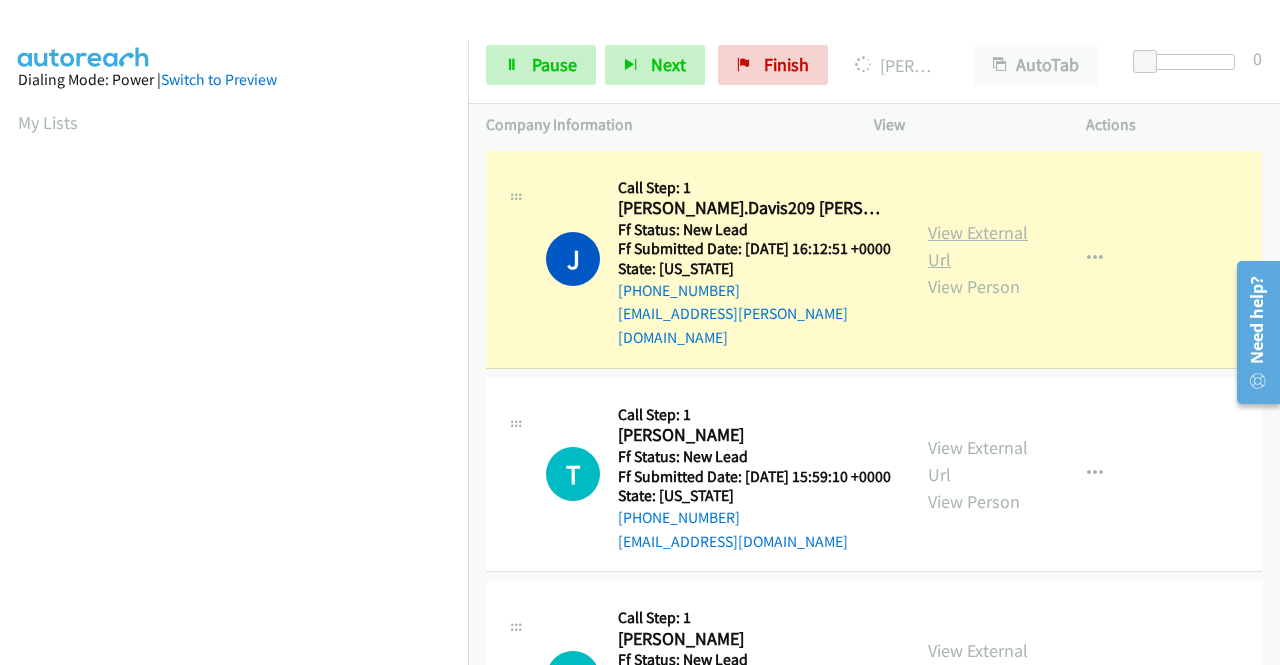click on "View External Url" at bounding box center [978, 246] 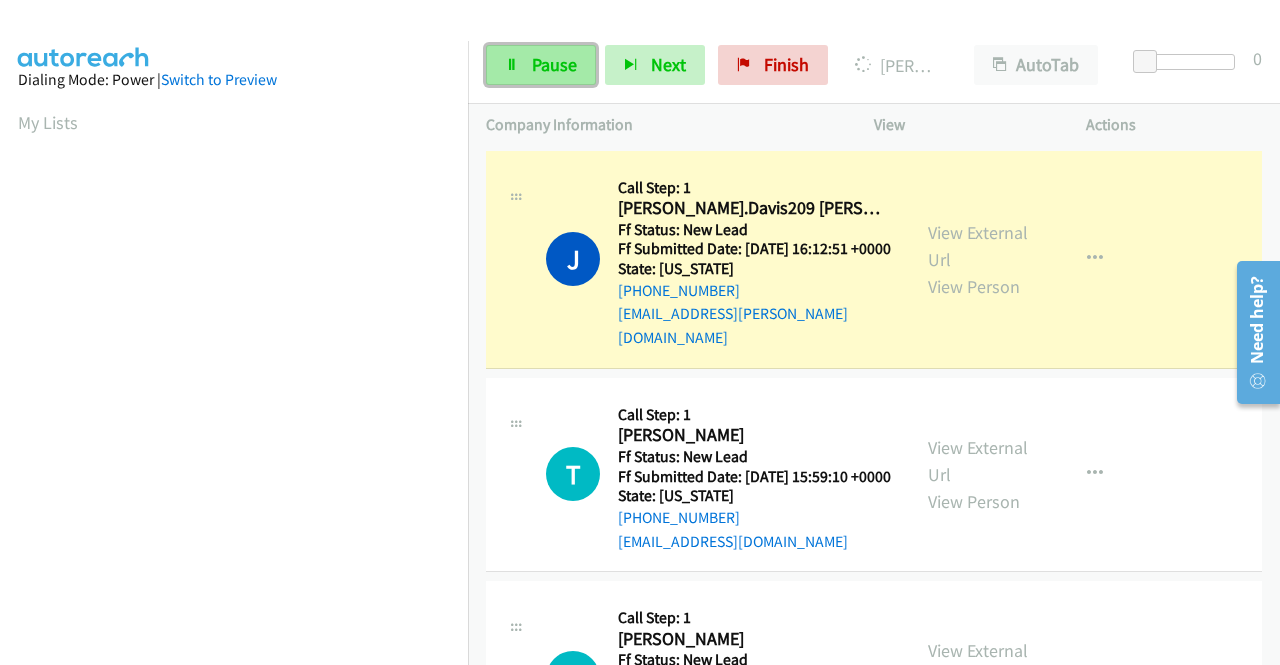 click on "Pause" at bounding box center [541, 65] 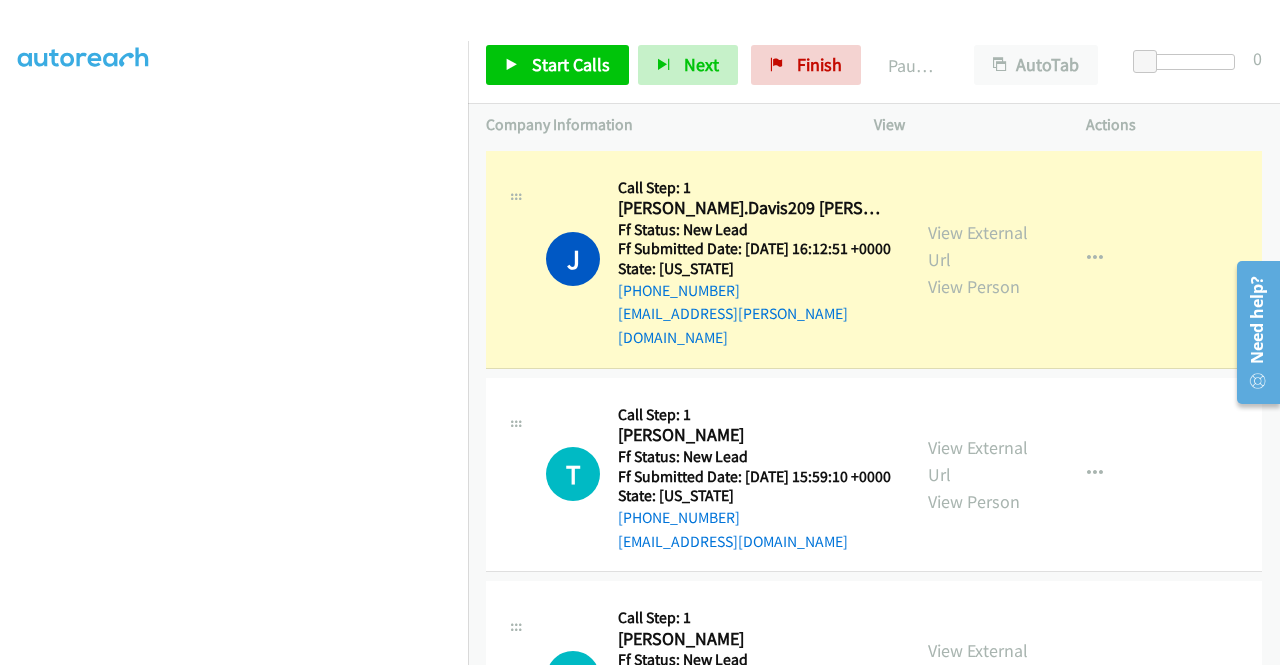 scroll, scrollTop: 423, scrollLeft: 0, axis: vertical 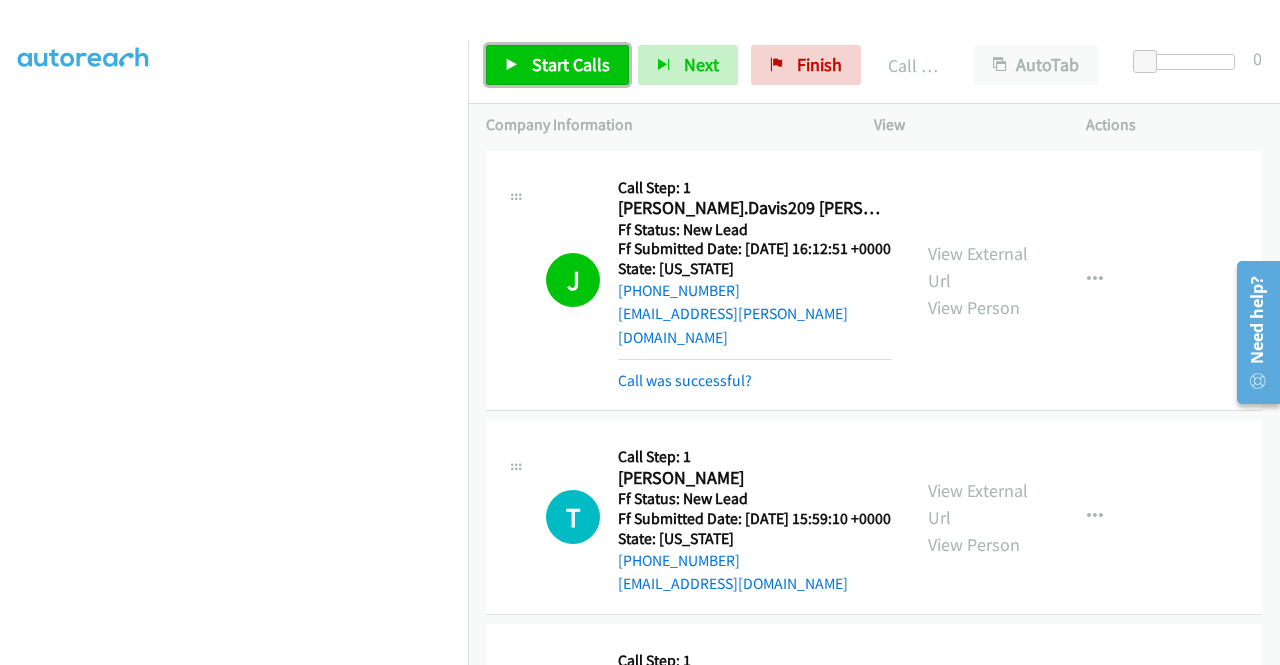 click on "Start Calls" at bounding box center [571, 64] 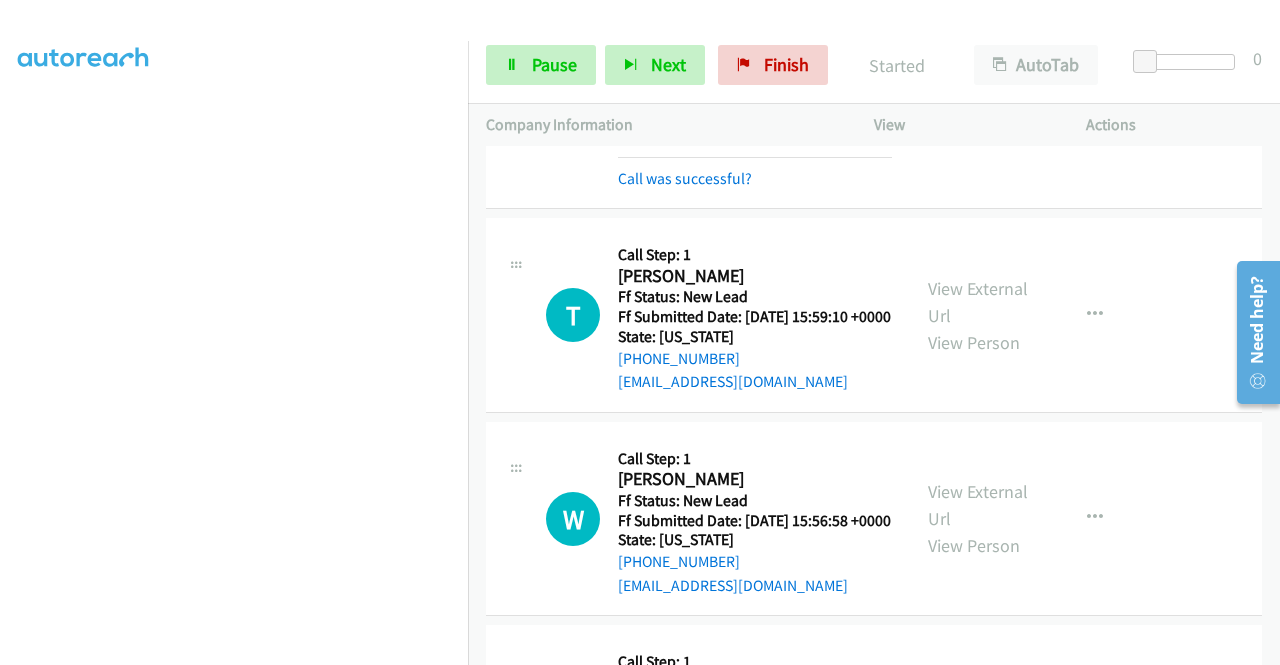 scroll, scrollTop: 230, scrollLeft: 0, axis: vertical 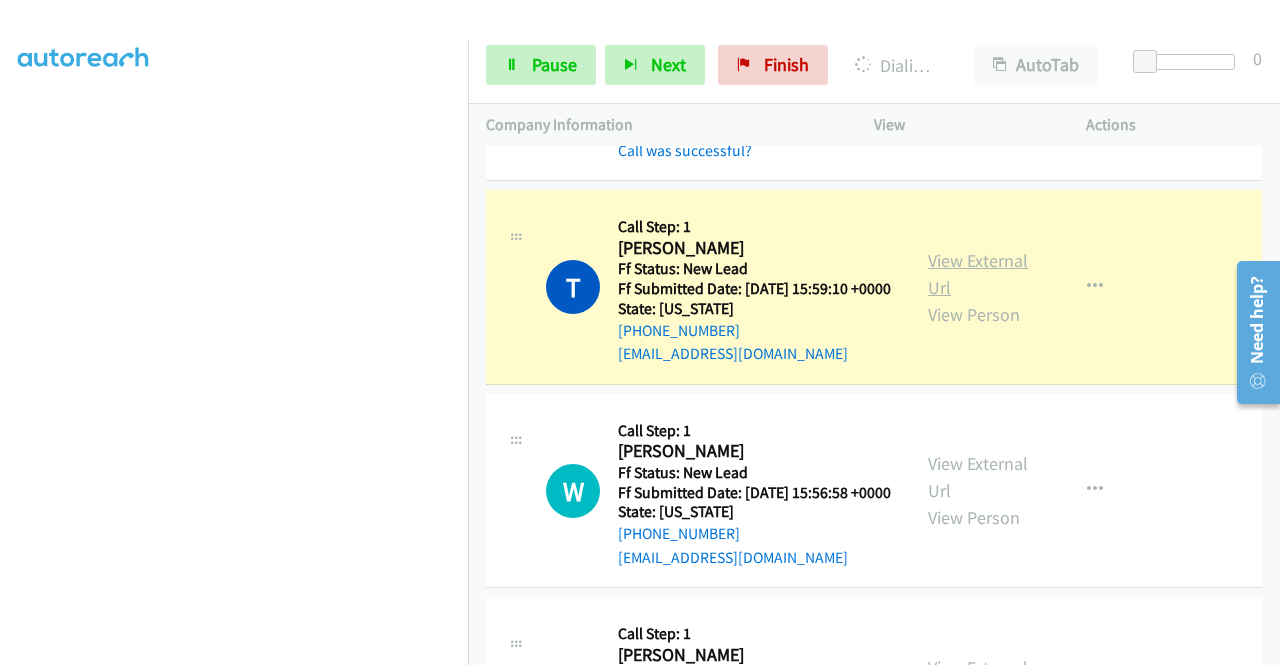 click on "View External Url" at bounding box center (978, 274) 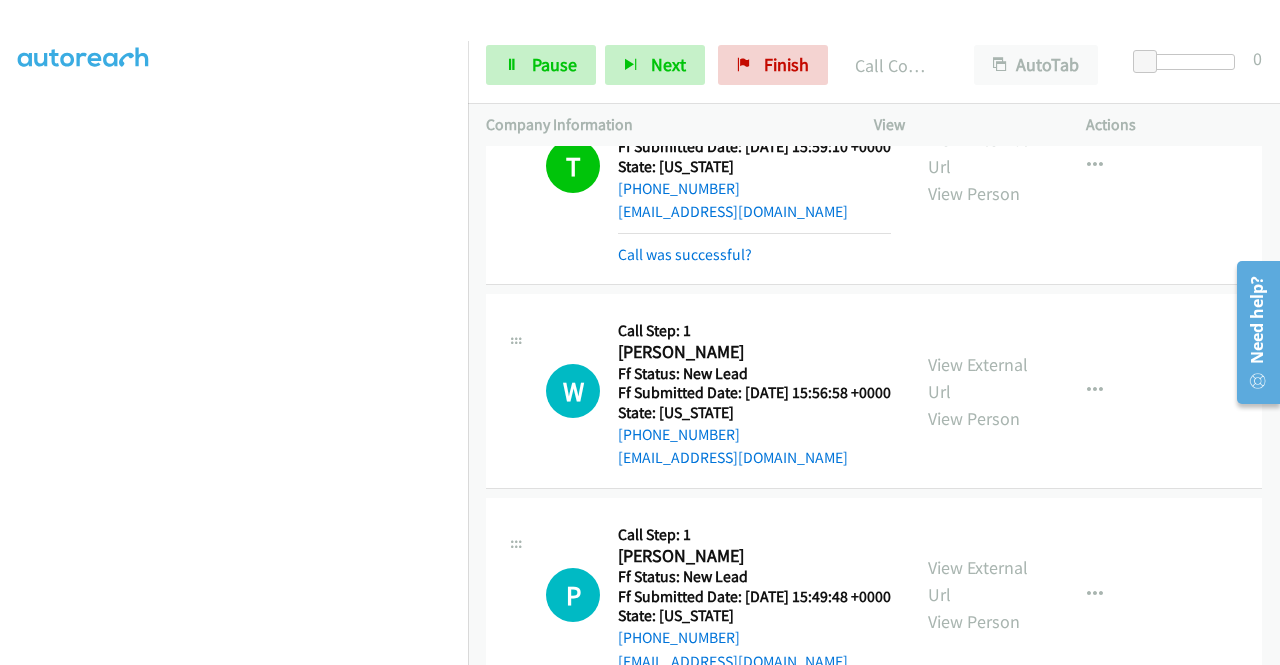 scroll, scrollTop: 420, scrollLeft: 0, axis: vertical 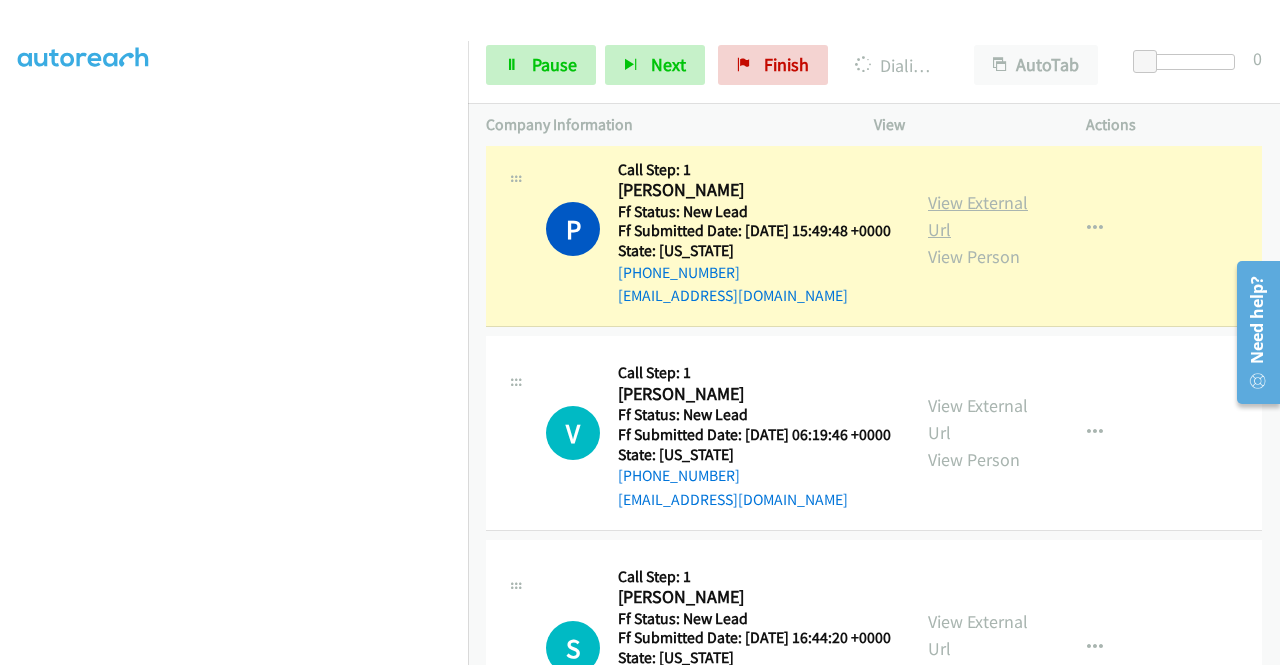 click on "View External Url" at bounding box center [978, 216] 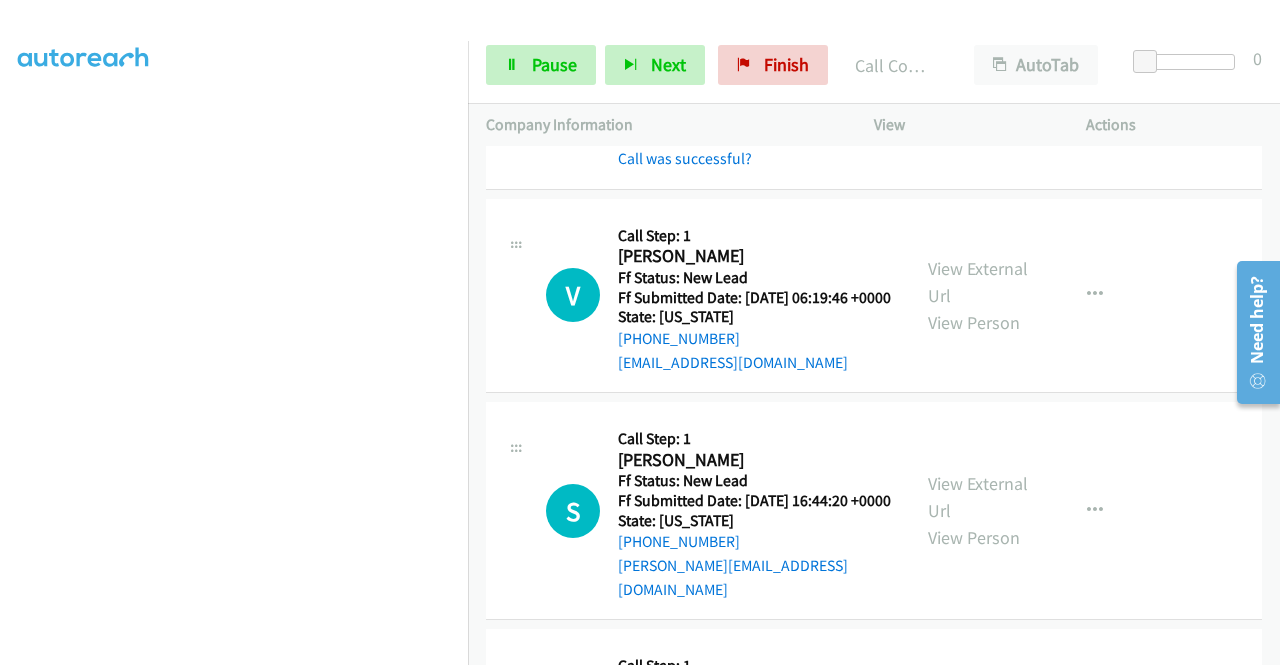 scroll, scrollTop: 986, scrollLeft: 0, axis: vertical 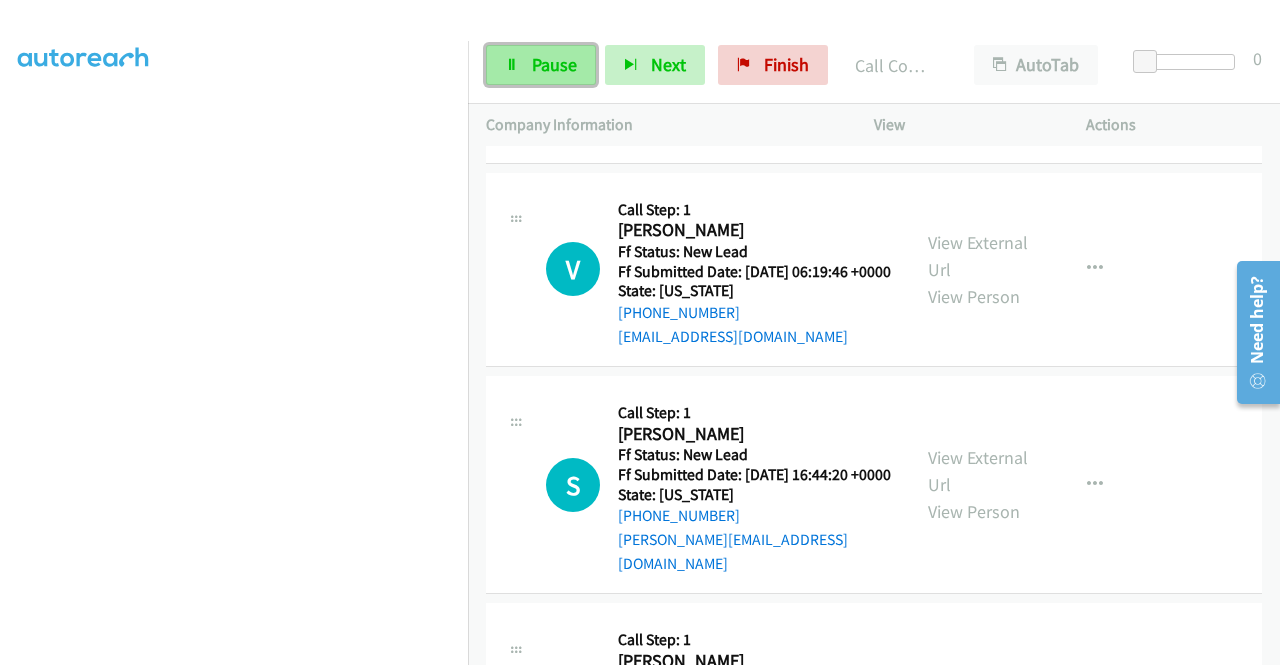click on "Pause" at bounding box center (541, 65) 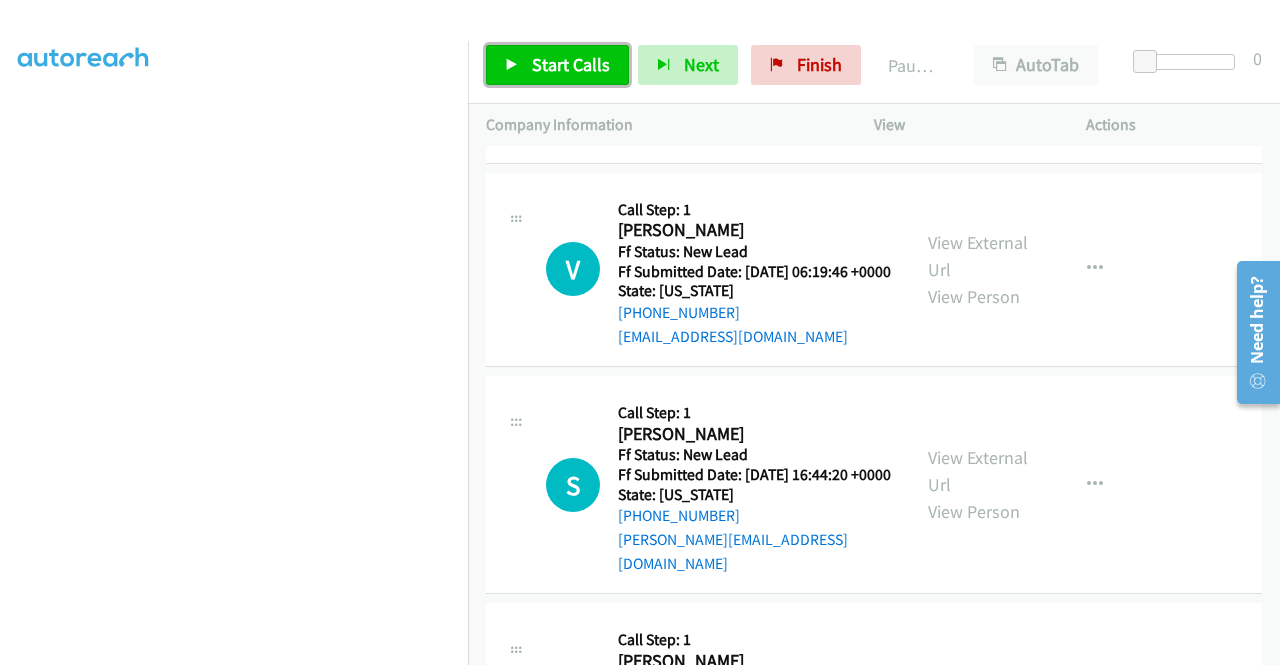 click on "Start Calls" at bounding box center (557, 65) 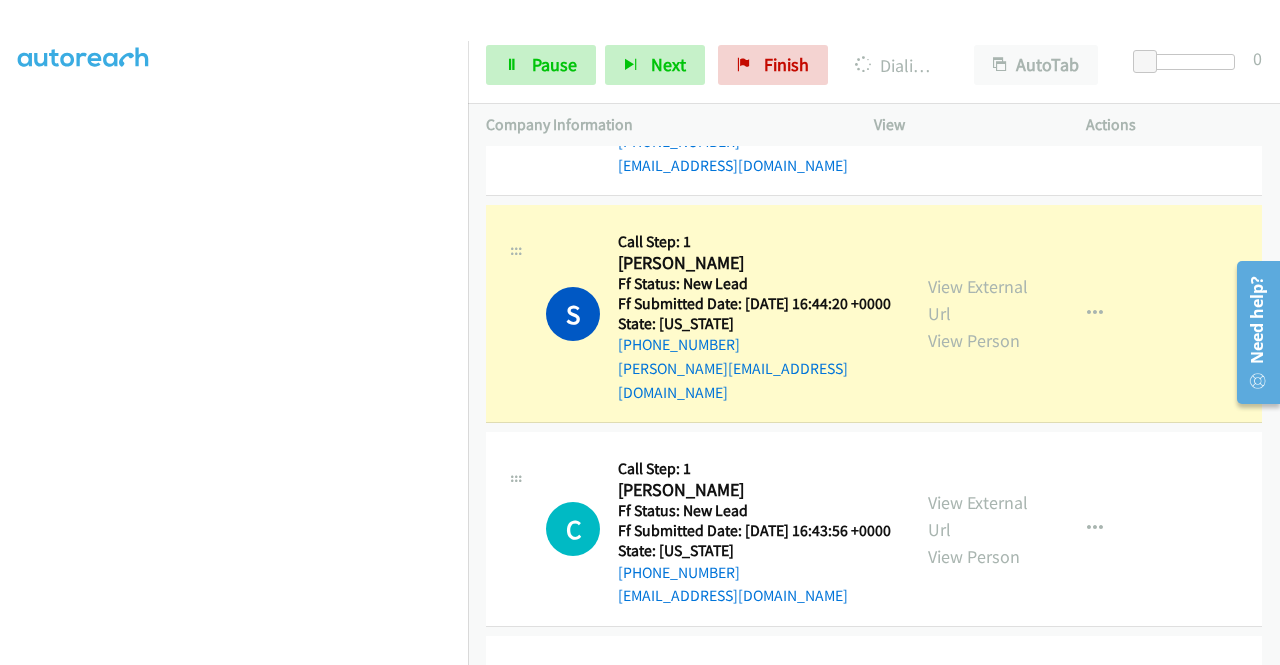 scroll, scrollTop: 1274, scrollLeft: 0, axis: vertical 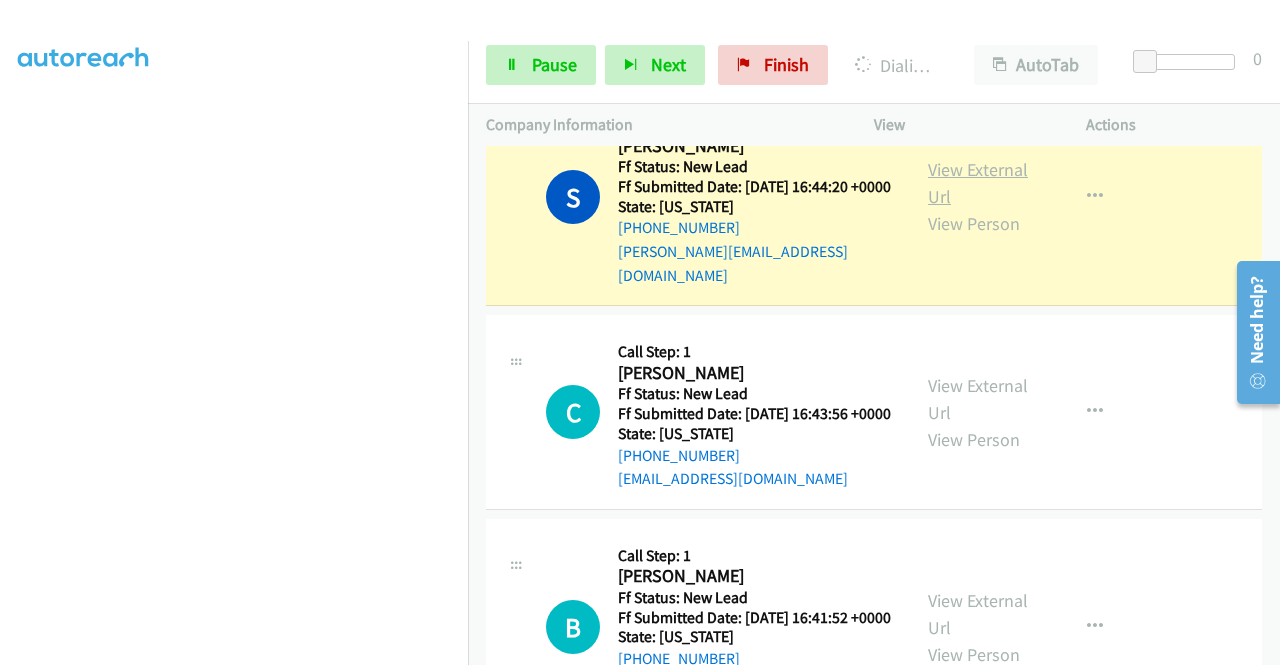 click on "View External Url" at bounding box center (978, 183) 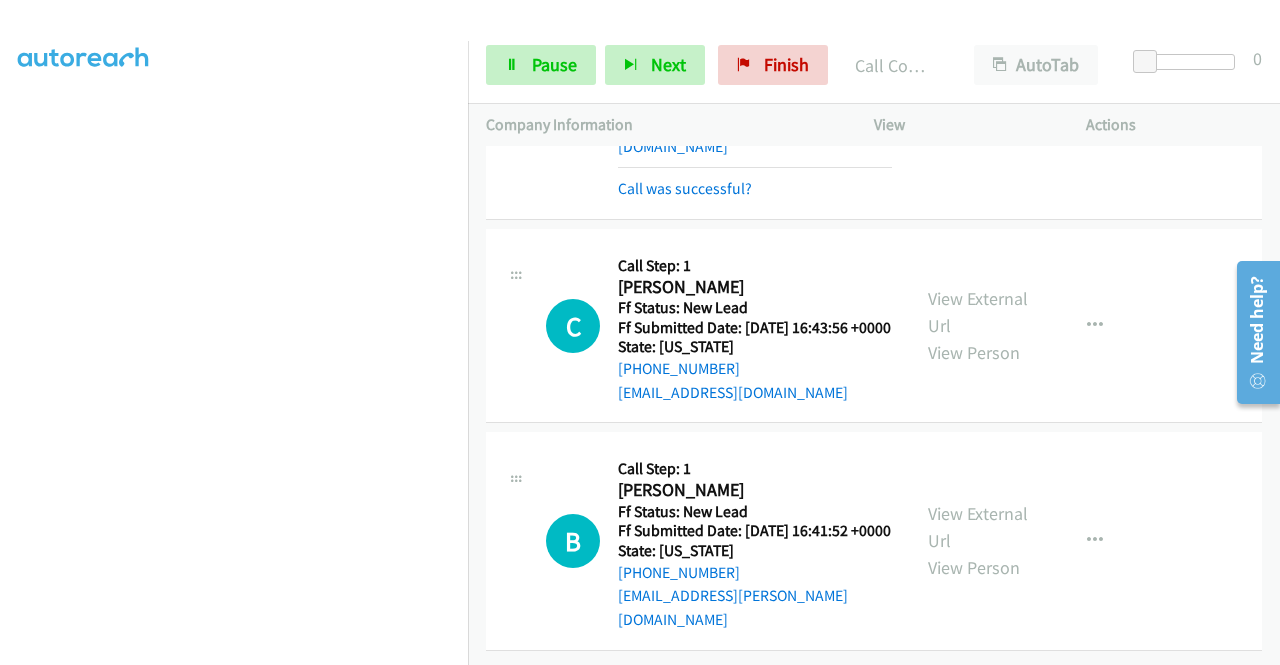 scroll, scrollTop: 1500, scrollLeft: 0, axis: vertical 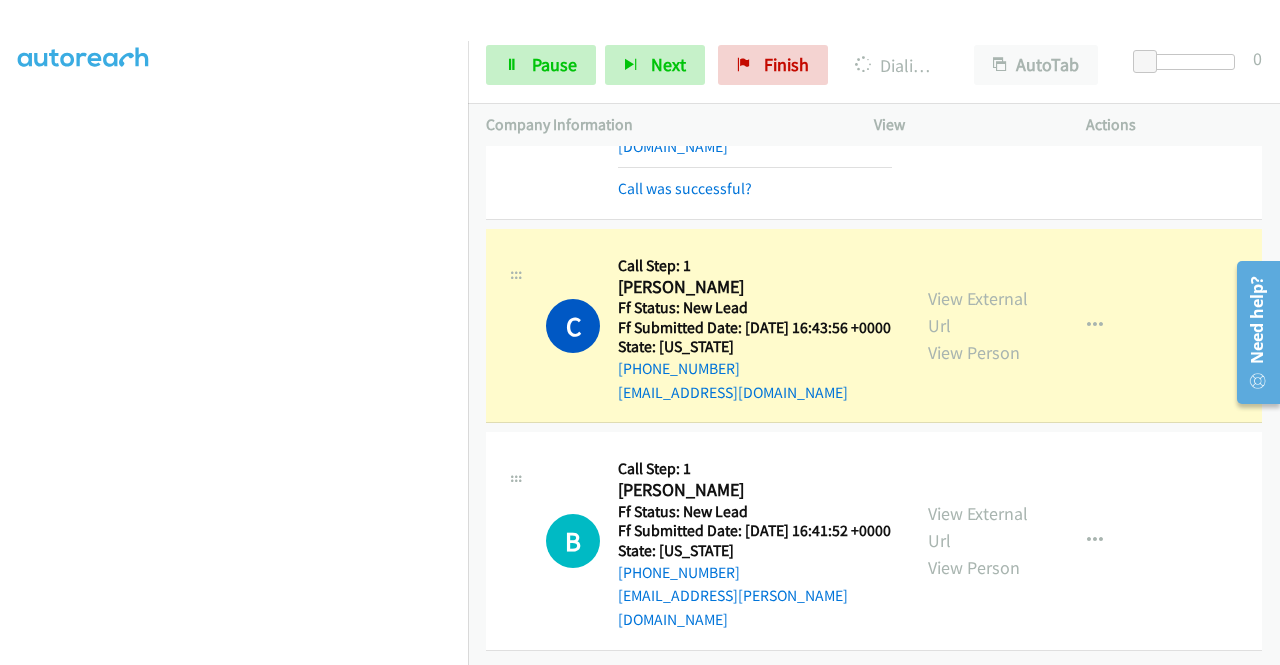 click on "View External Url
View Person
View External Url
Email
Schedule/Manage Callback
Skip Call
Add to do not call list" at bounding box center [1025, 326] 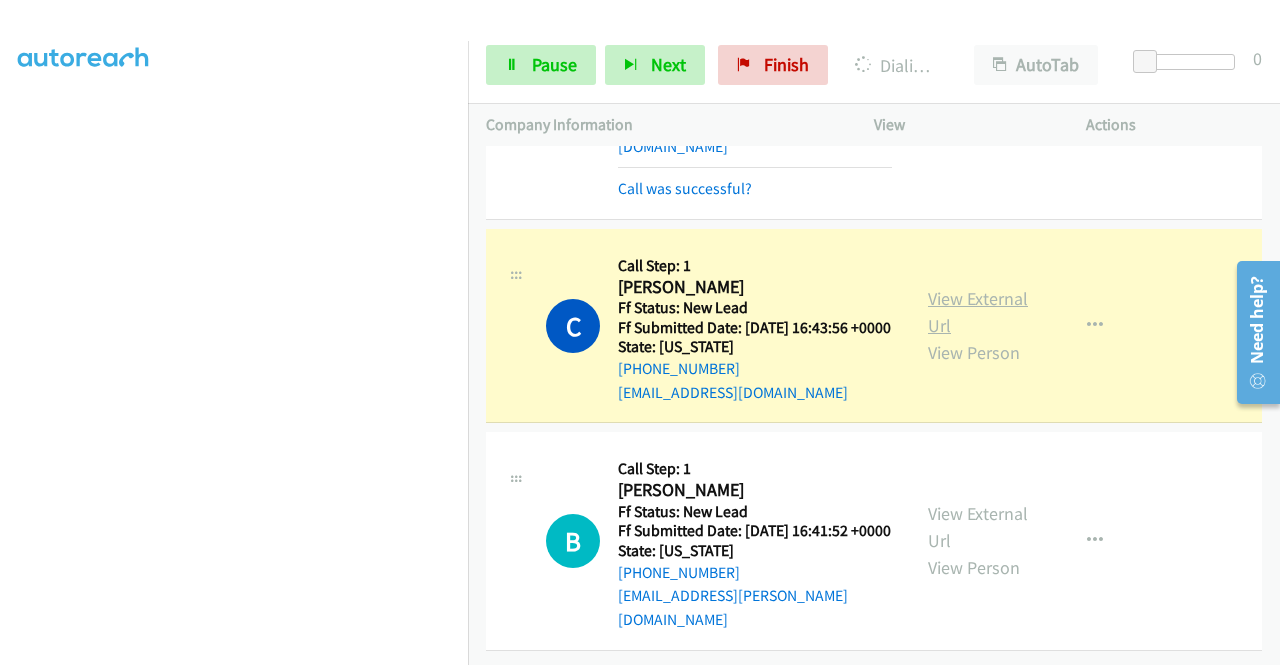 click on "View External Url" at bounding box center [978, 312] 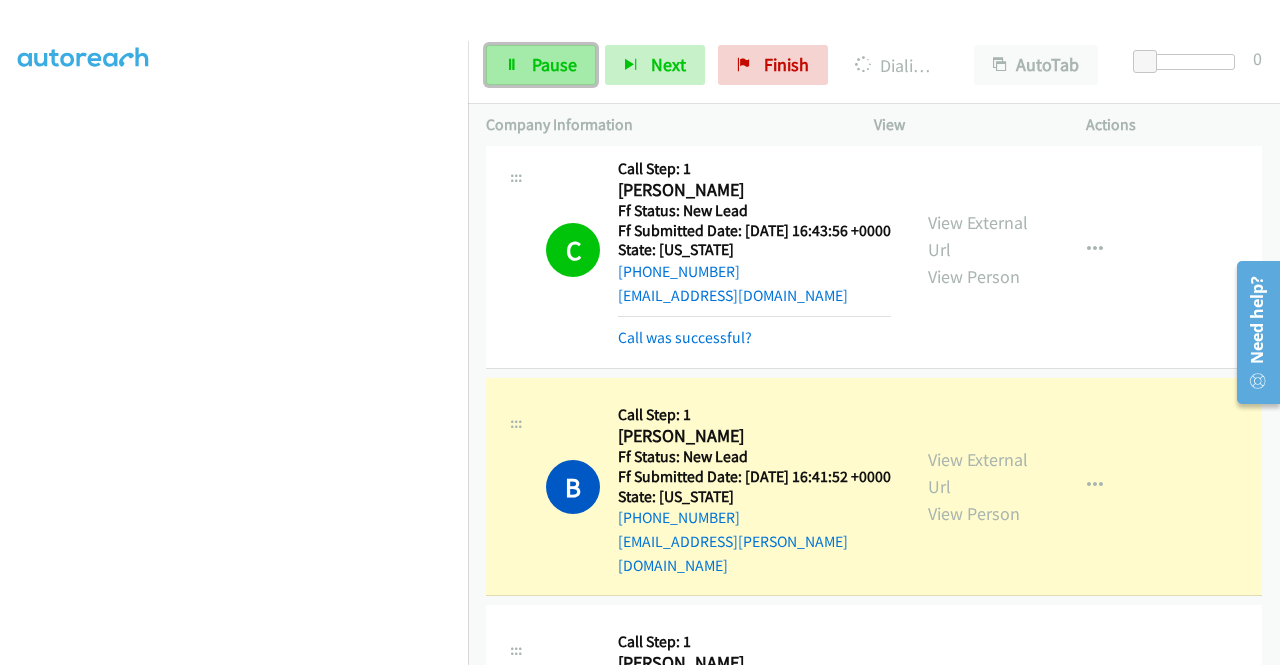 click on "Pause" at bounding box center [541, 65] 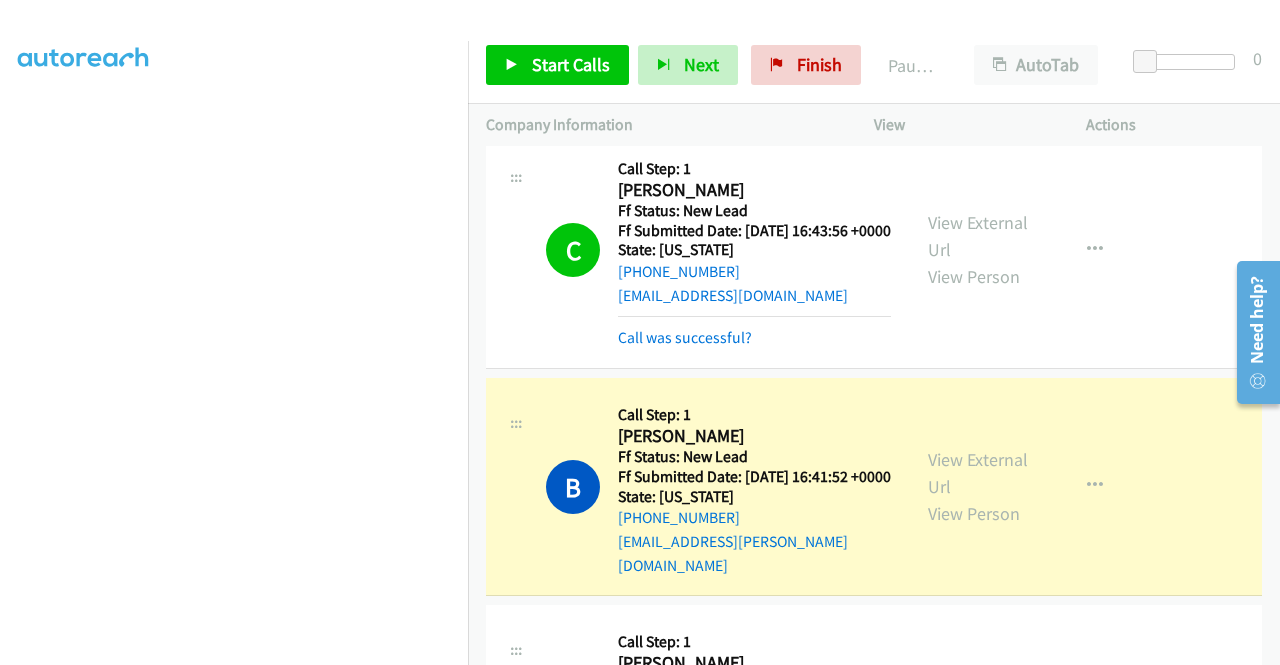 click on "View External Url
View Person" at bounding box center (980, 486) 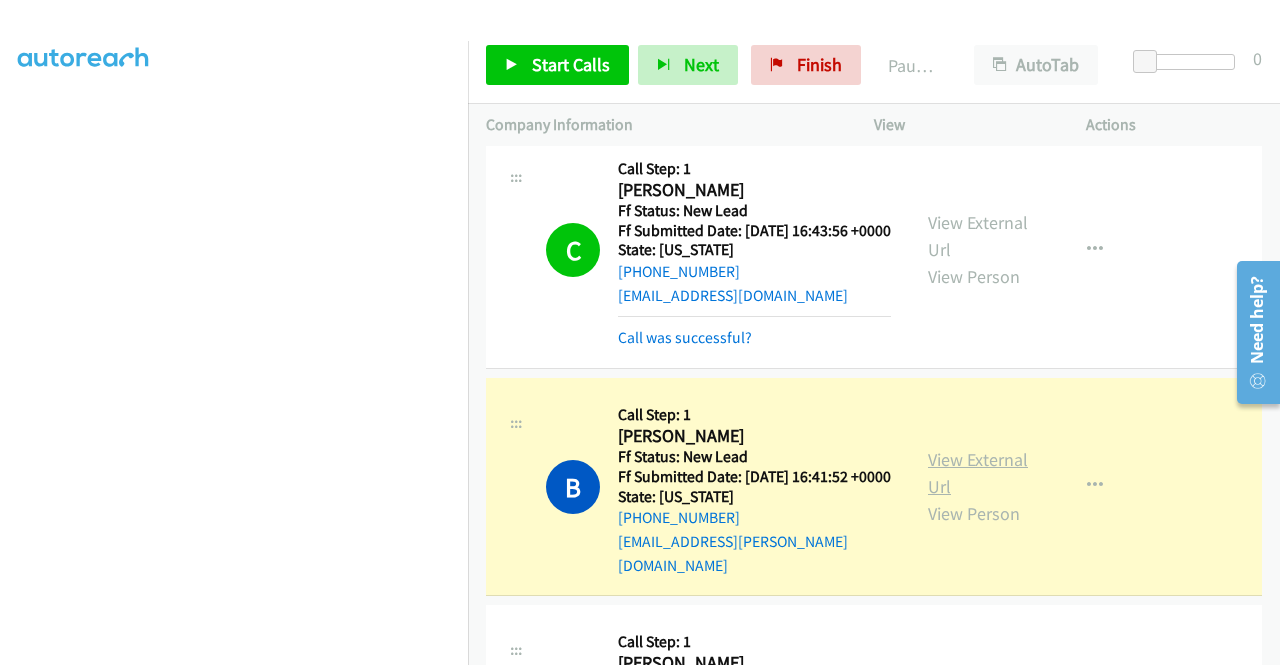 click on "View External Url" at bounding box center (978, 473) 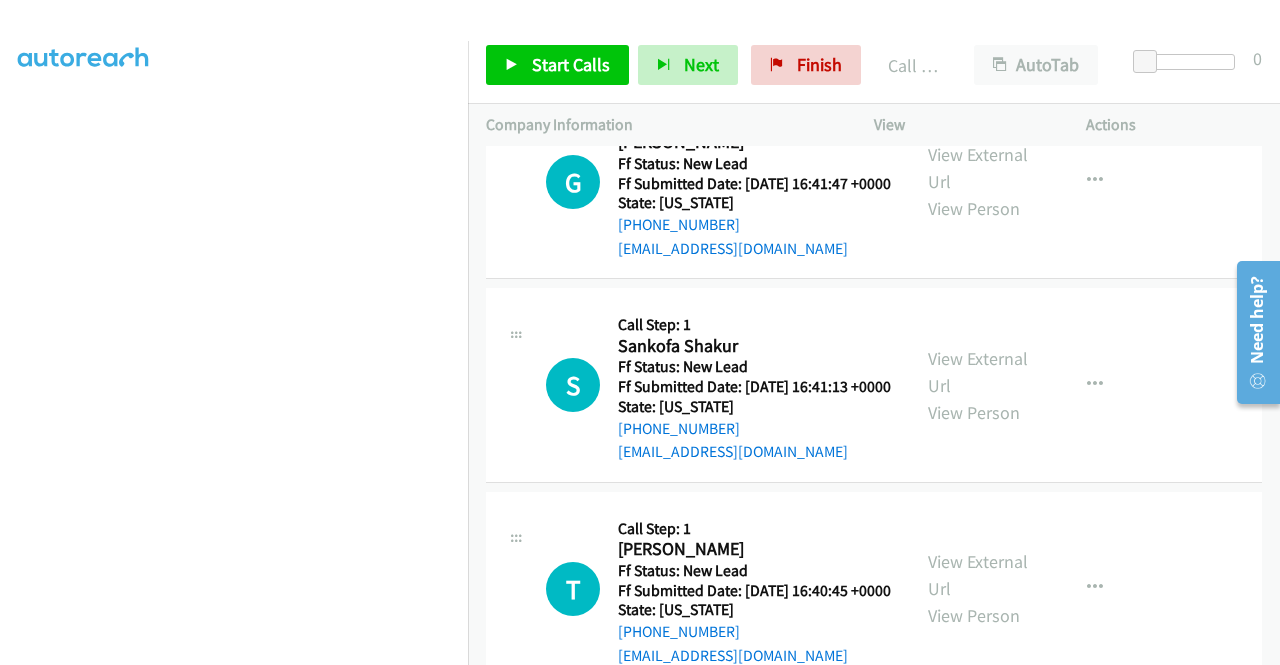 scroll, scrollTop: 2075, scrollLeft: 0, axis: vertical 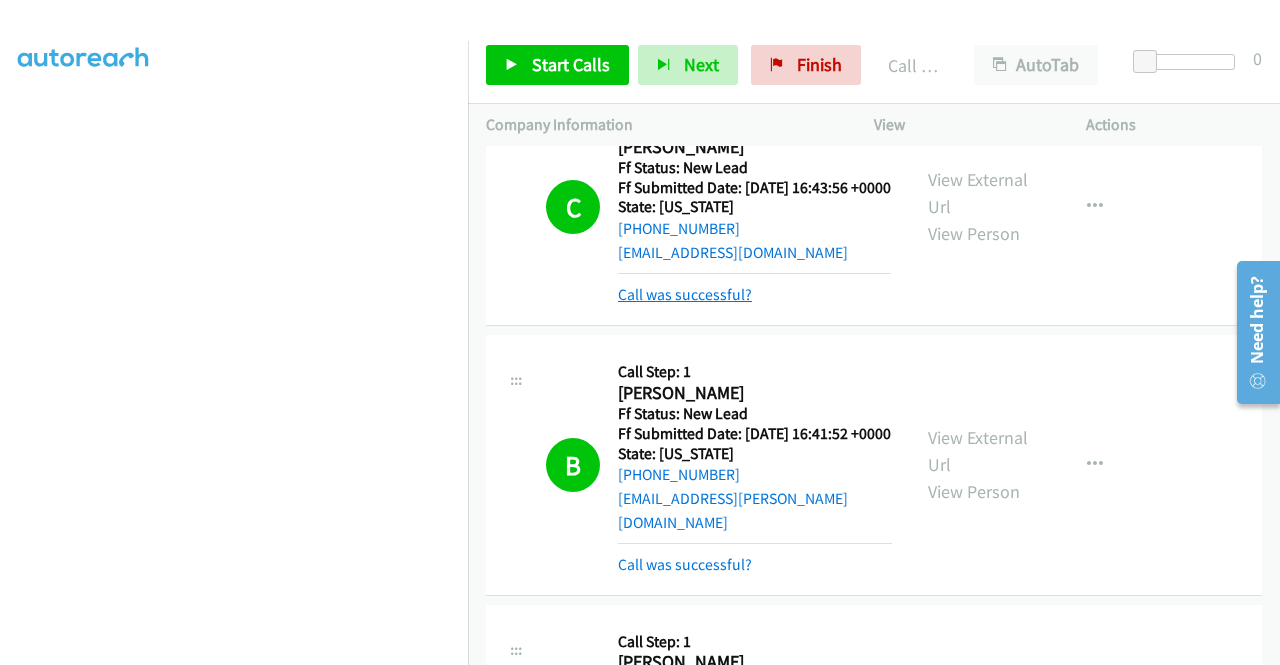 click on "Call was successful?" at bounding box center [685, 294] 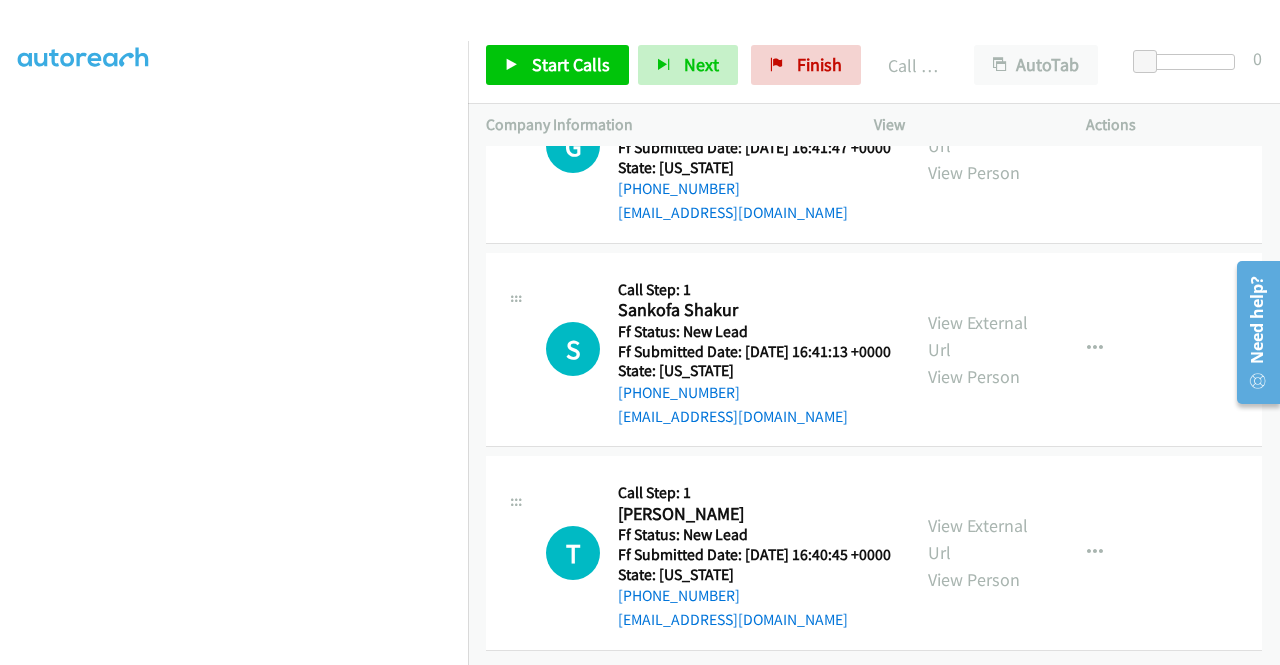 scroll, scrollTop: 2100, scrollLeft: 0, axis: vertical 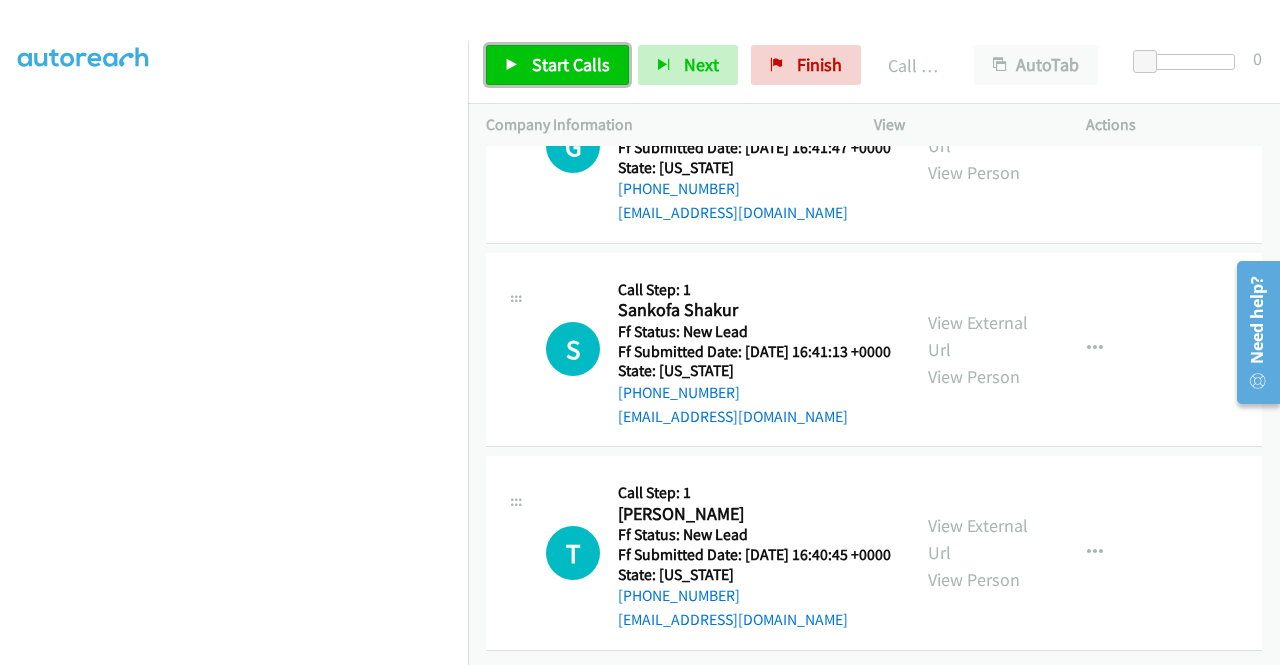 click on "Start Calls" at bounding box center (571, 64) 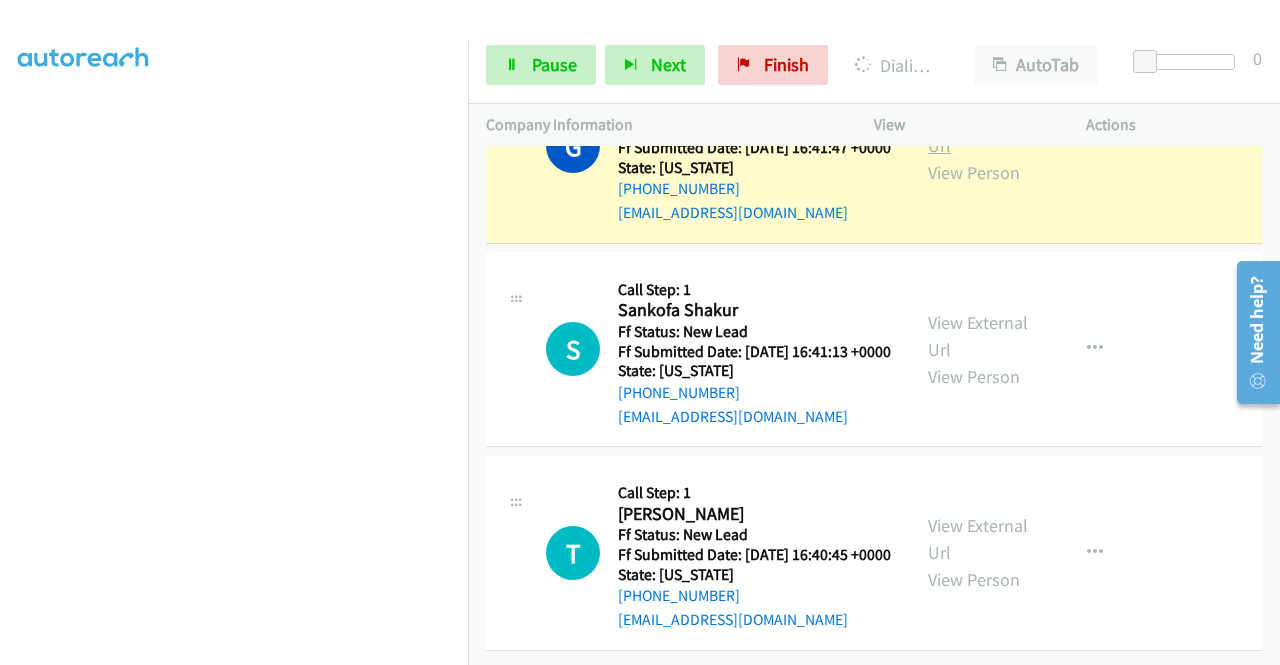 click on "View External Url" at bounding box center (978, 132) 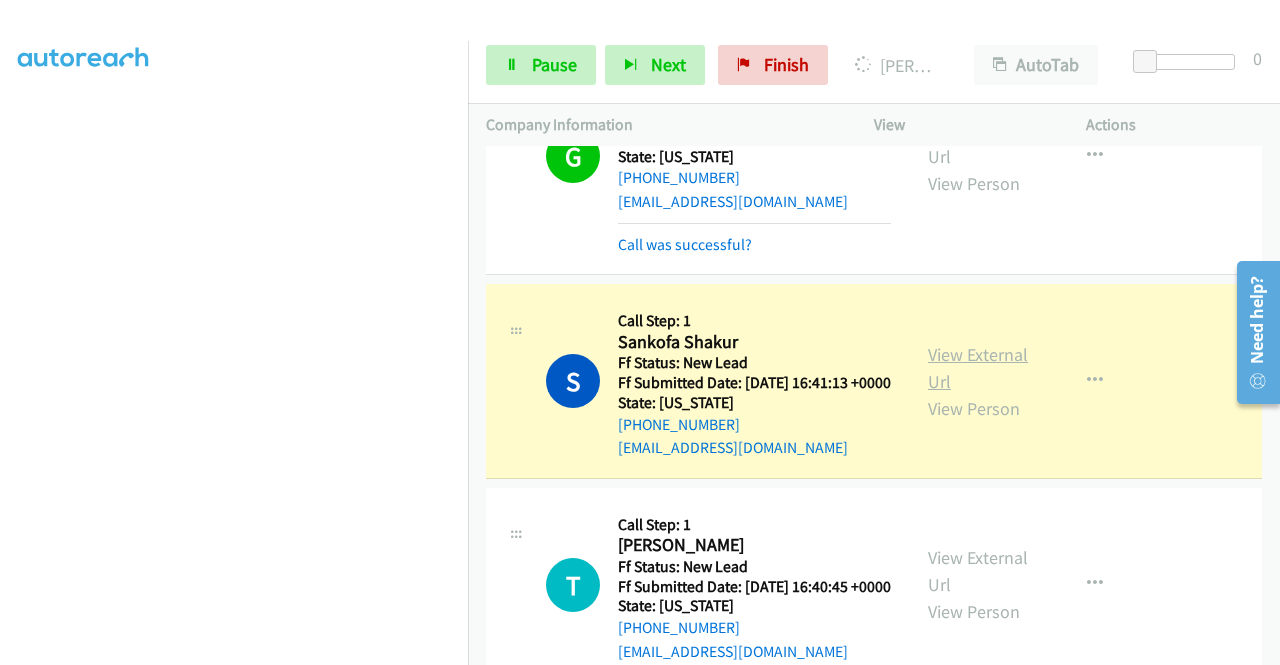 click on "View External Url" at bounding box center [978, 368] 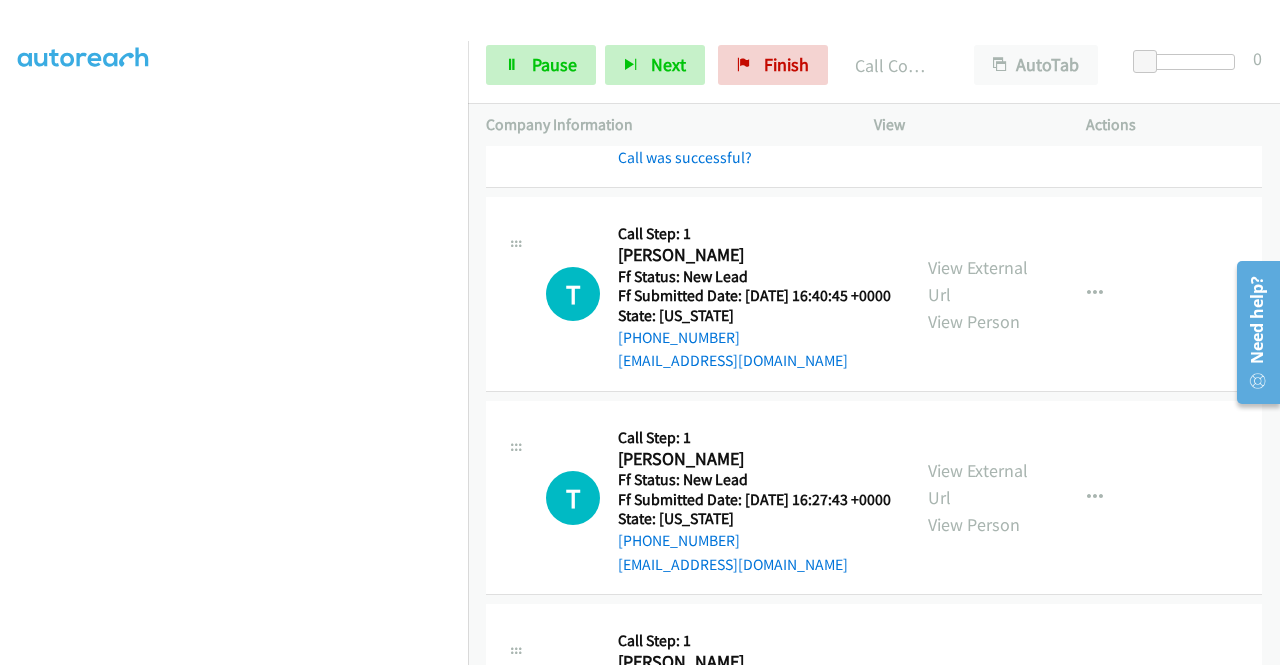 scroll, scrollTop: 2424, scrollLeft: 0, axis: vertical 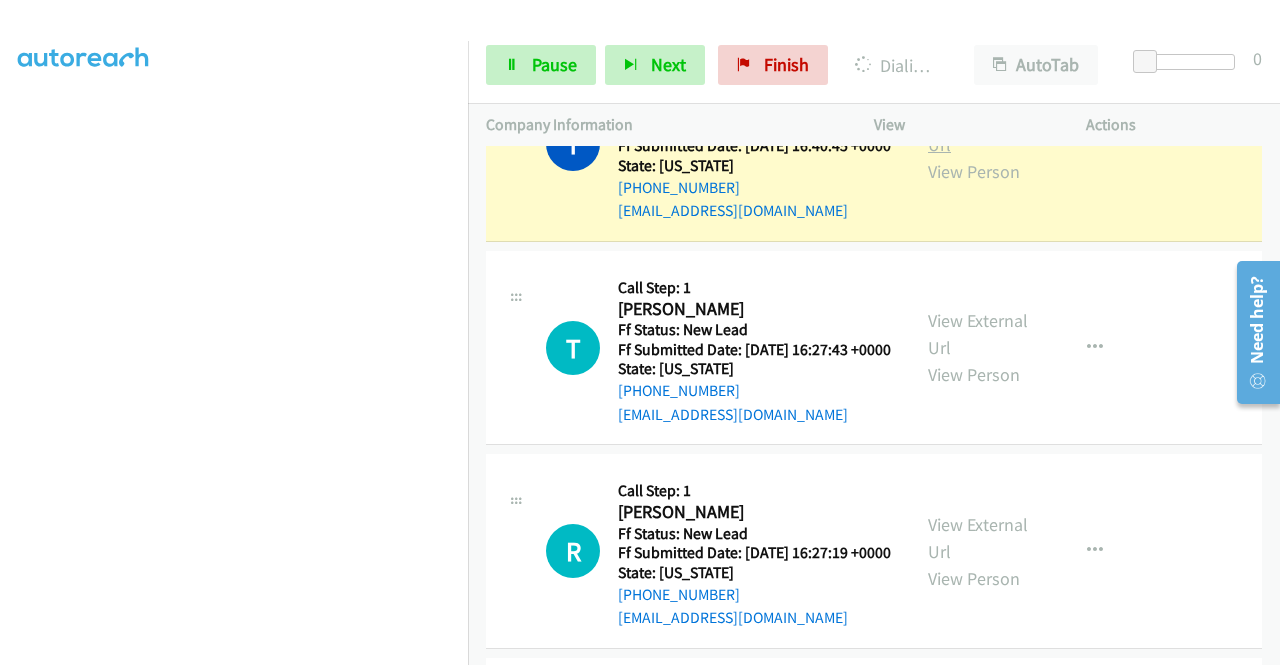 click on "View External Url" at bounding box center (978, 131) 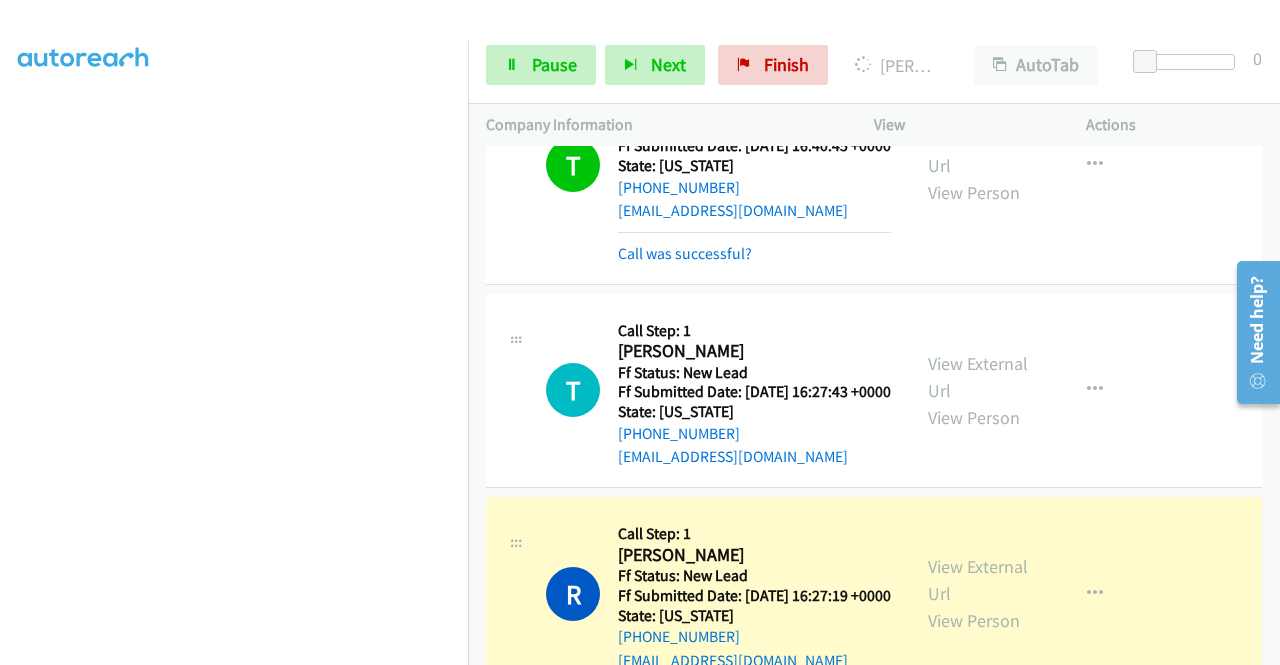 click on "T
Callback Scheduled
Call Step: 1
[PERSON_NAME]
America/New_York
Ff Status: New Lead
Ff Submitted Date: [DATE] 16:27:43 +0000
State: [US_STATE]
[PHONE_NUMBER]
[EMAIL_ADDRESS][DOMAIN_NAME]
Call was successful?
View External Url
View Person
View External Url
Email
Schedule/Manage Callback
Skip Call
Add to do not call list" at bounding box center (874, 391) 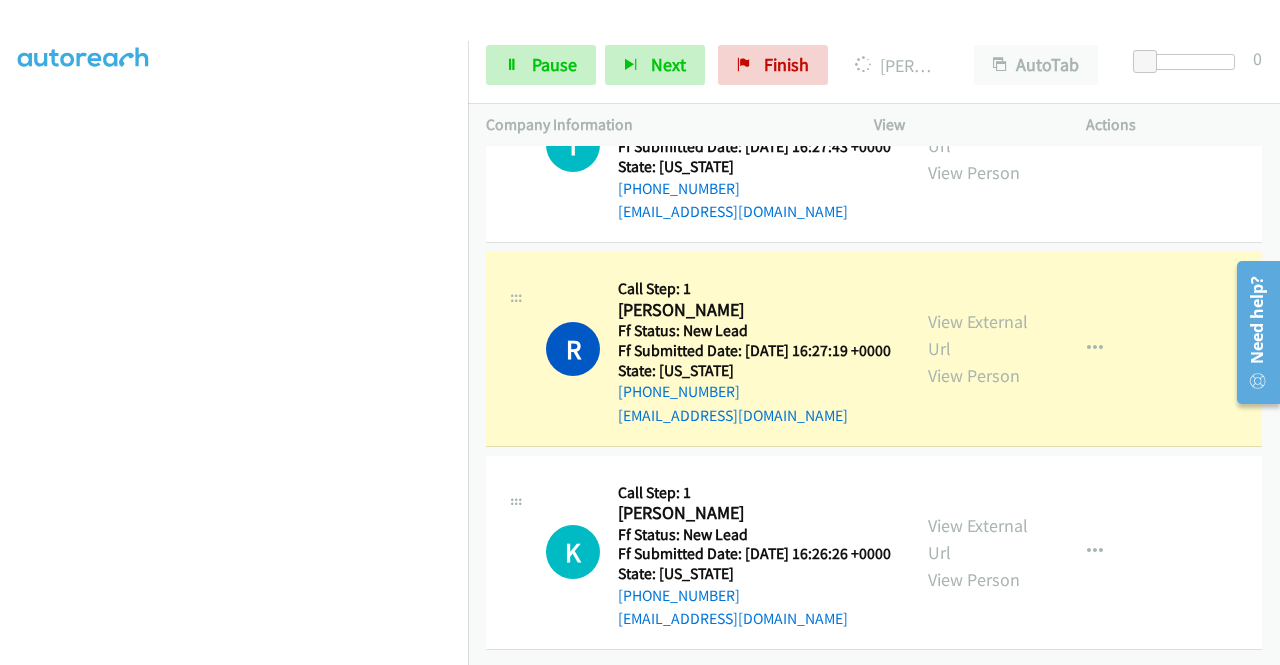 scroll, scrollTop: 2948, scrollLeft: 0, axis: vertical 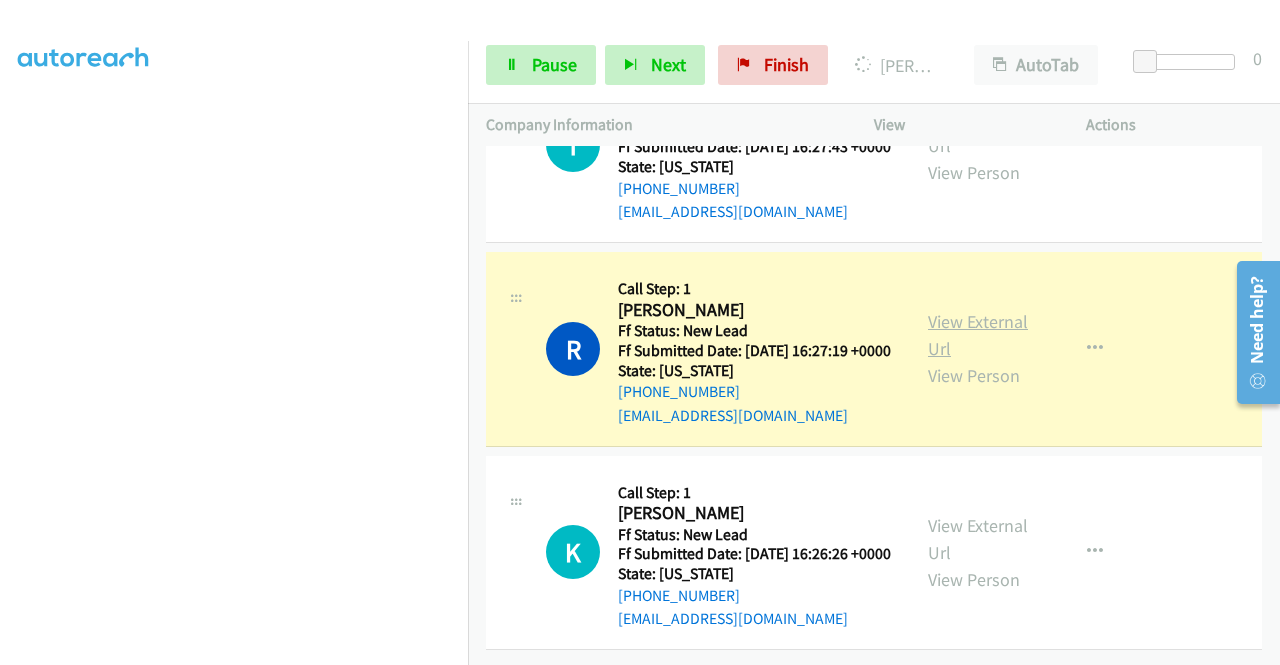click on "View External Url" at bounding box center (978, 335) 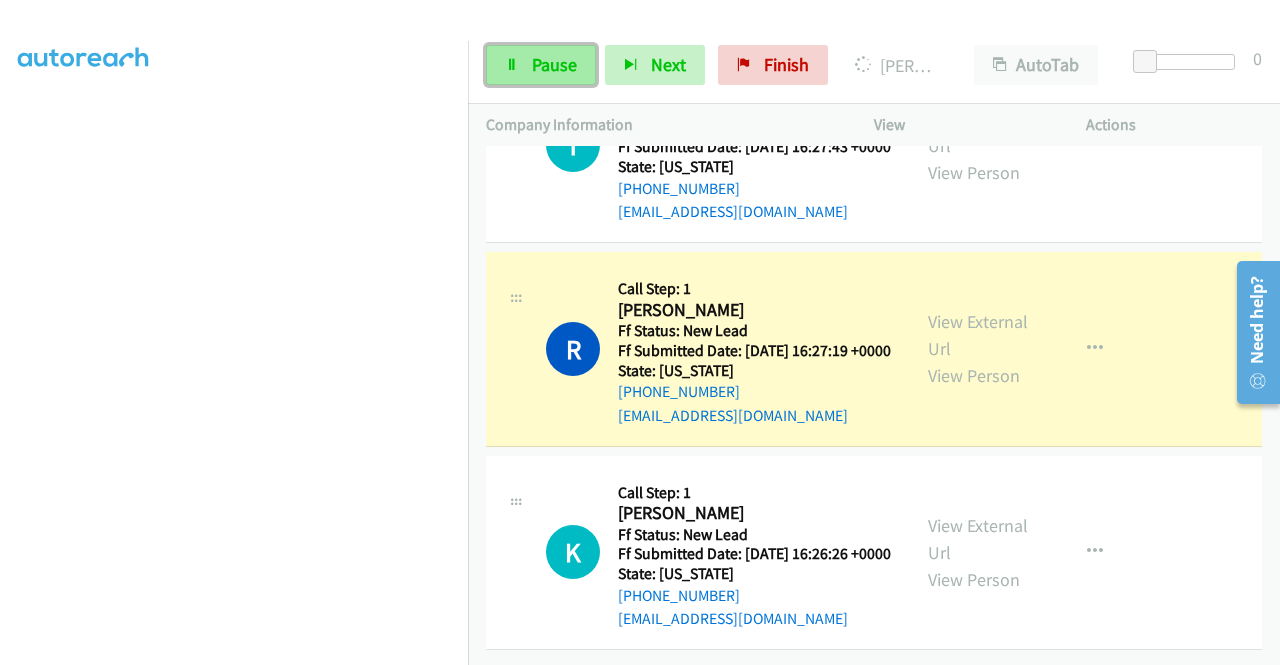 click on "Pause" at bounding box center (541, 65) 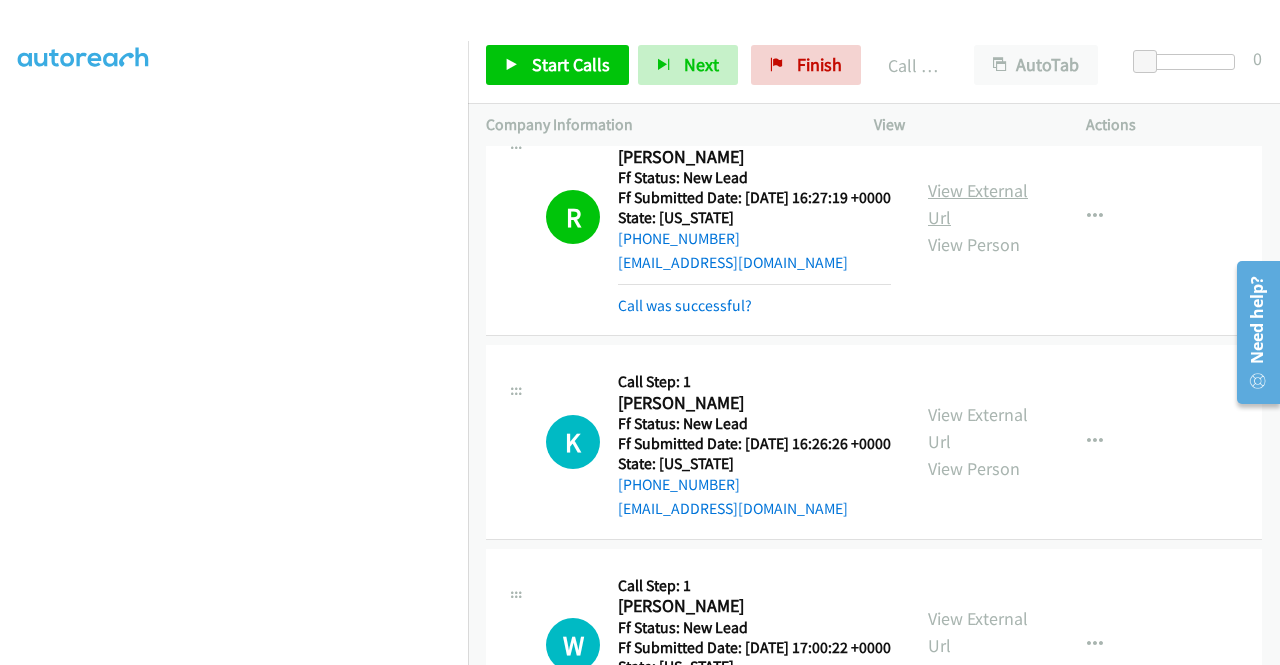 click on "View External Url" at bounding box center (978, 204) 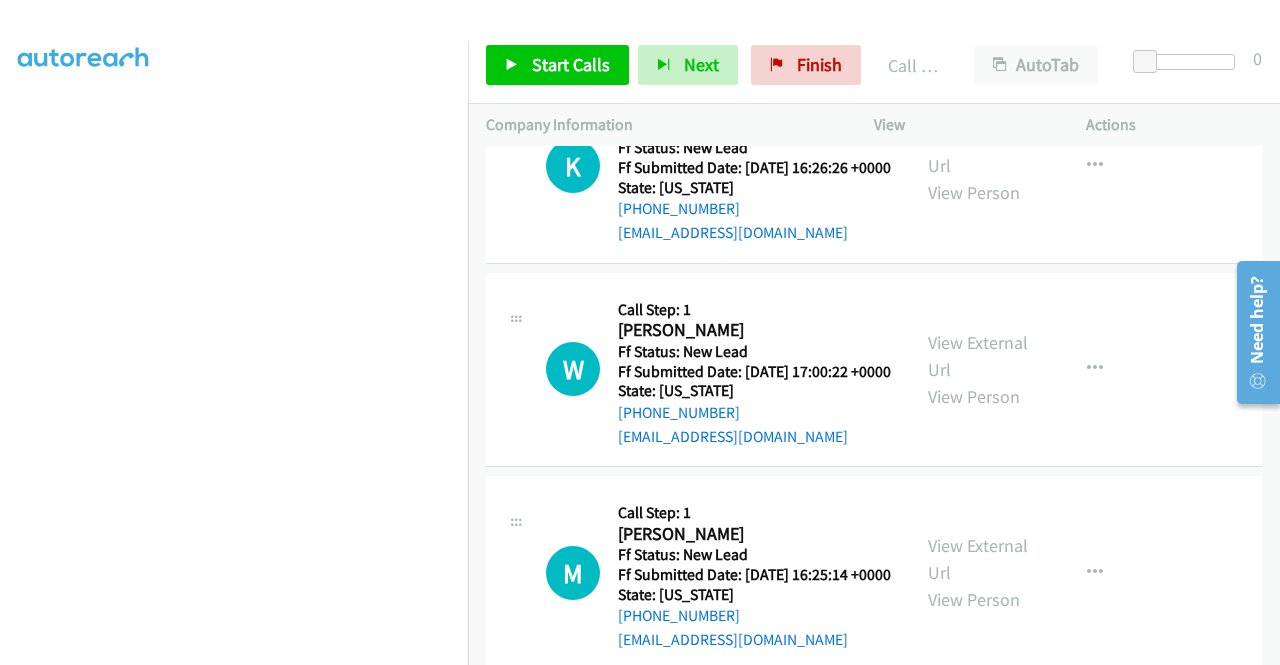 scroll, scrollTop: 3258, scrollLeft: 0, axis: vertical 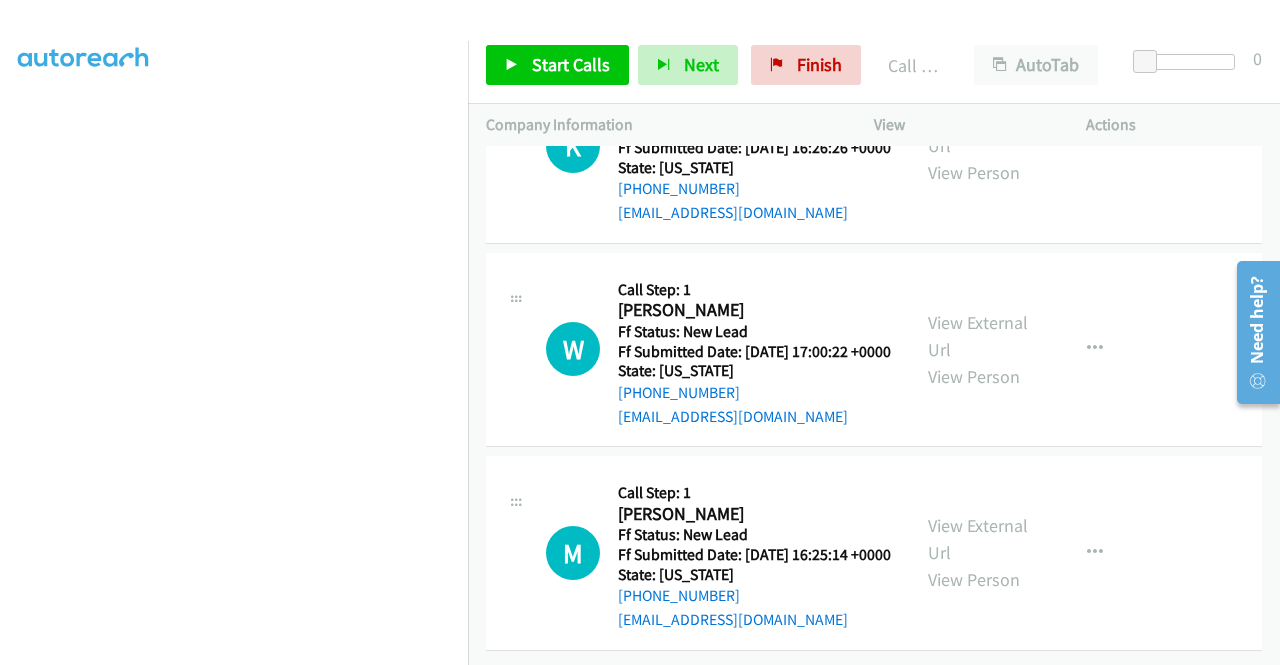 click on "Call was successful?" at bounding box center (685, 9) 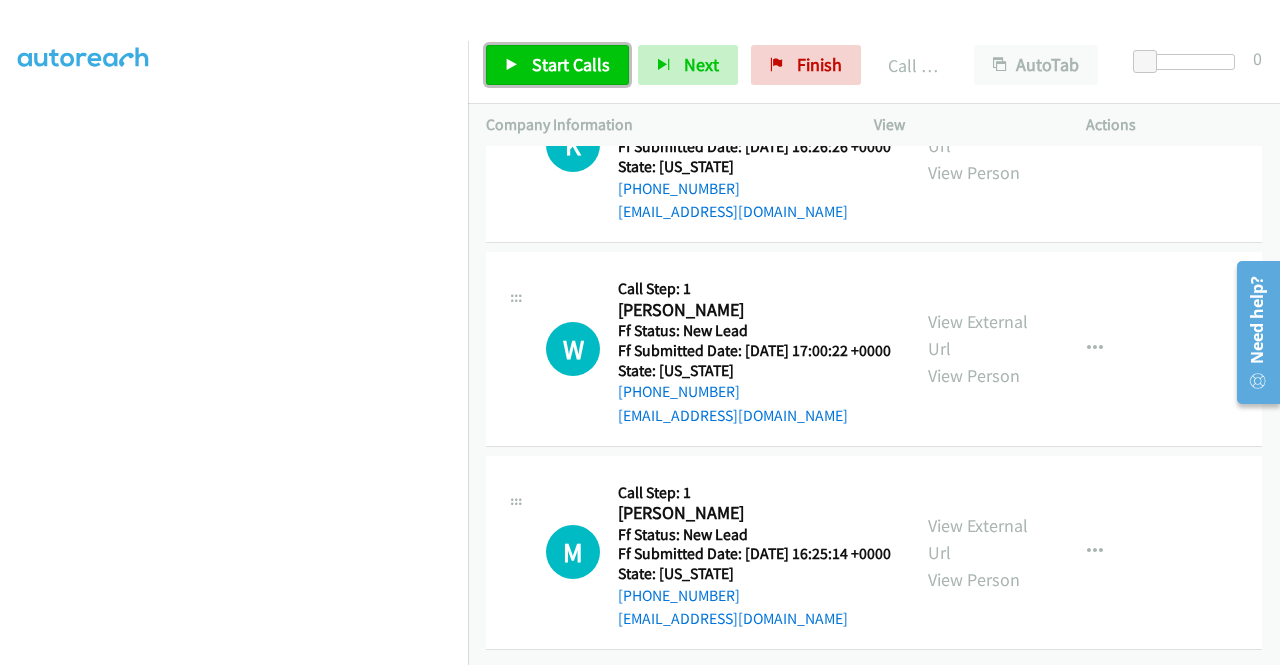 click on "Start Calls" at bounding box center [571, 64] 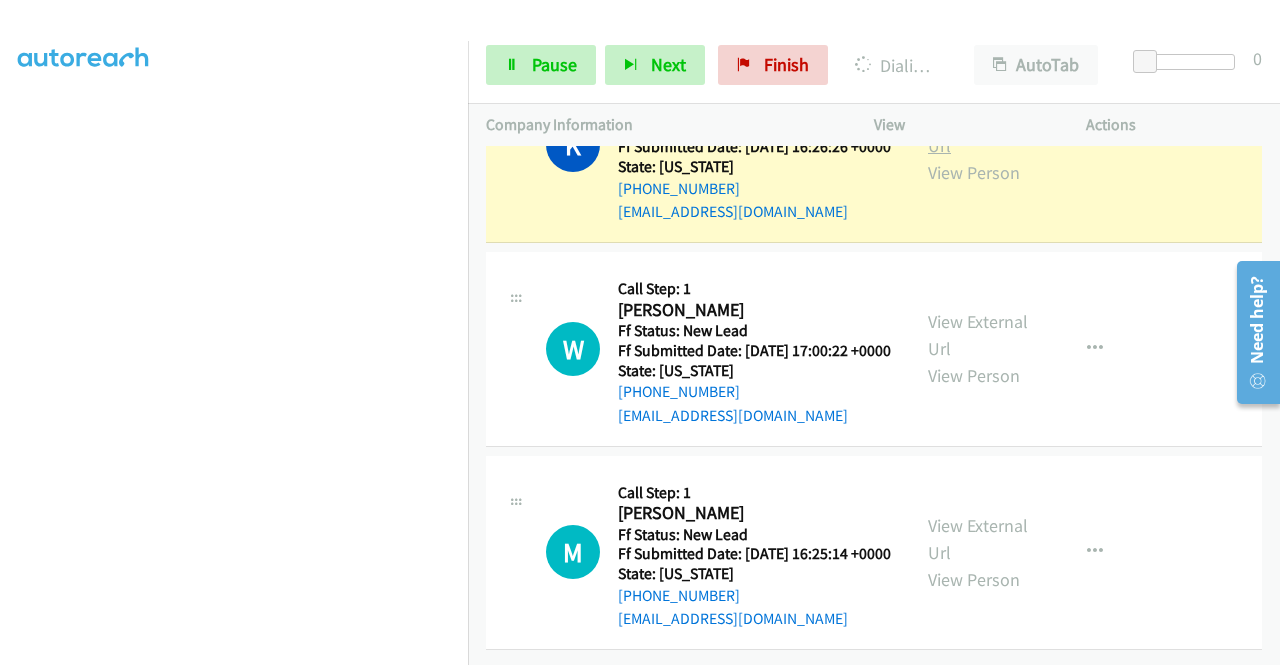 click on "View External Url" at bounding box center (978, 132) 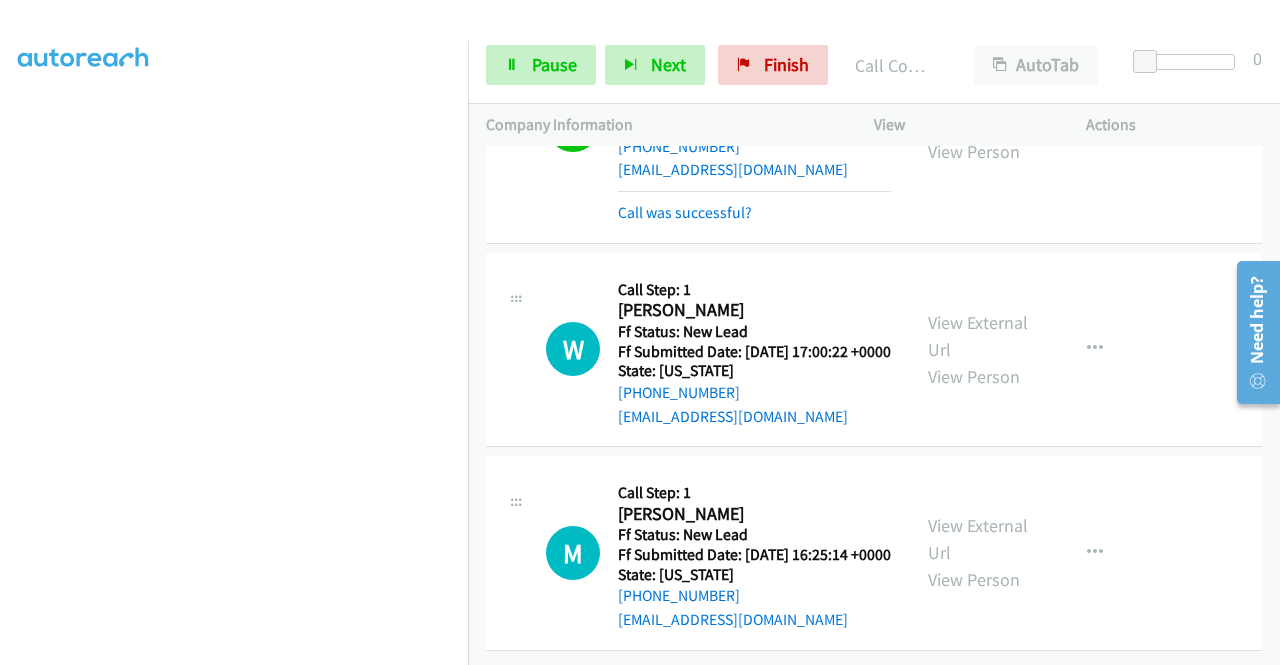 scroll, scrollTop: 3466, scrollLeft: 0, axis: vertical 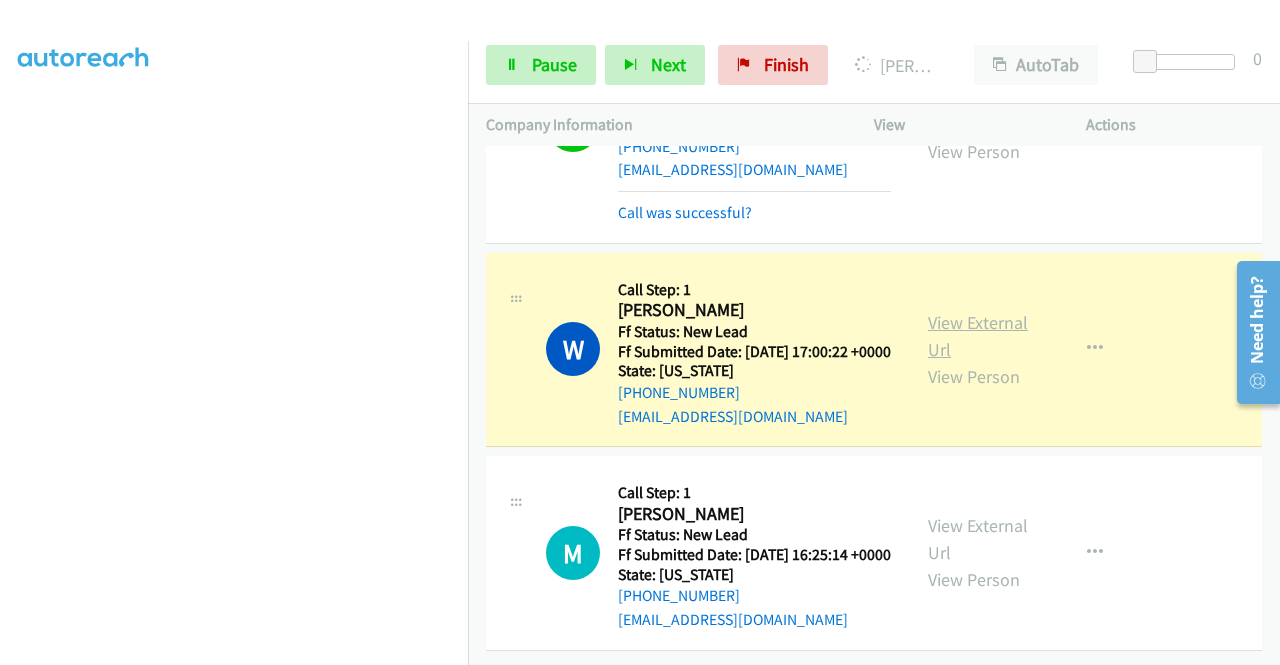 click on "View External Url" at bounding box center [978, 336] 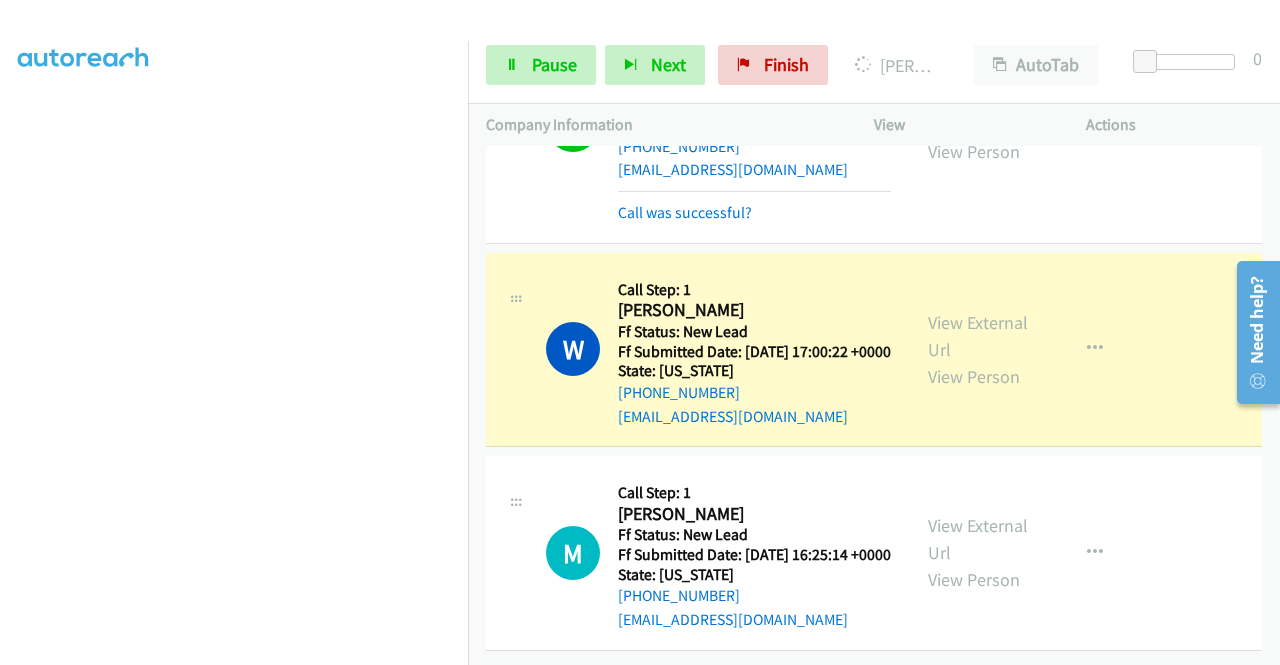 click on "Start Calls
Pause
Next
Finish
[PERSON_NAME]
AutoTab
AutoTab
0" at bounding box center [874, 65] 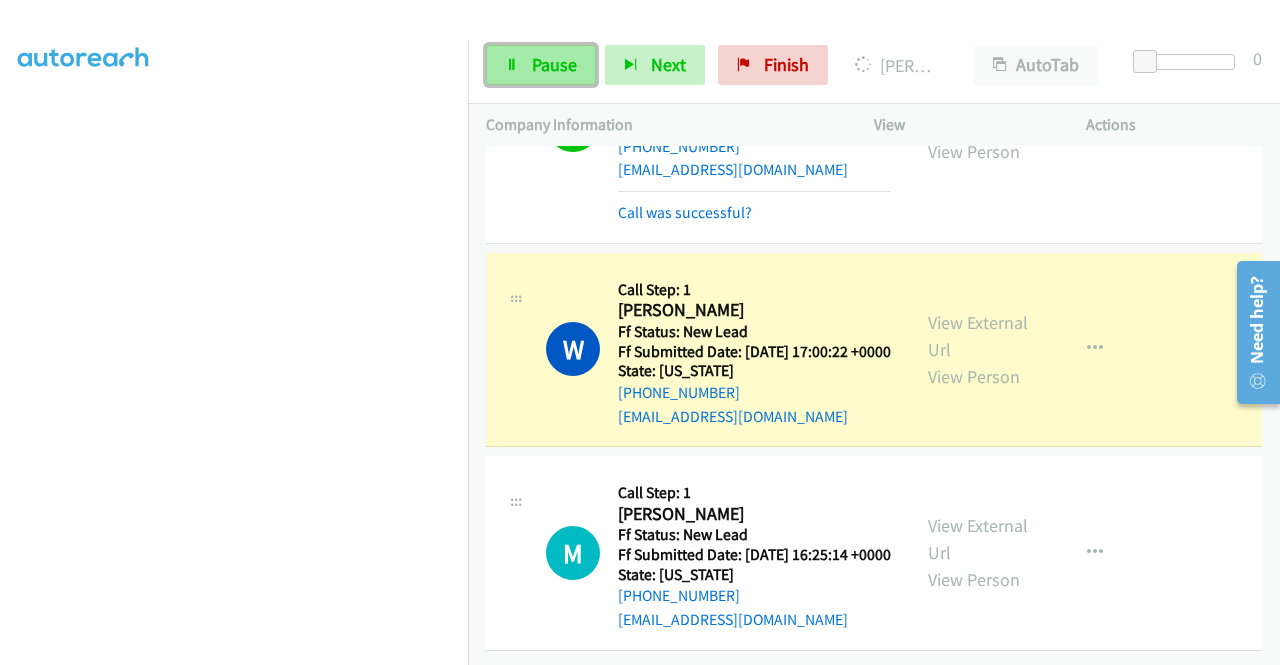 click on "Pause" at bounding box center [541, 65] 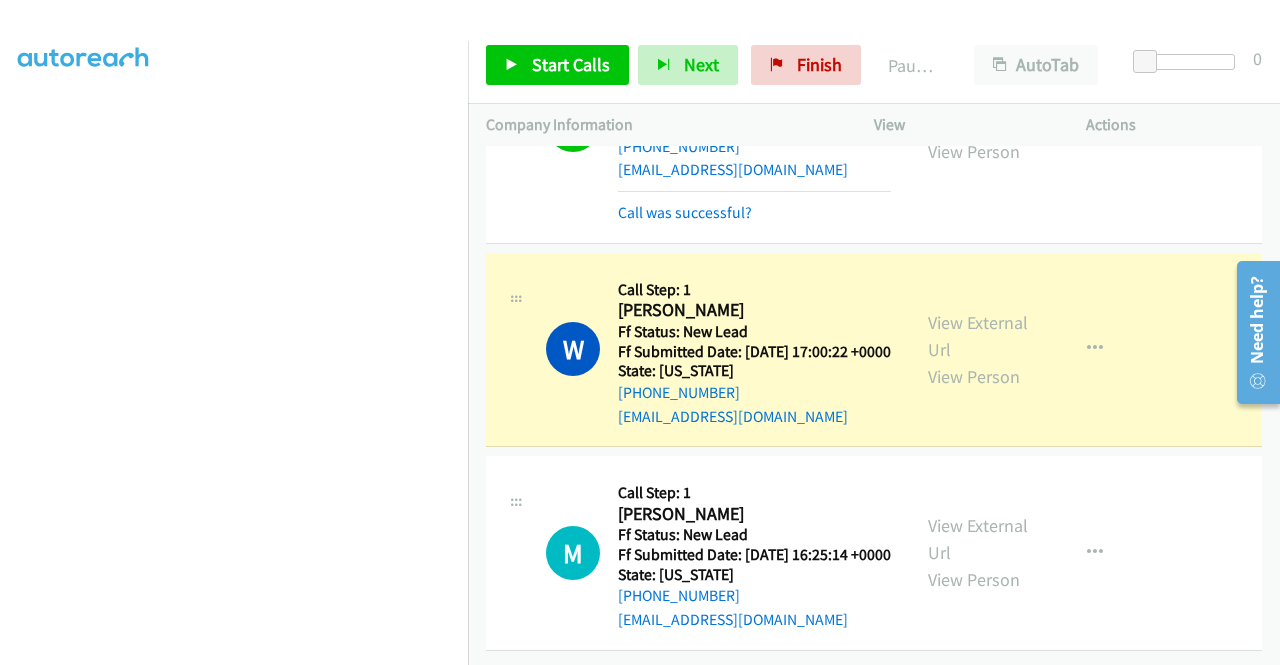 click on "Dialing Mode: Power
|
Switch to Preview
My Lists" at bounding box center [234, 152] 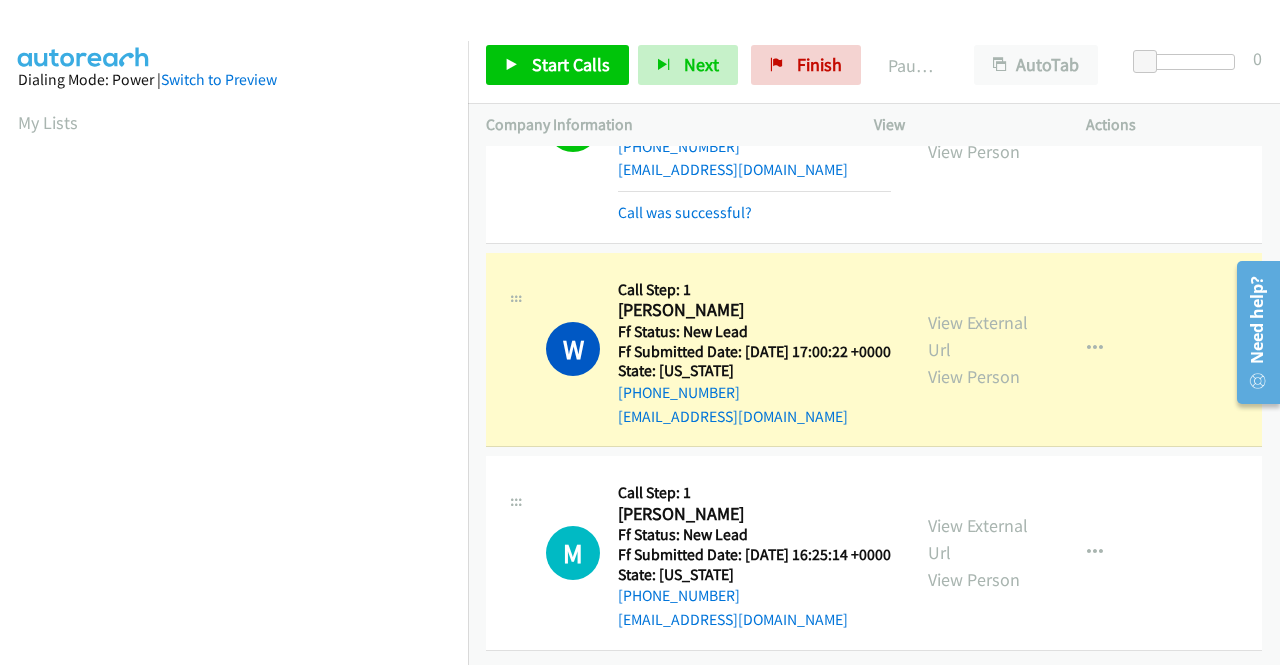 scroll, scrollTop: 456, scrollLeft: 0, axis: vertical 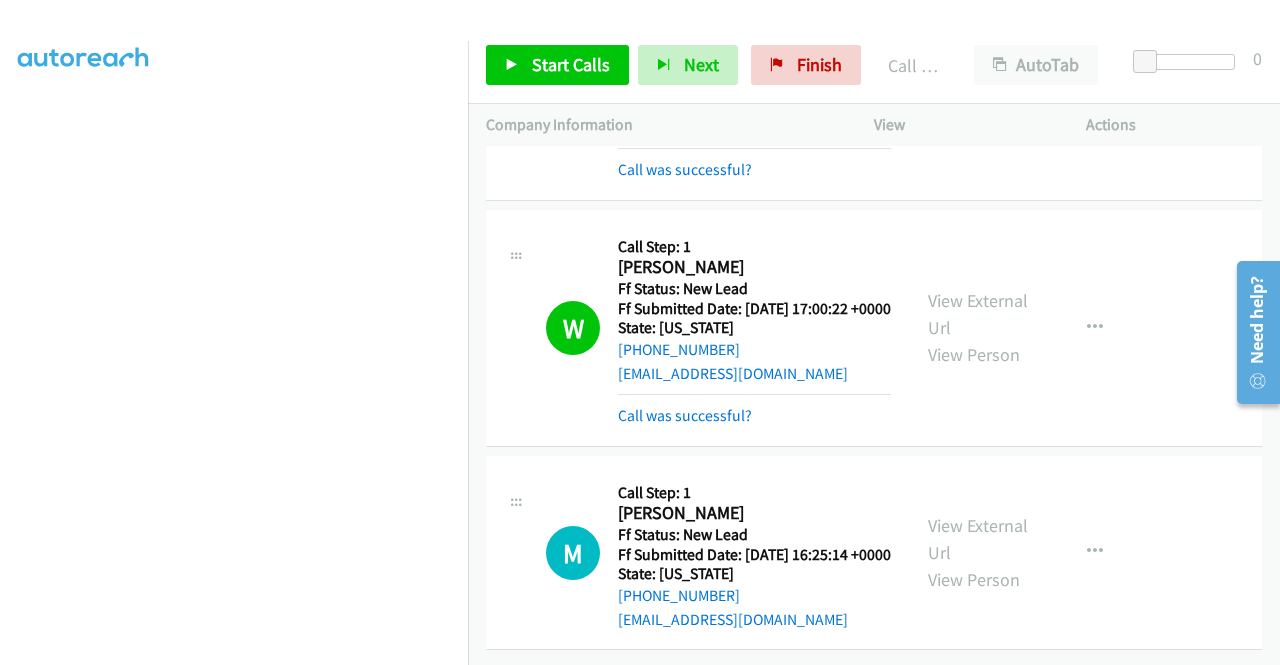 click on "View External Url" at bounding box center [978, 68] 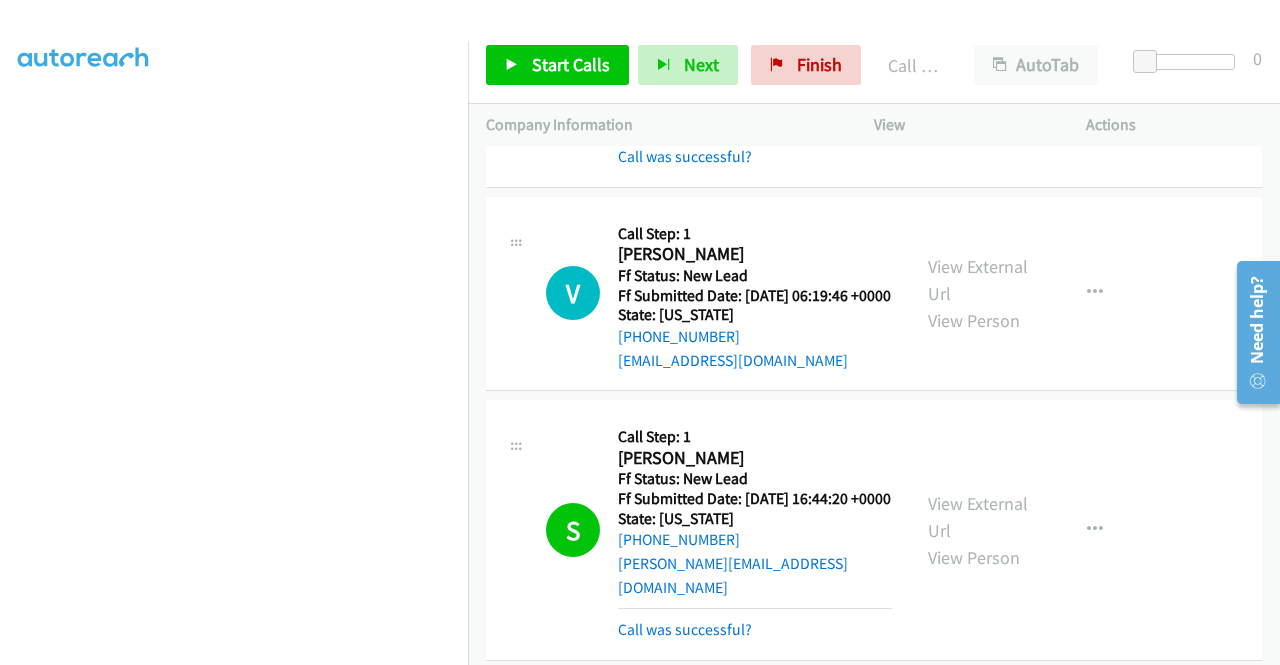 scroll, scrollTop: 0, scrollLeft: 0, axis: both 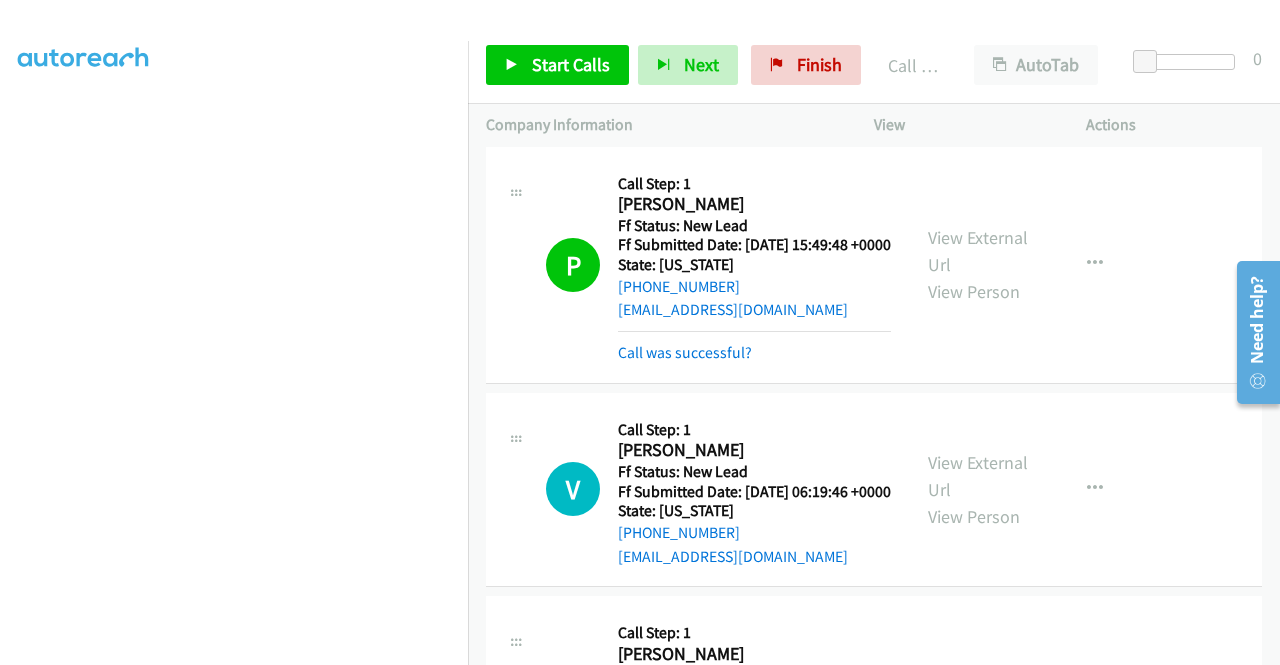 drag, startPoint x: 1273, startPoint y: 458, endPoint x: 14, endPoint y: 27, distance: 1330.7299 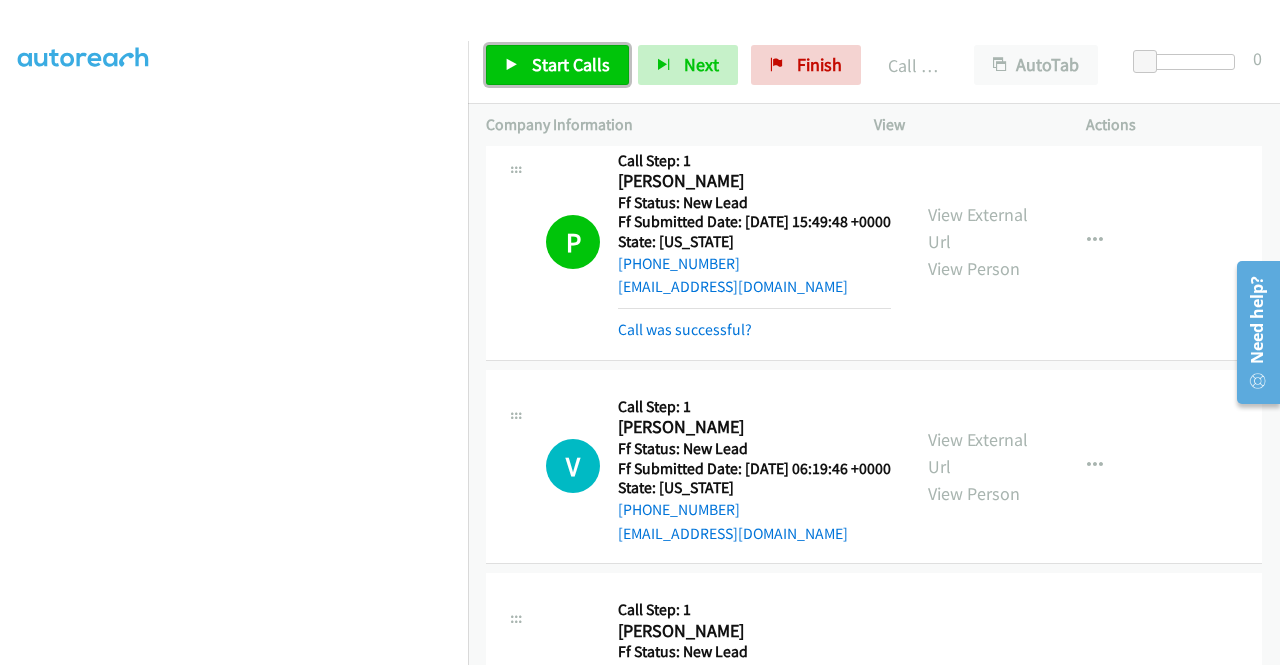 click on "Start Calls" at bounding box center [557, 65] 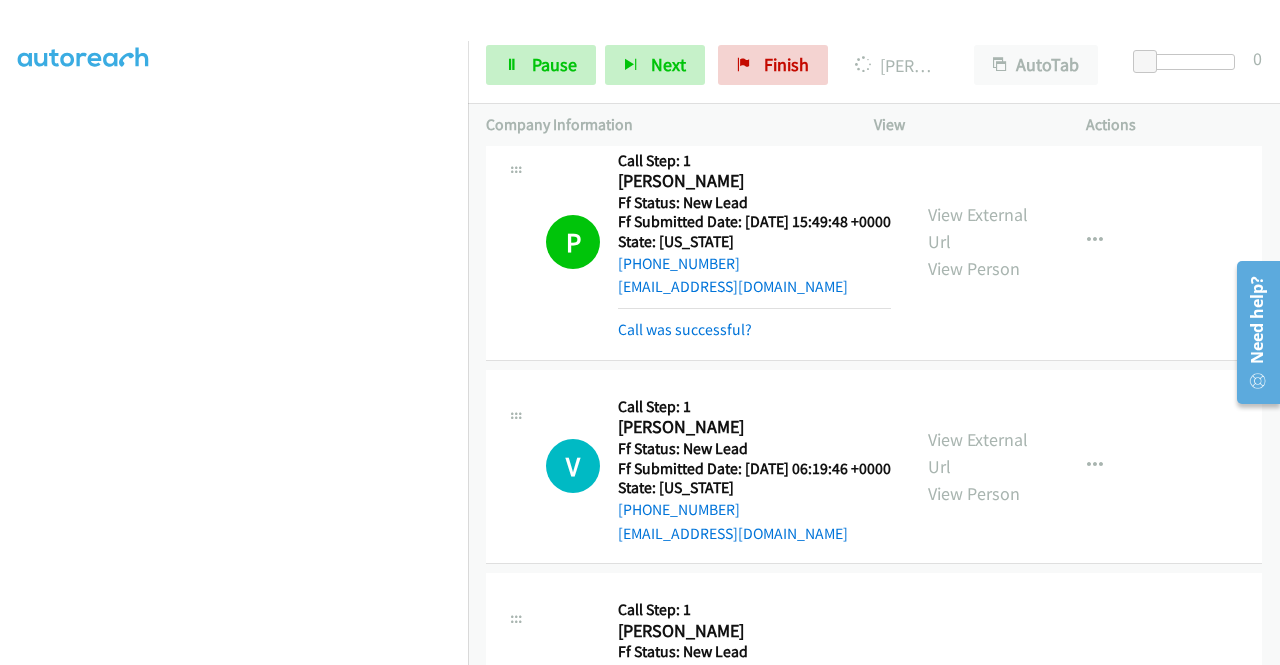scroll, scrollTop: 348, scrollLeft: 0, axis: vertical 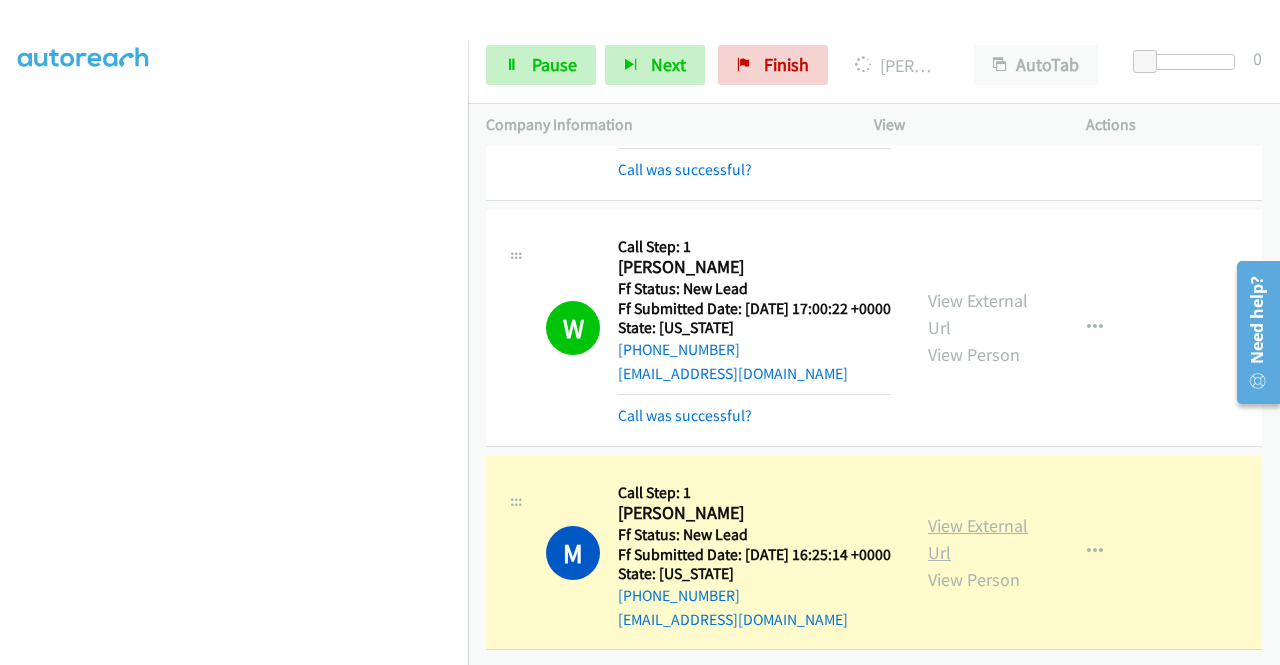 click on "View External Url" at bounding box center (978, 539) 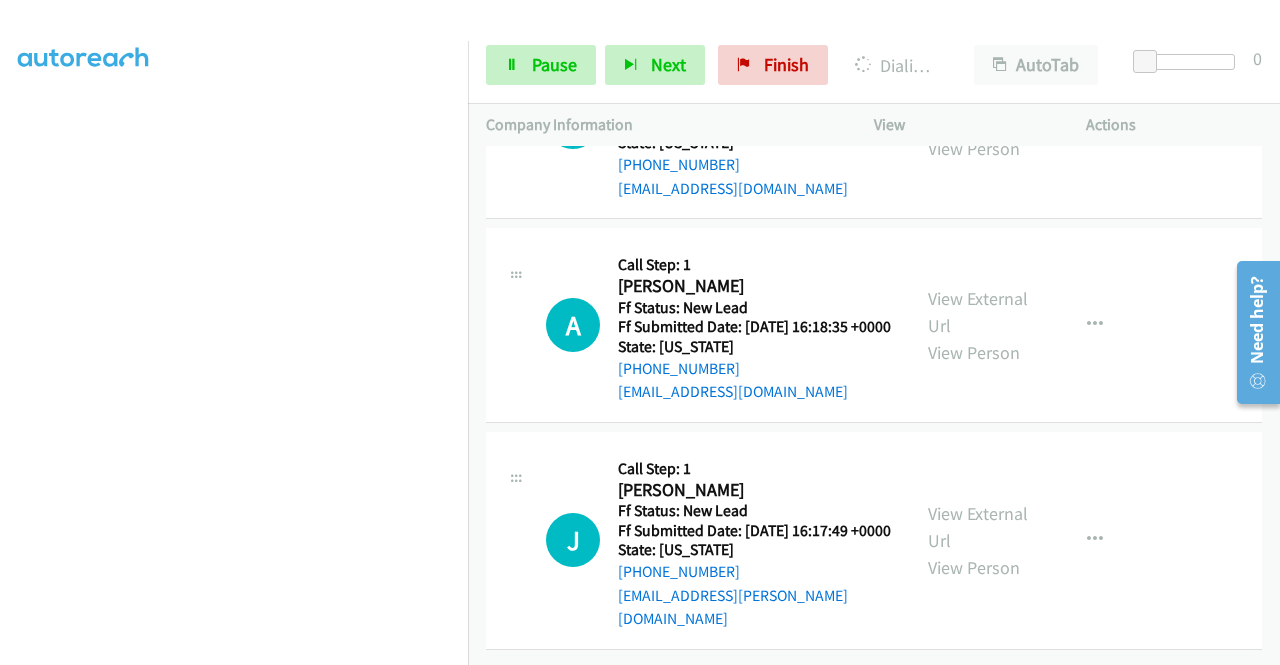 scroll, scrollTop: 4020, scrollLeft: 0, axis: vertical 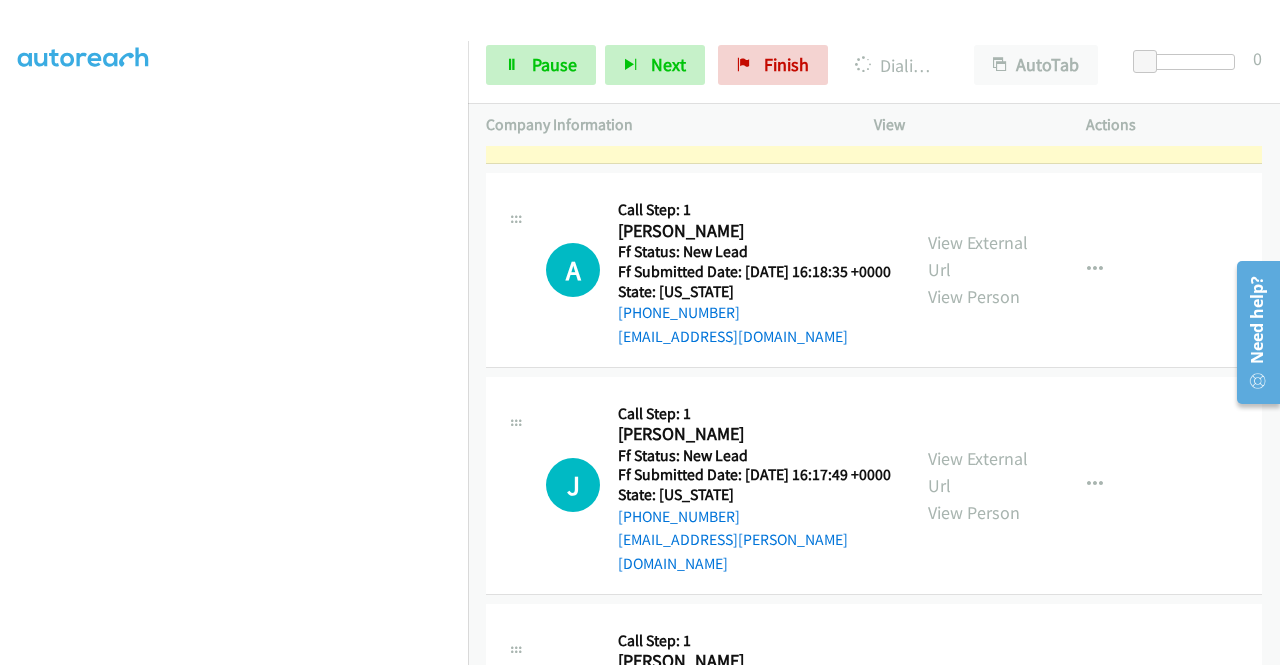 click on "View External Url" at bounding box center [978, 53] 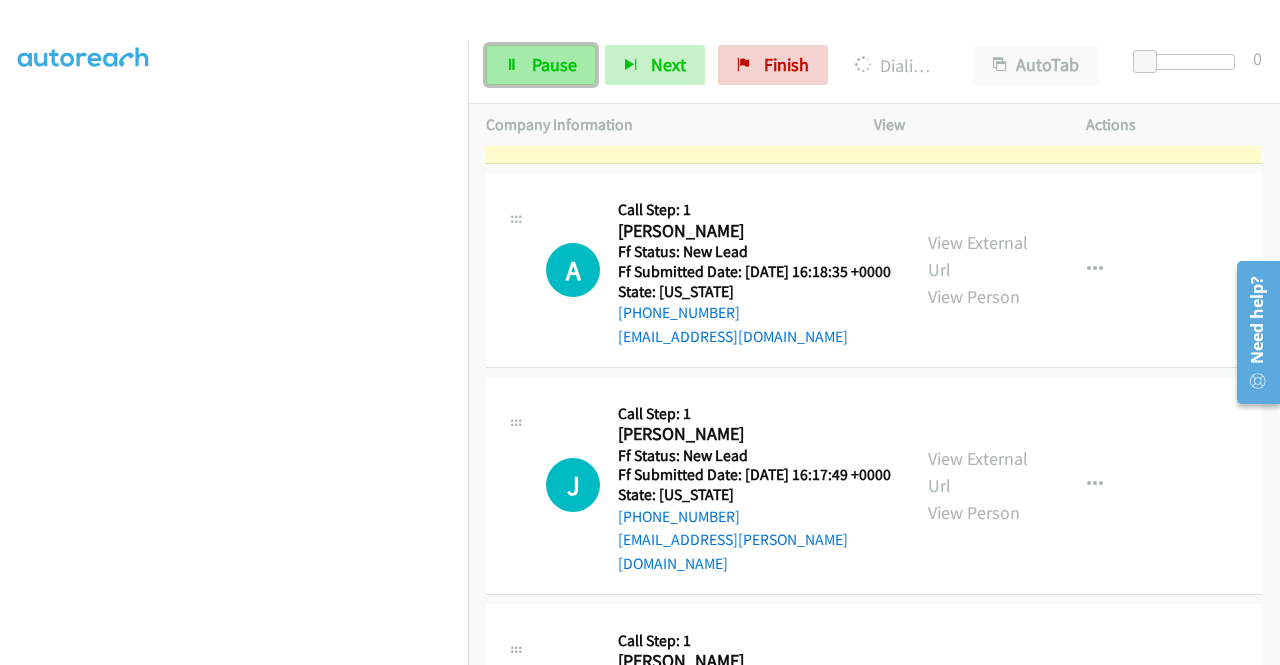 click on "Pause" at bounding box center (541, 65) 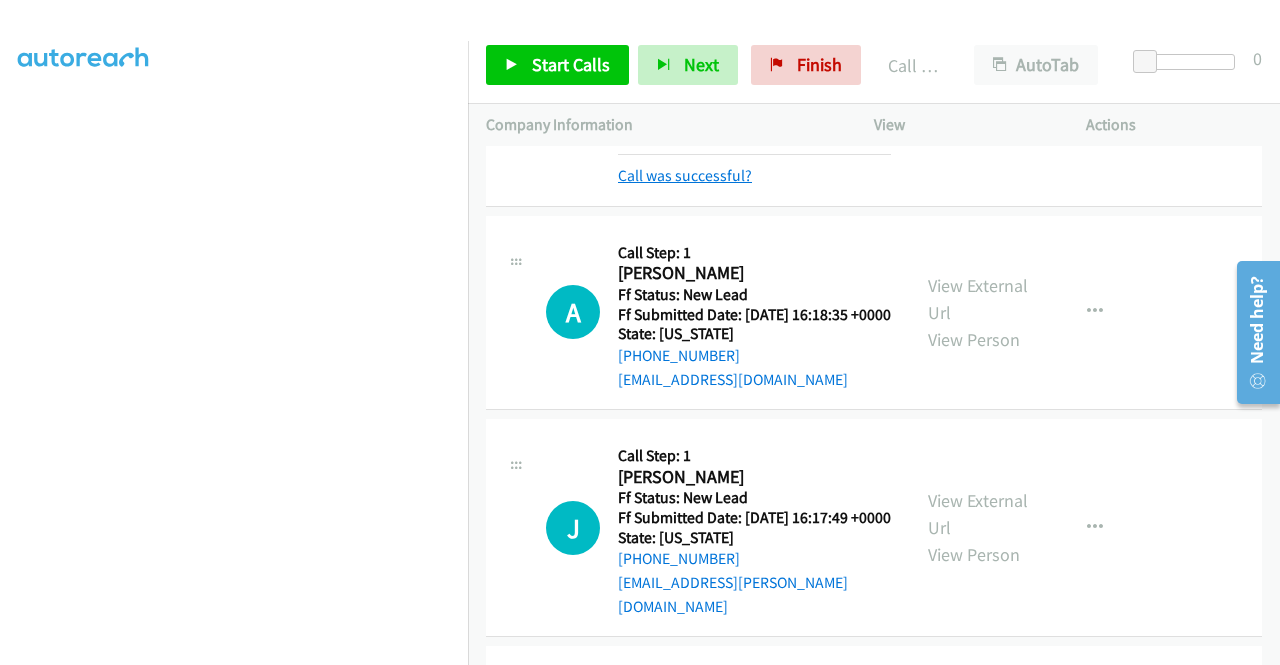 click on "Call was successful?" at bounding box center (685, 175) 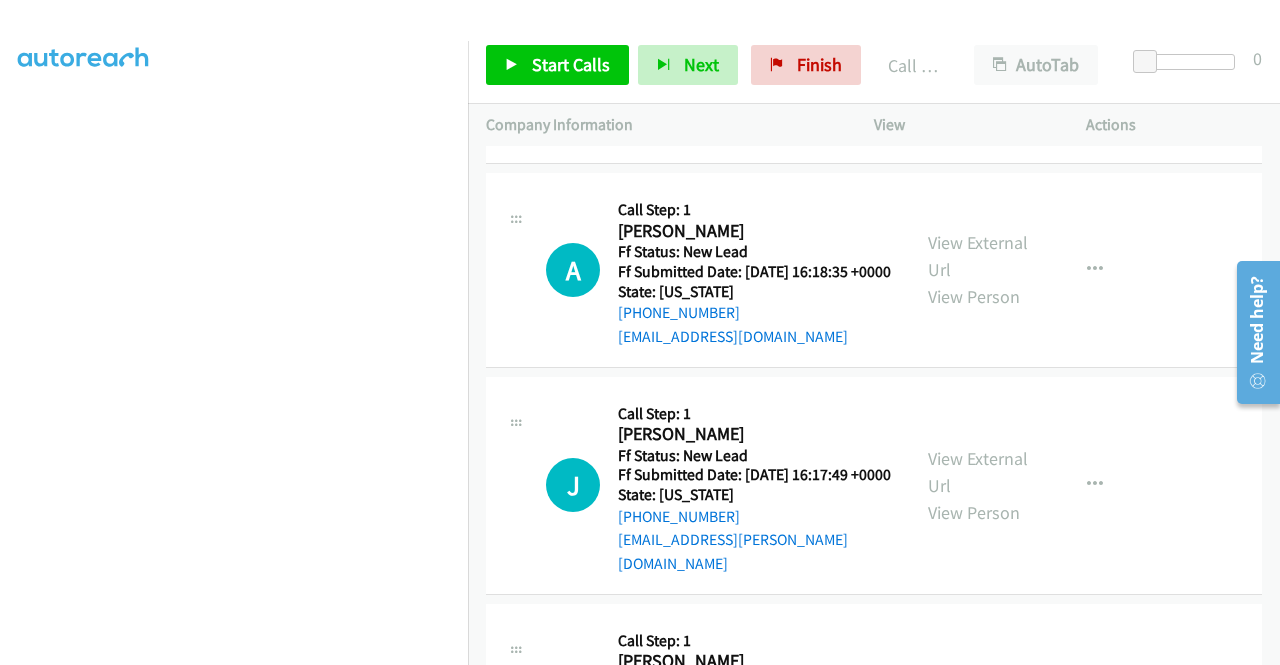click on "View External Url" at bounding box center [978, 53] 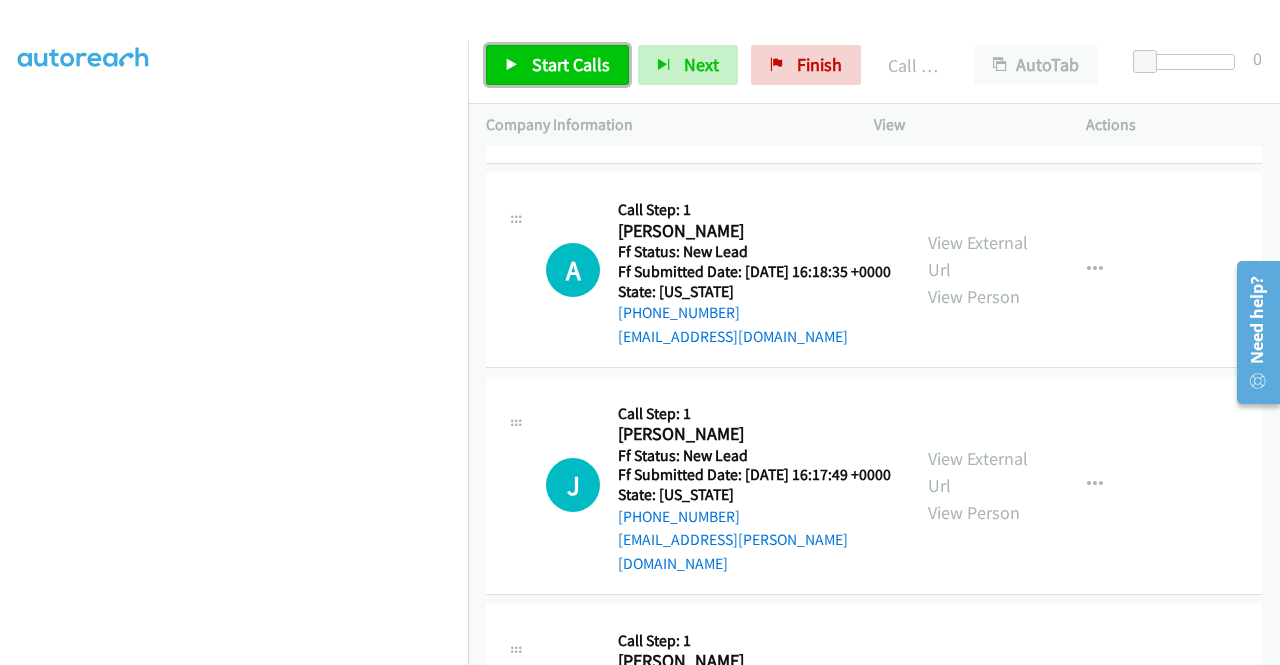click on "Start Calls" at bounding box center (571, 64) 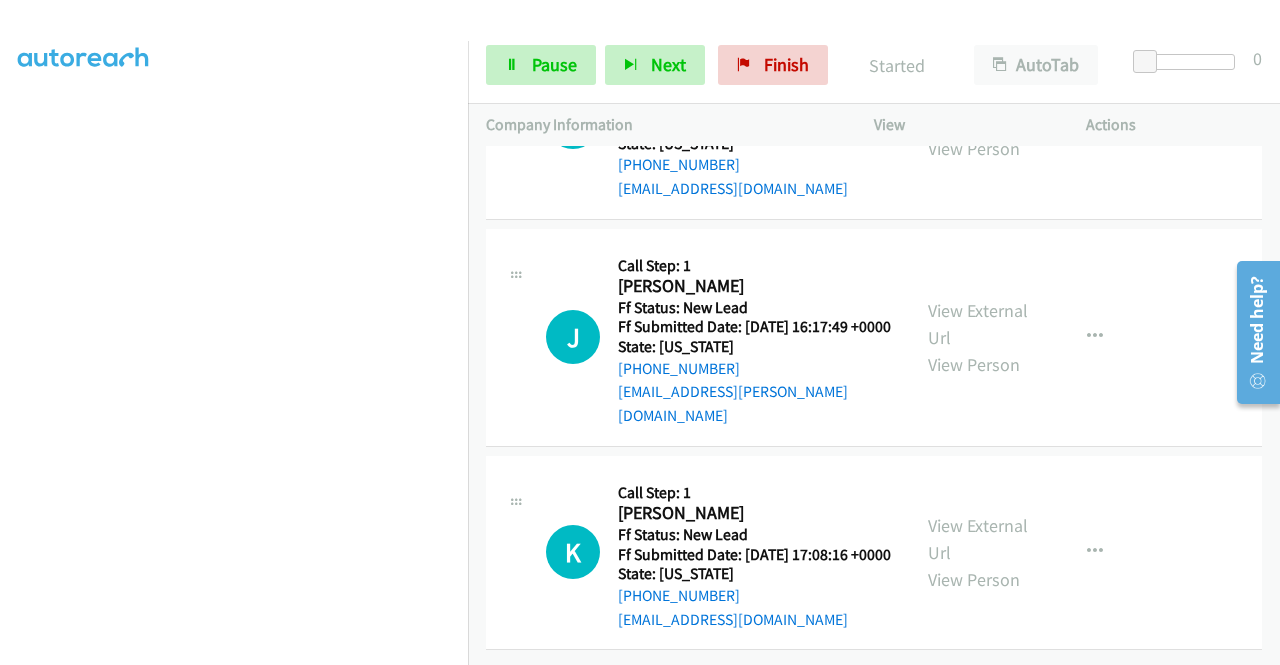 scroll, scrollTop: 4409, scrollLeft: 0, axis: vertical 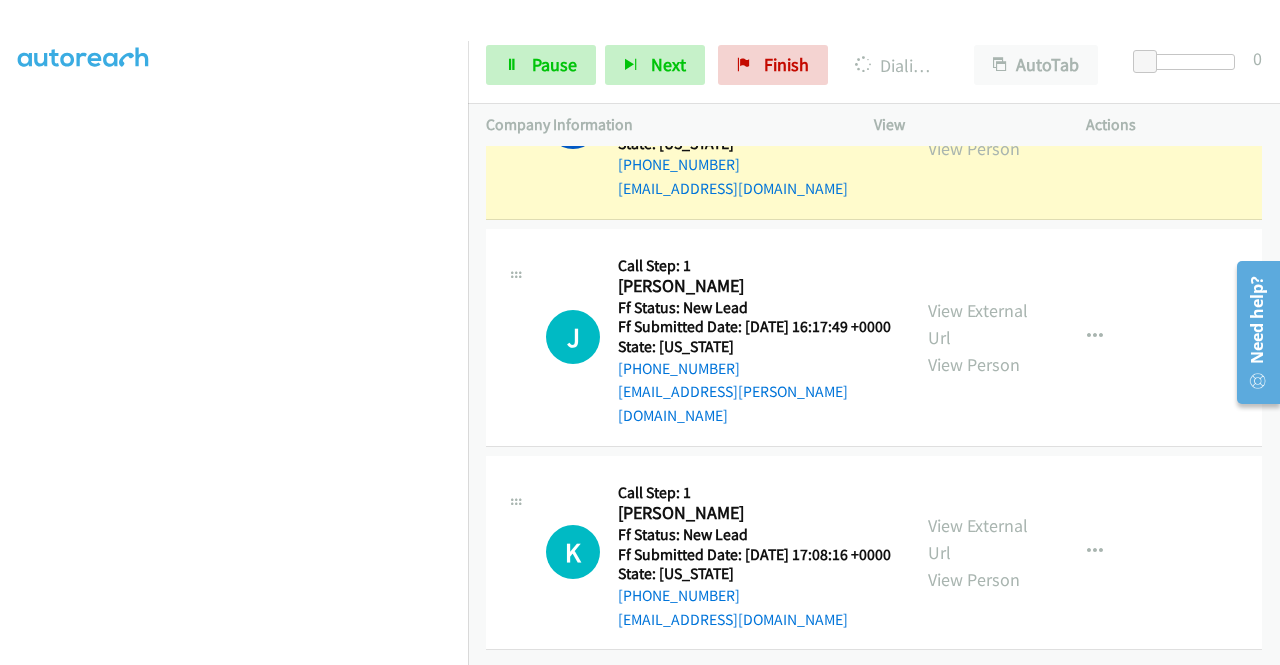 click on "View External Url" at bounding box center [978, 108] 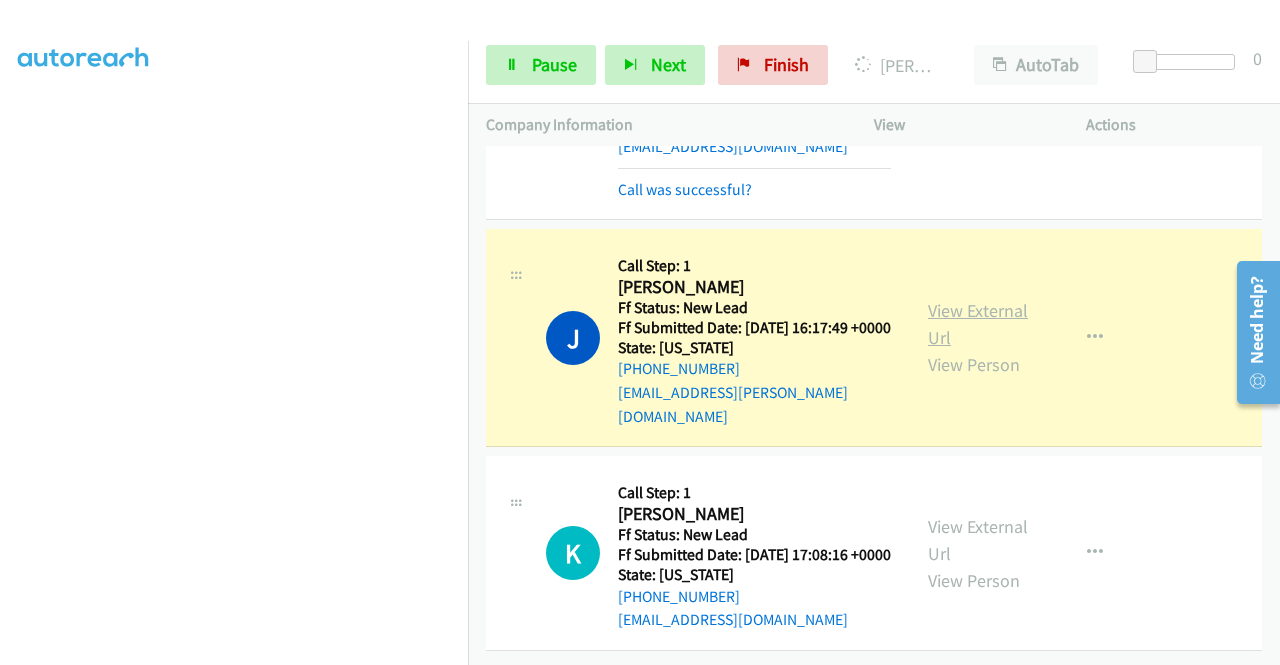 click on "View External Url" at bounding box center (978, 324) 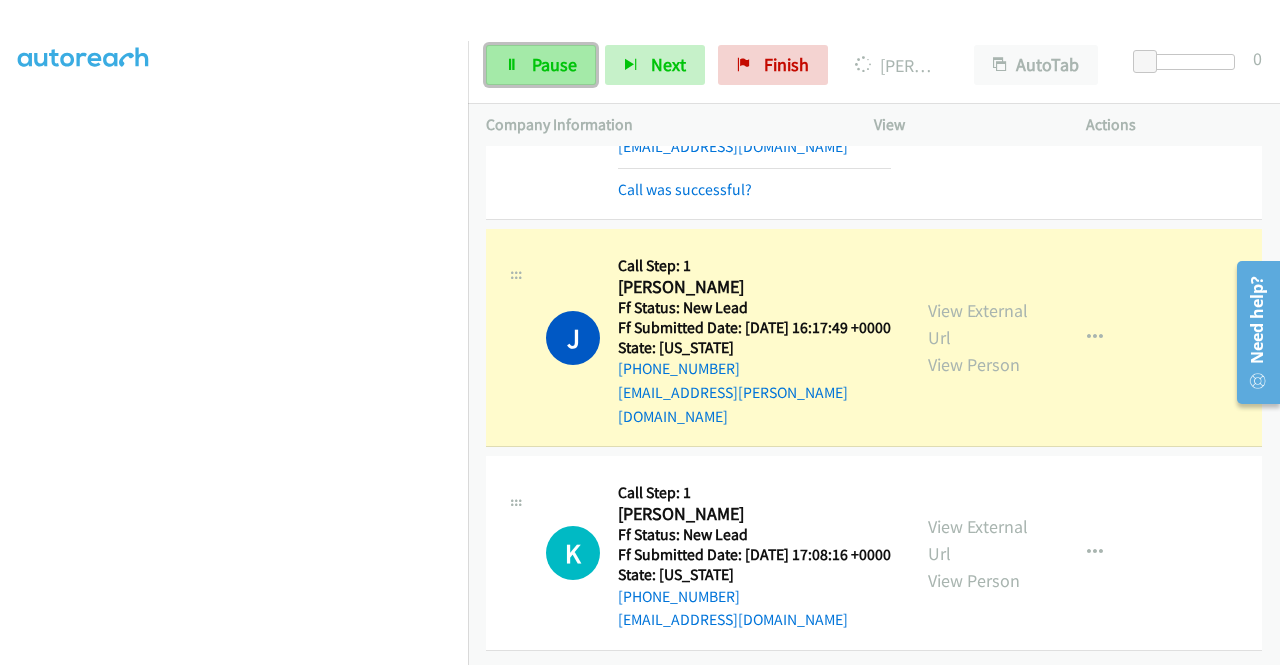 click on "Pause" at bounding box center [554, 64] 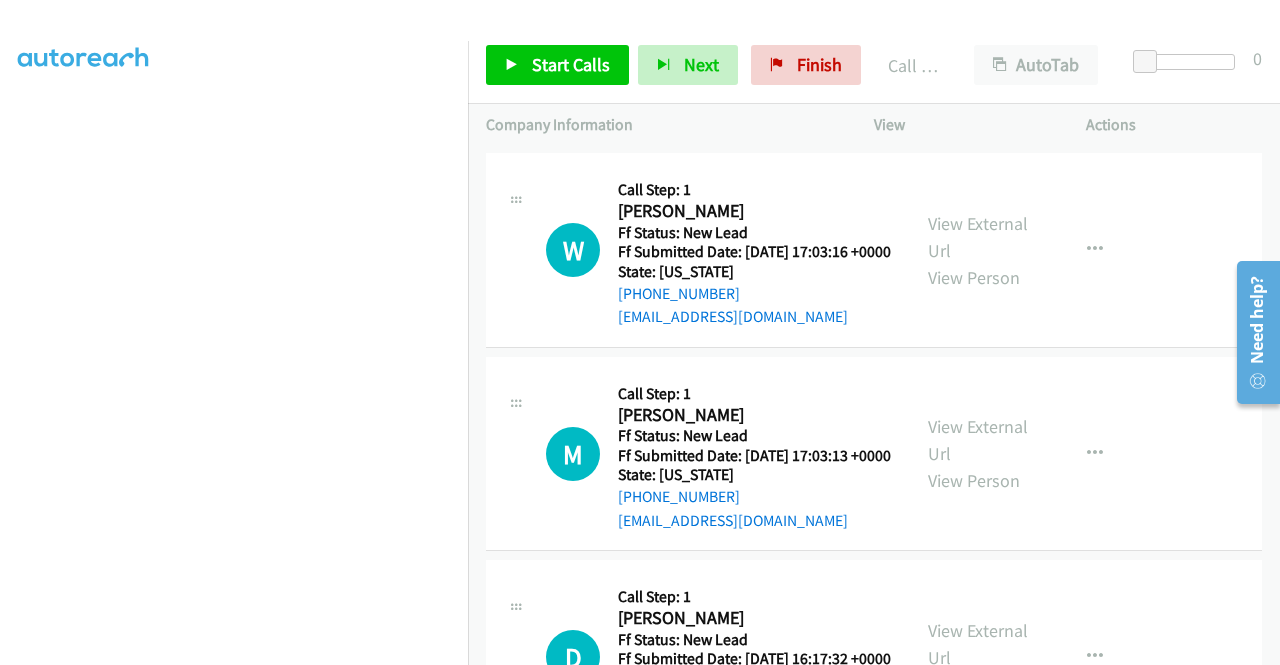 scroll, scrollTop: 4810, scrollLeft: 0, axis: vertical 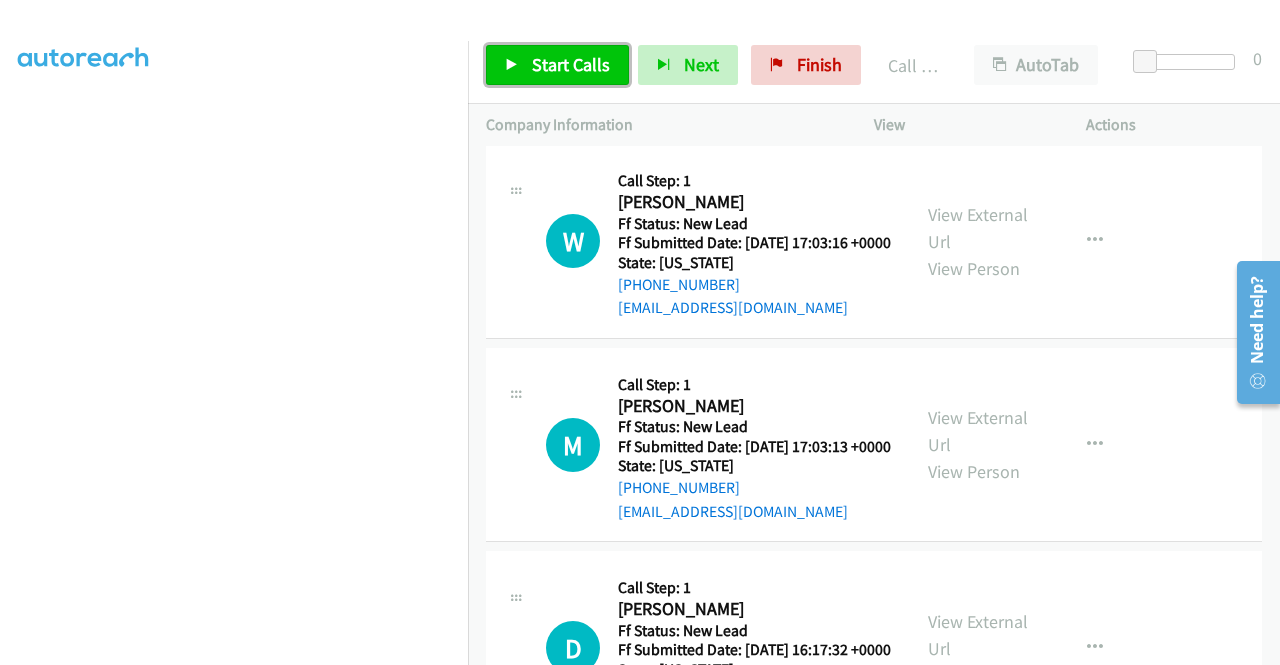 click on "Start Calls" at bounding box center (557, 65) 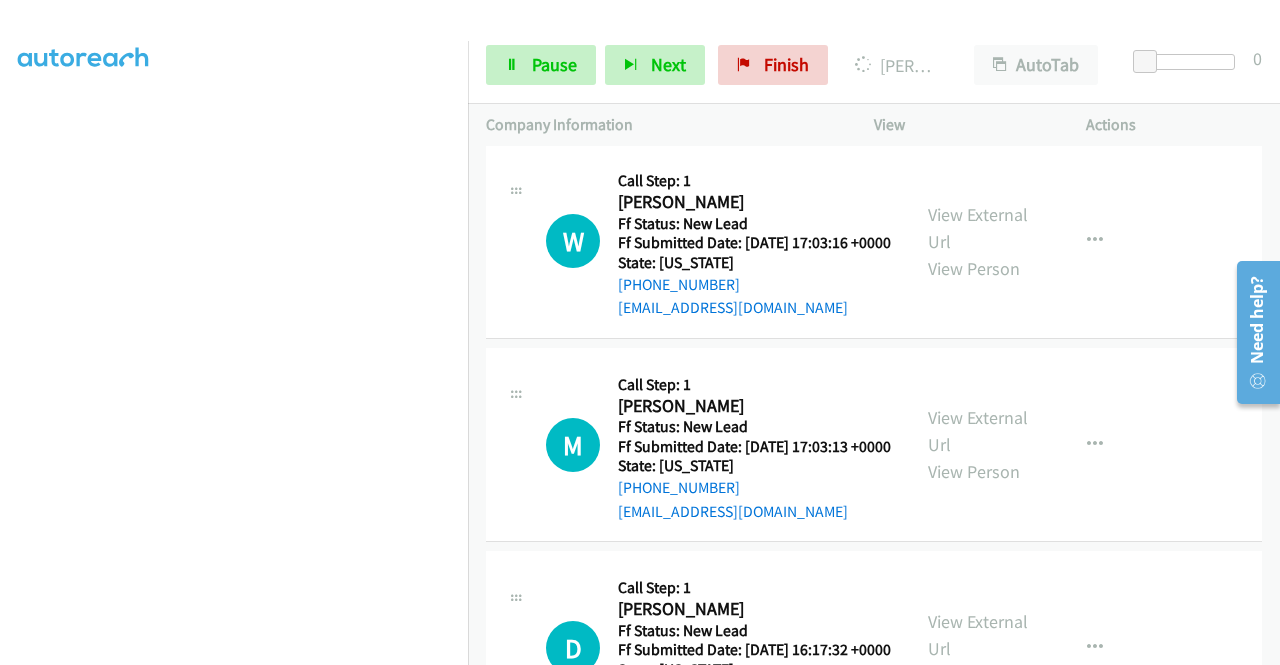 click on "View External Url" at bounding box center [978, 24] 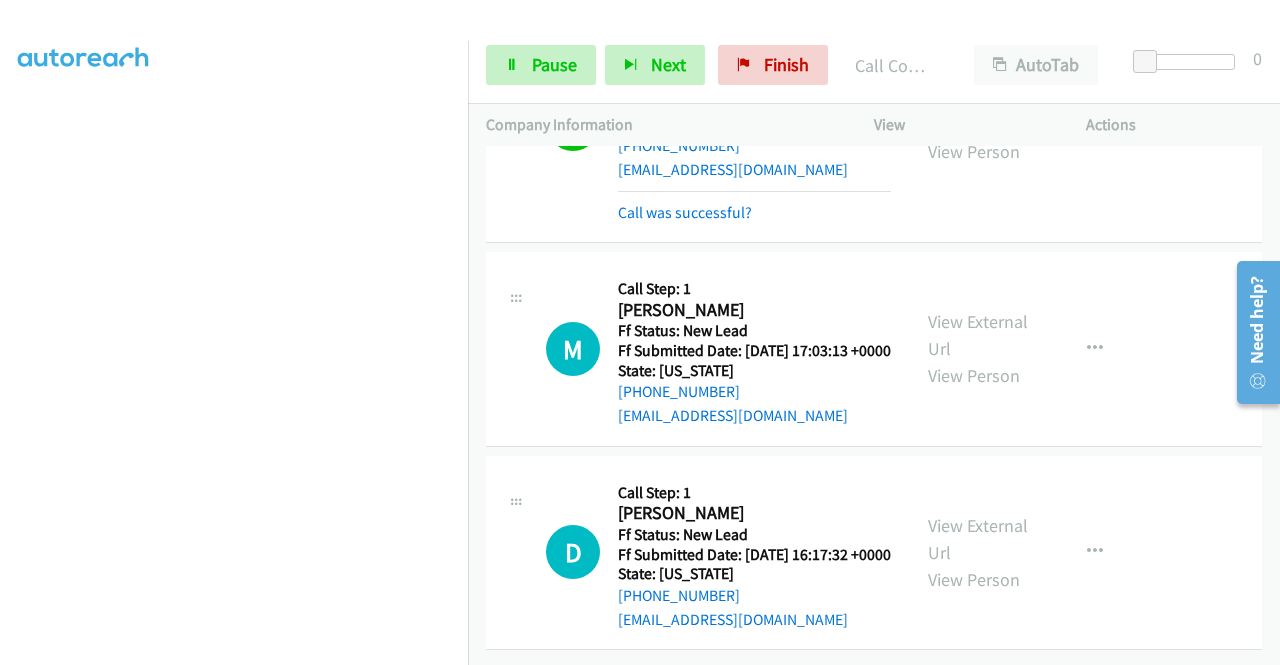 scroll, scrollTop: 5130, scrollLeft: 0, axis: vertical 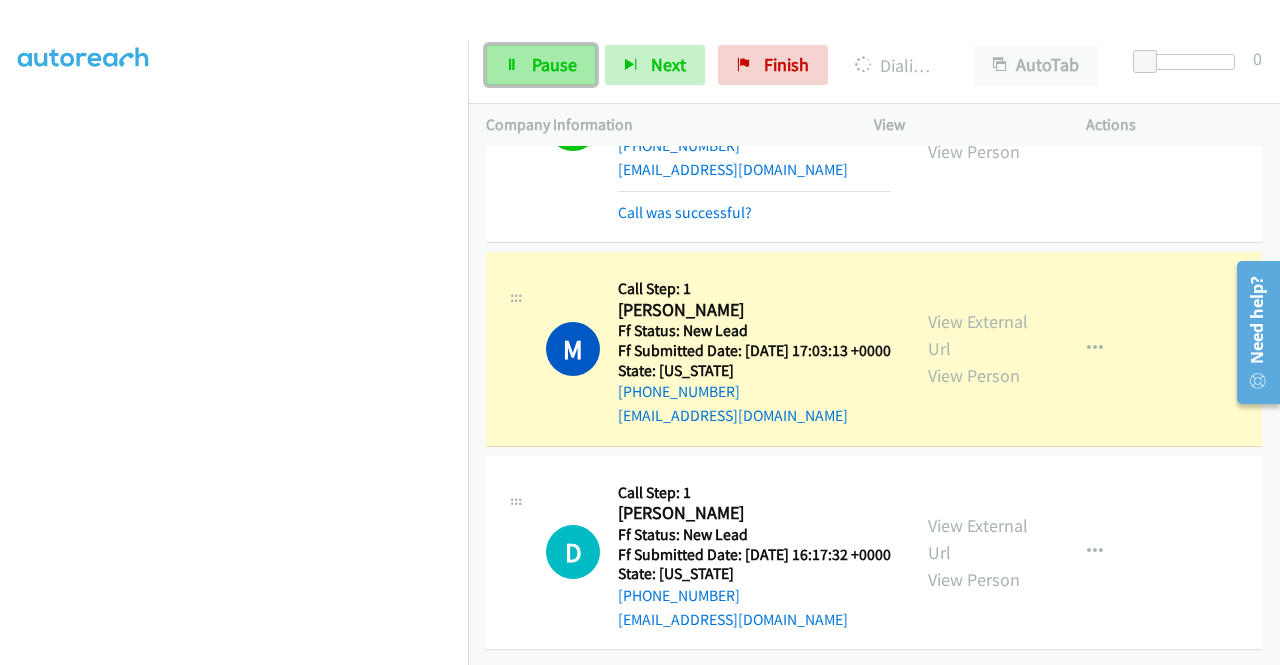 click on "Pause" at bounding box center [541, 65] 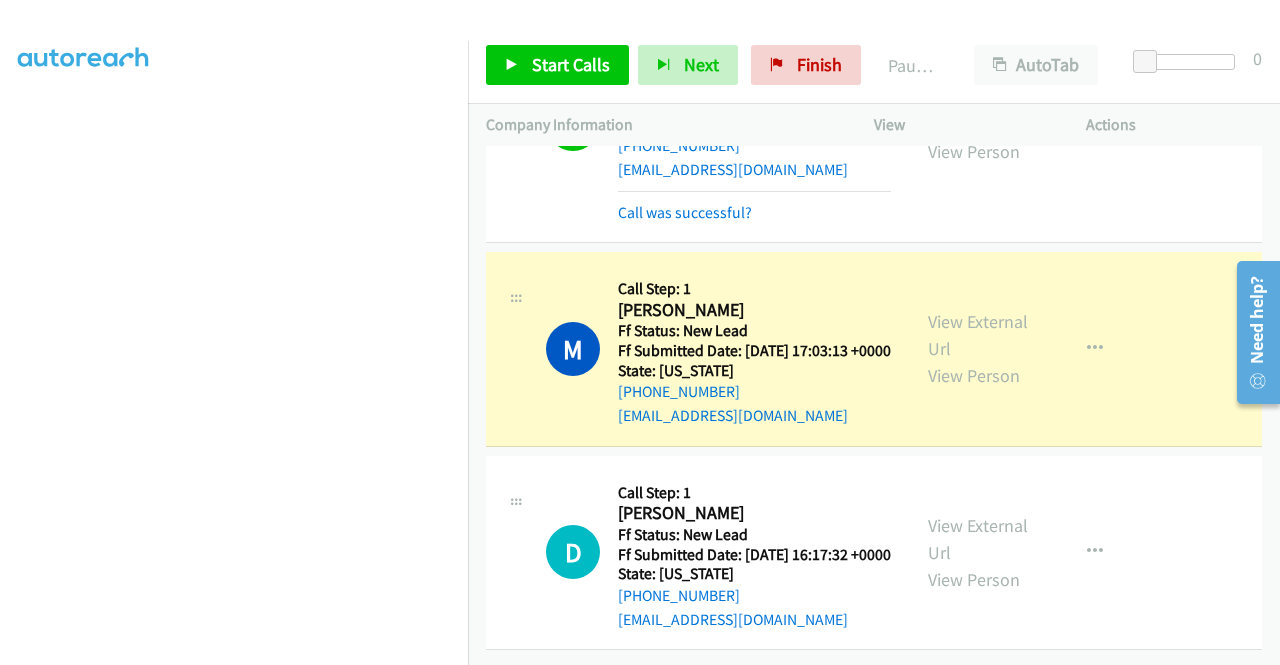scroll, scrollTop: 5350, scrollLeft: 0, axis: vertical 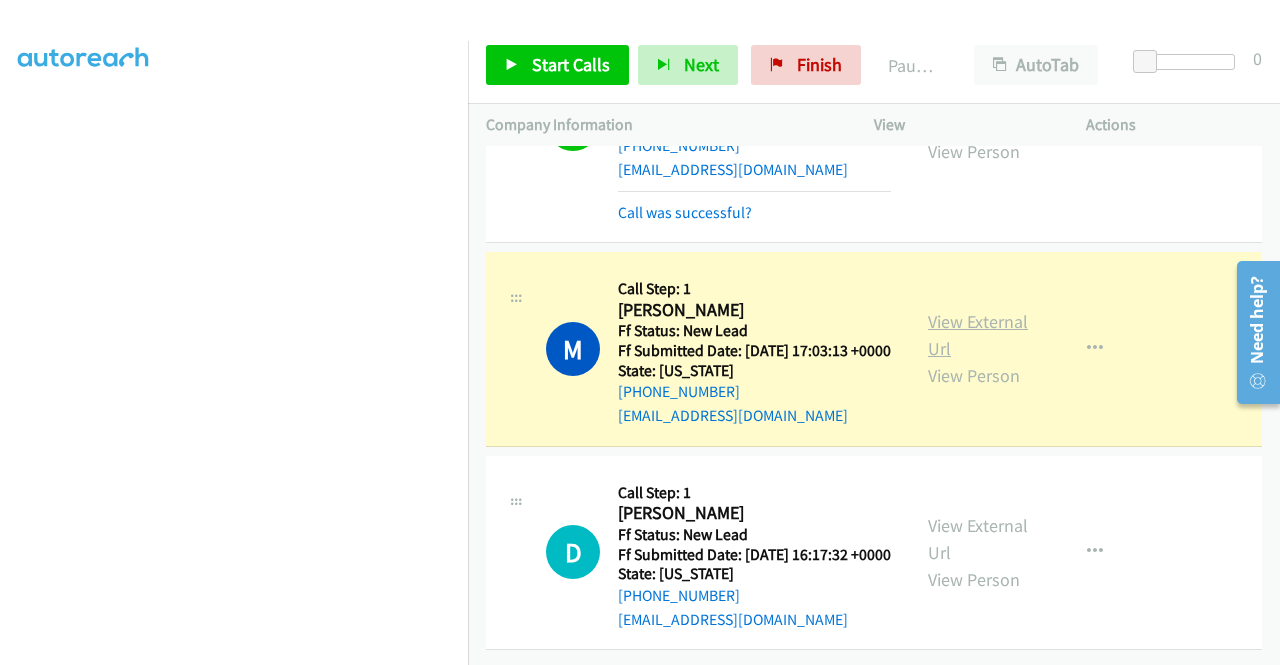 click on "View External Url" at bounding box center [978, 335] 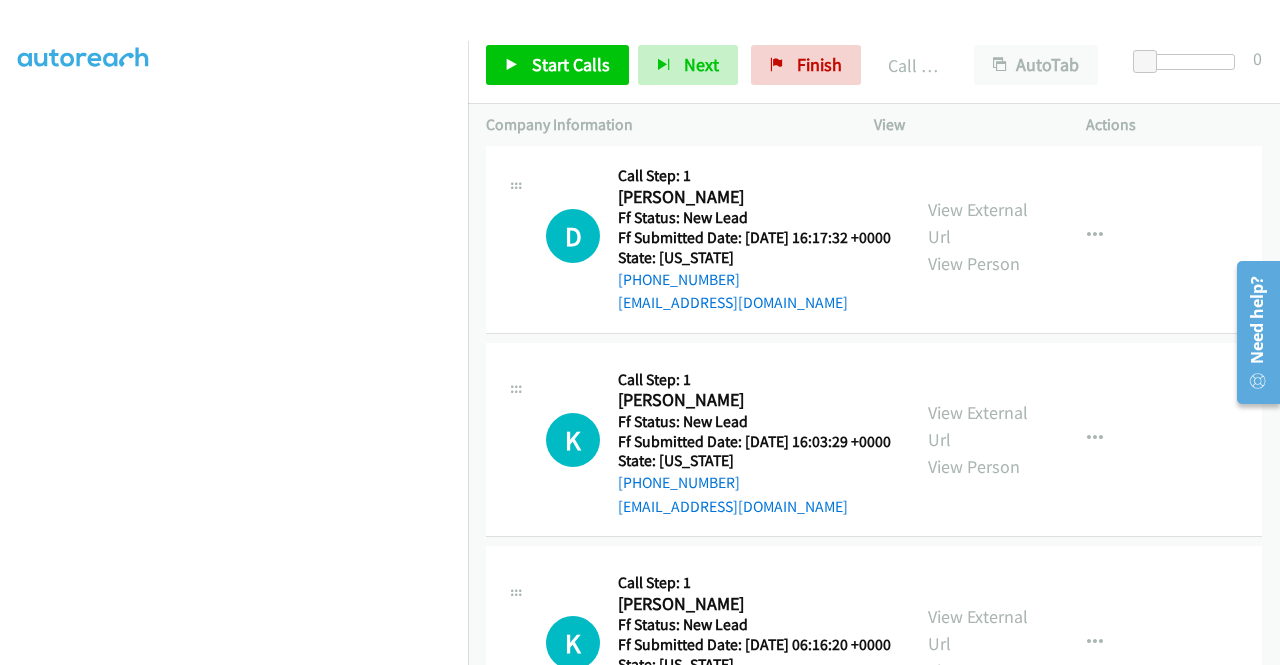 click on "Call was successful?" at bounding box center (685, 99) 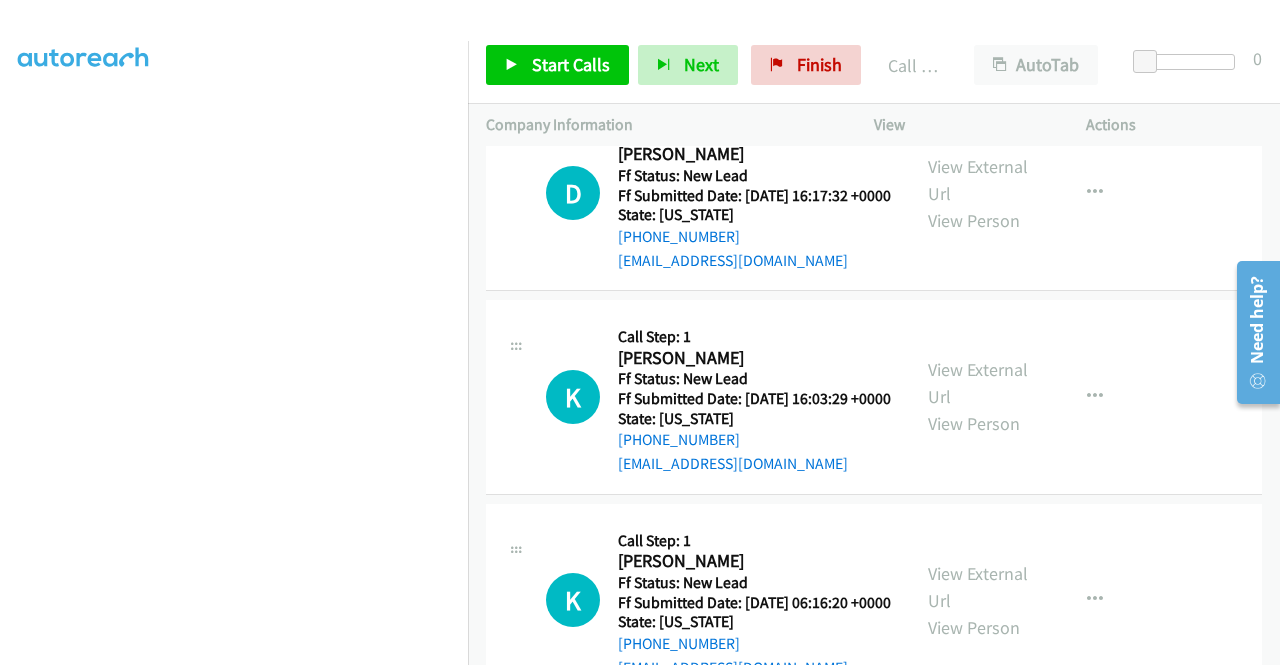 click at bounding box center [1095, -10] 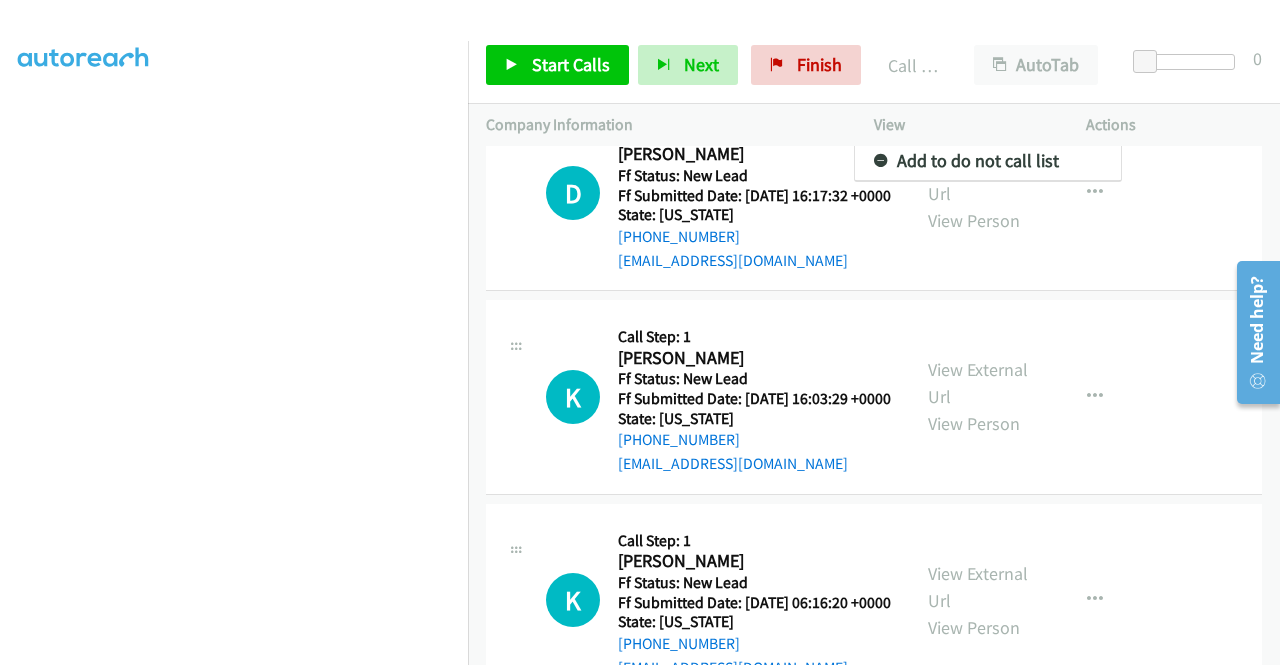 click on "Add to do not call list" at bounding box center [988, 161] 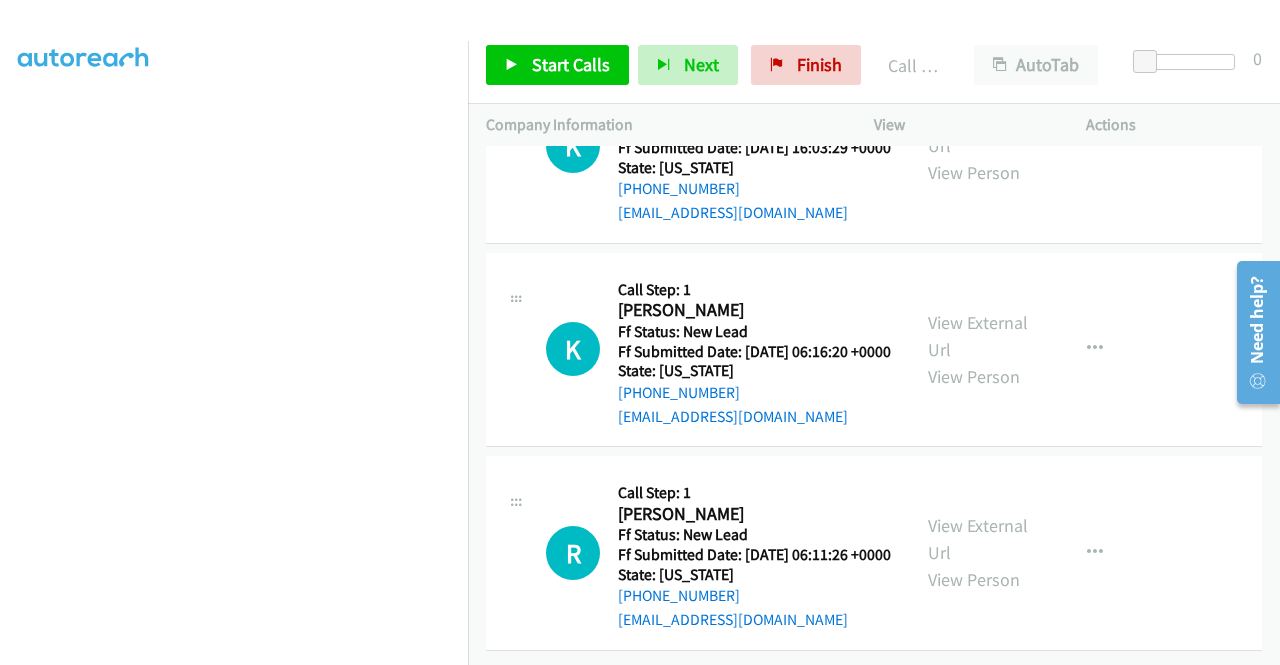 scroll, scrollTop: 5634, scrollLeft: 0, axis: vertical 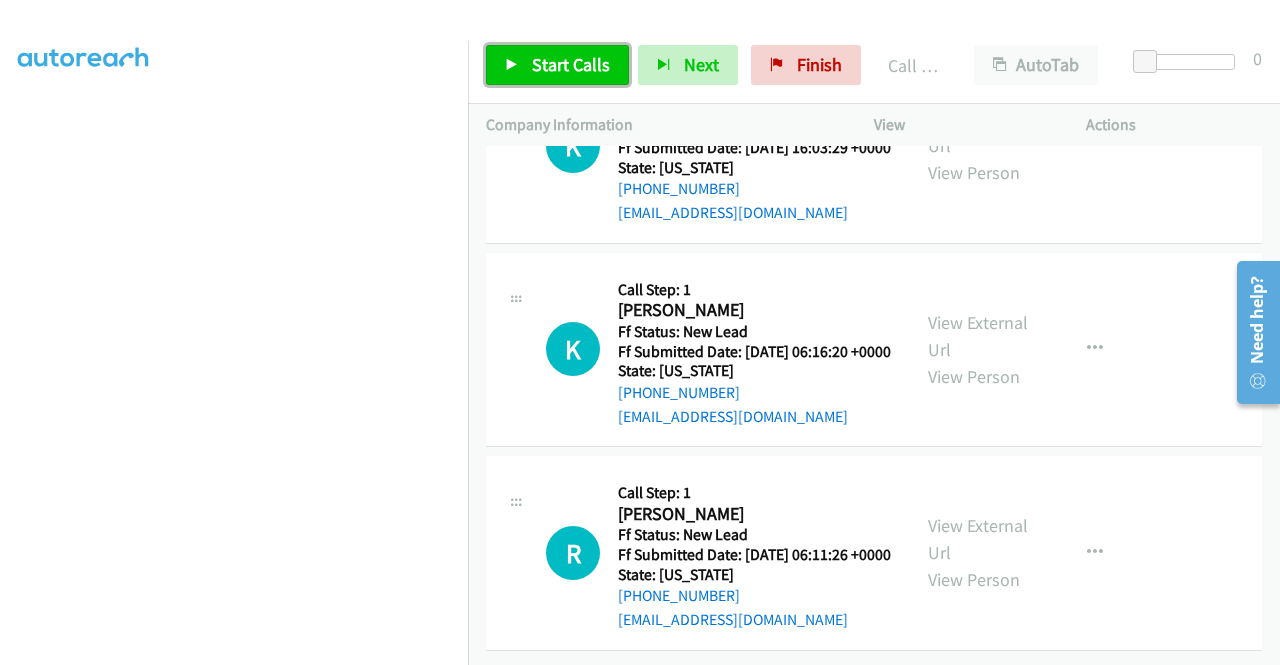 click on "Start Calls" at bounding box center (571, 64) 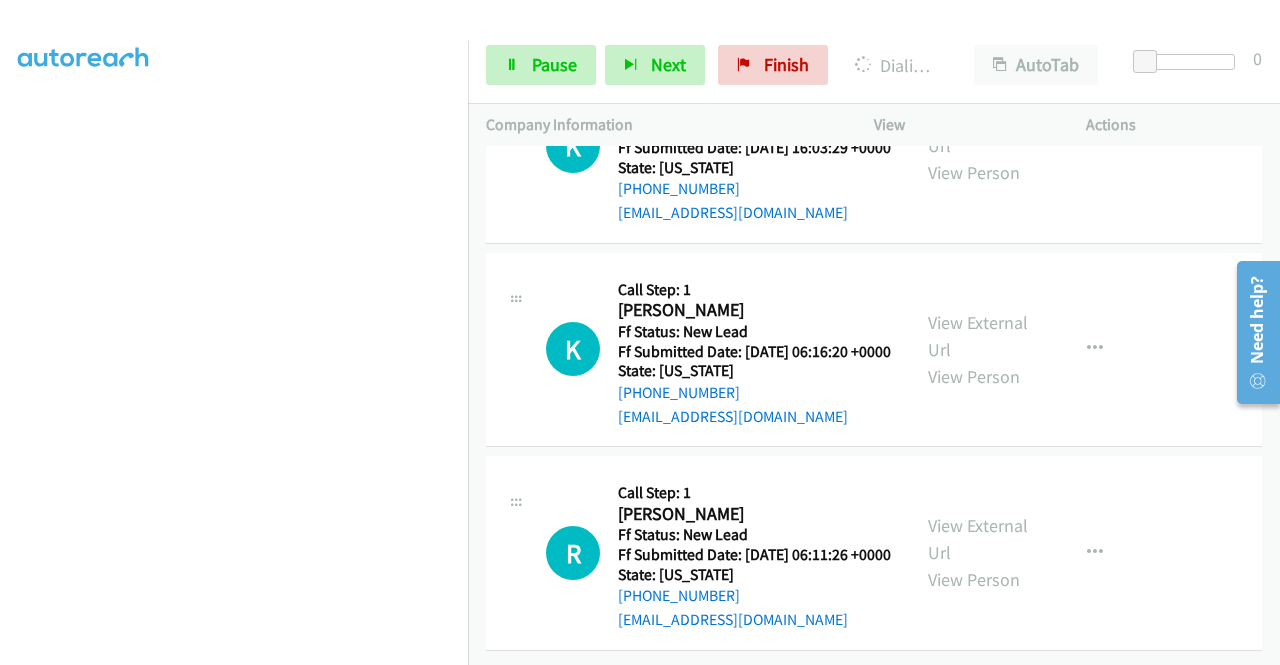 click on "View External Url" at bounding box center [978, -71] 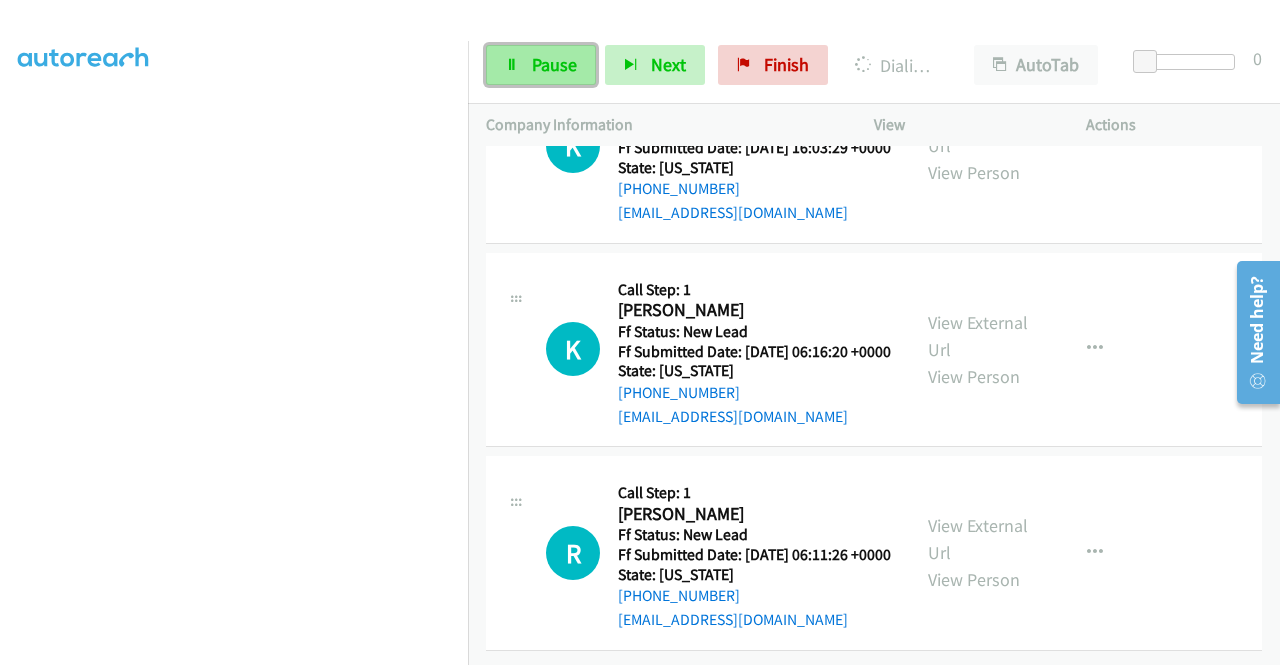 click on "Pause" at bounding box center (541, 65) 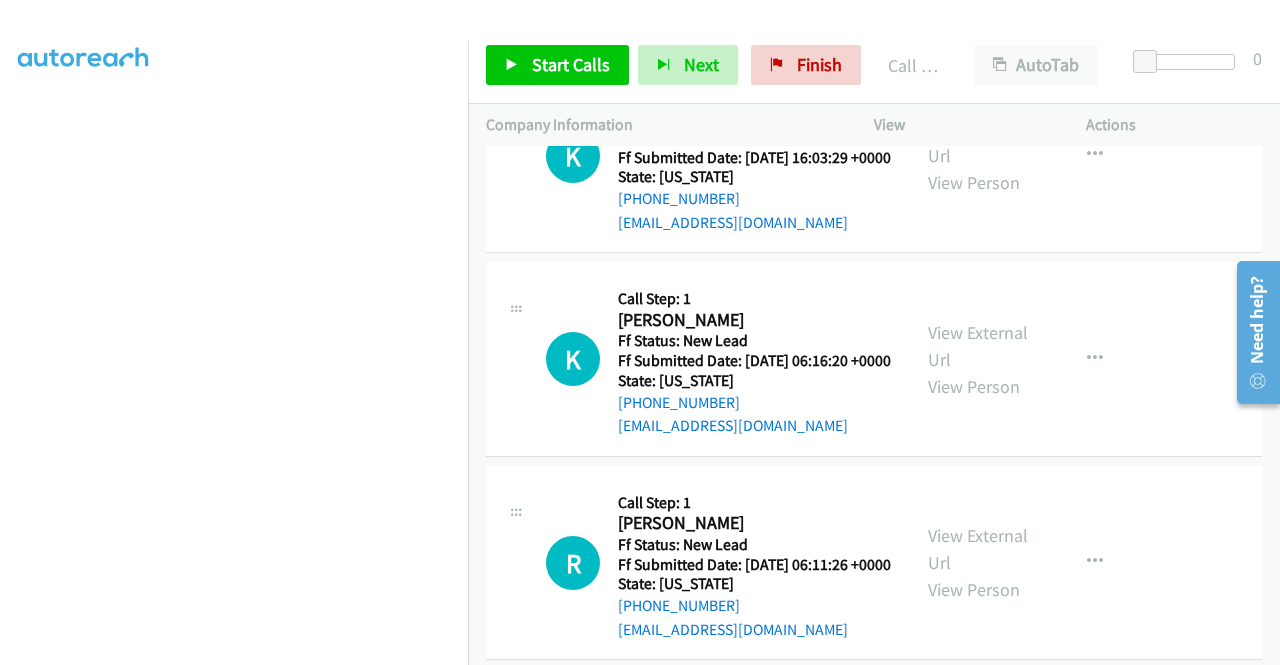 click on "Call was successful?" at bounding box center (754, 14) 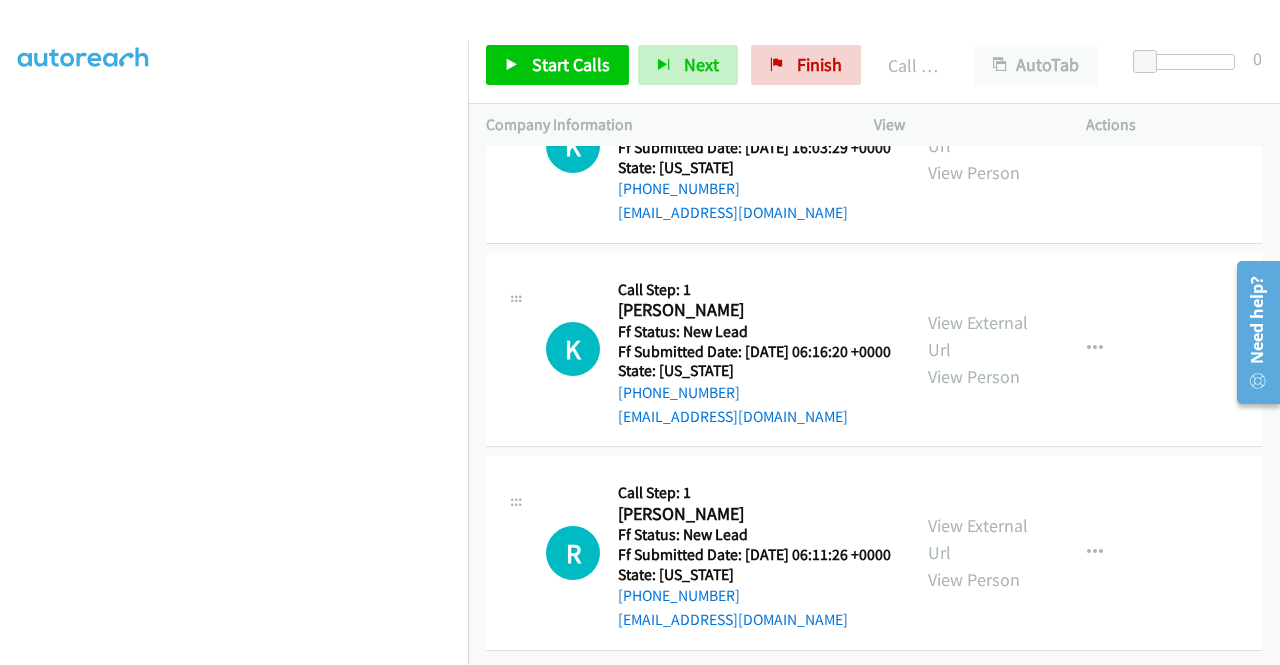 click at bounding box center (1095, -58) 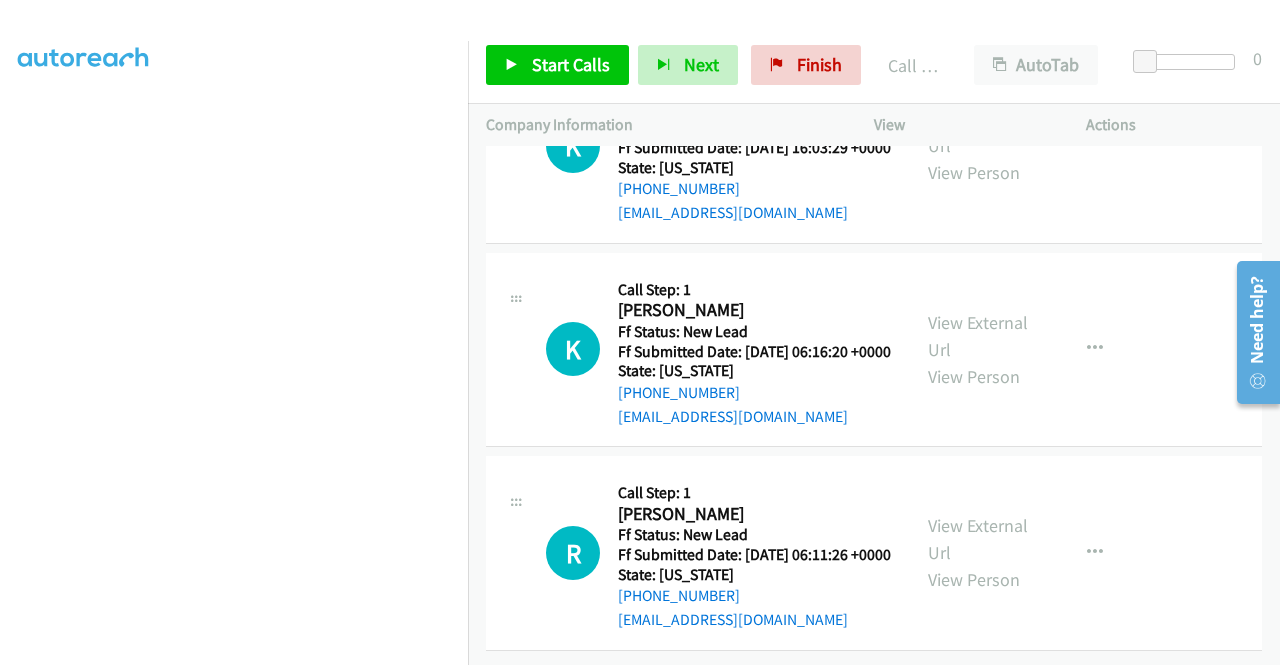 click on "Add to do not call list" at bounding box center (988, 113) 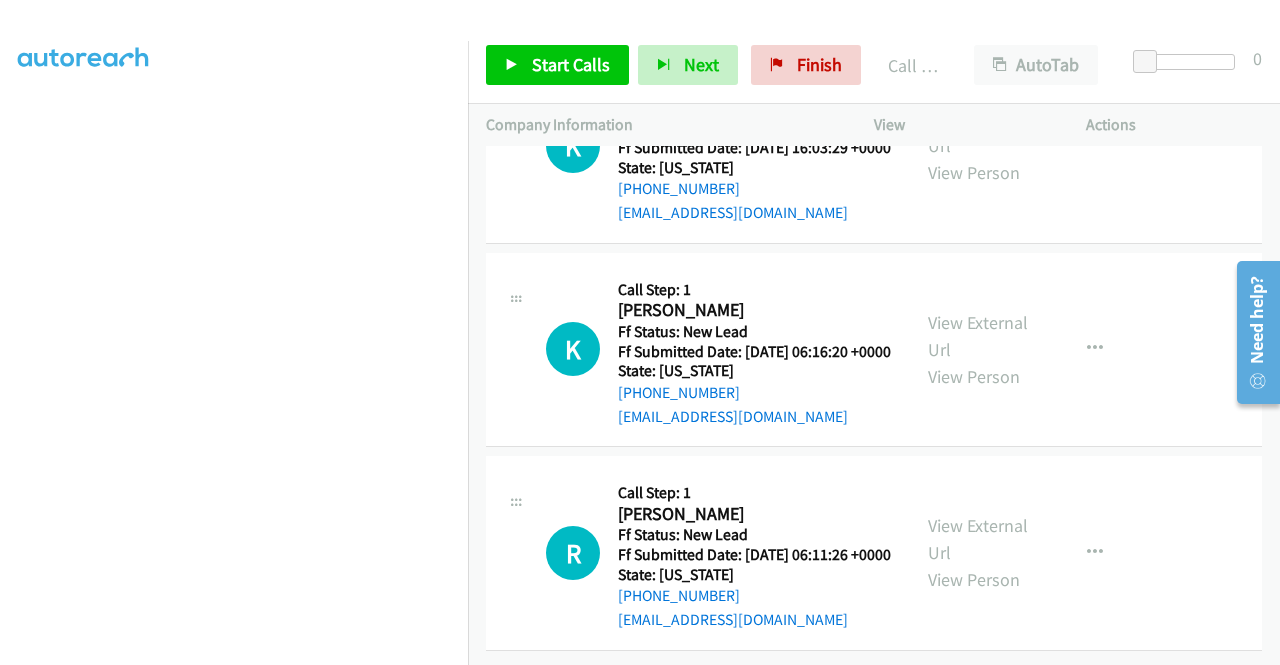 scroll, scrollTop: 5806, scrollLeft: 0, axis: vertical 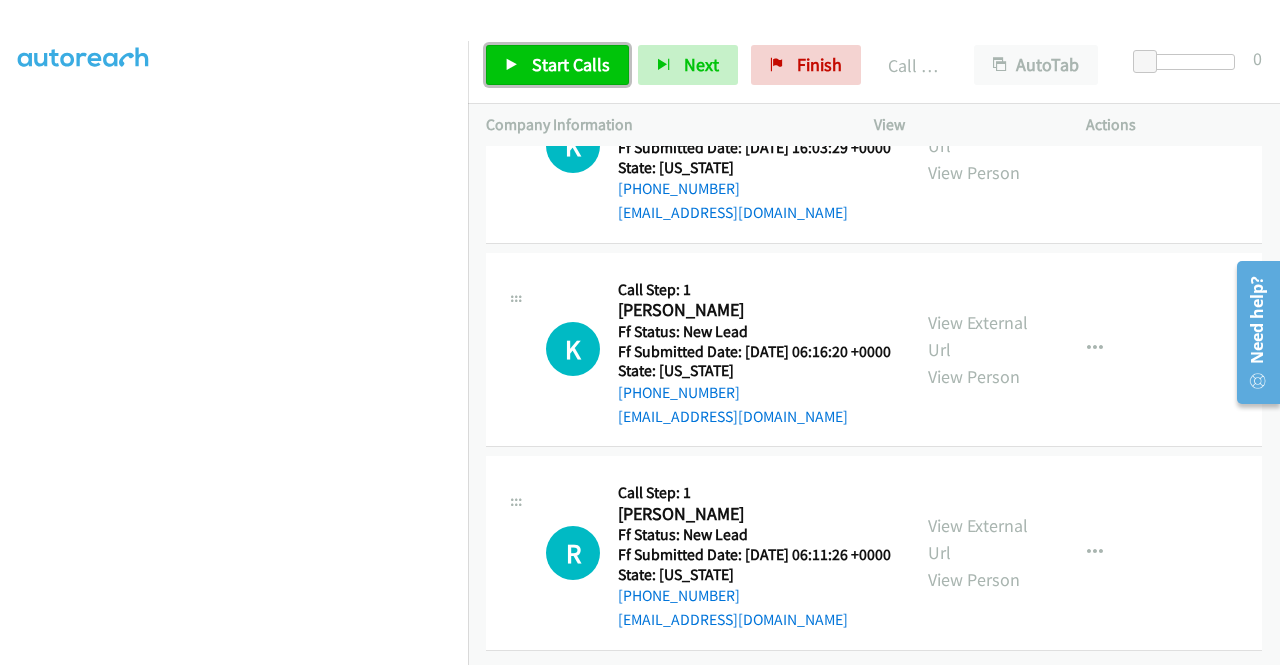 click on "Start Calls" at bounding box center (571, 64) 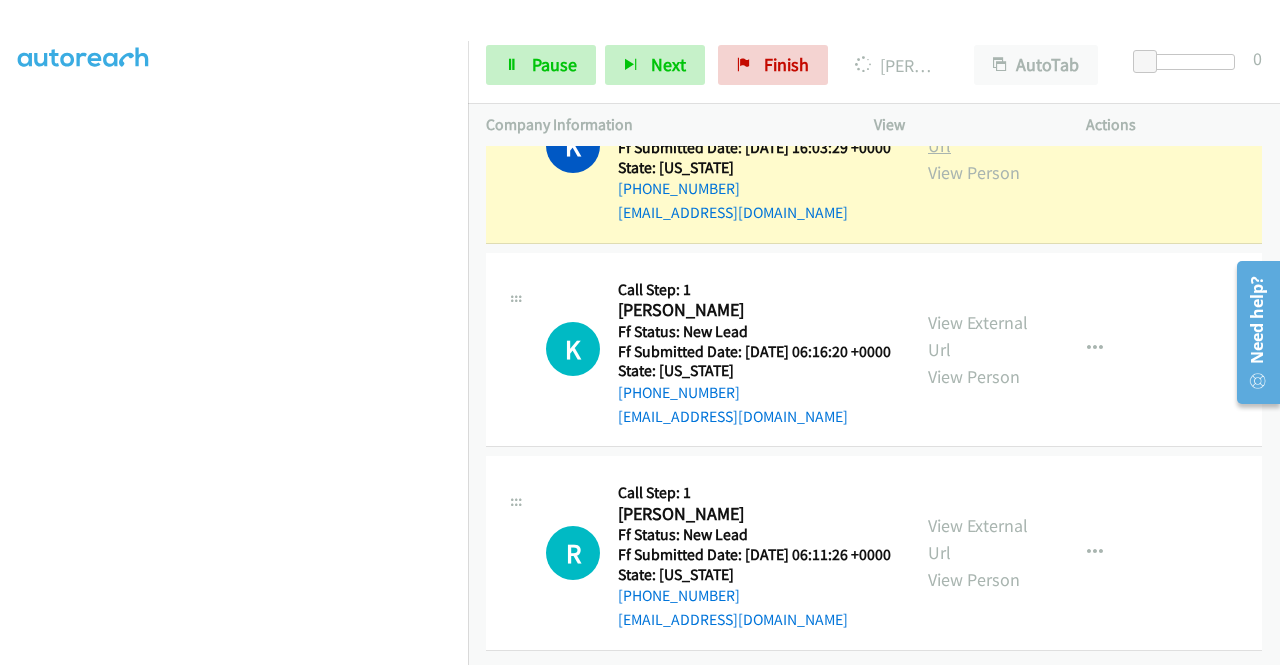 click on "View External Url" at bounding box center (978, 132) 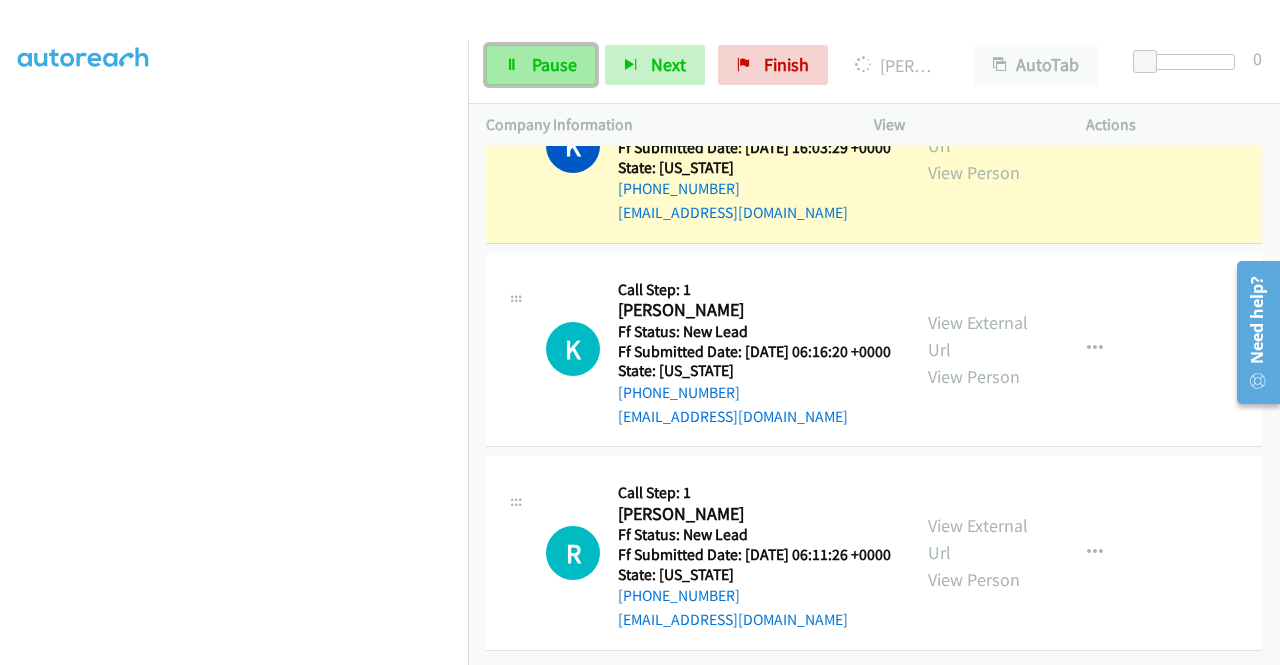 click on "Pause" at bounding box center [541, 65] 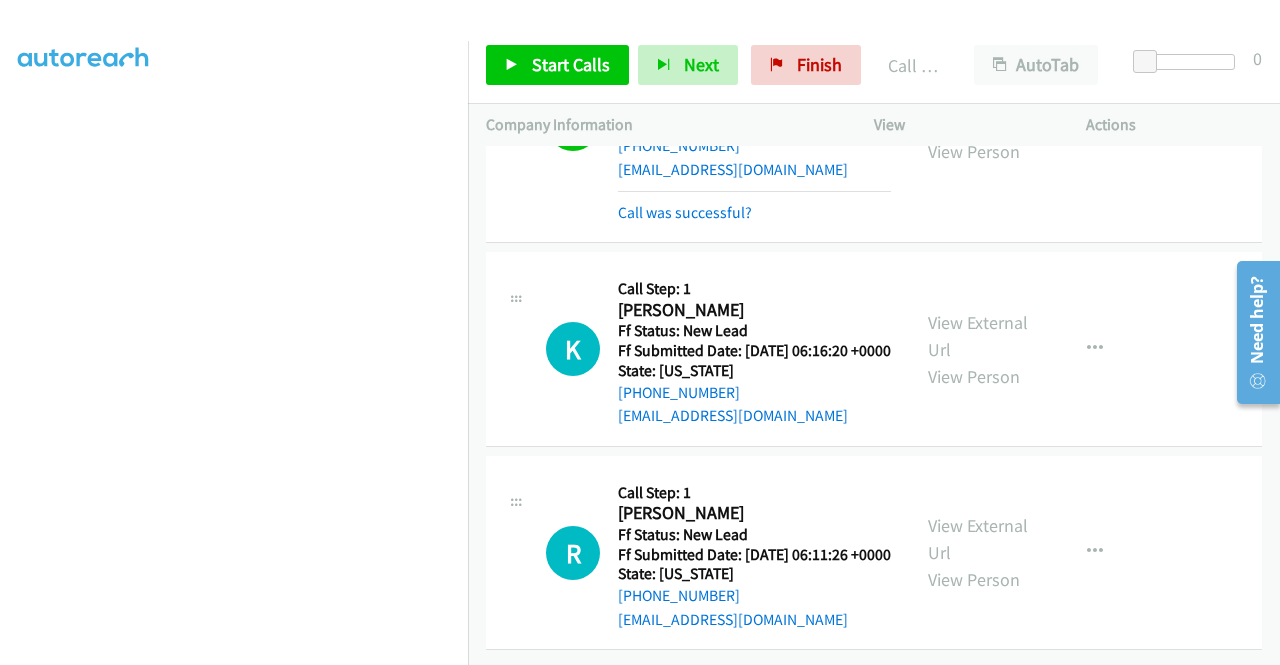 scroll, scrollTop: 6061, scrollLeft: 0, axis: vertical 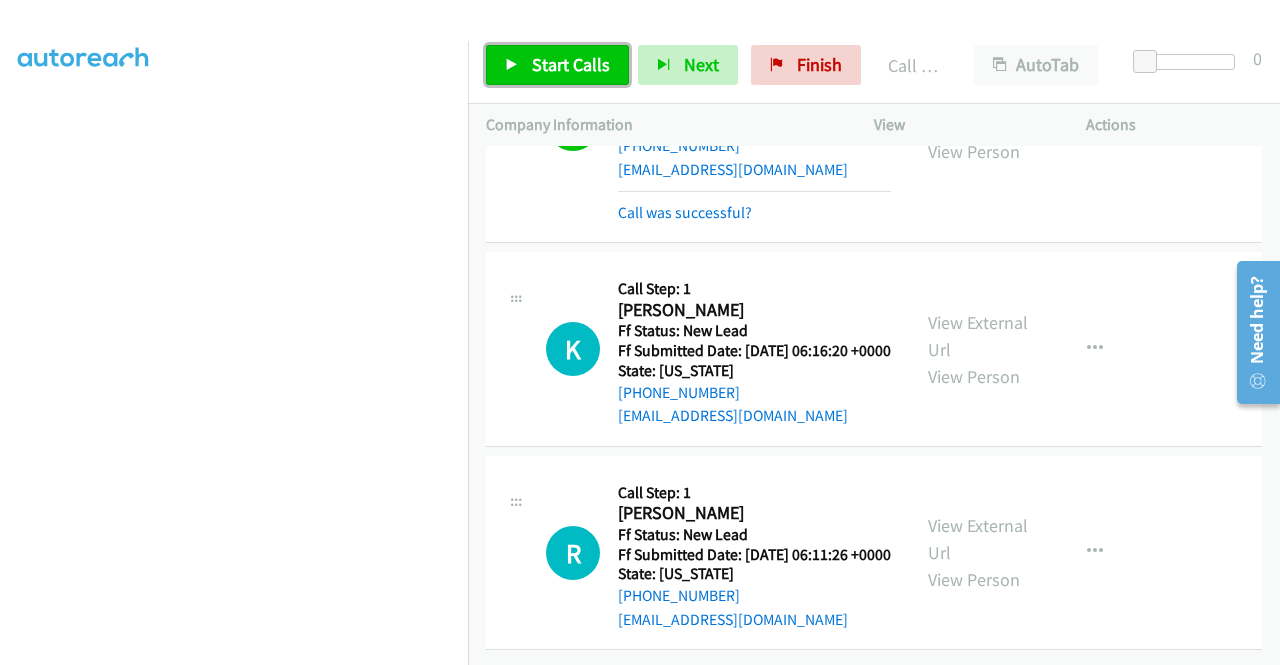 click on "Start Calls" at bounding box center (557, 65) 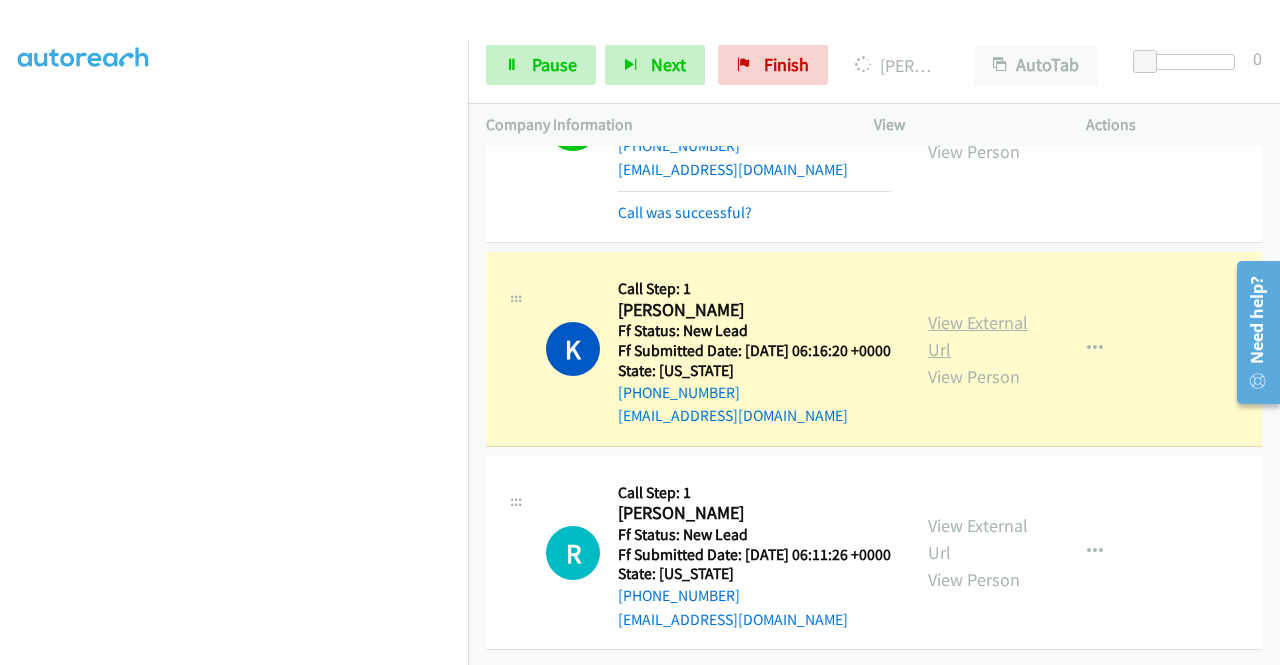 click on "View External Url" at bounding box center (978, 336) 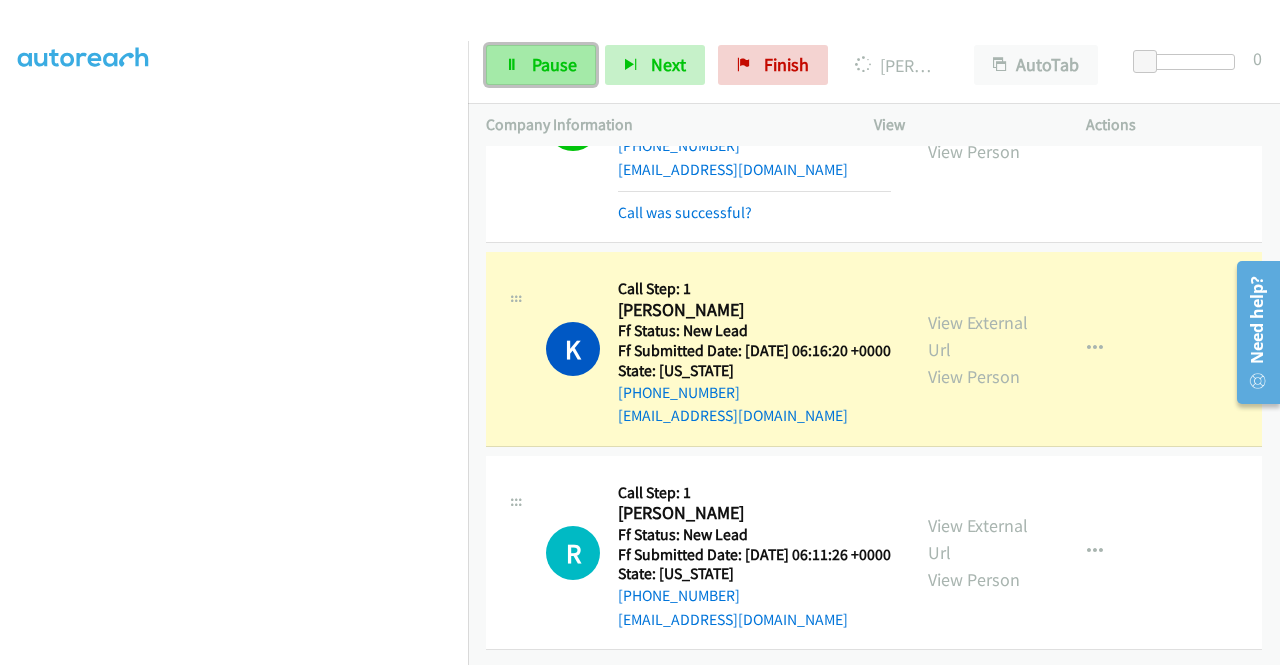 click on "Pause" at bounding box center (541, 65) 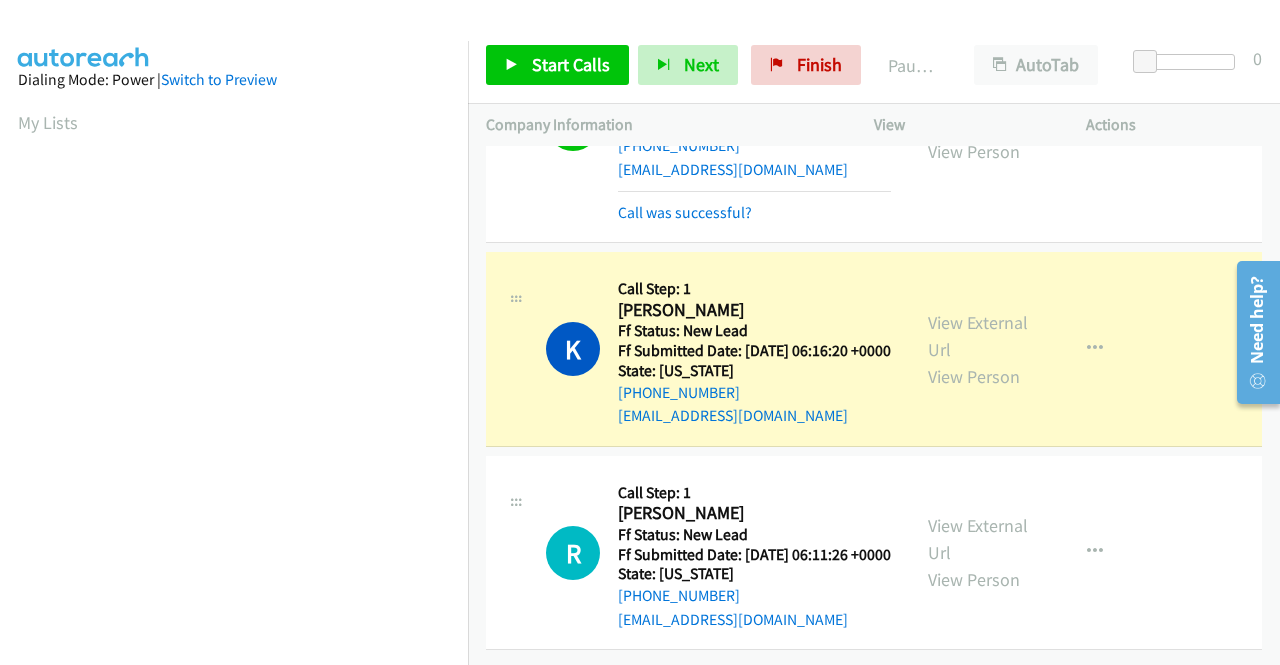 scroll, scrollTop: 456, scrollLeft: 0, axis: vertical 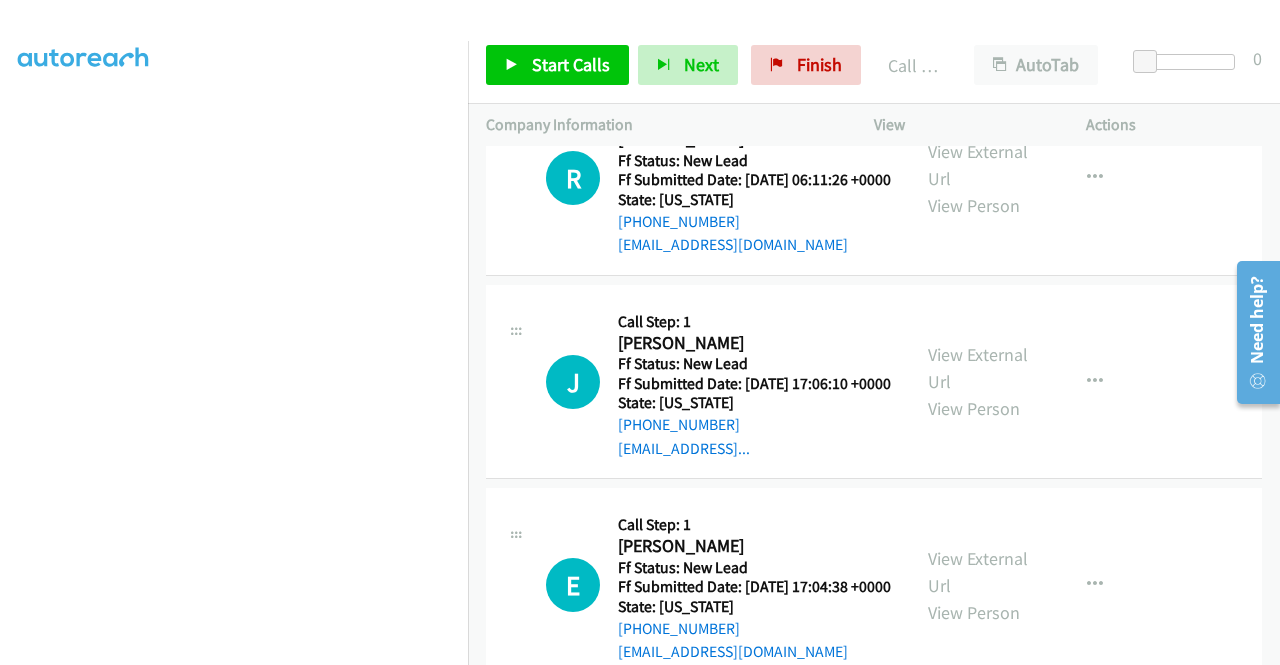 click on "Call was successful?" at bounding box center (685, 41) 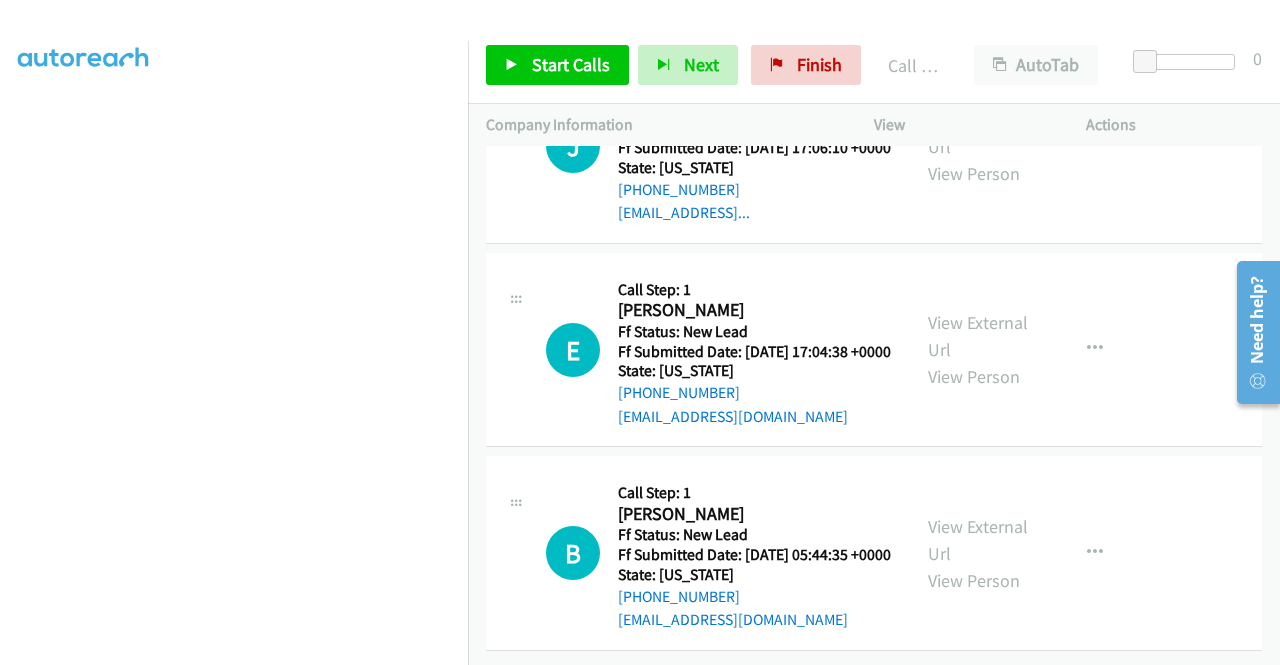 scroll, scrollTop: 6303, scrollLeft: 0, axis: vertical 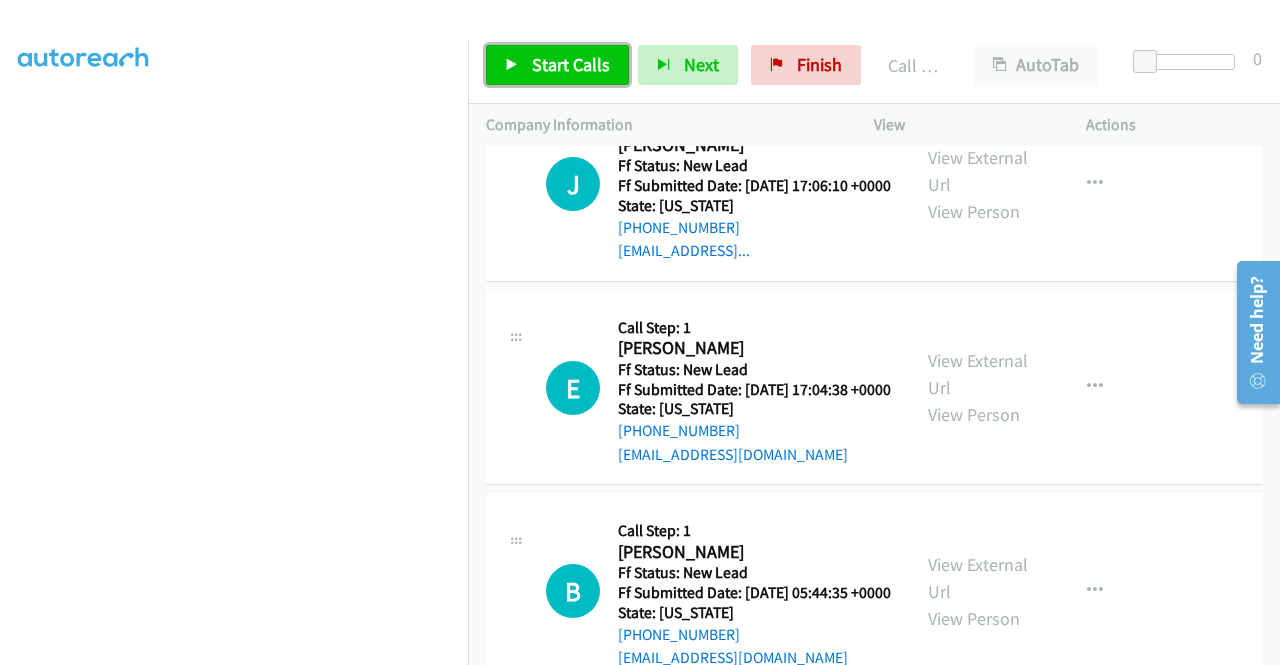 click on "Start Calls" at bounding box center [557, 65] 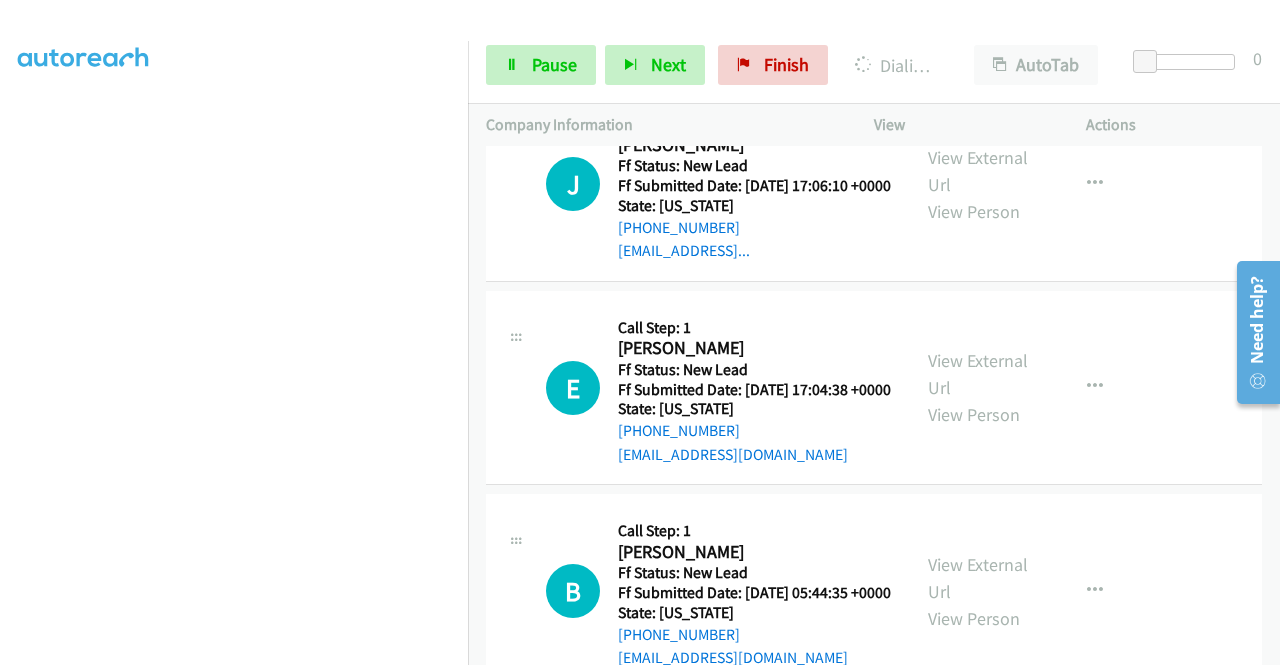 click on "View External Url" at bounding box center [978, -33] 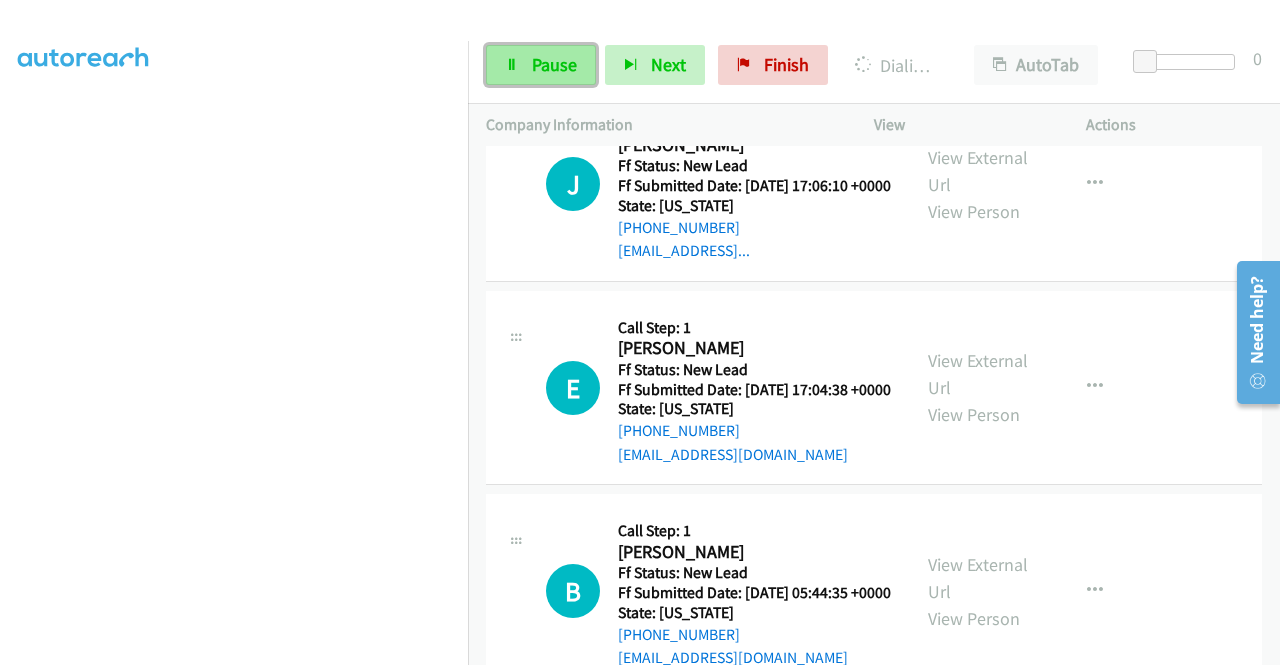 click on "Pause" at bounding box center [541, 65] 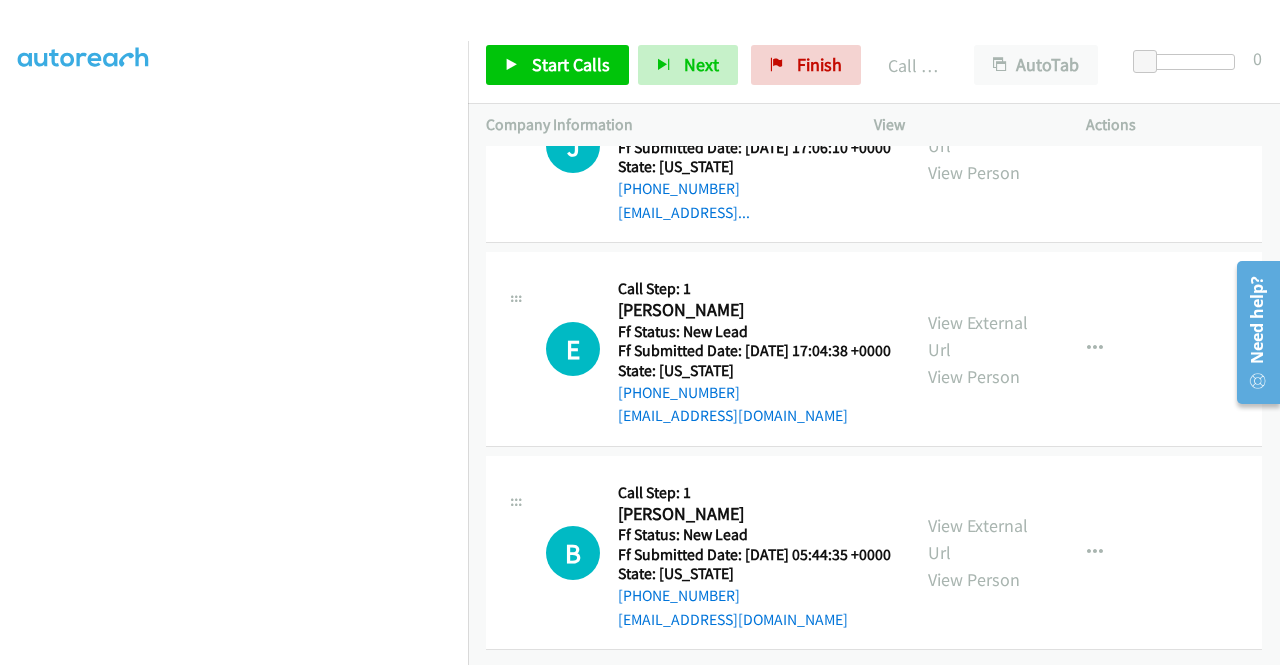 scroll, scrollTop: 6532, scrollLeft: 0, axis: vertical 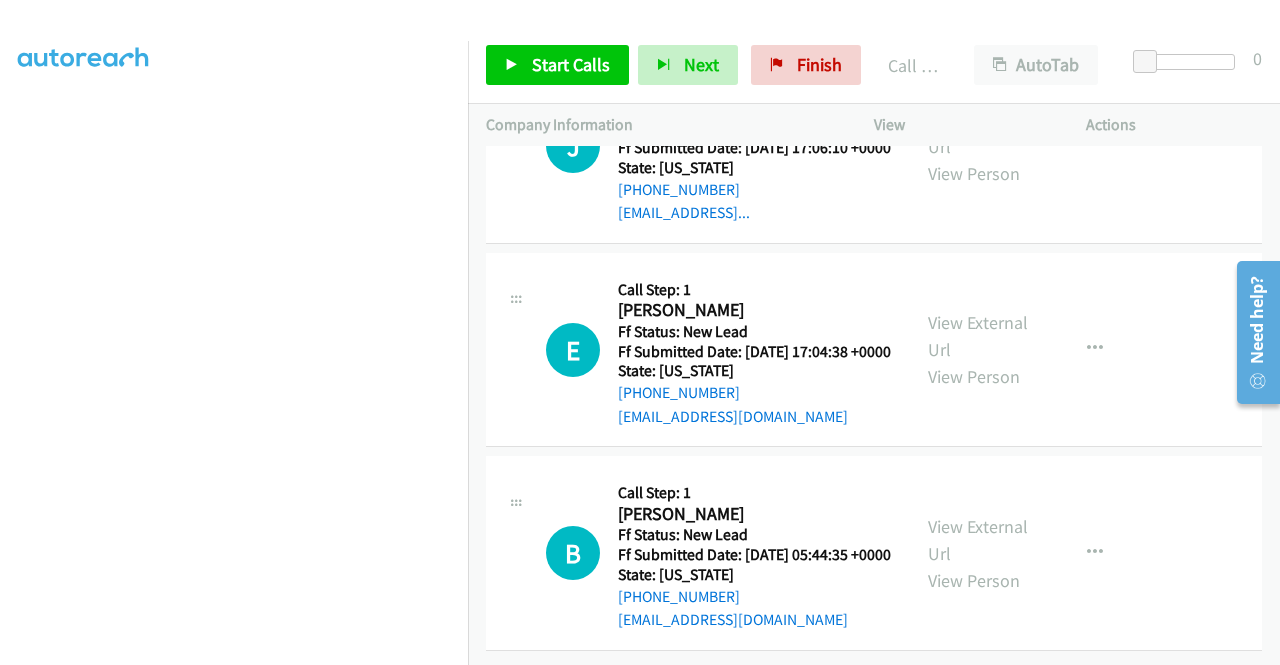 click on "Start Calls
Pause
Next
Finish
Call Completed
AutoTab
AutoTab
0" at bounding box center (874, 65) 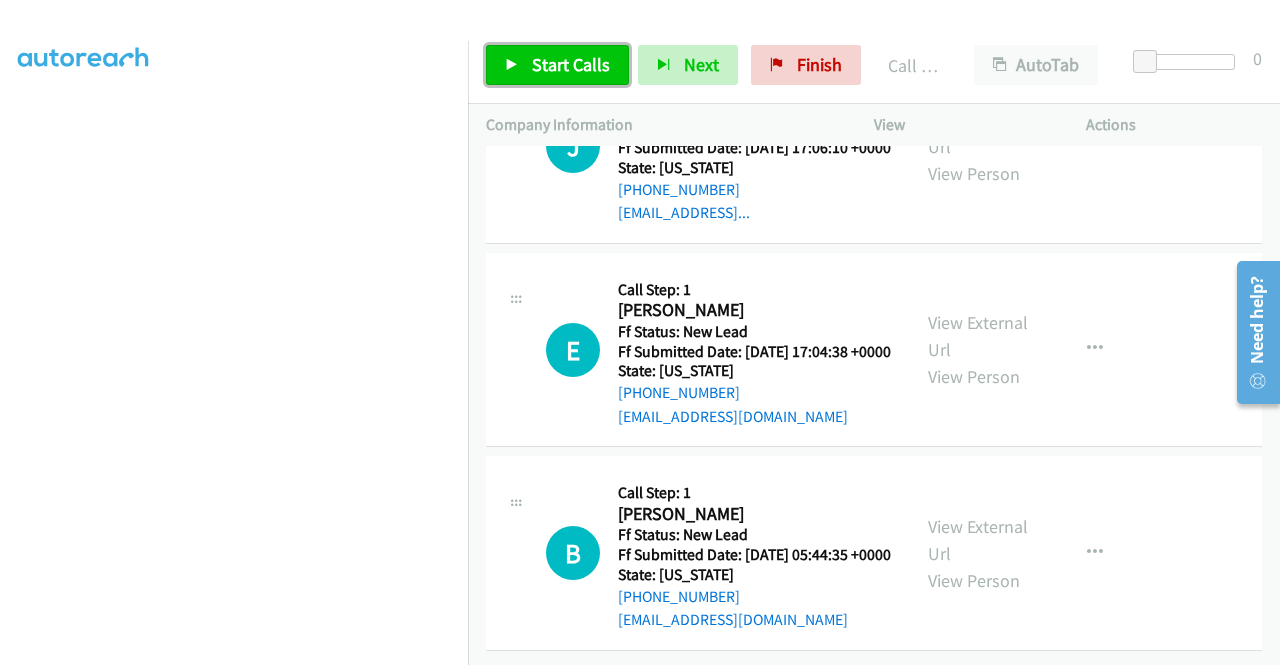 click on "Start Calls" at bounding box center (571, 64) 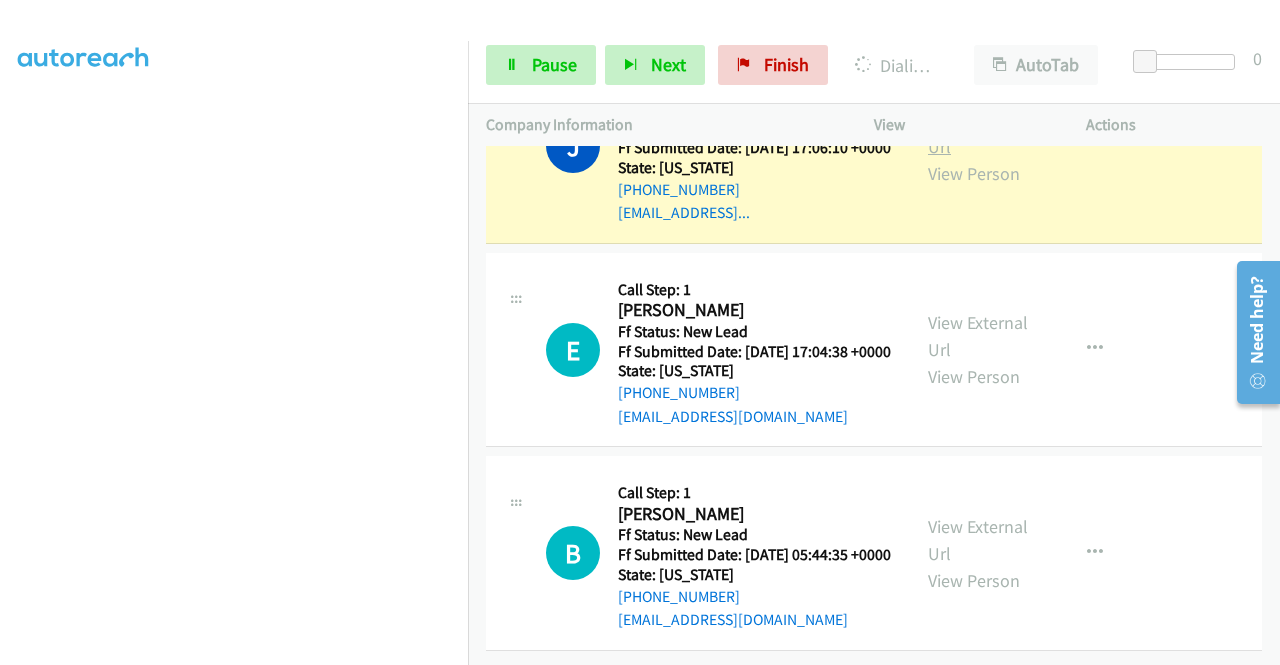 click on "View External Url" at bounding box center (978, 133) 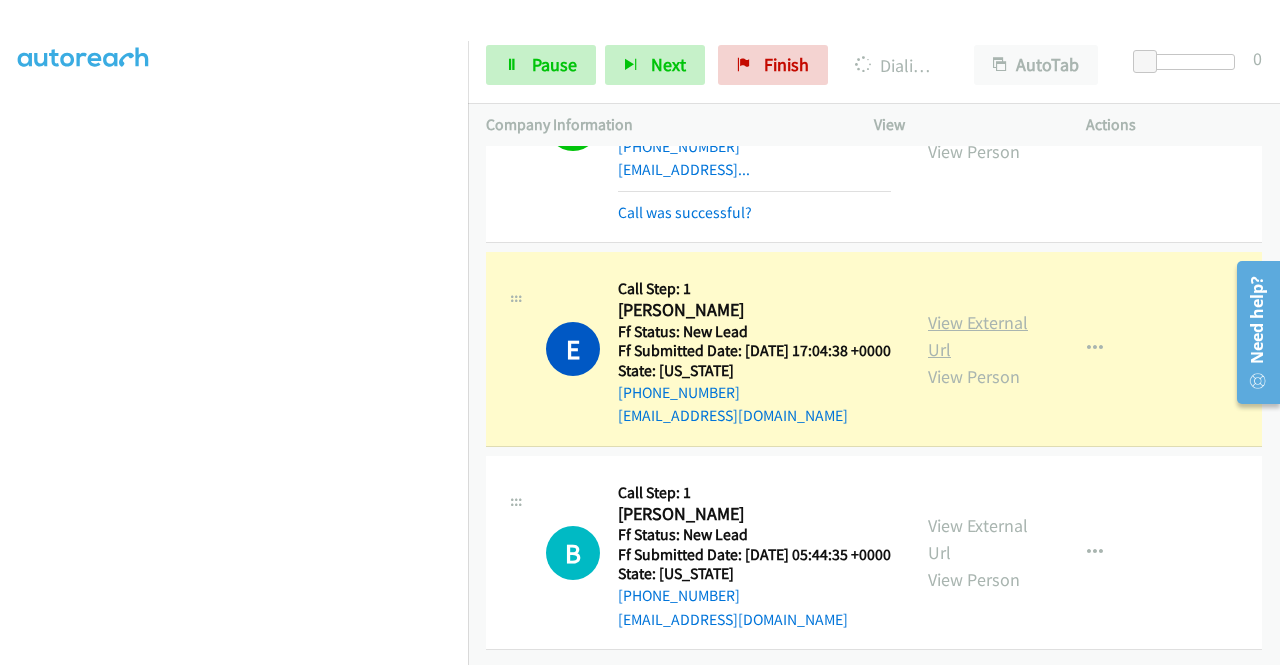 click on "View External Url" at bounding box center (978, 336) 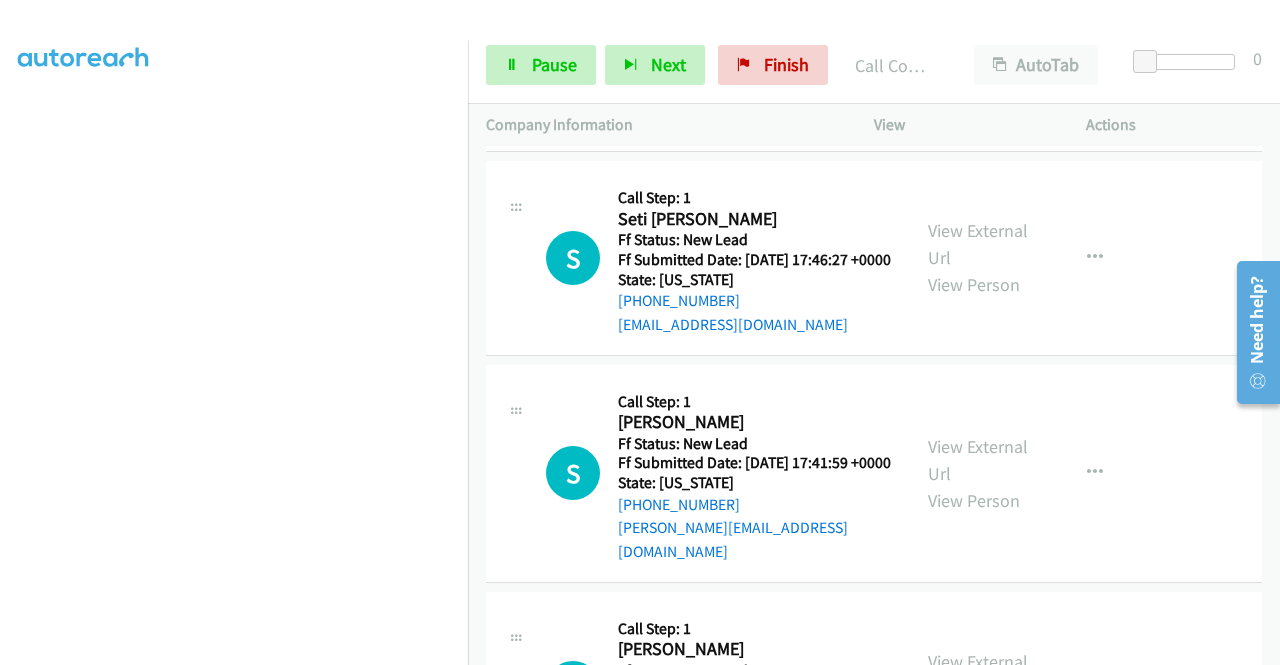scroll, scrollTop: 6918, scrollLeft: 0, axis: vertical 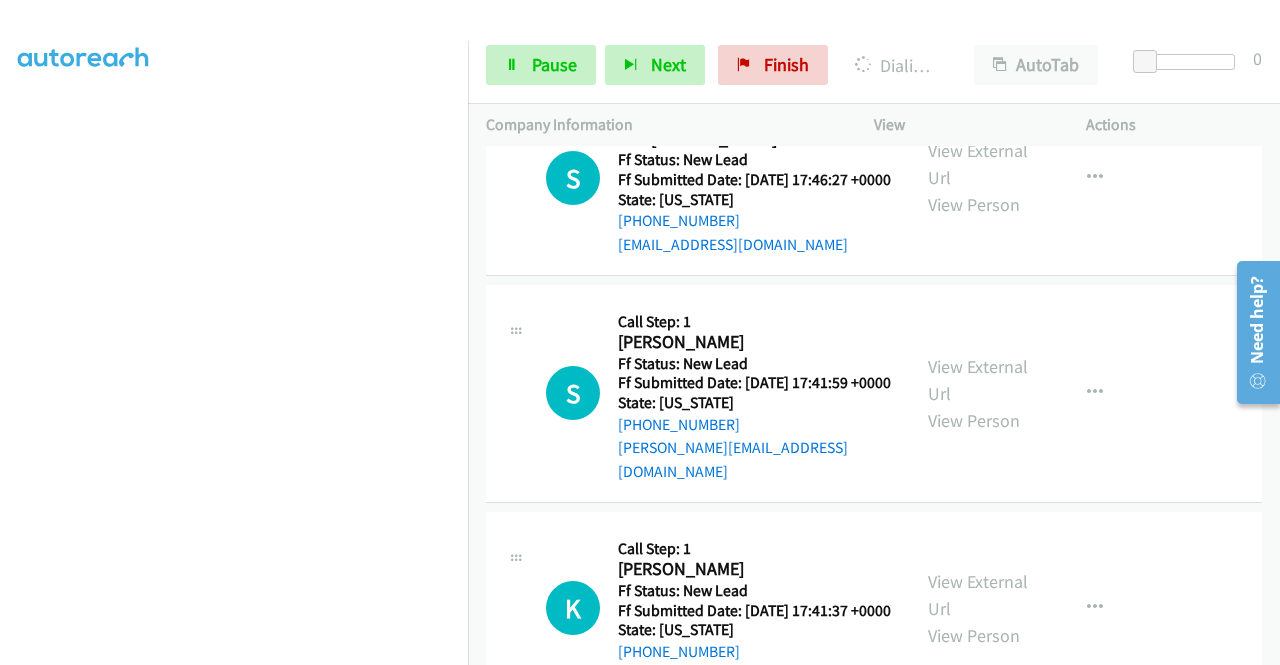 click on "View External Url" at bounding box center (978, -39) 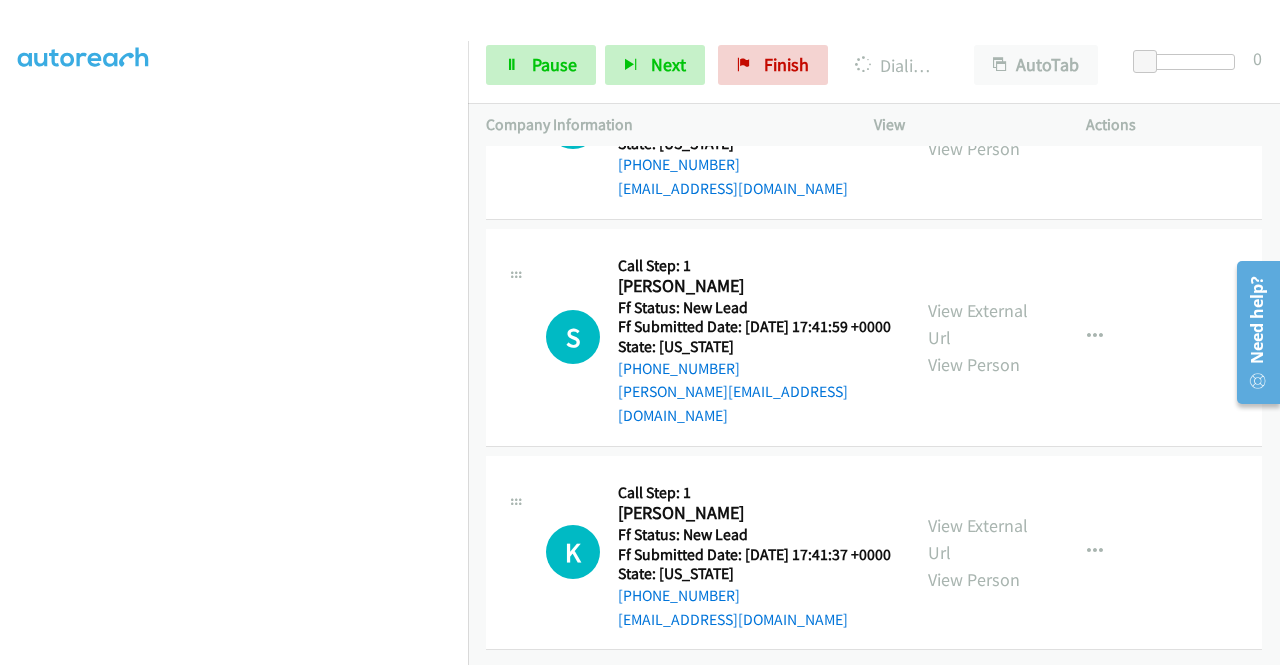 scroll, scrollTop: 7305, scrollLeft: 0, axis: vertical 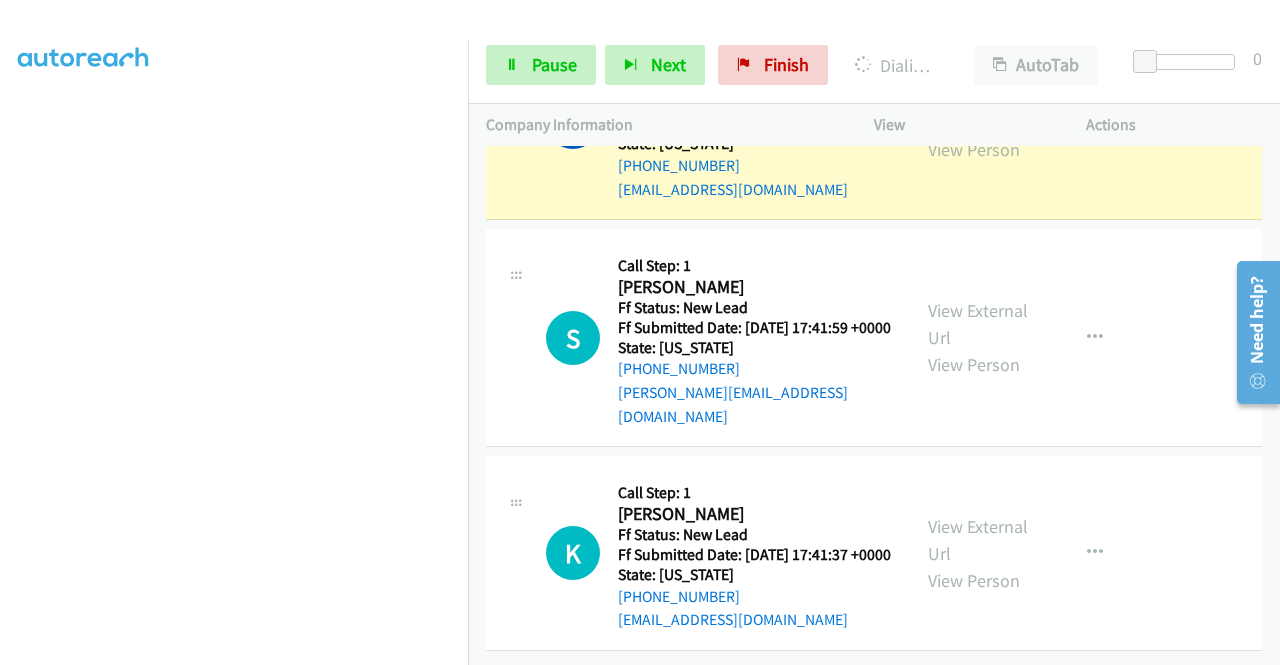 click on "View External Url
View Person" at bounding box center (980, 122) 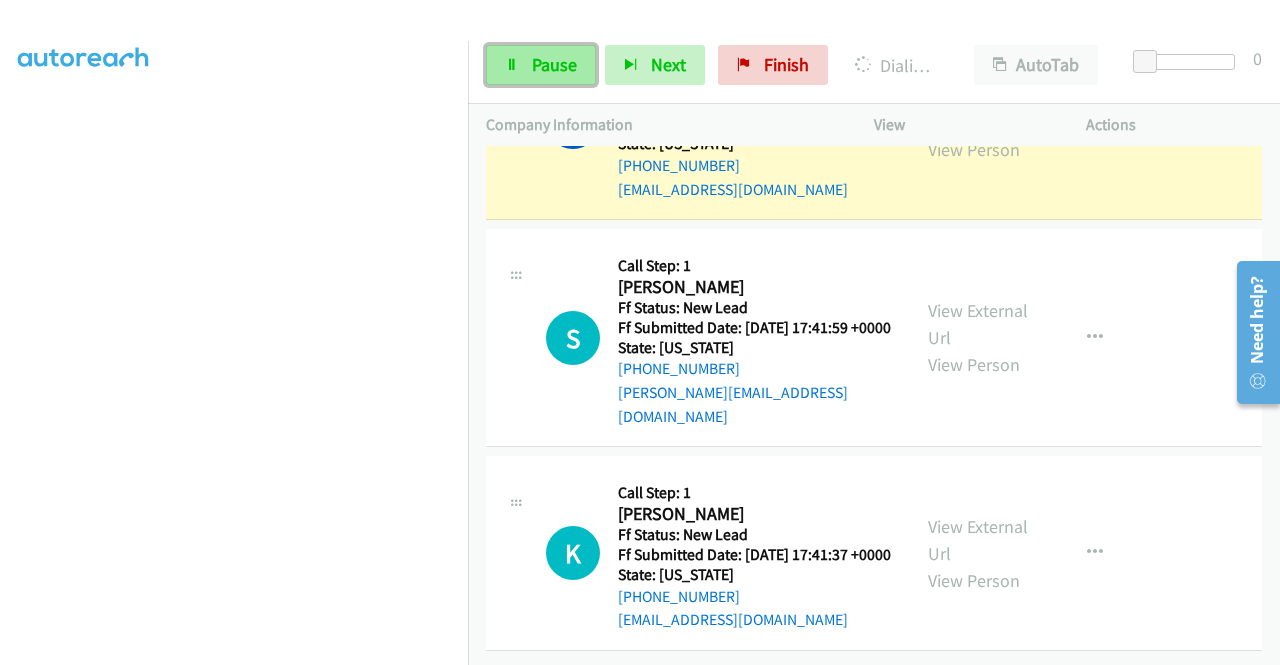 click on "Pause" at bounding box center [541, 65] 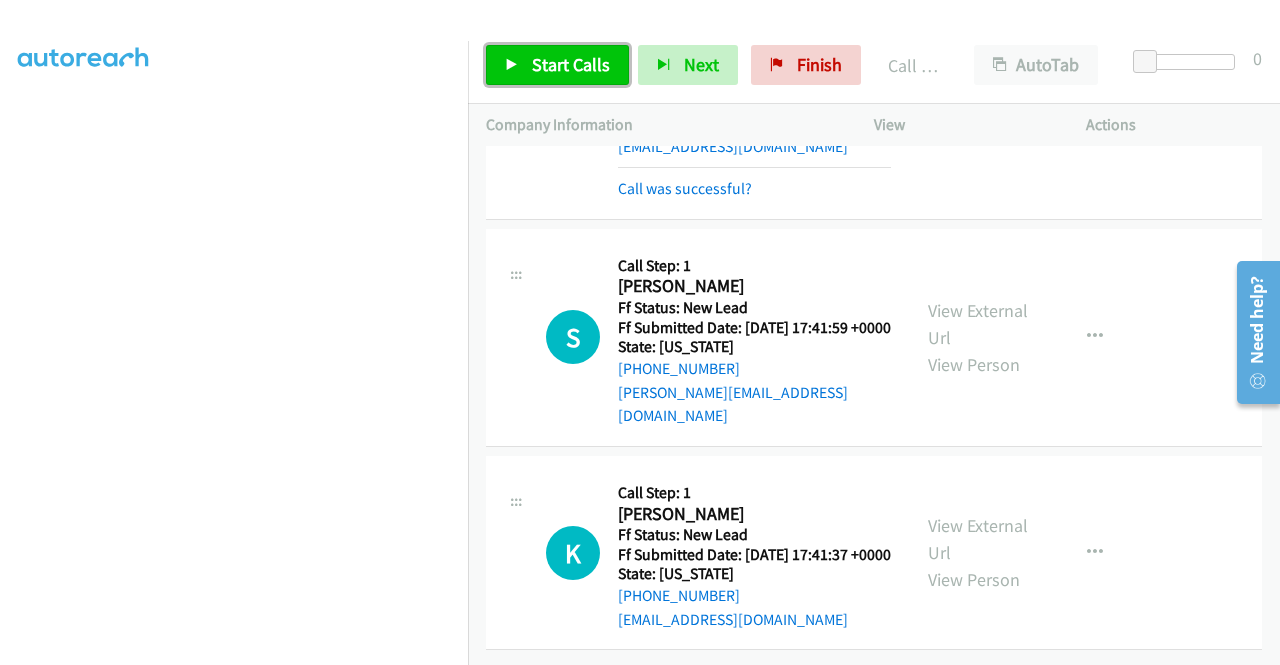 click on "Start Calls" at bounding box center [571, 64] 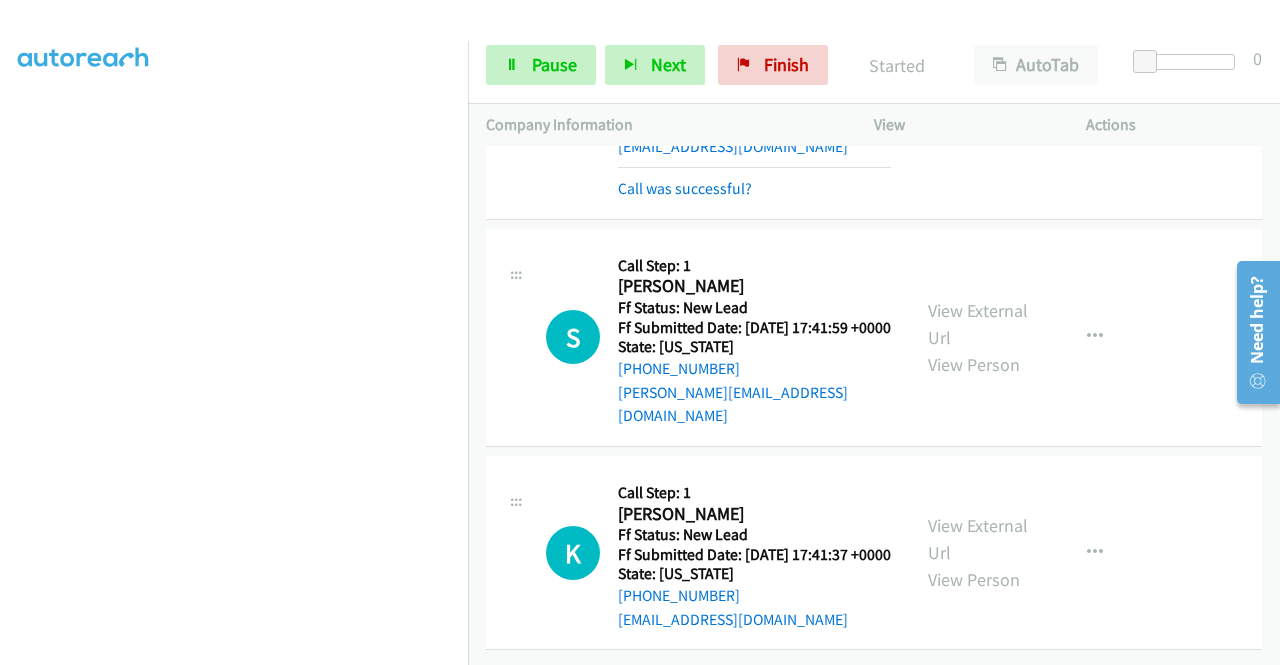 scroll, scrollTop: 7568, scrollLeft: 0, axis: vertical 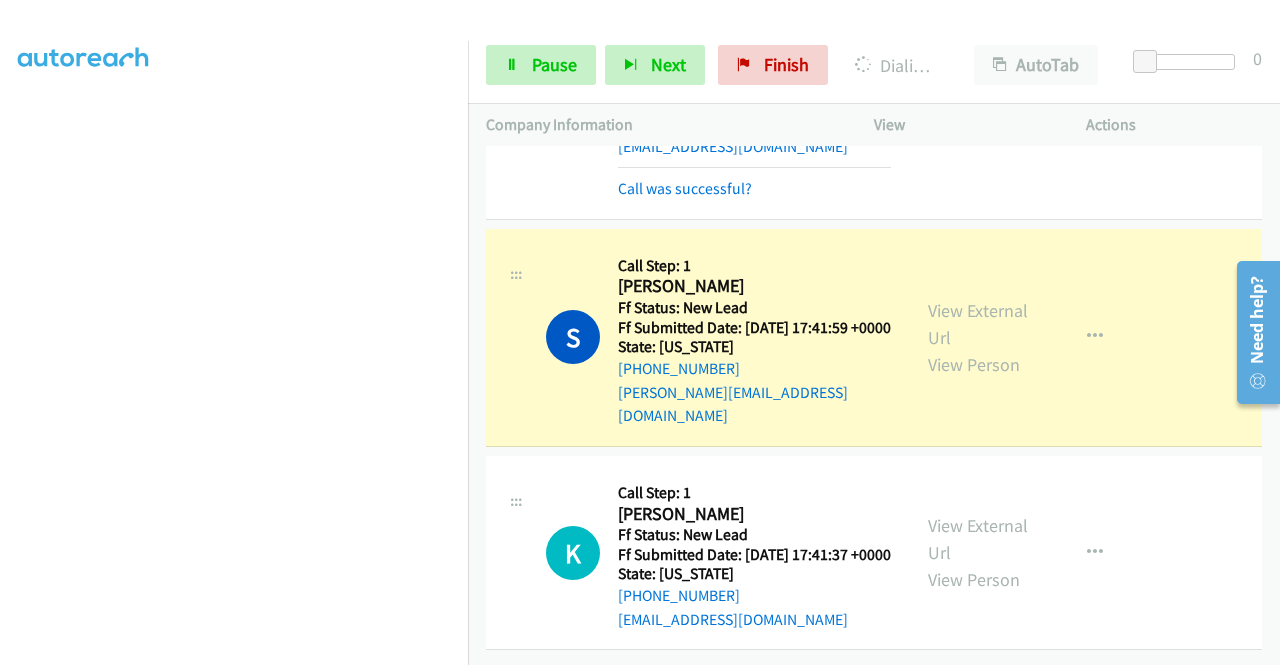 click on "View External Url
View Person
View External Url
Email
Schedule/Manage Callback
Skip Call
Add to do not call list" at bounding box center (1025, 337) 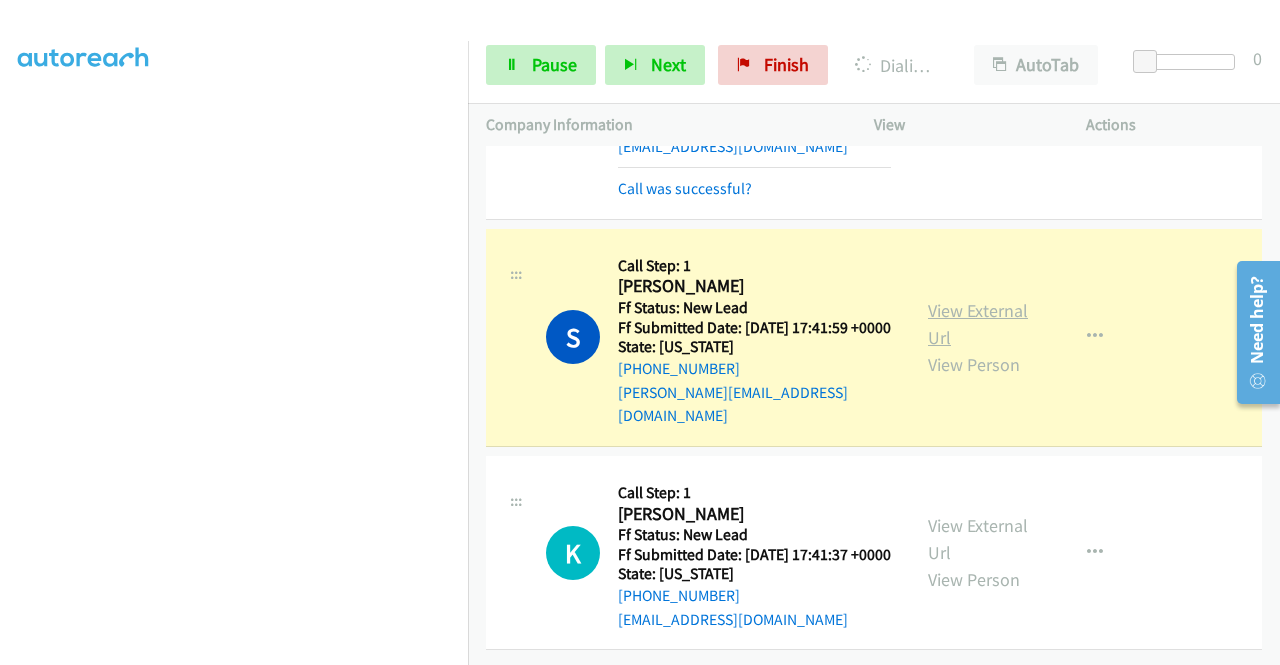 click on "View External Url" at bounding box center (978, 324) 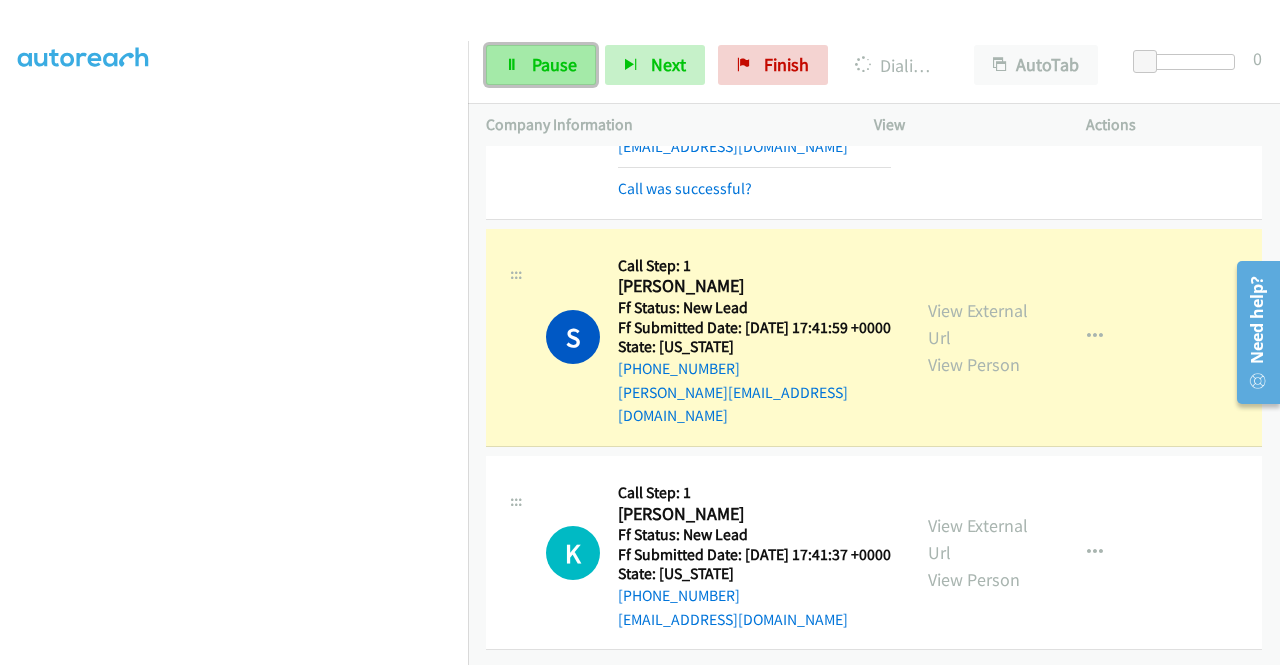 click on "Pause" at bounding box center [554, 64] 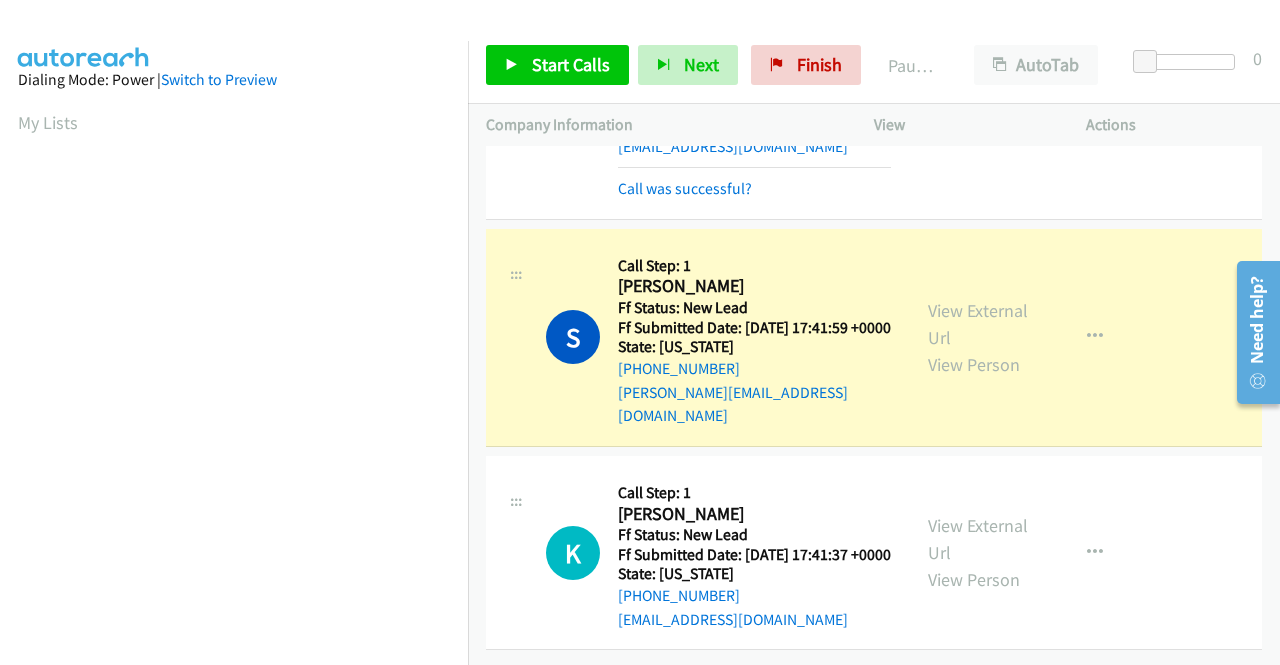 scroll, scrollTop: 456, scrollLeft: 0, axis: vertical 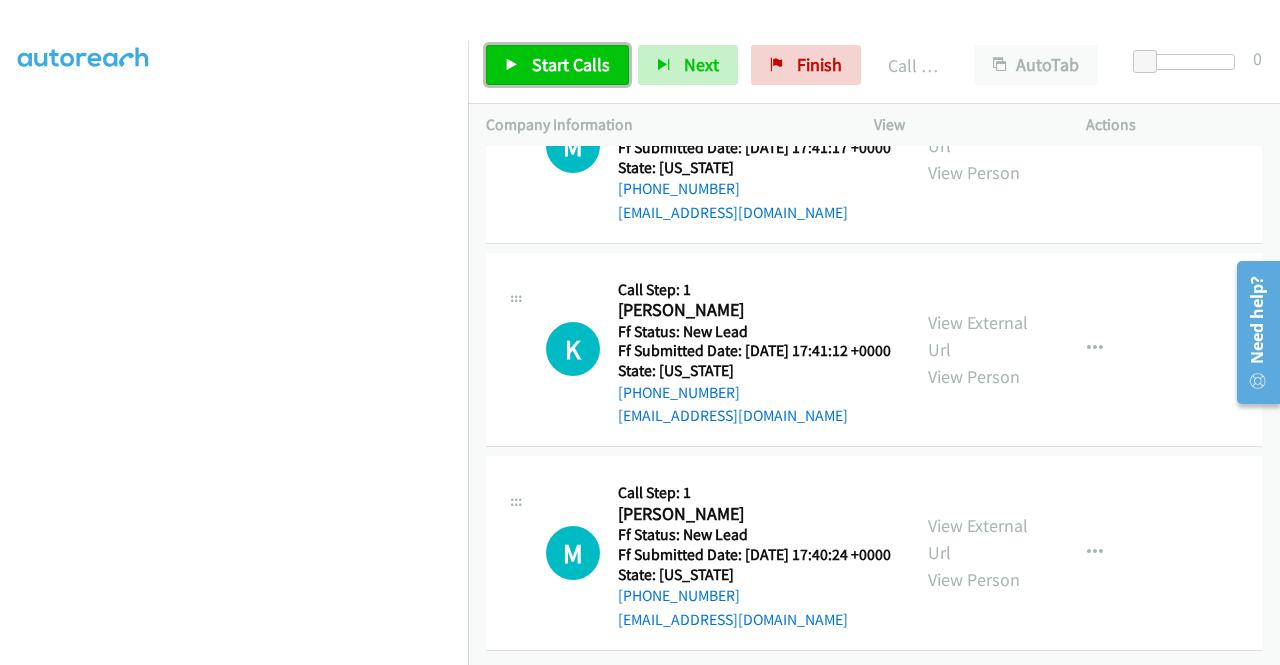 click on "Start Calls" at bounding box center (557, 65) 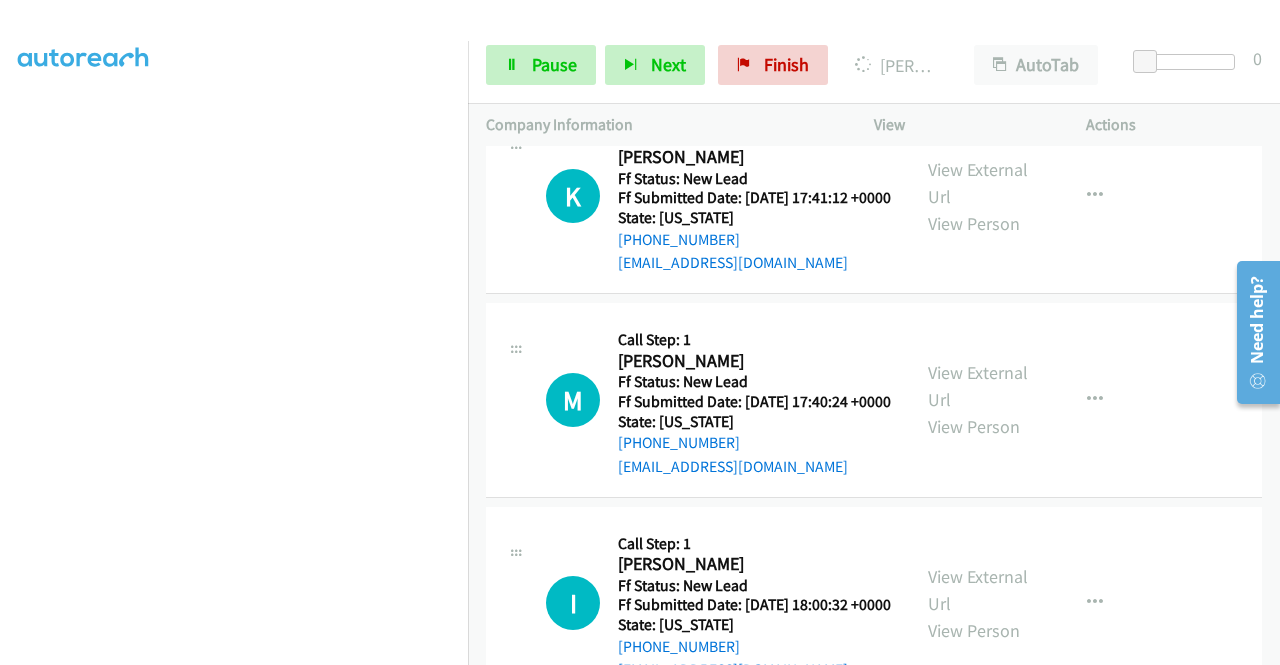 click on "View External Url" at bounding box center (978, -224) 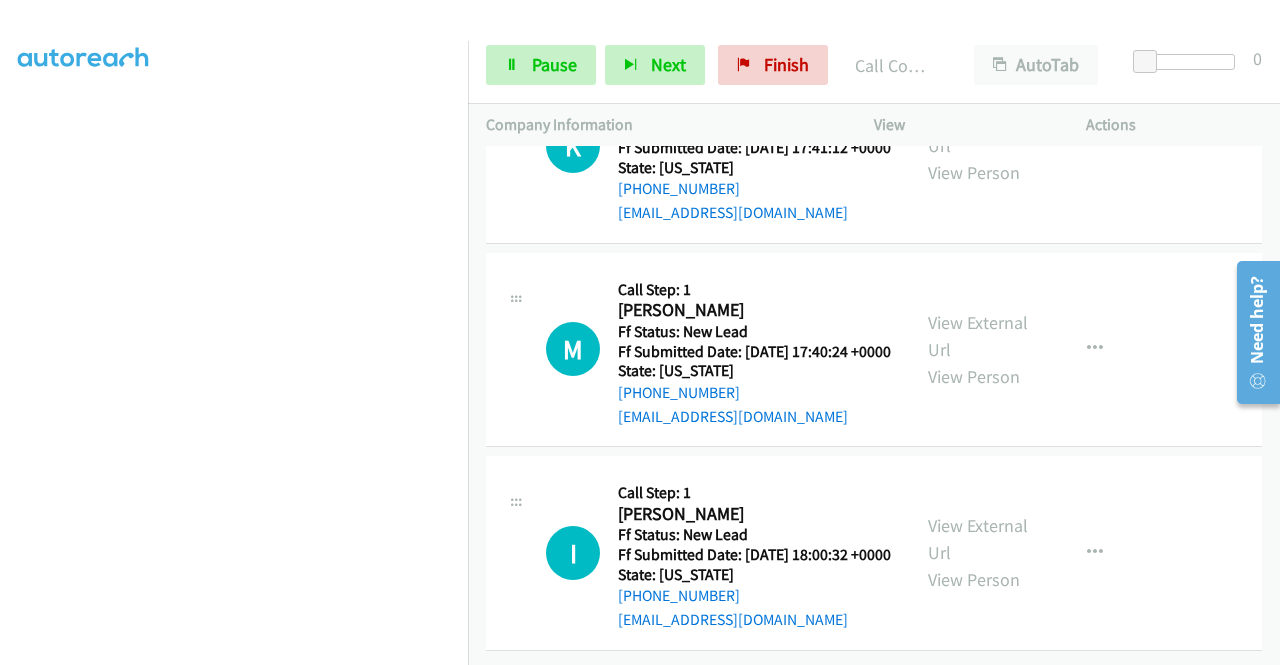 scroll, scrollTop: 8200, scrollLeft: 0, axis: vertical 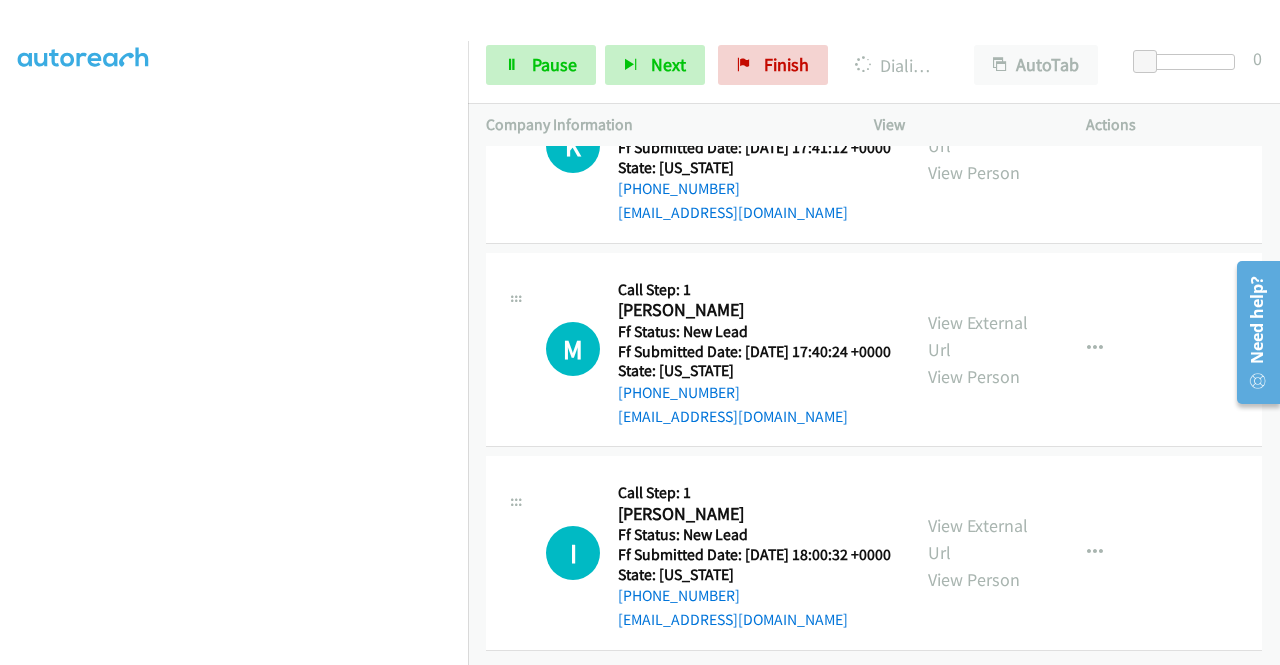click on "View External Url
View Person" at bounding box center [980, -58] 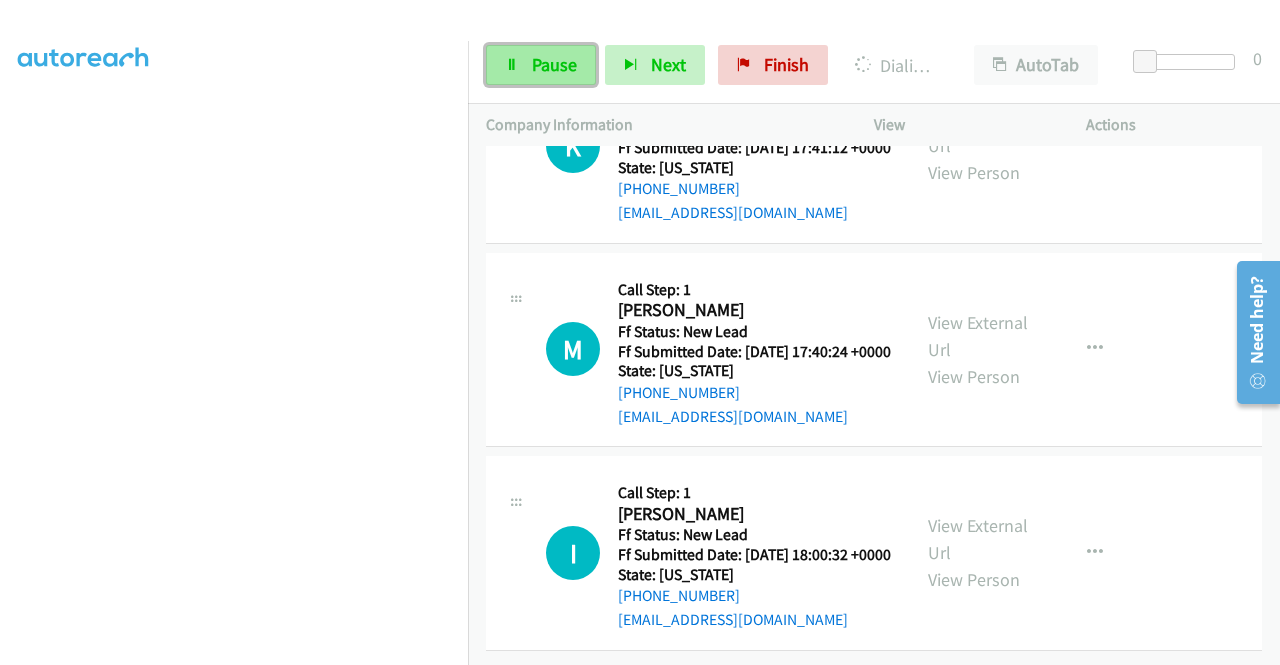 click on "Pause" at bounding box center (541, 65) 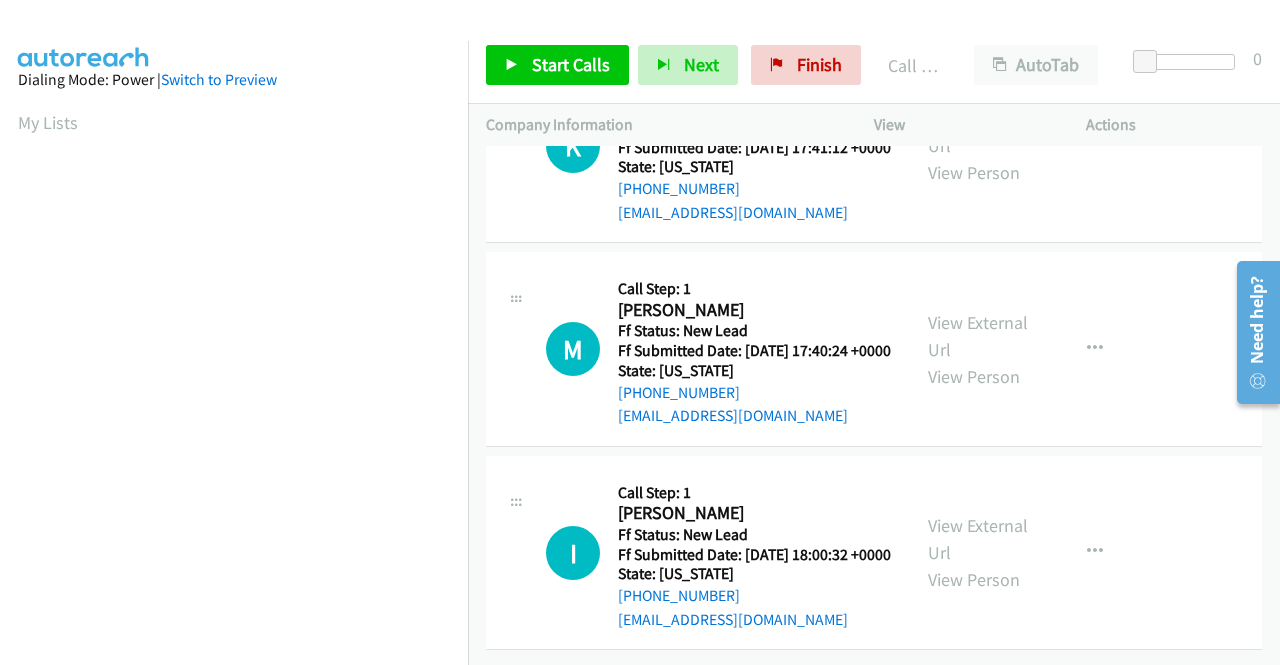 scroll, scrollTop: 456, scrollLeft: 0, axis: vertical 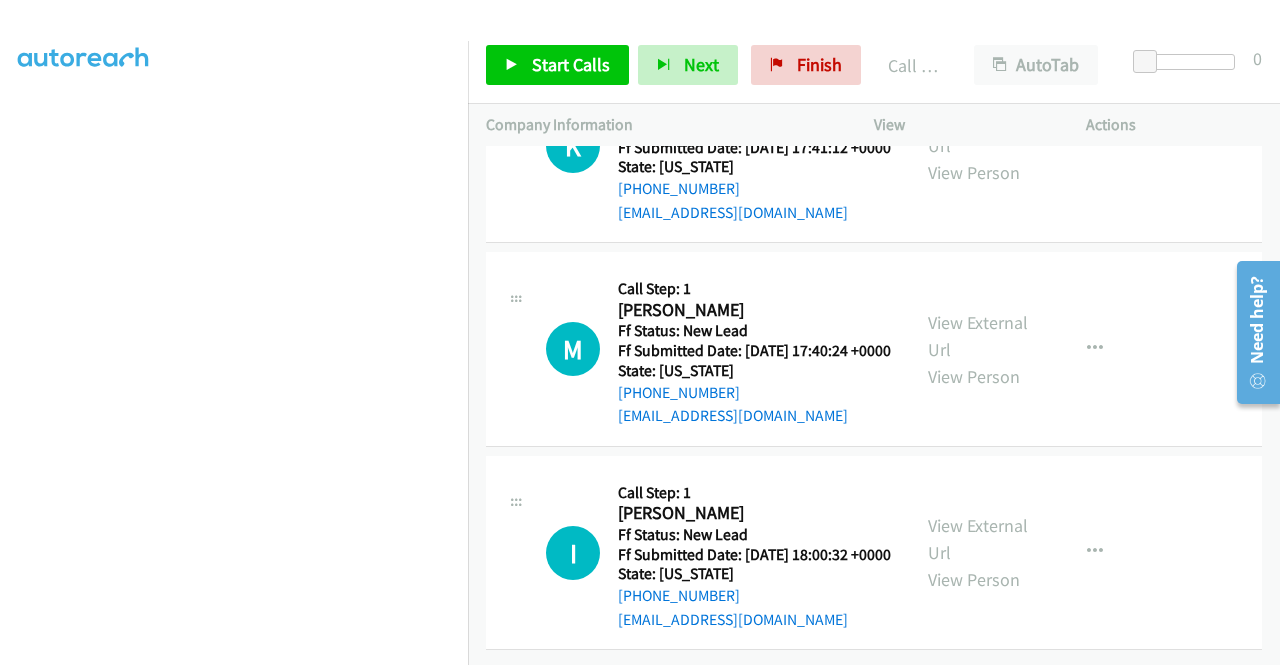 click on "Call was successful?" at bounding box center (685, 8) 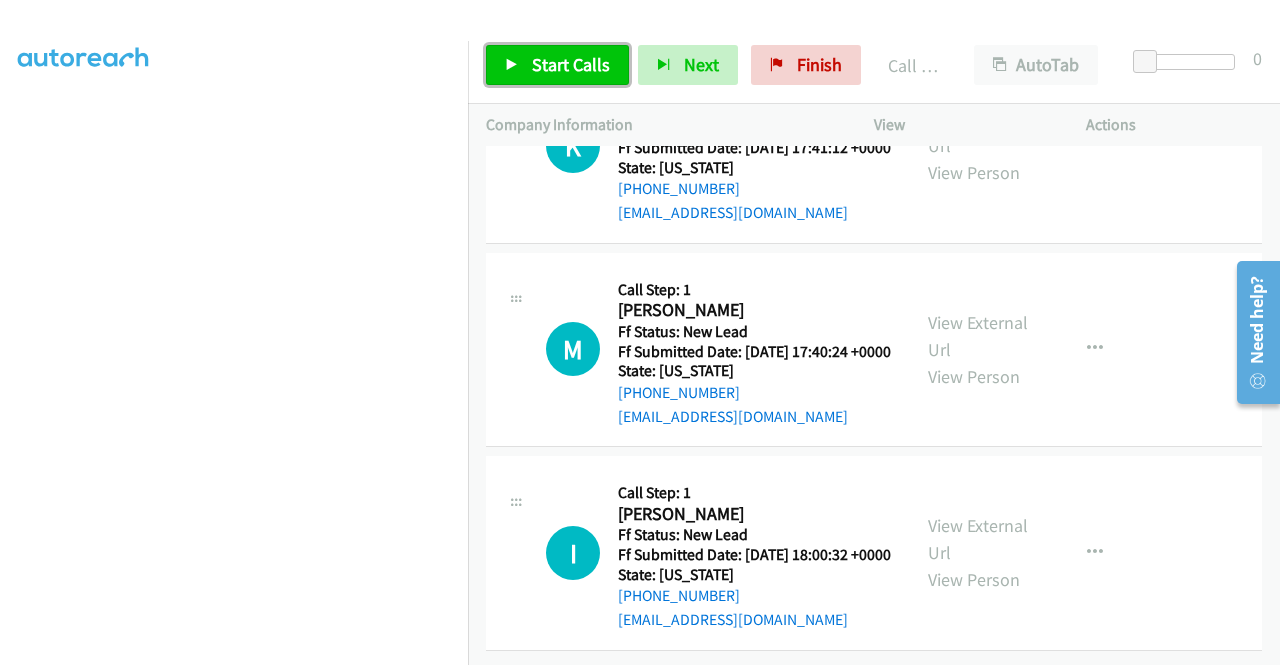 click at bounding box center [512, 66] 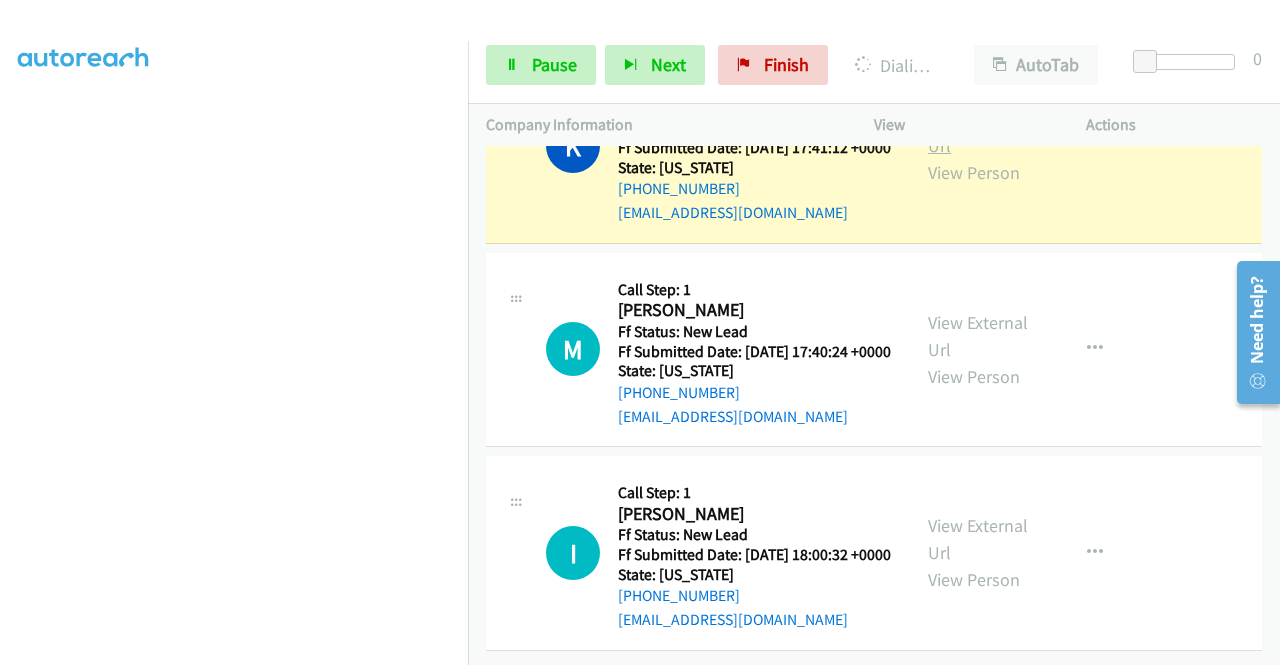 click on "View External Url" at bounding box center (978, 132) 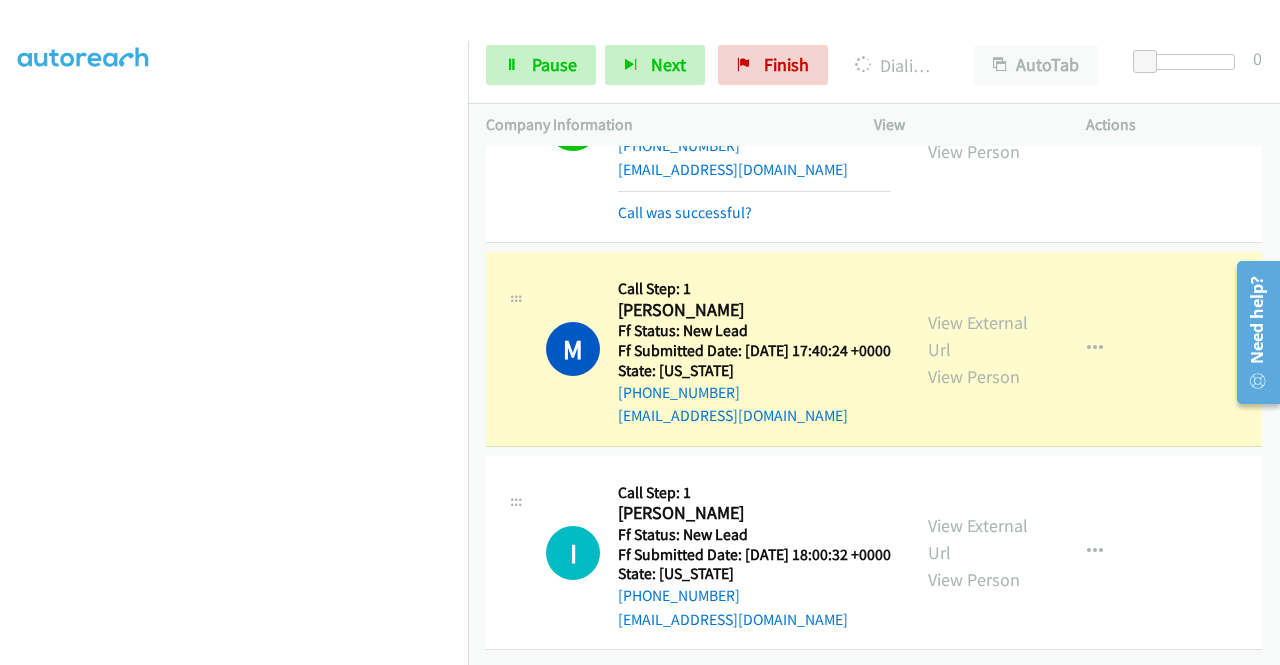 scroll, scrollTop: 8574, scrollLeft: 0, axis: vertical 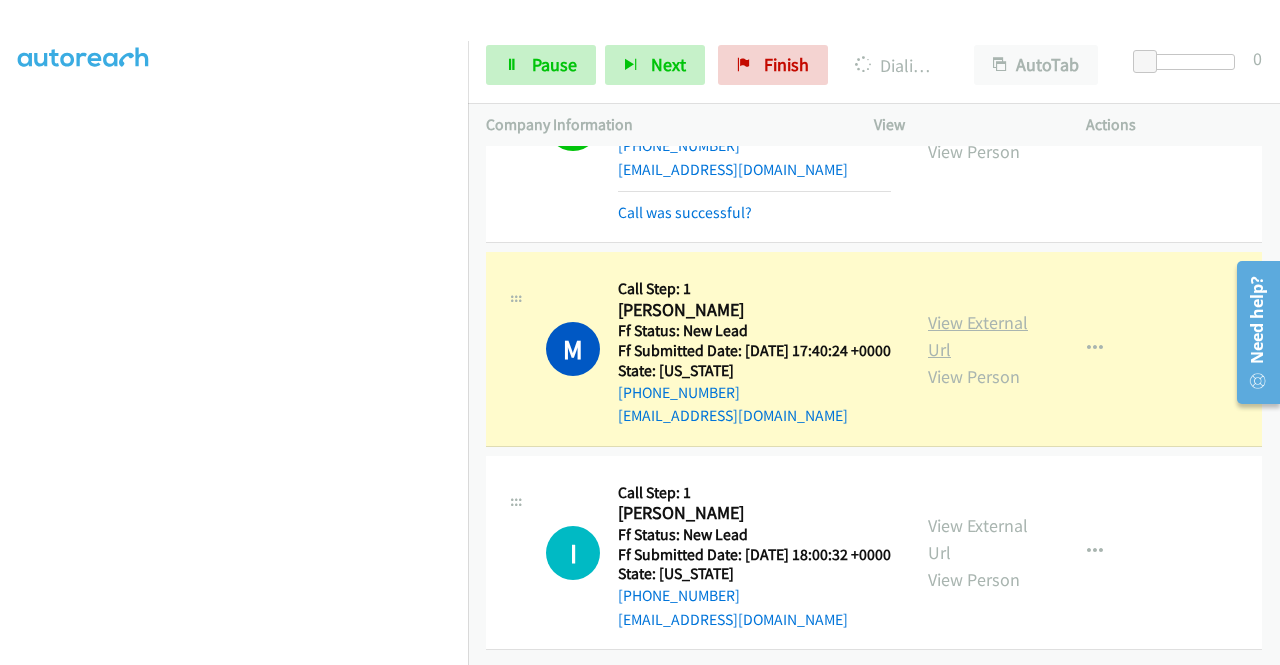 click on "View External Url" at bounding box center [978, 336] 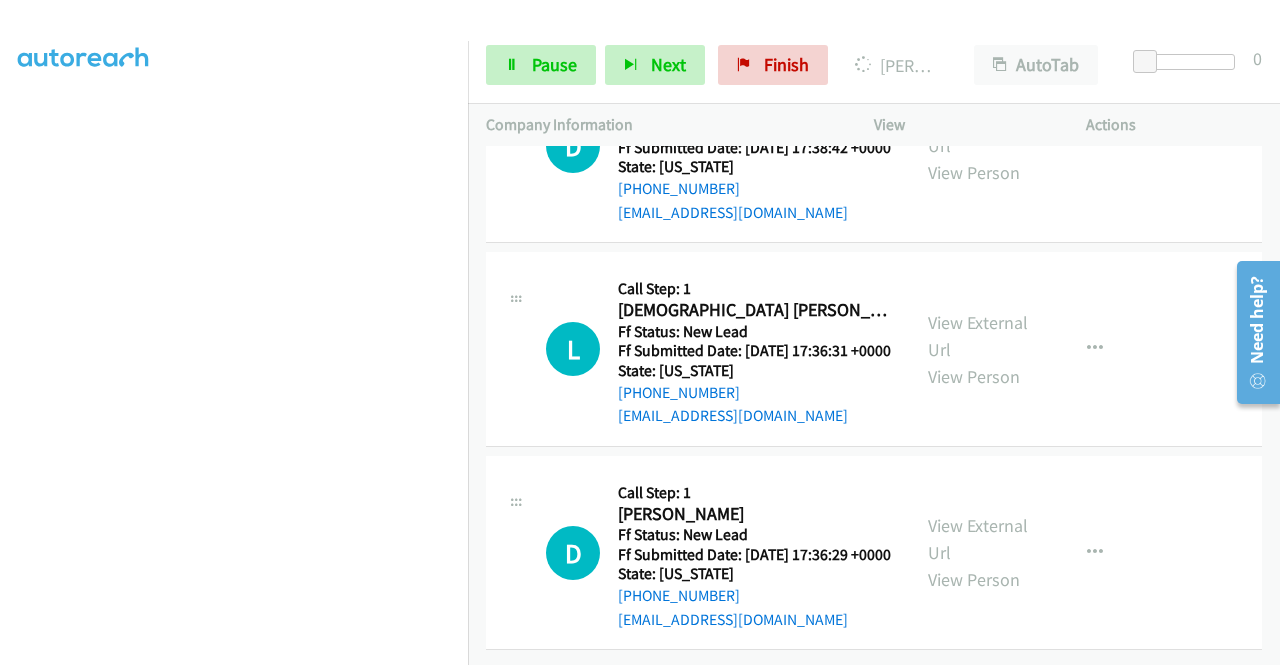 scroll, scrollTop: 8827, scrollLeft: 0, axis: vertical 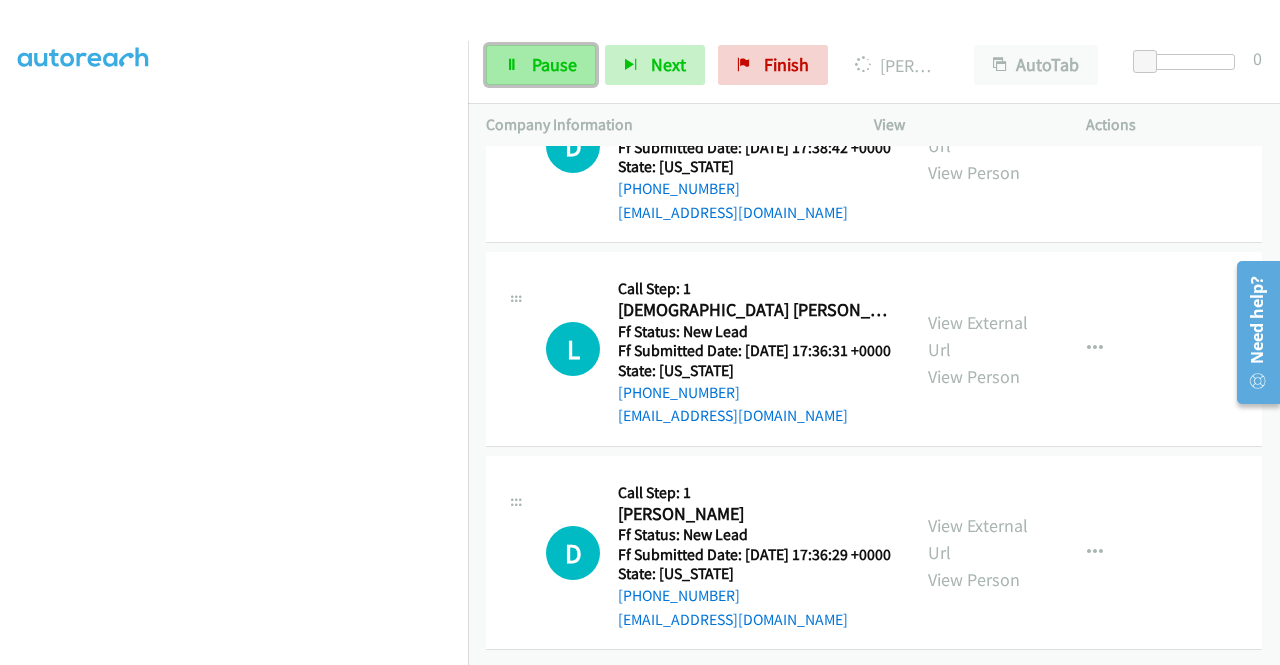 click on "Pause" at bounding box center (541, 65) 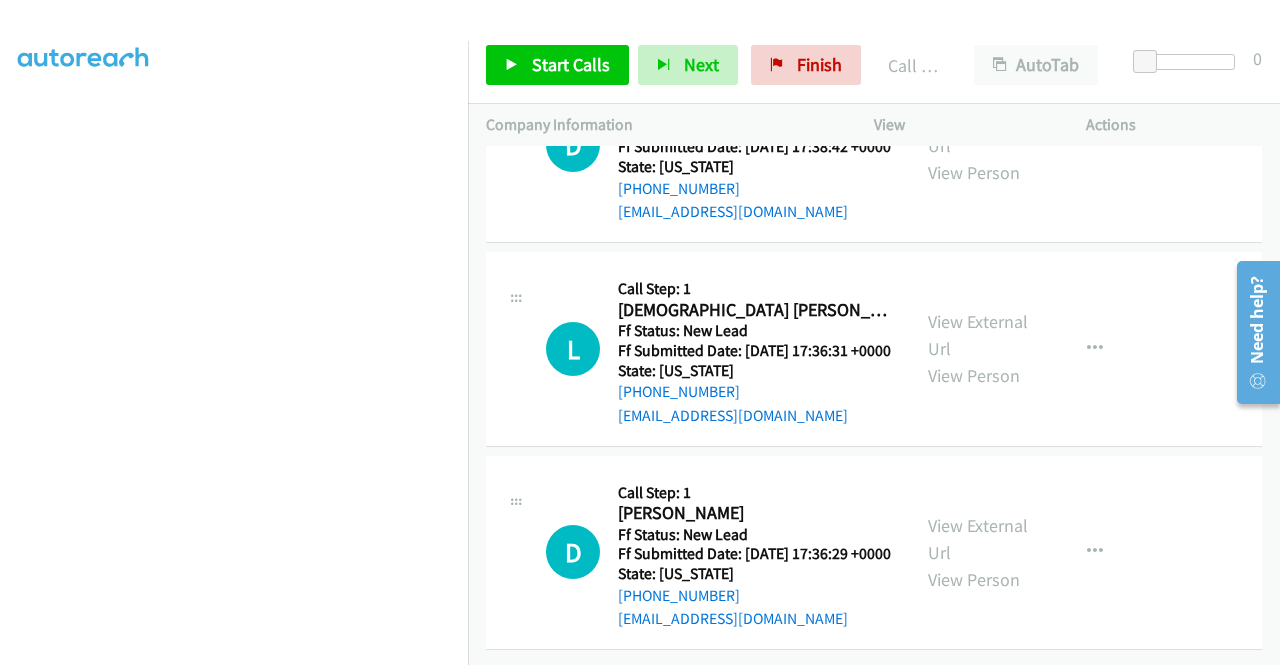 click on "Call was successful?" at bounding box center (685, 8) 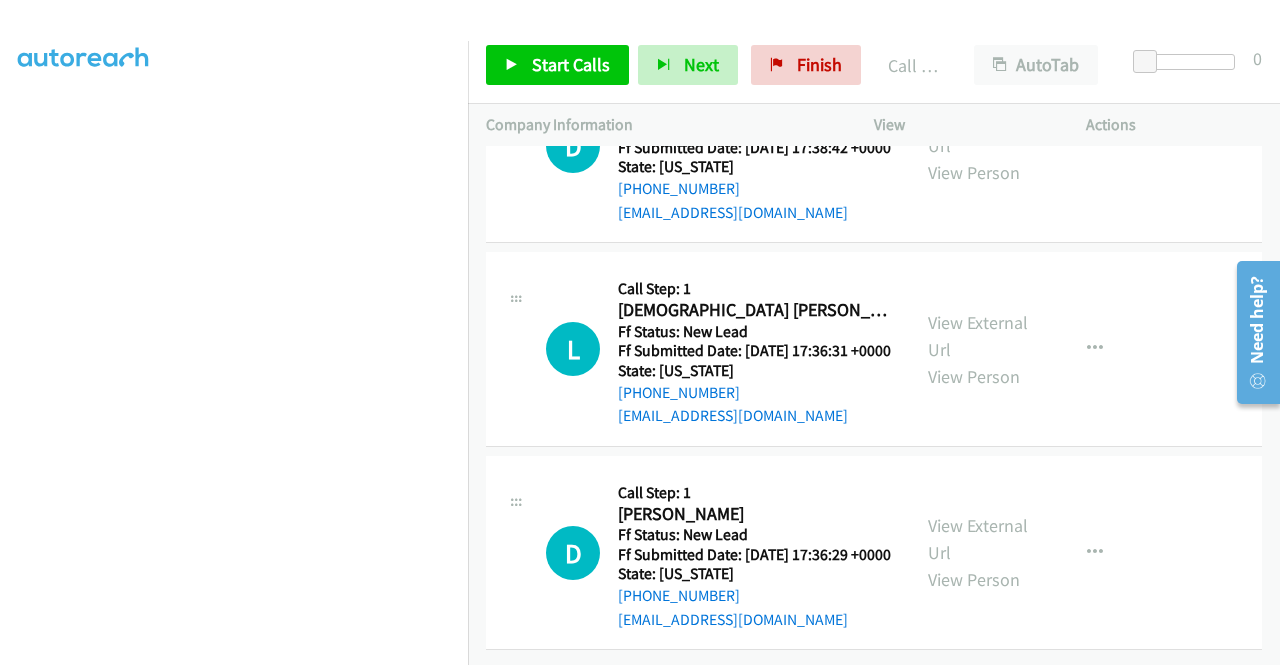 click on "View External Url
View Person
View External Url
Email
Schedule/Manage Callback
Skip Call
Add to do not call list" at bounding box center (1025, -58) 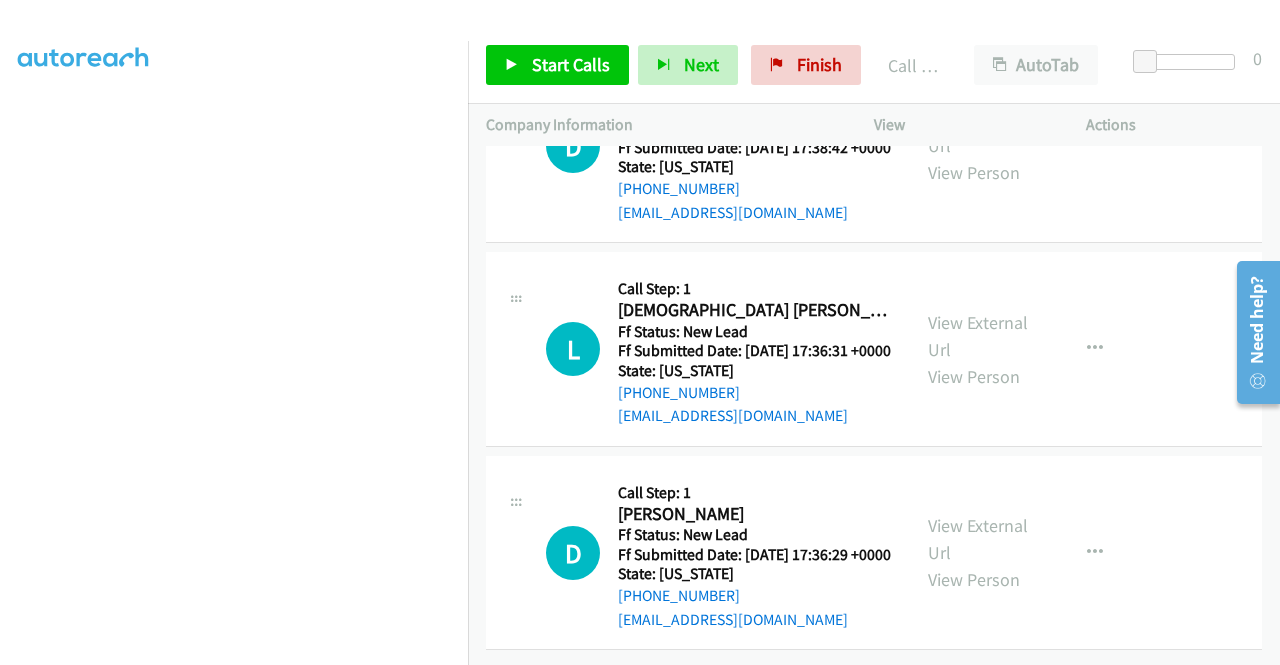 click on "Add to do not call list" at bounding box center (988, 113) 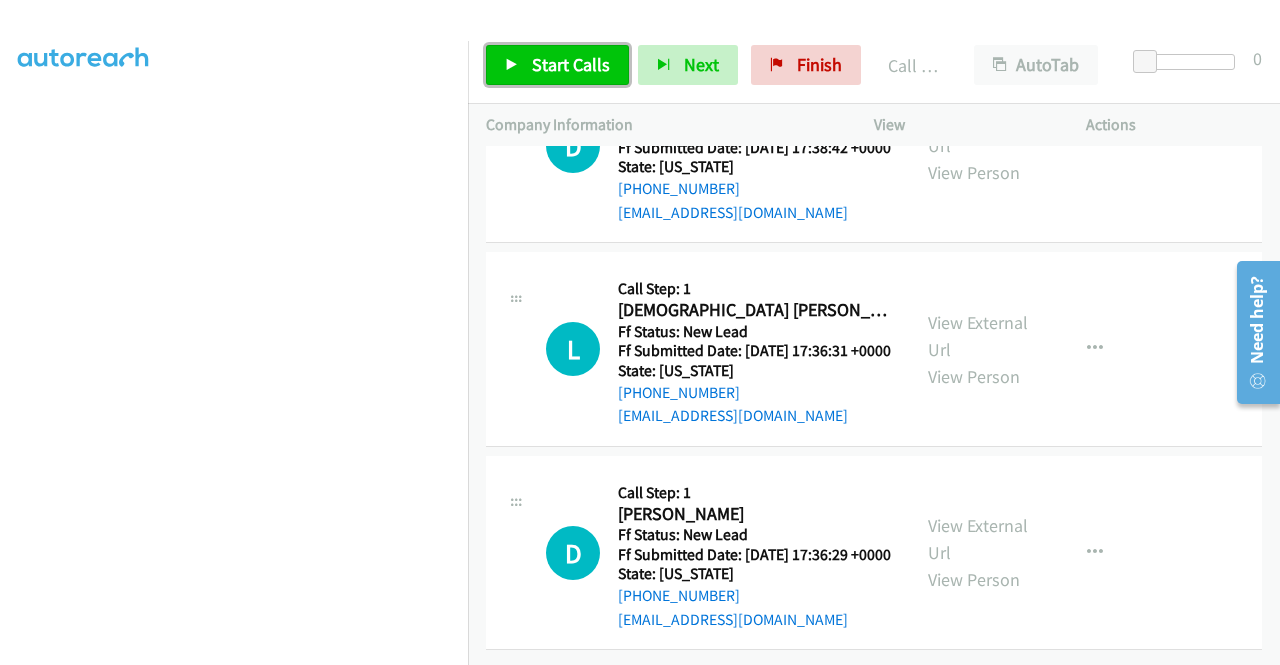 click on "Start Calls" at bounding box center (571, 64) 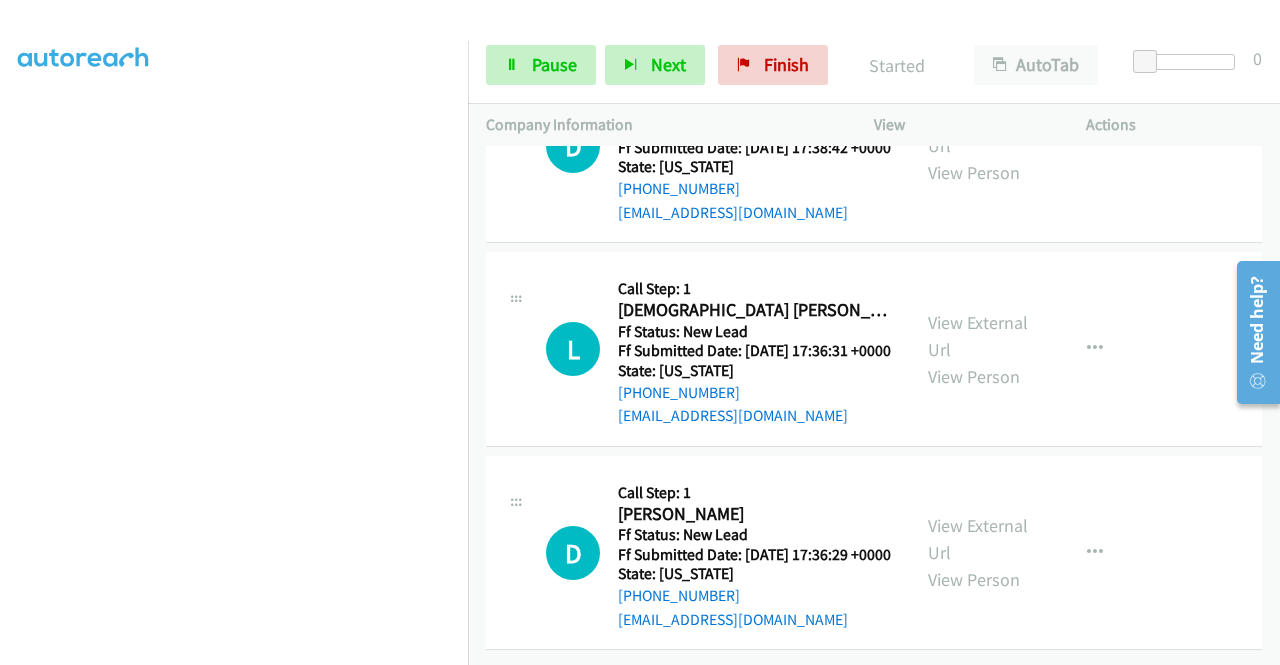 click on "D
Callback Scheduled
Call Step: 1
[PERSON_NAME]
America/New_York
Ff Status: New Lead
Ff Submitted Date: [DATE] 17:38:42 +0000
State: [US_STATE]
[PHONE_NUMBER]
[EMAIL_ADDRESS][DOMAIN_NAME]
Call was successful?
View External Url
View Person
View External Url
Email
Schedule/Manage Callback
Skip Call
Add to do not call list" at bounding box center (874, 146) 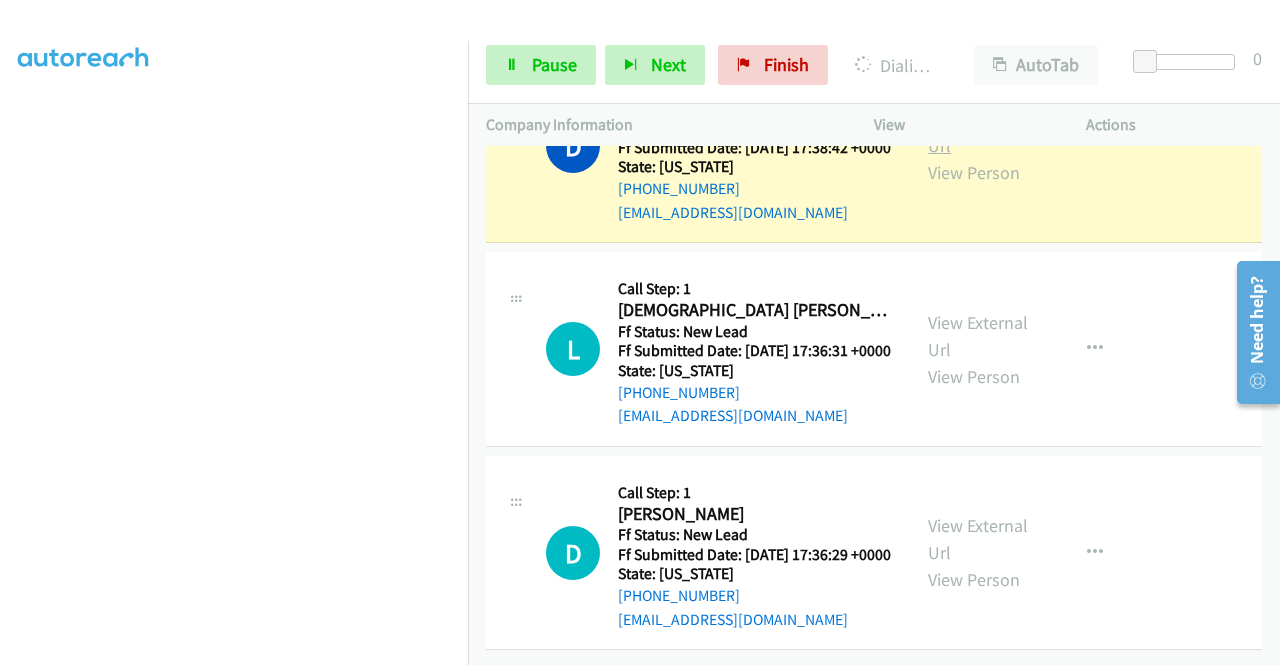 click on "View External Url" at bounding box center [978, 132] 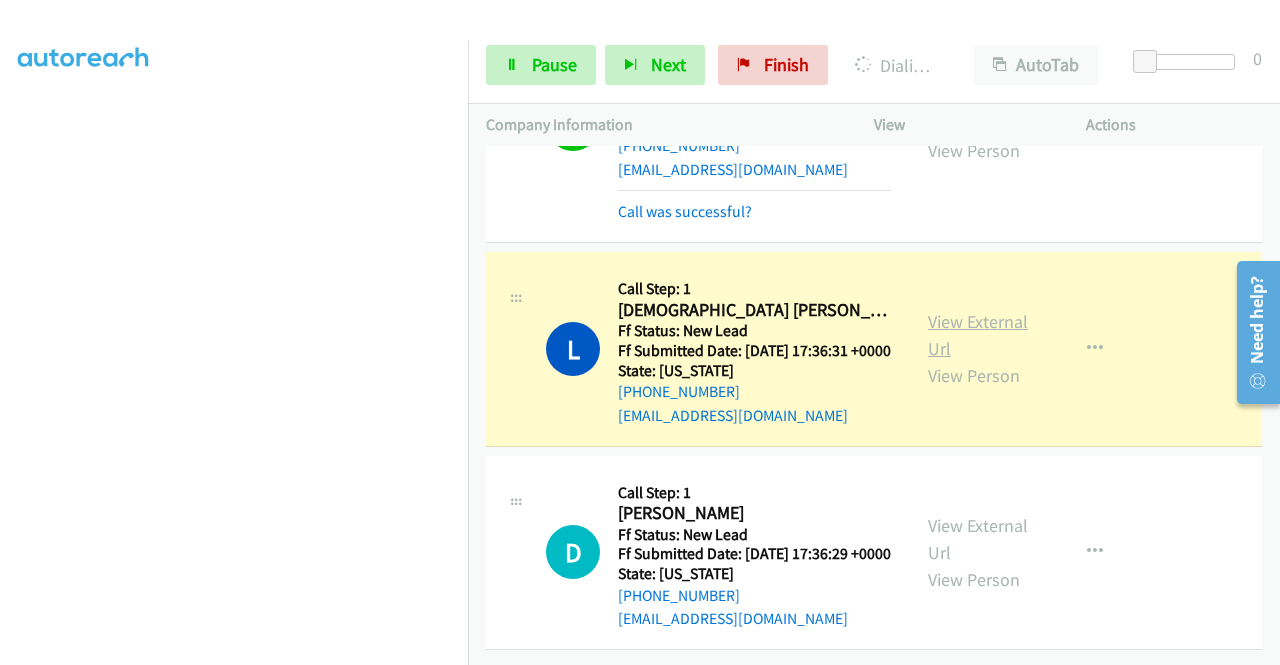 click on "View External Url" at bounding box center [978, 335] 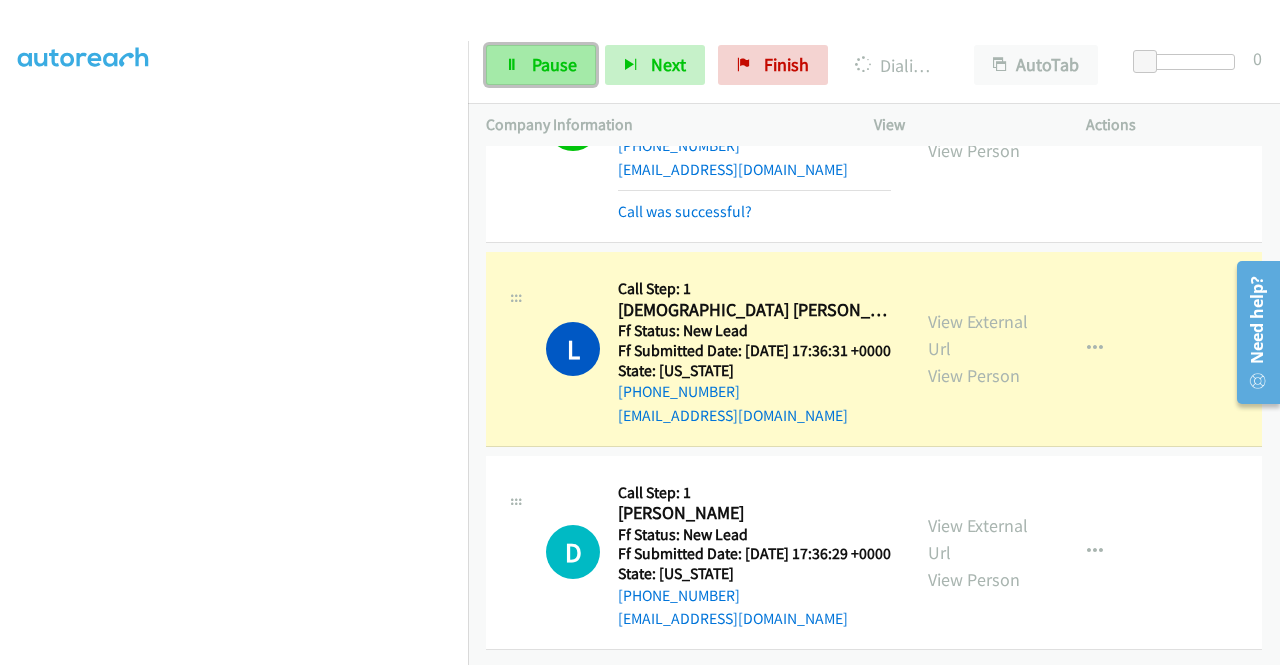 click on "Pause" at bounding box center (541, 65) 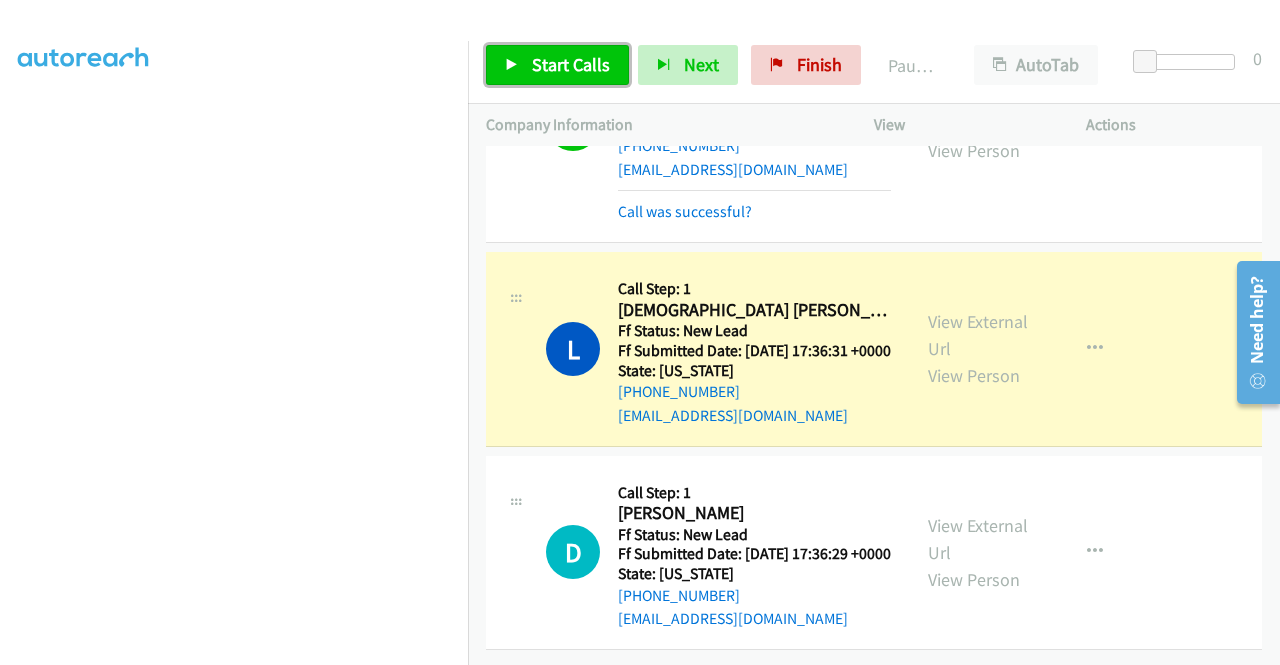 click on "Start Calls" at bounding box center [557, 65] 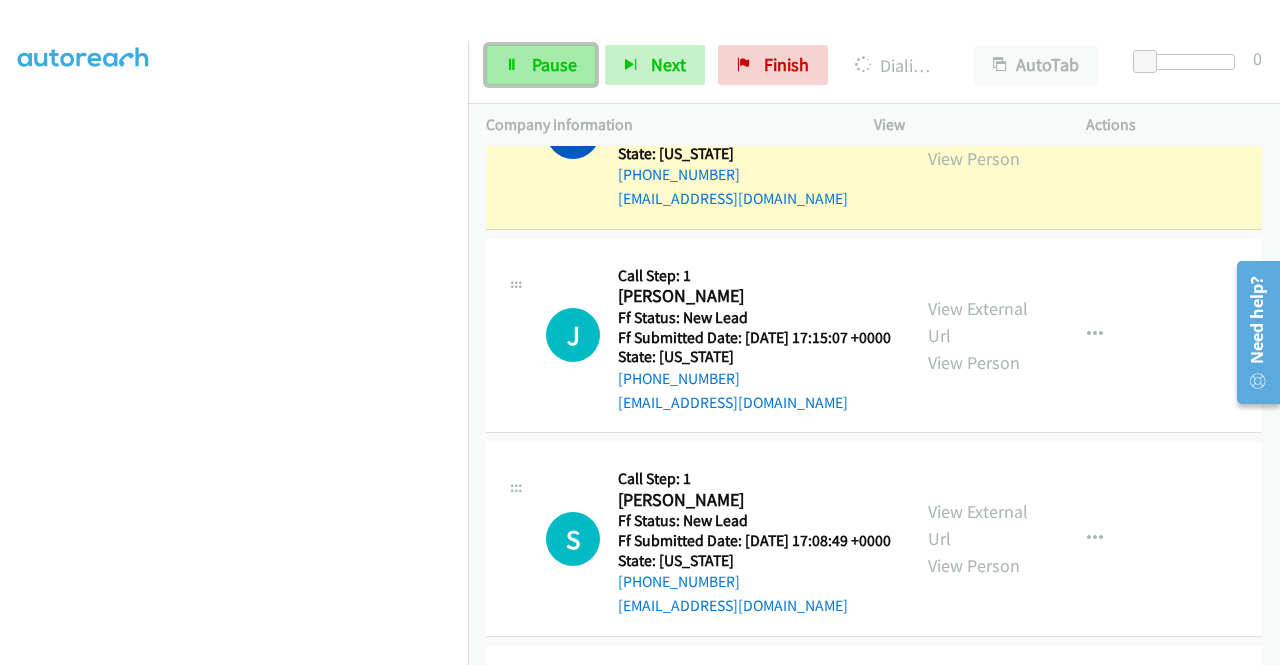 click on "Pause" at bounding box center (541, 65) 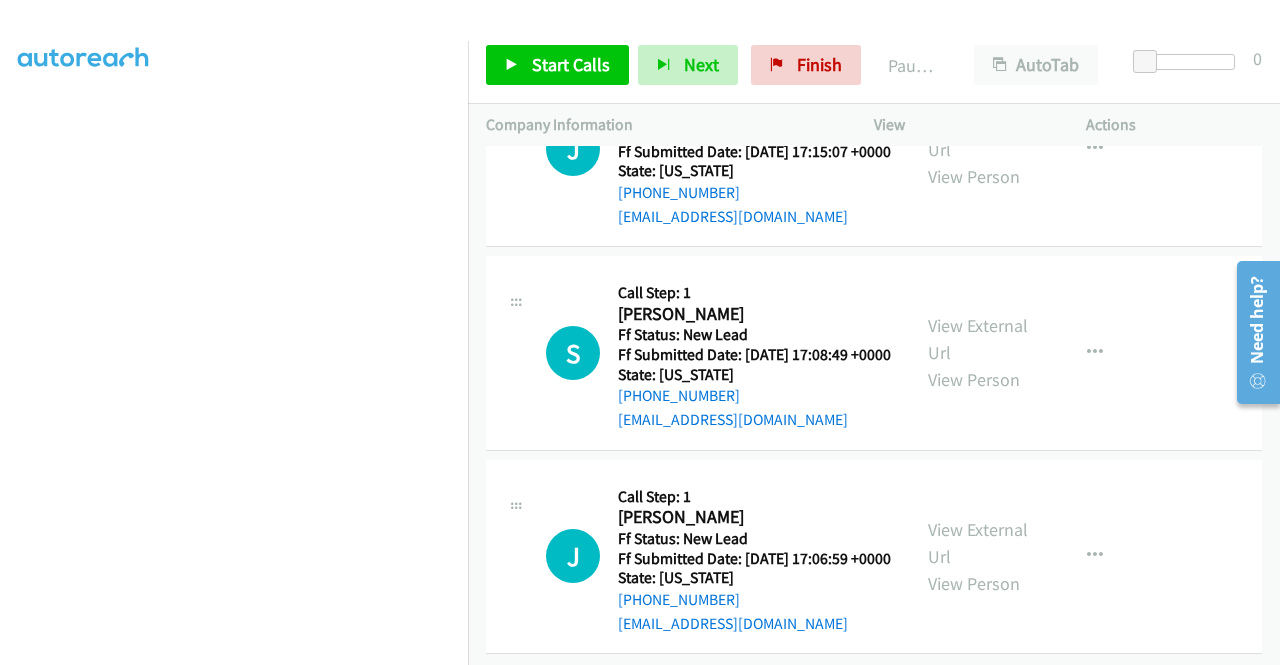 scroll, scrollTop: 9386, scrollLeft: 0, axis: vertical 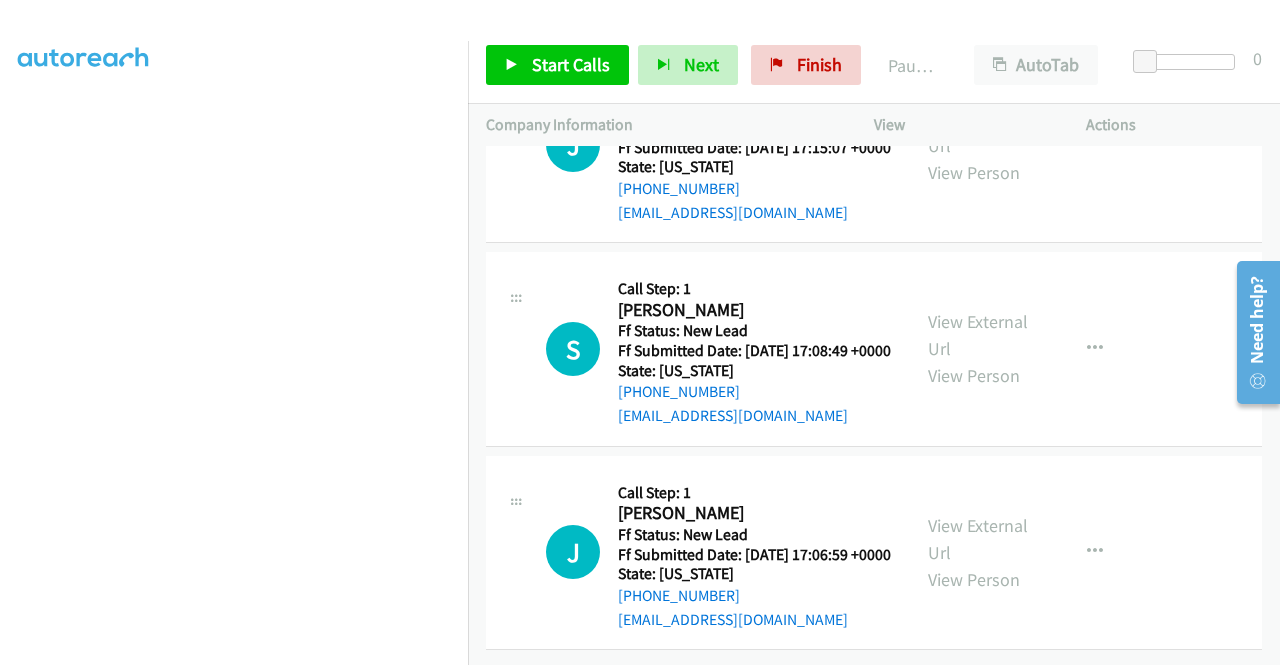 click on "View External Url" at bounding box center (978, -72) 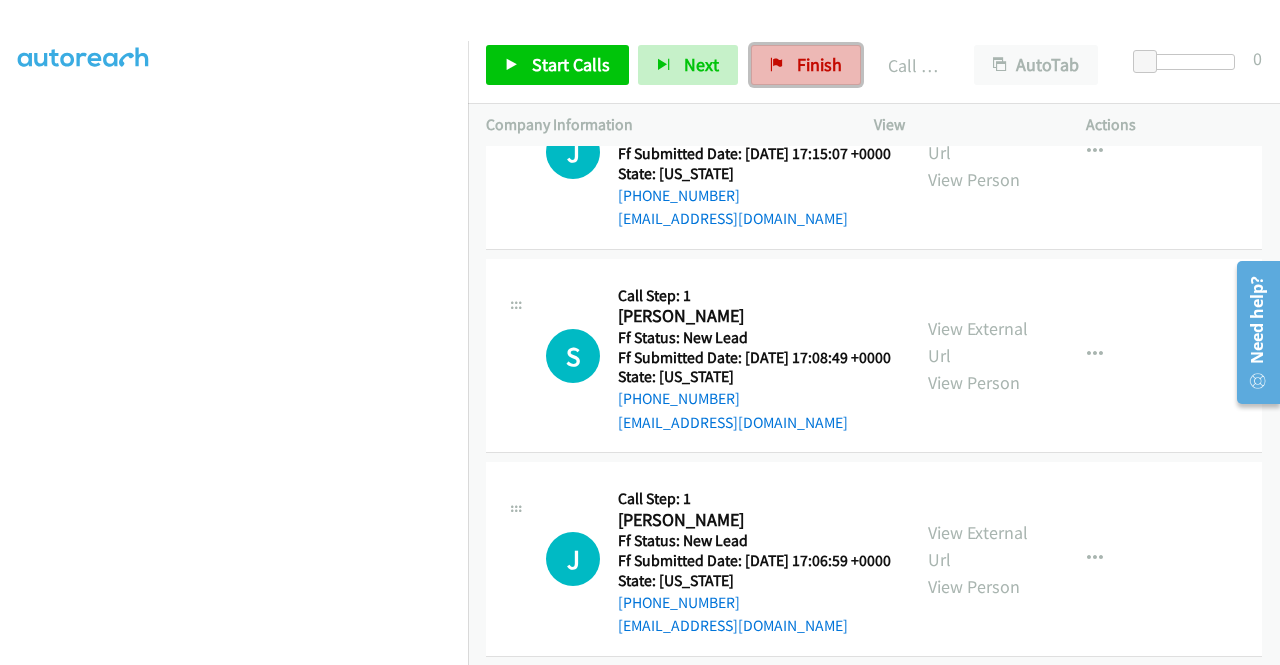 click on "Finish" at bounding box center (819, 64) 